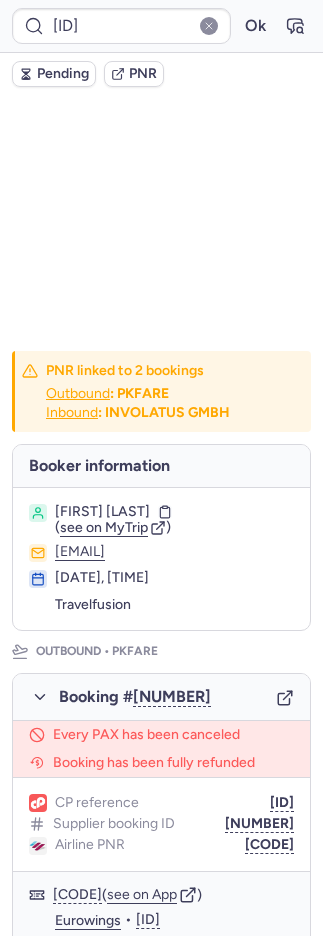 scroll, scrollTop: 0, scrollLeft: 0, axis: both 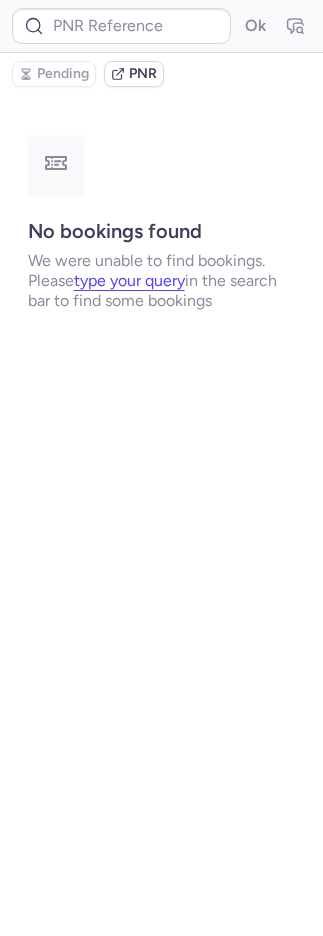 type on "CPK7YM" 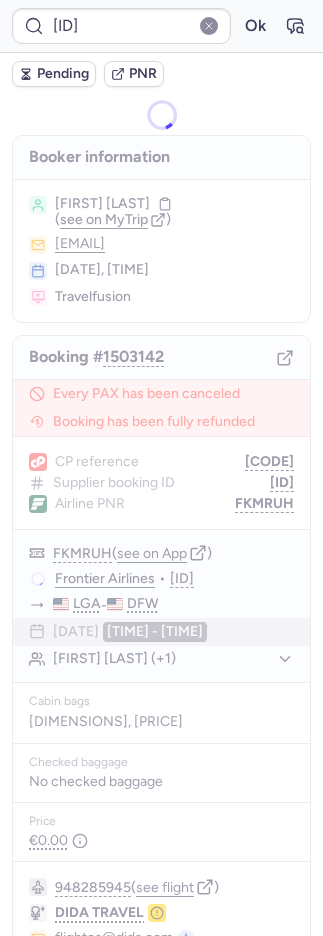 type on "[CODE]" 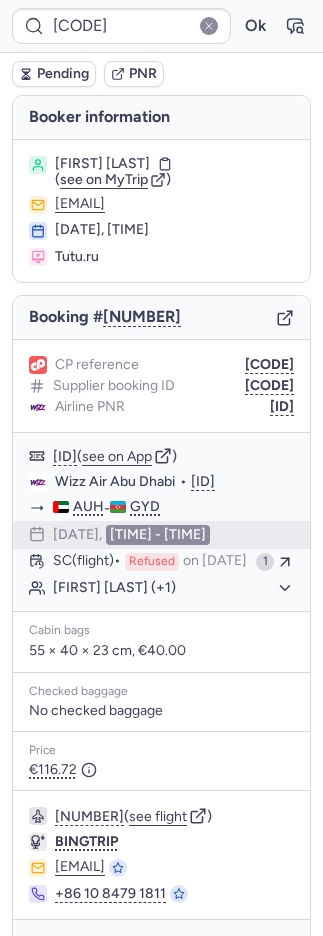 type on "[NUMBER]" 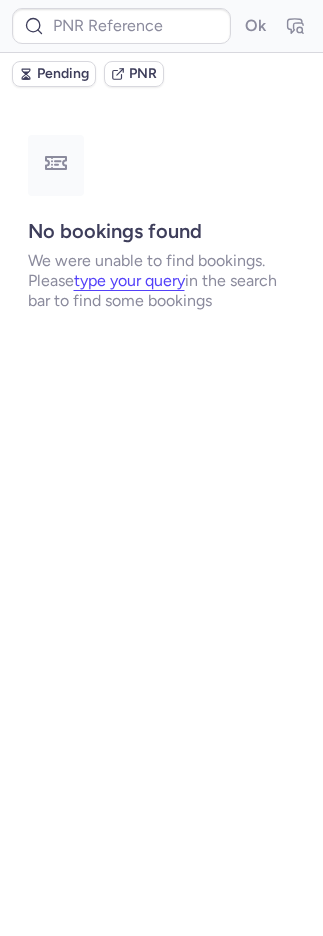 type on "[ID]" 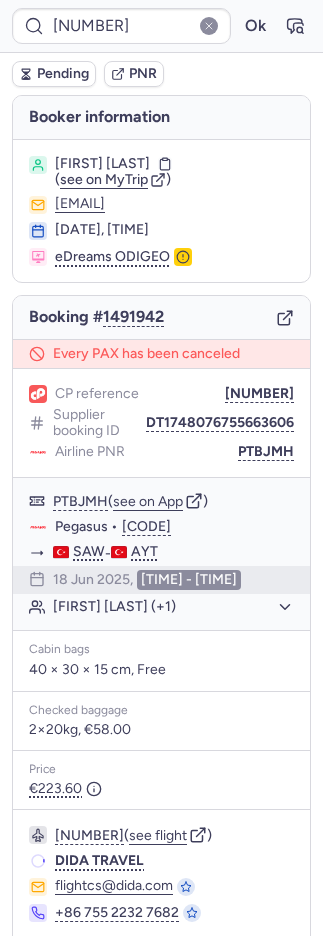 type on "[CODE]" 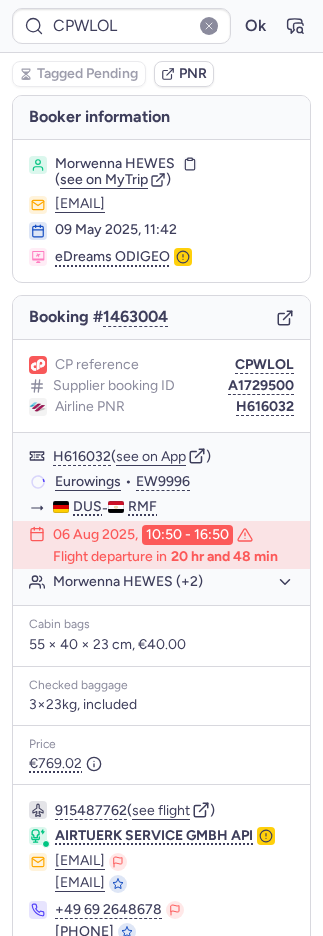 type on "CPJMPT" 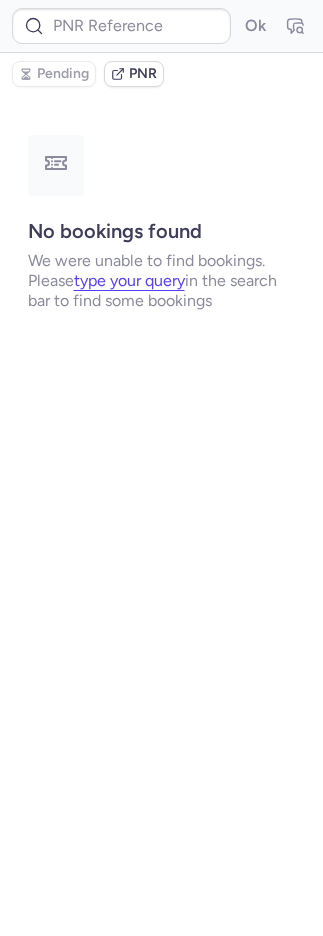 type on "CPWLOL" 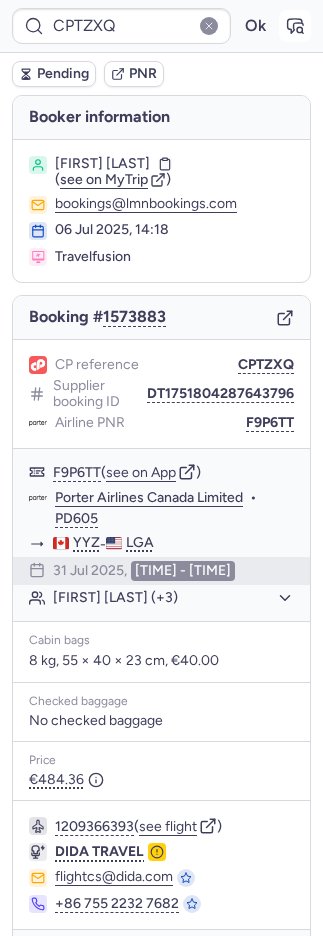 click 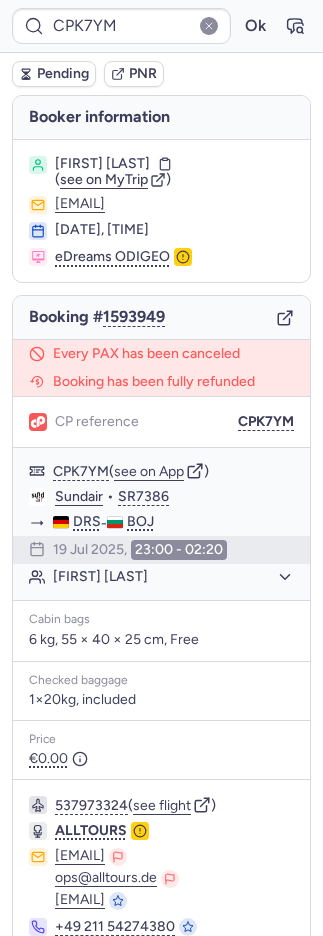 type on "[CODE]" 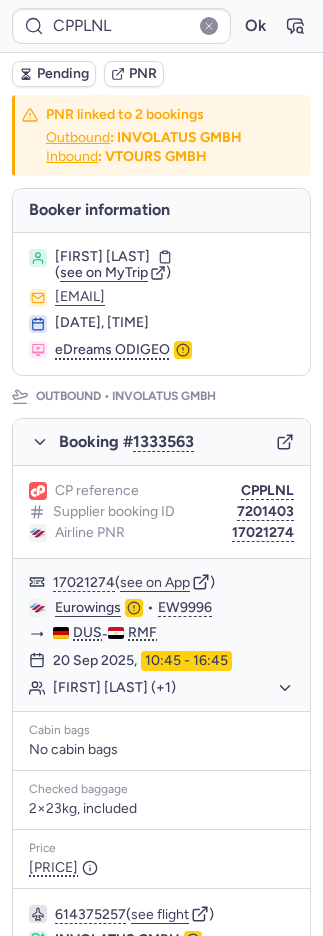 click on "PNR" at bounding box center (143, 74) 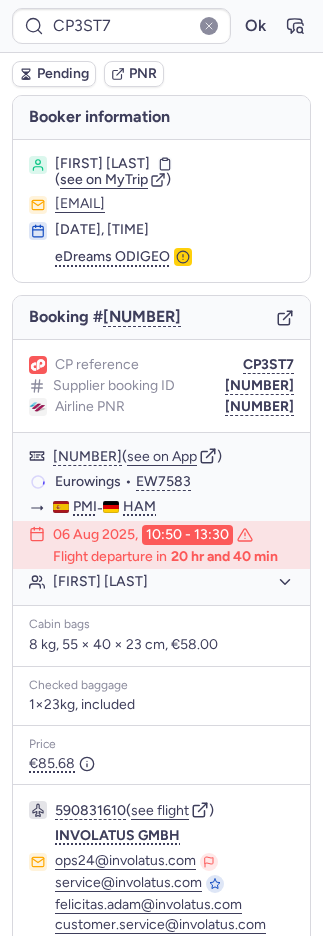 type on "[NUMBER]" 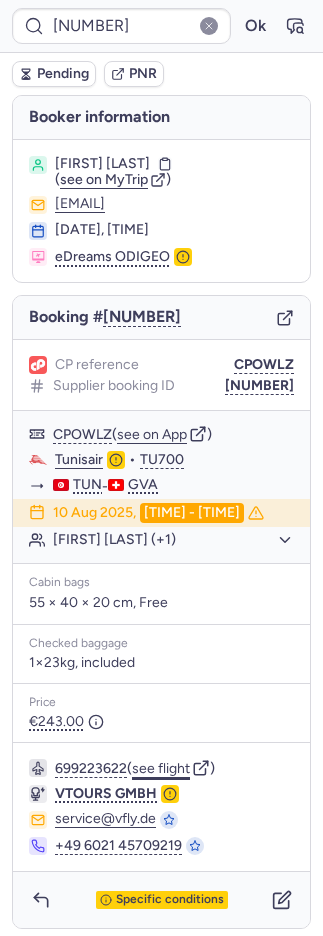 click on "see flight" 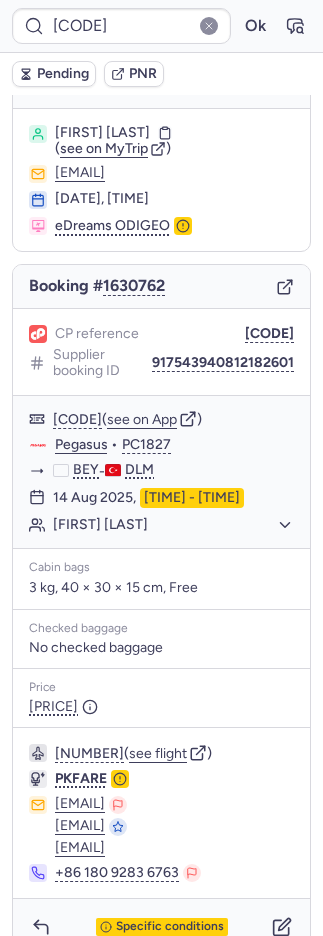 scroll, scrollTop: 58, scrollLeft: 0, axis: vertical 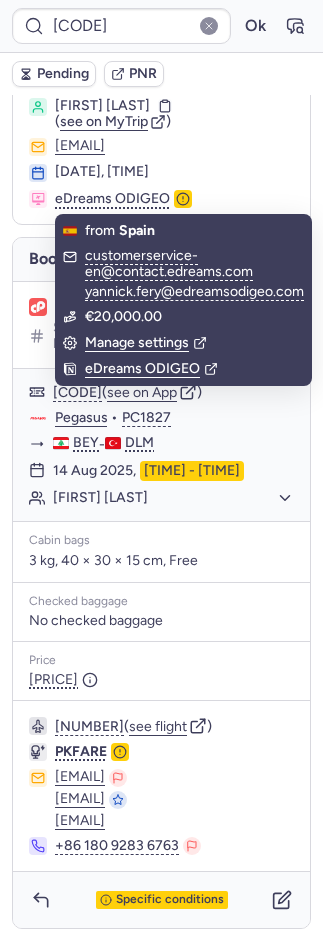 click on "PNR" at bounding box center [143, 74] 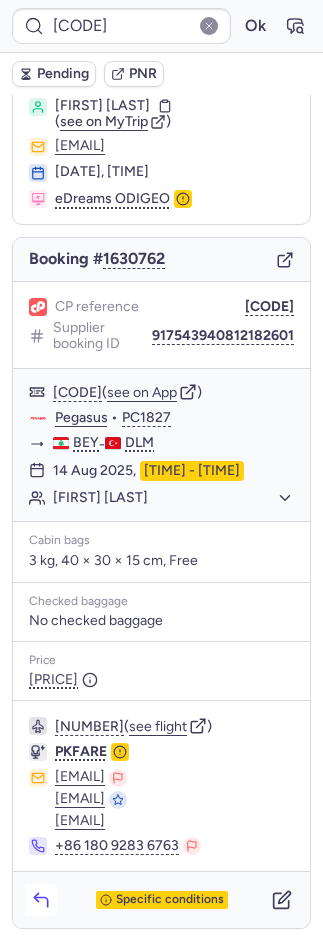 click 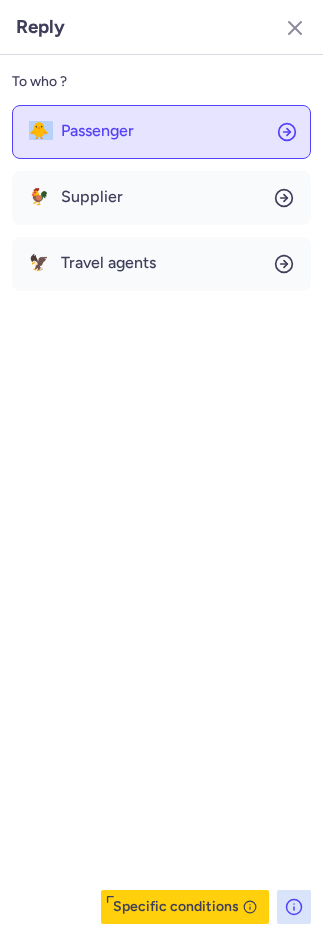 drag, startPoint x: 105, startPoint y: 98, endPoint x: 112, endPoint y: 106, distance: 10.630146 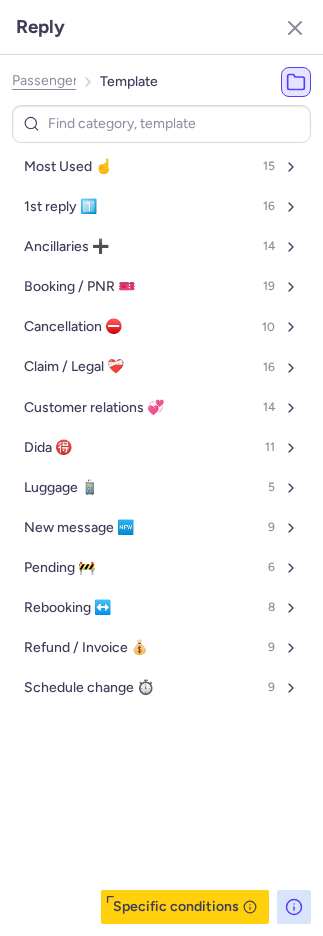 click on "Most Used ☝️ 15 1st reply 1️⃣ 16 Ancillaries ➕ 14 Booking / PNR 🎫 19 Cancellation ⛔️ 10 Claim / Legal ❤️‍🩹 16 Customer relations 💞 14 Dida 🉐 11 Luggage 🧳 5 New message 🆕 9 Pending 🚧 6 Rebooking ↔️ 8 Refund / Invoice 💰 9 Schedule change ⏱️ 9" at bounding box center (161, 514) 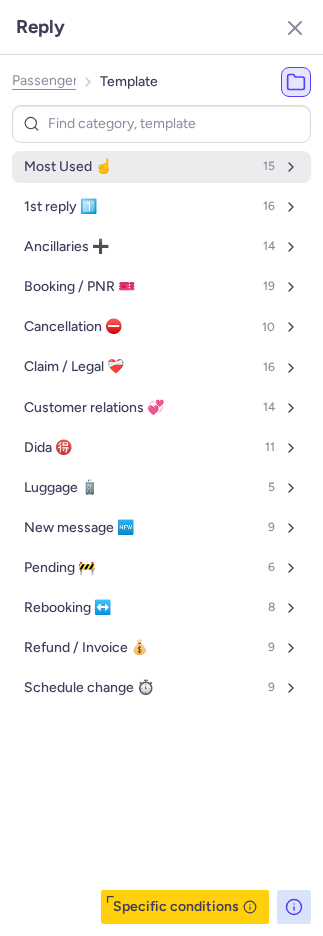 click on "Most Used ☝️ 15" at bounding box center (161, 167) 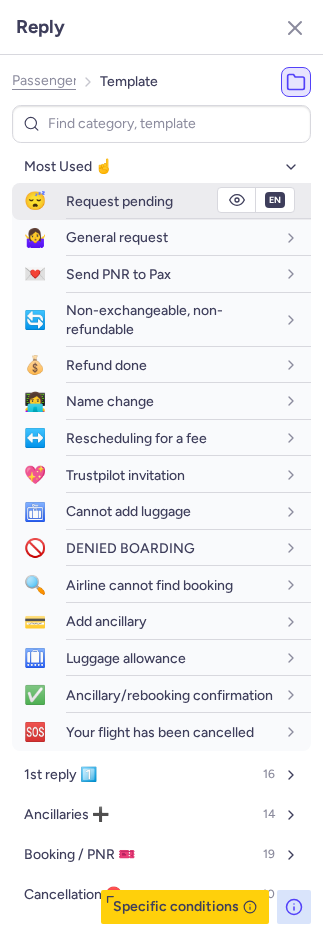 click on "Request pending" at bounding box center (119, 201) 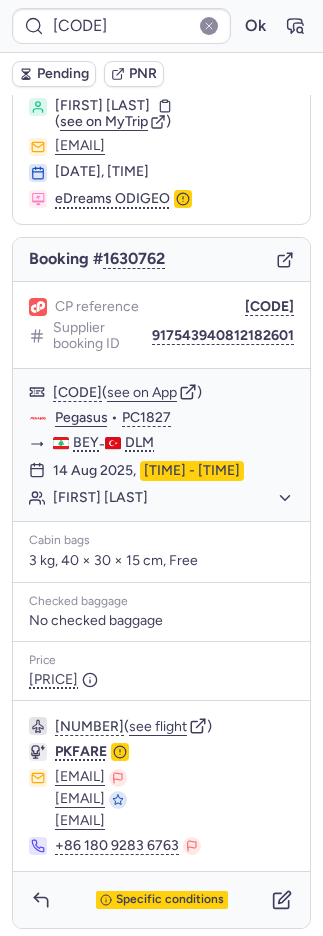 click on "Pending" at bounding box center (63, 74) 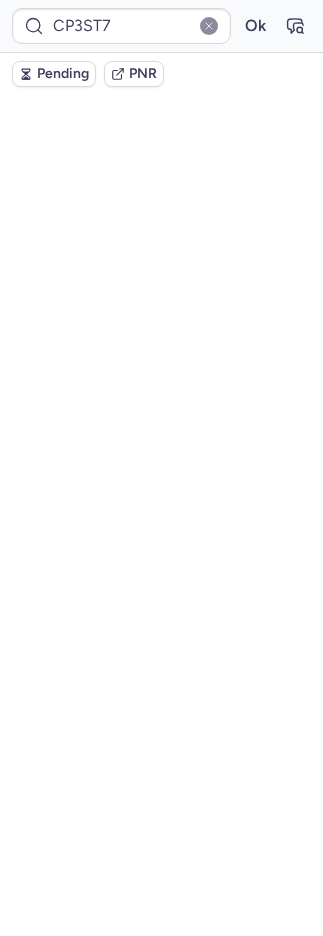 scroll, scrollTop: 98, scrollLeft: 0, axis: vertical 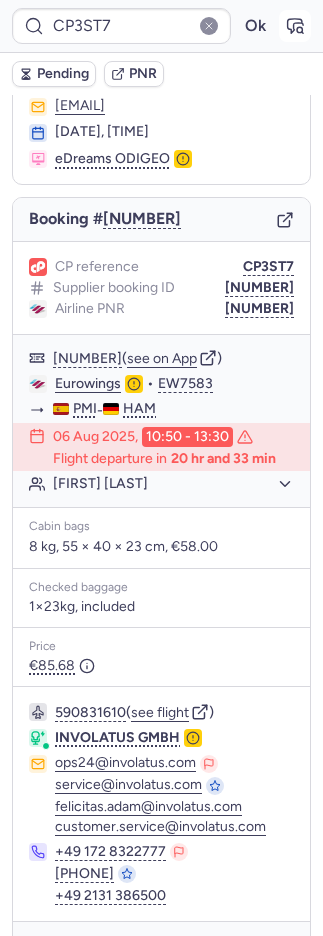 click 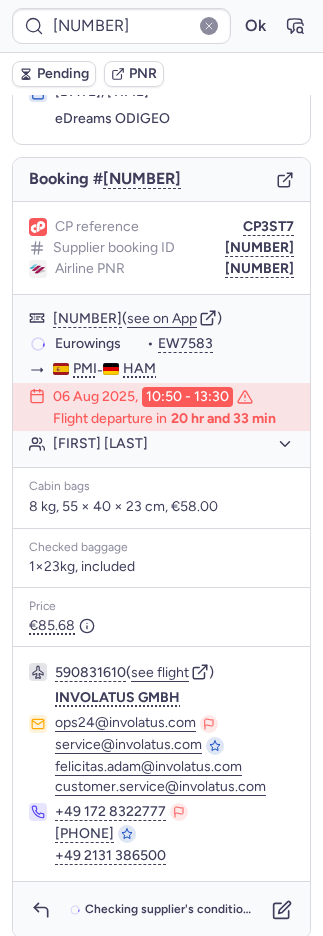 scroll, scrollTop: 98, scrollLeft: 0, axis: vertical 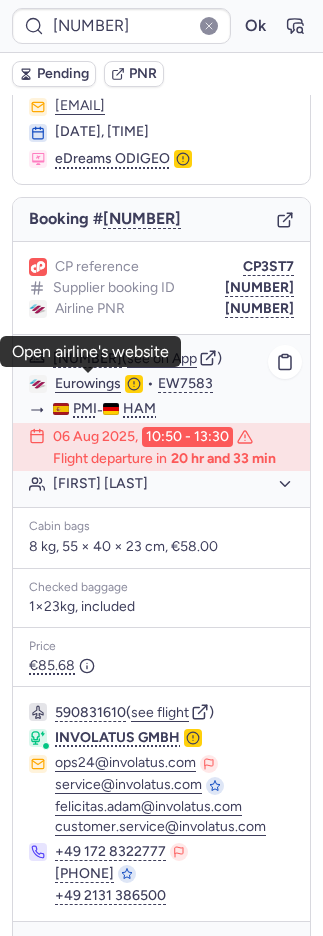 click on "Eurowings" 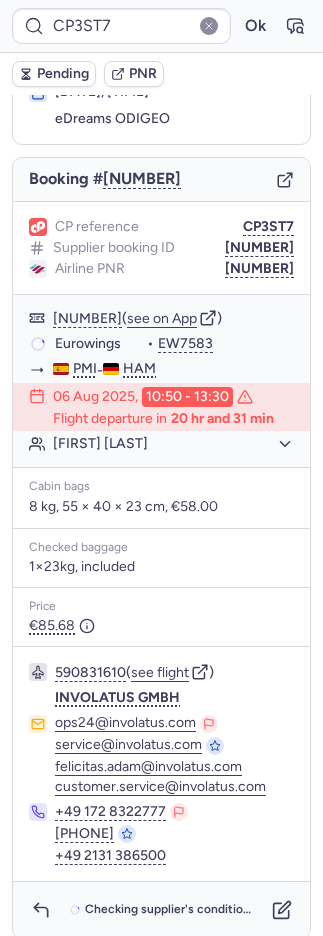 scroll, scrollTop: 98, scrollLeft: 0, axis: vertical 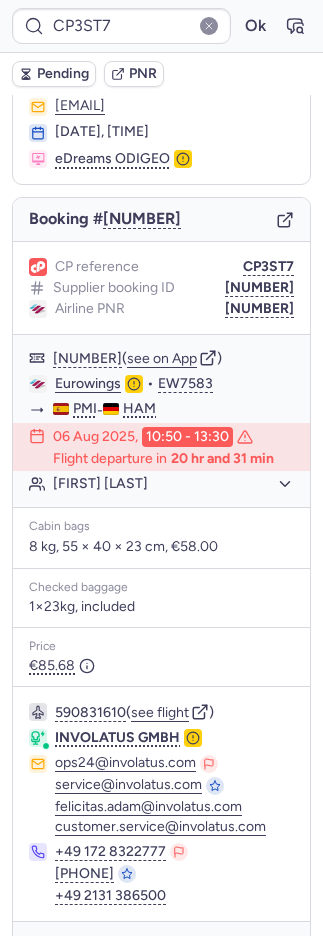 type on "CPQZIM" 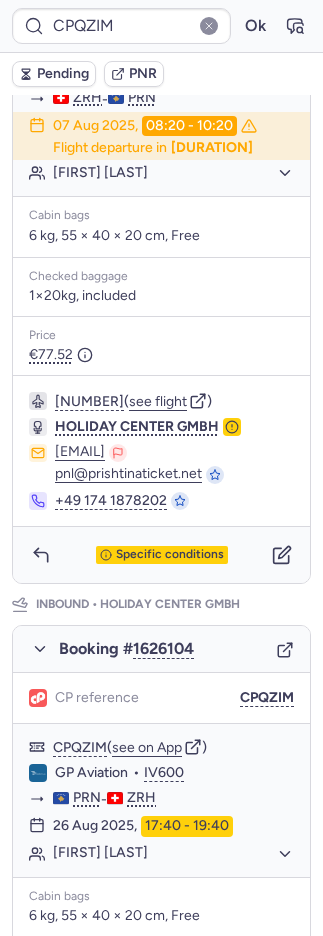 scroll, scrollTop: 882, scrollLeft: 0, axis: vertical 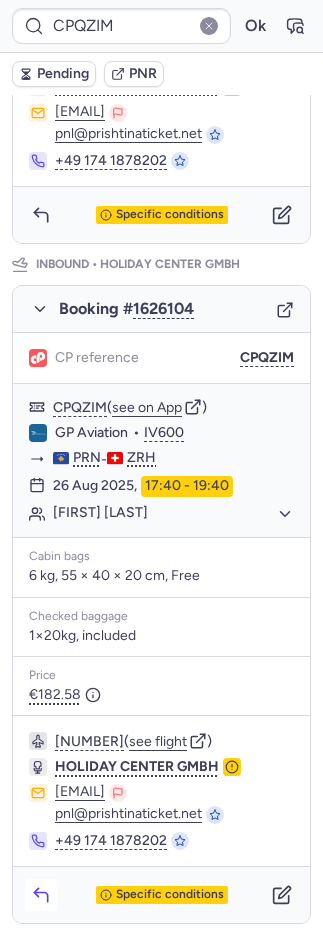 click at bounding box center (41, 895) 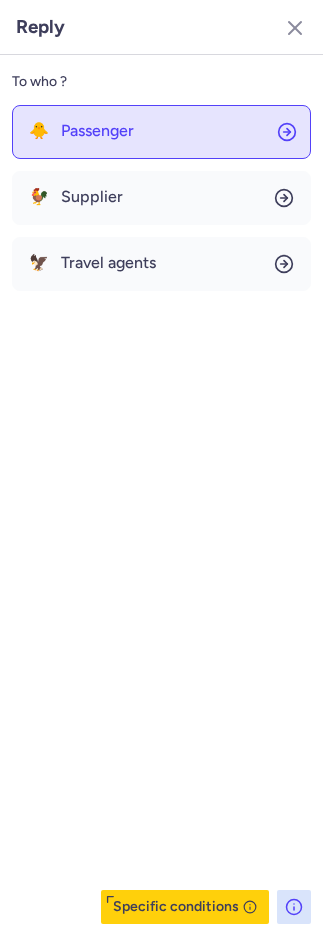 click on "🐥 Passenger" 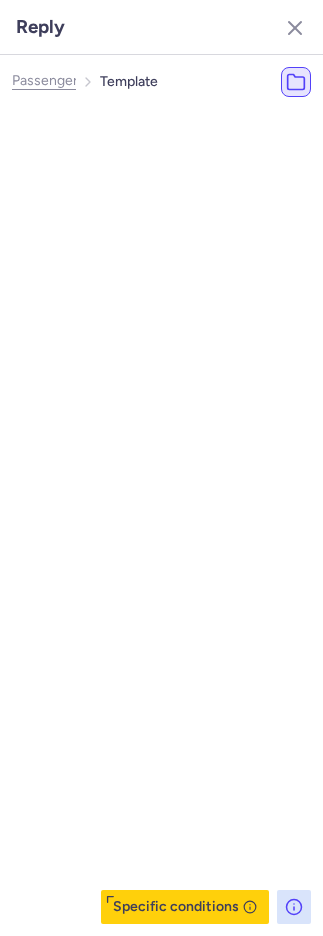 select on "en" 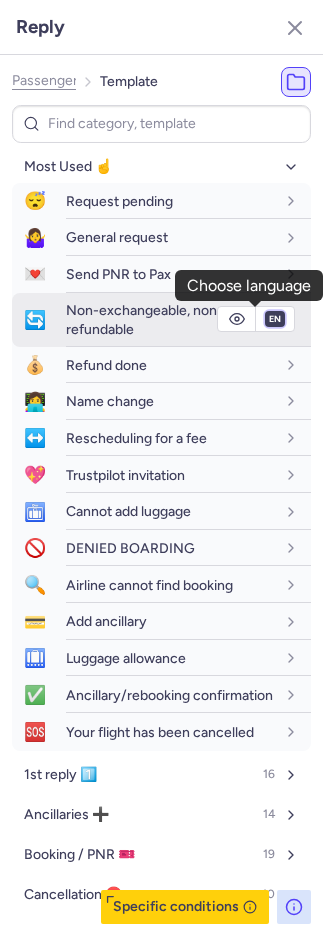 click on "fr en de nl pt es it ru" at bounding box center [275, 319] 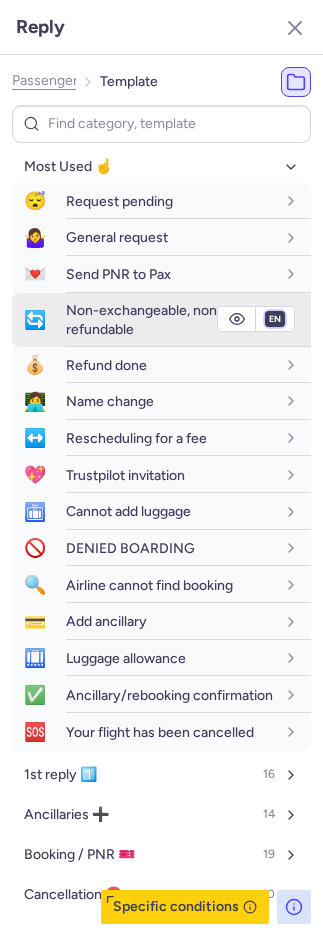 select on "de" 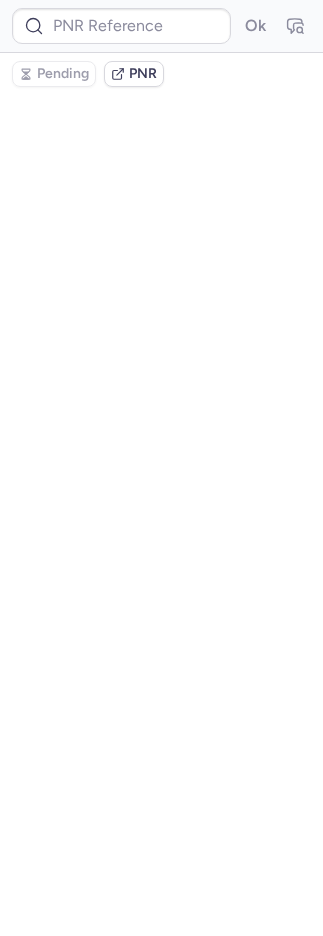 scroll, scrollTop: 0, scrollLeft: 0, axis: both 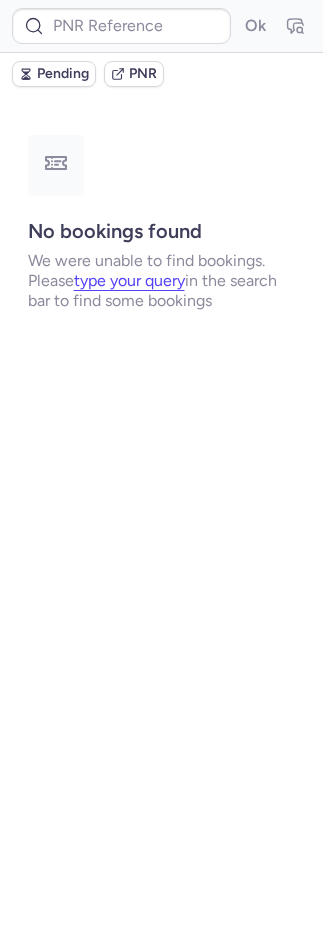 type on "[CODE]" 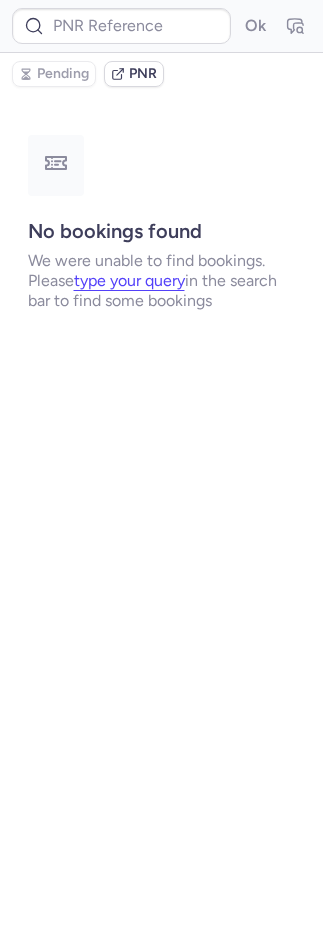 type on "[NUMBER]" 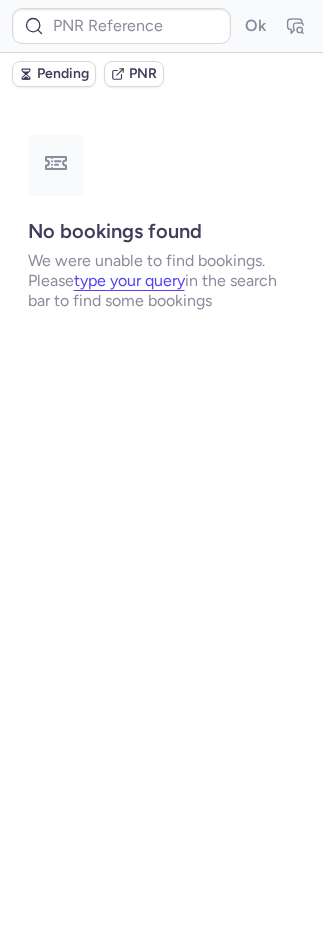type on "[ID]" 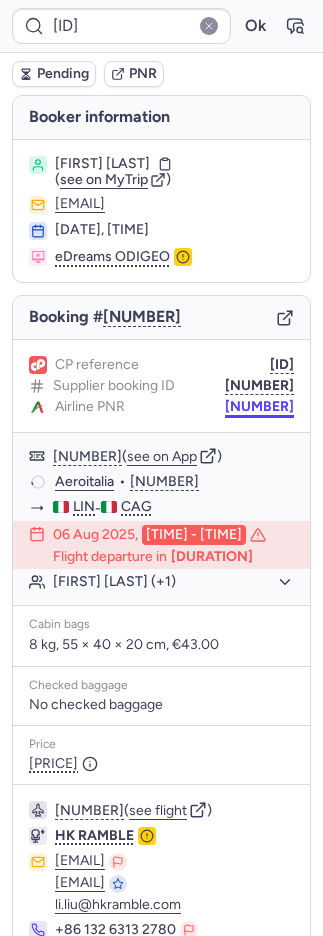 click on "[NUMBER]" at bounding box center (259, 407) 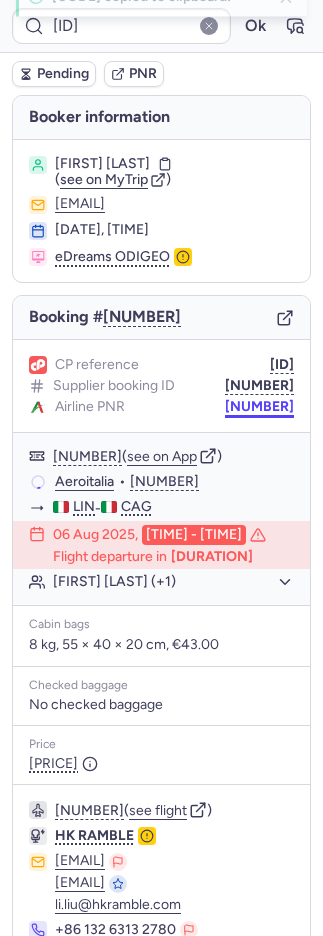 click on "[NUMBER]" at bounding box center [259, 407] 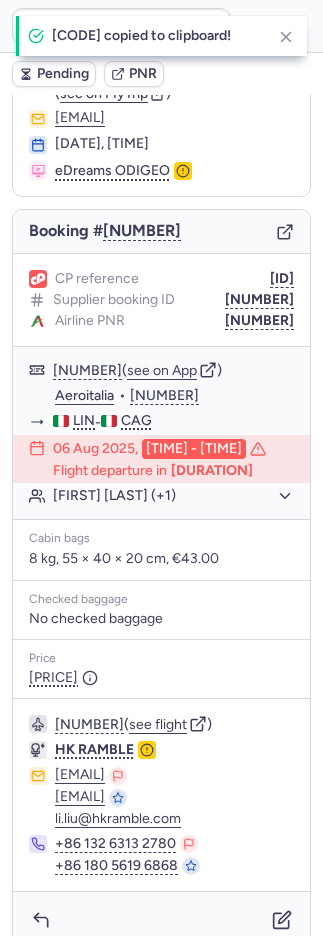 scroll, scrollTop: 182, scrollLeft: 0, axis: vertical 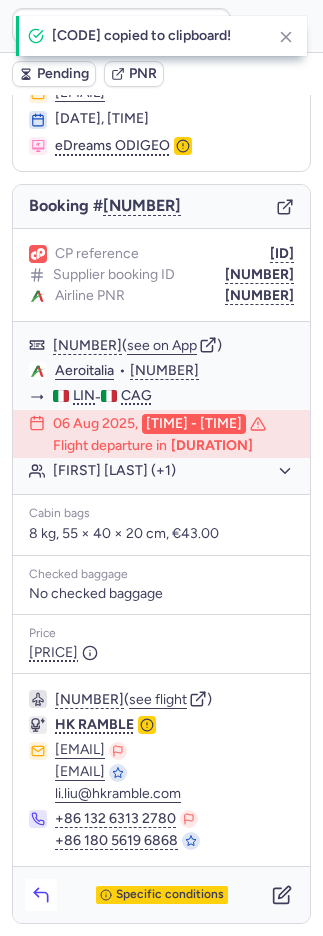 click 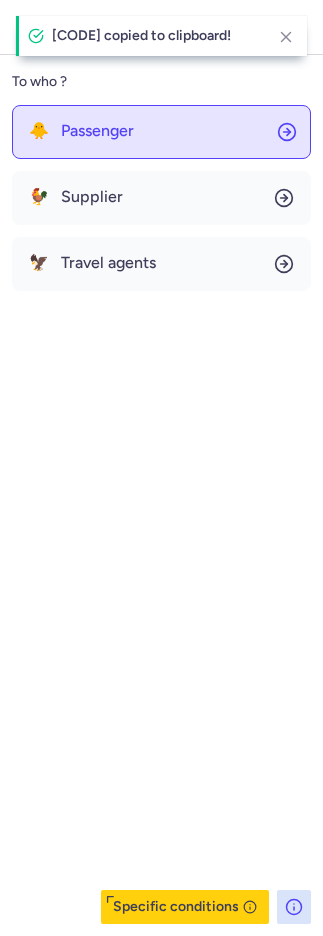 click on "Passenger" at bounding box center [97, 131] 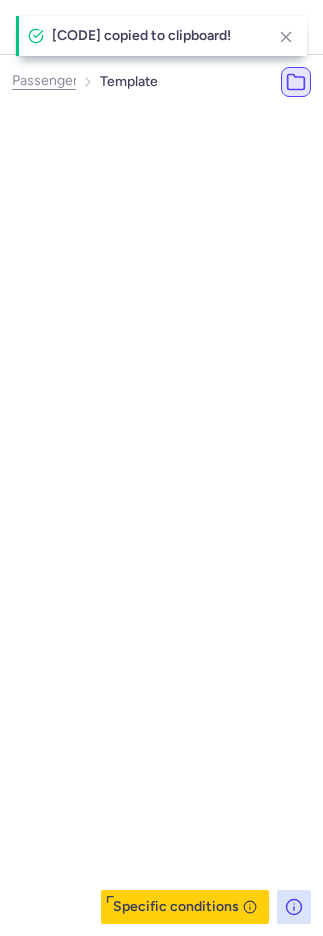 select on "en" 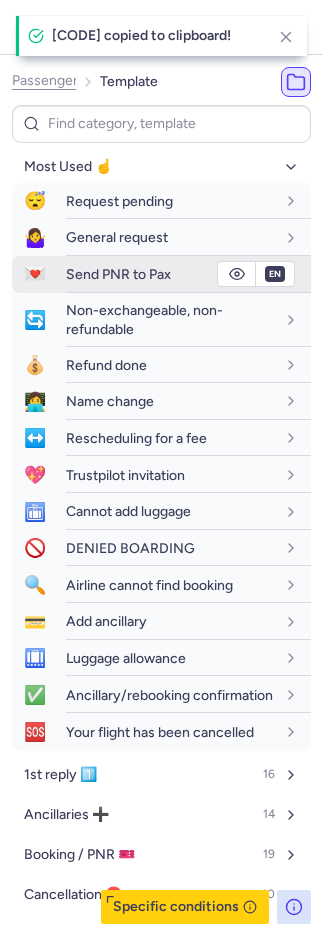 click on "Send PNR to Pax" at bounding box center (118, 274) 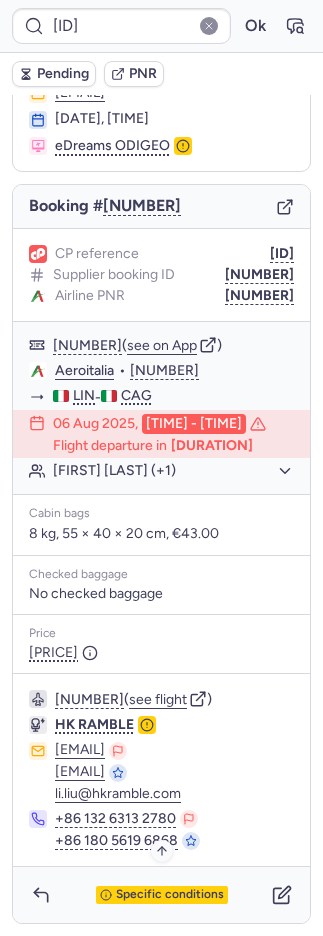 click on "Specific conditions" at bounding box center [170, 895] 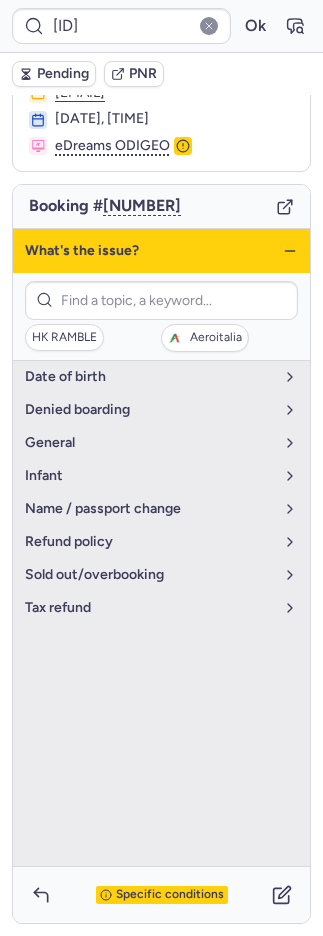 click on "Specific conditions" at bounding box center [161, 895] 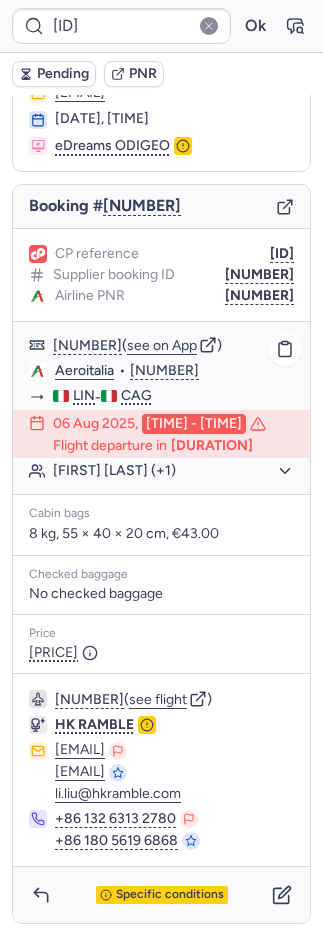 click on "Aeroitalia" 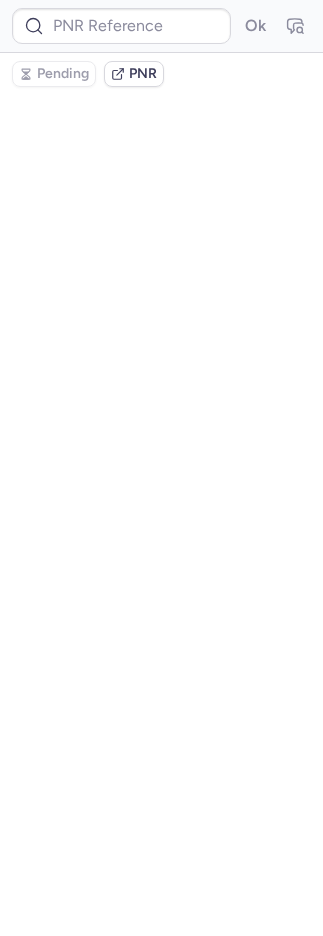 scroll, scrollTop: 0, scrollLeft: 0, axis: both 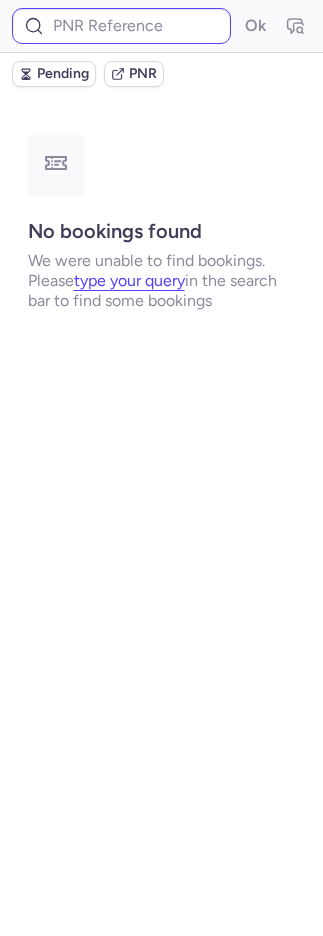type on "[ID]" 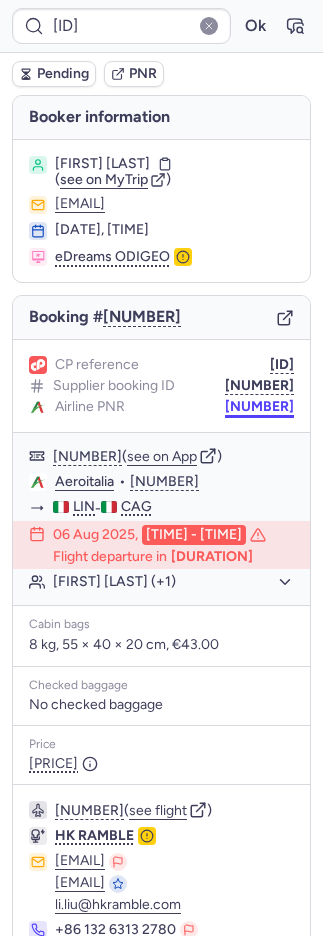click on "[NUMBER]" at bounding box center (259, 407) 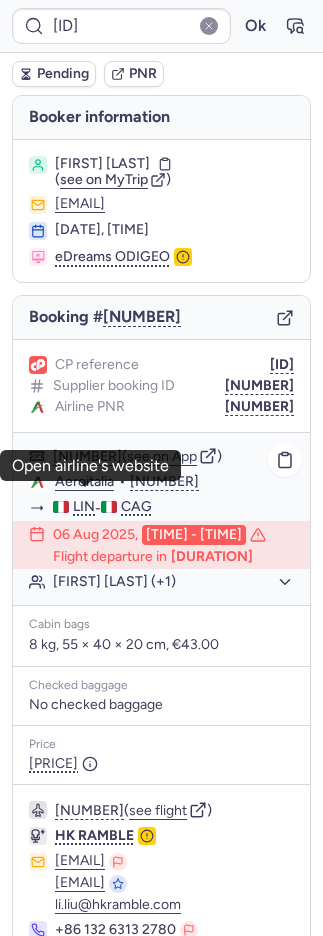 click on "Aeroitalia" 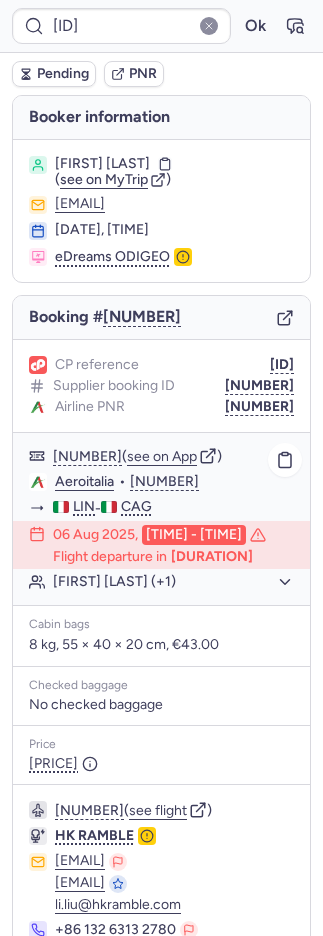 click on "[FIRST] [LAST] (+1)" 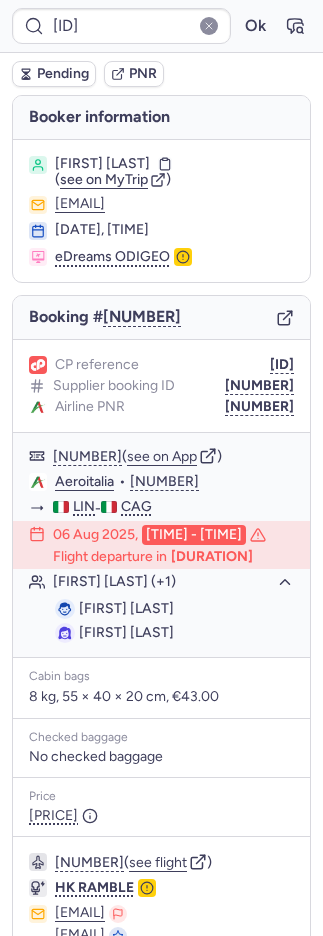 type 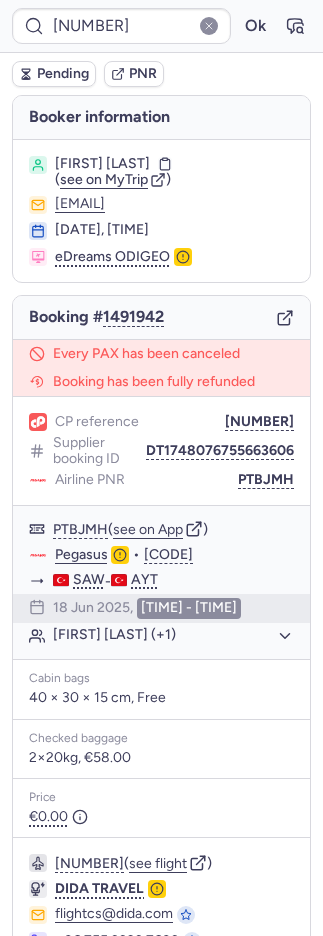 type on "CPWV8P" 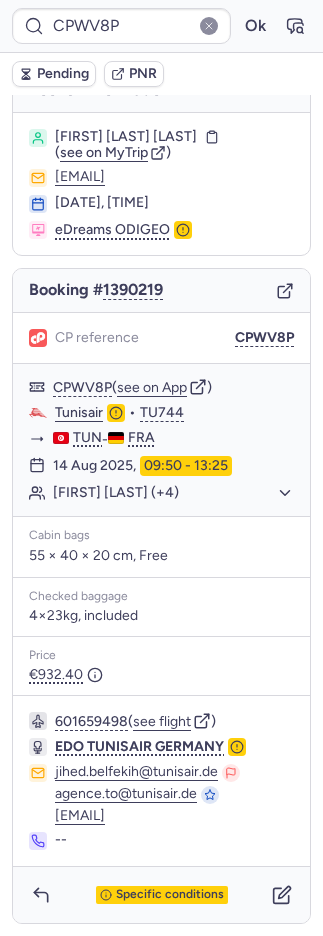scroll, scrollTop: 46, scrollLeft: 0, axis: vertical 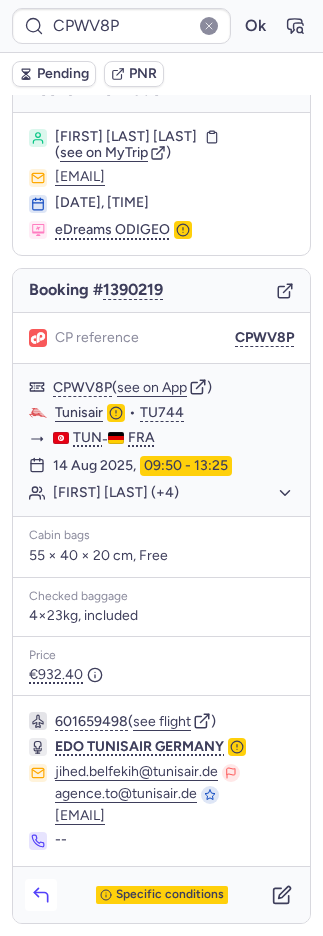 click 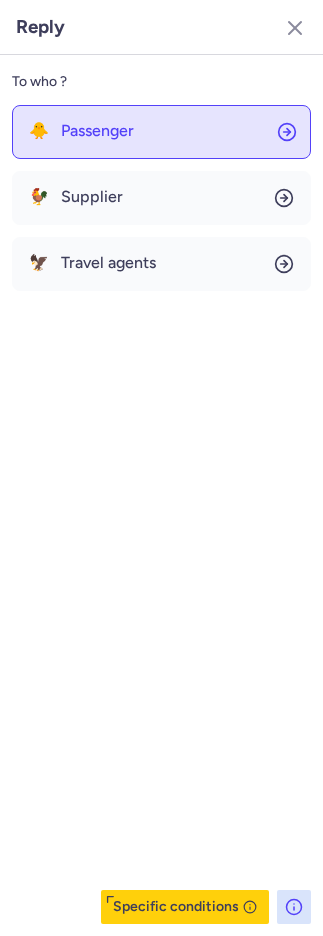 click on "Passenger" at bounding box center [97, 131] 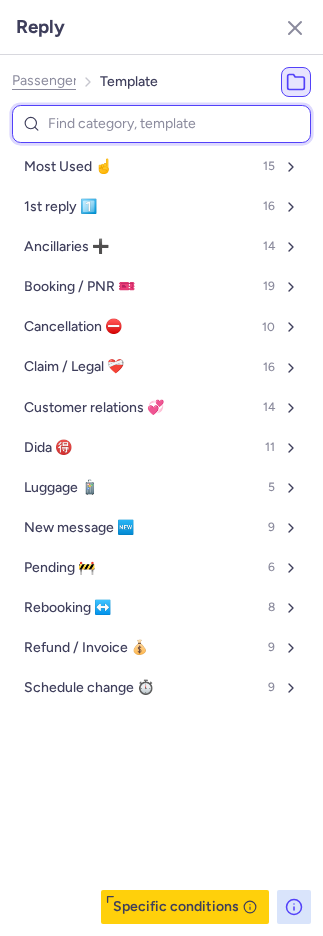 click at bounding box center [161, 124] 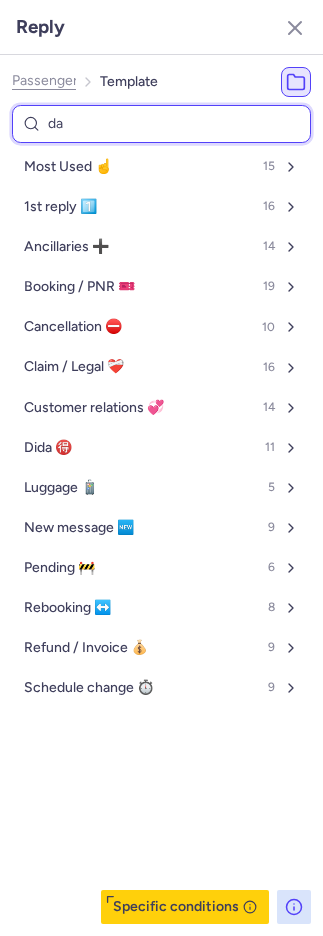 type on "dat" 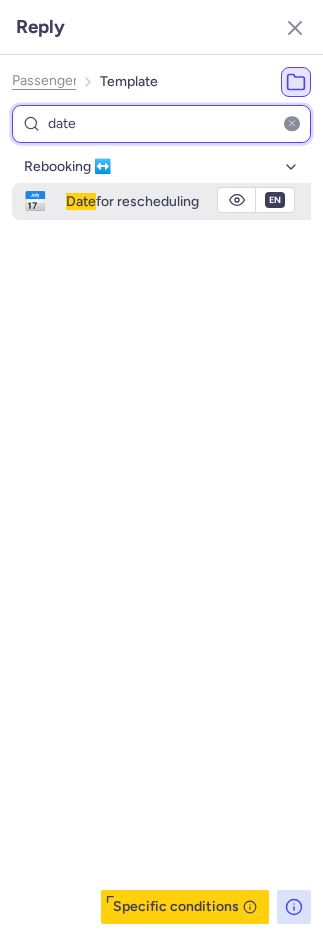 type on "date" 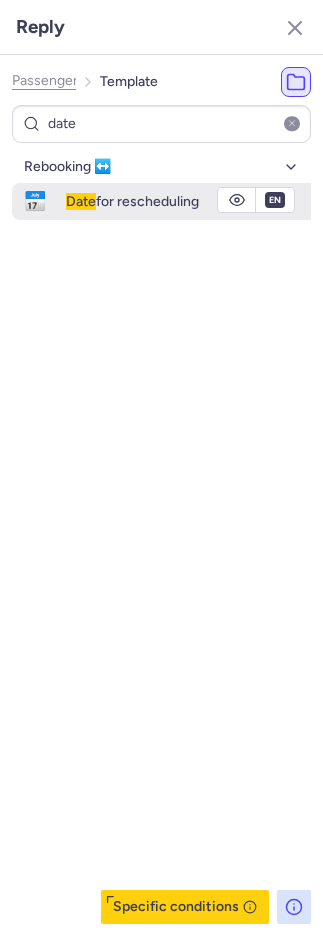 click on "Date  for rescheduling" at bounding box center (170, 201) 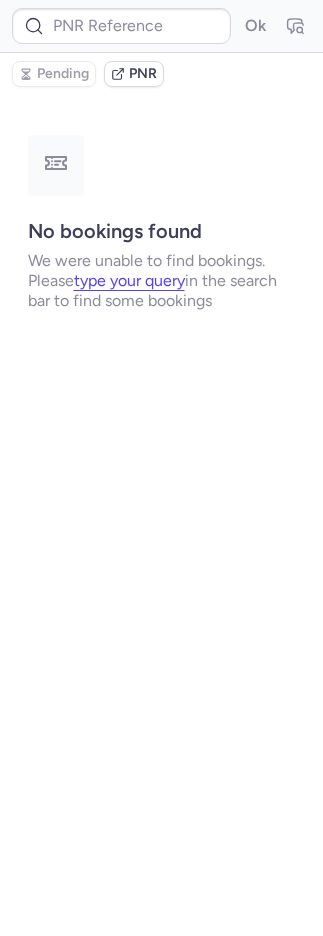 scroll, scrollTop: 0, scrollLeft: 0, axis: both 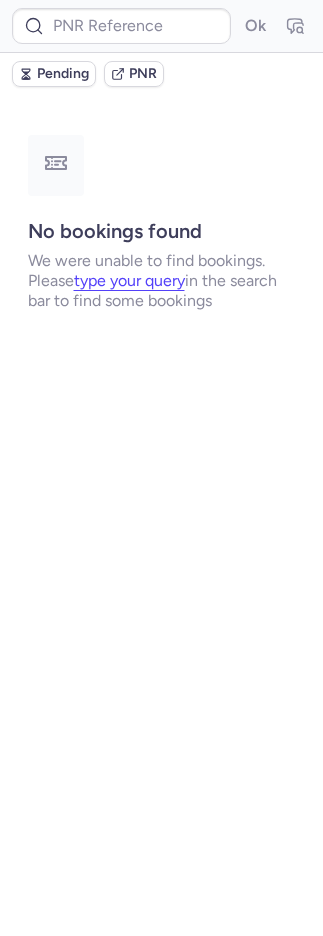 type on "CP7UH9" 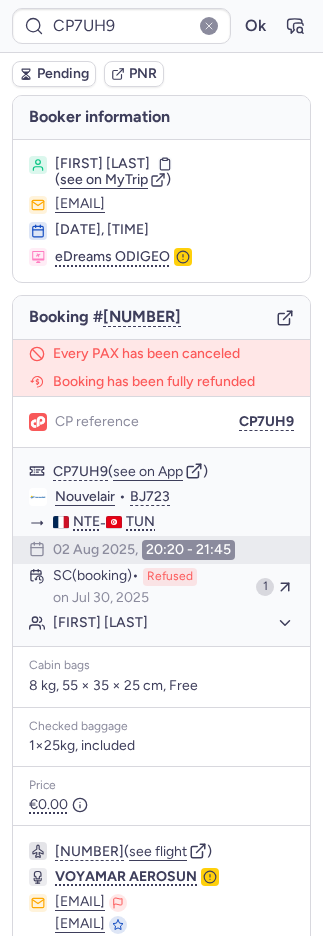 click on "Pending" at bounding box center (63, 74) 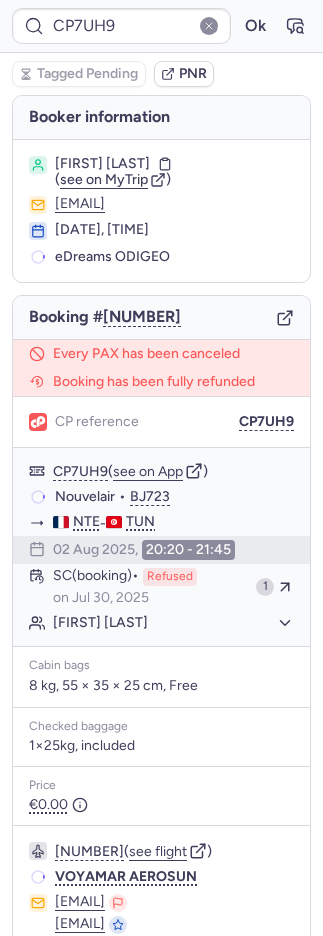 type on "[ID]" 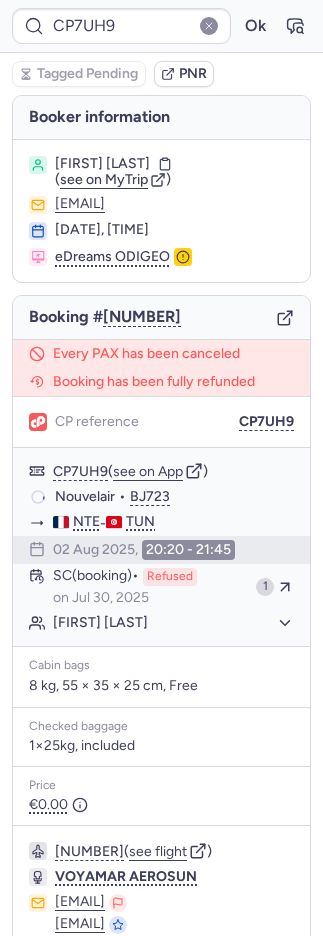 type on "CPGTAT" 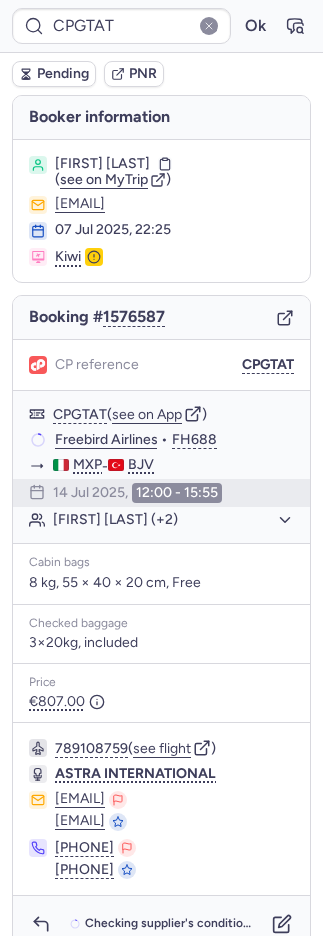 click on "CPGTAT  Ok" at bounding box center [161, 26] 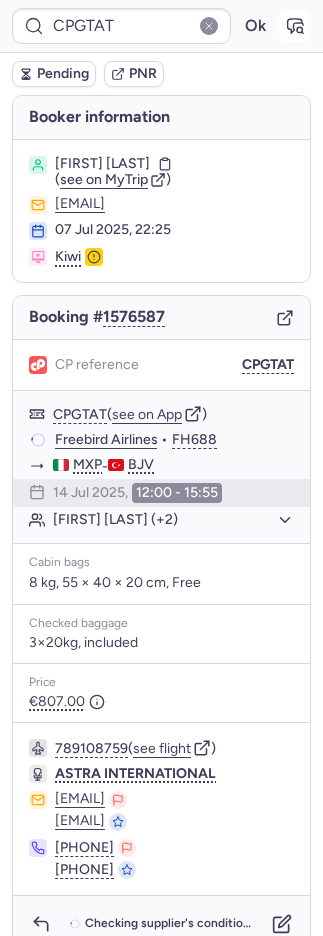 click 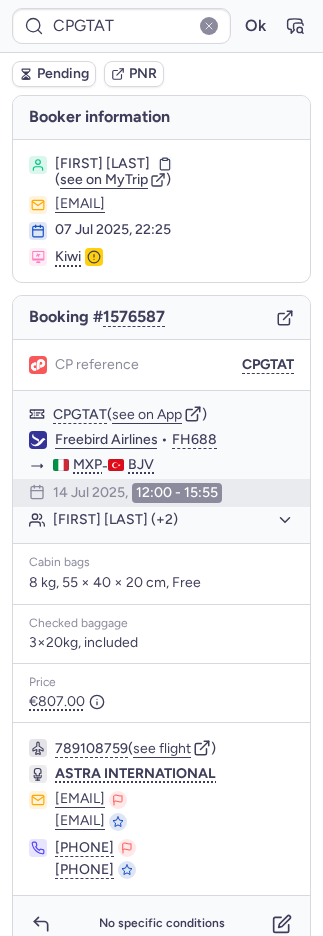 type on "CP7UH9" 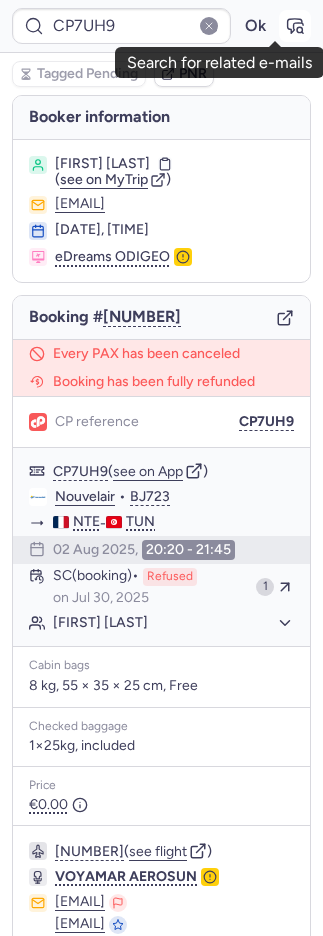 click at bounding box center [295, 26] 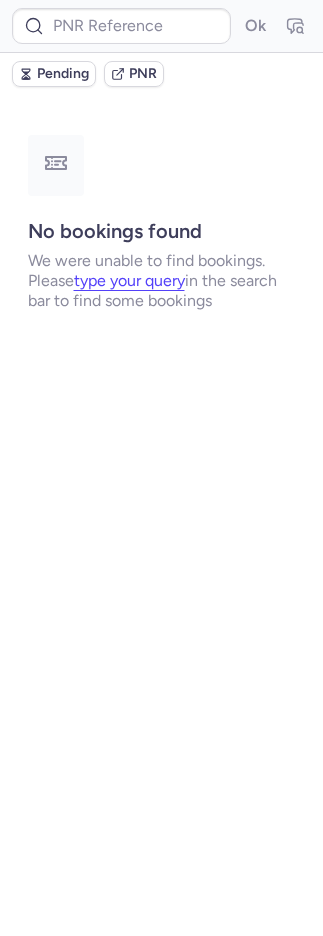type on "CPH2ZF" 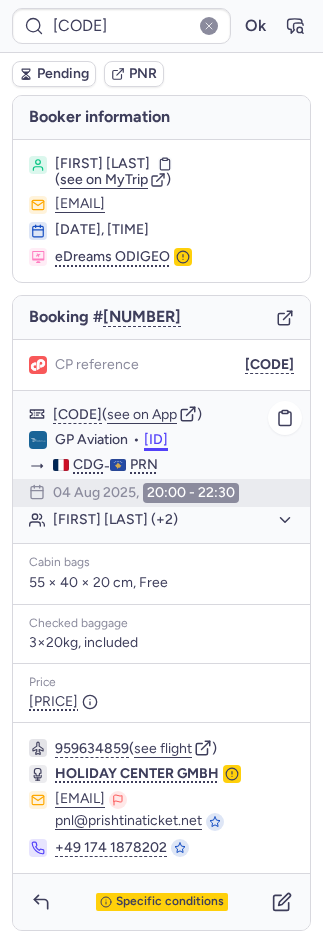 click on "[ID]" at bounding box center [156, 440] 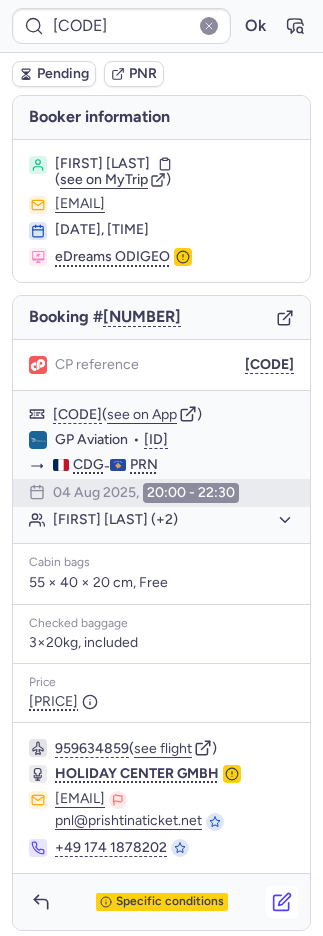 click 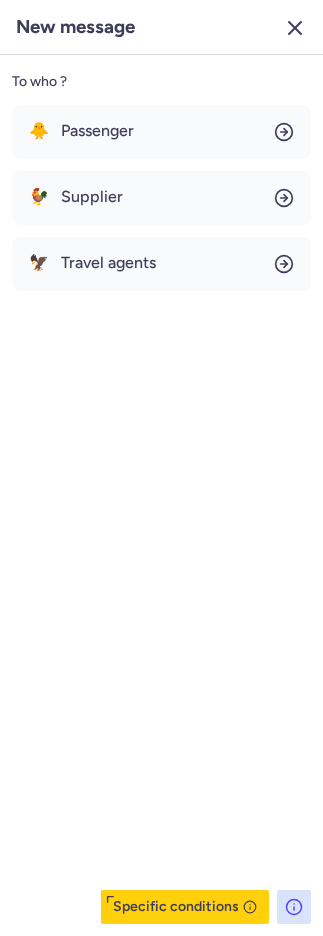 click 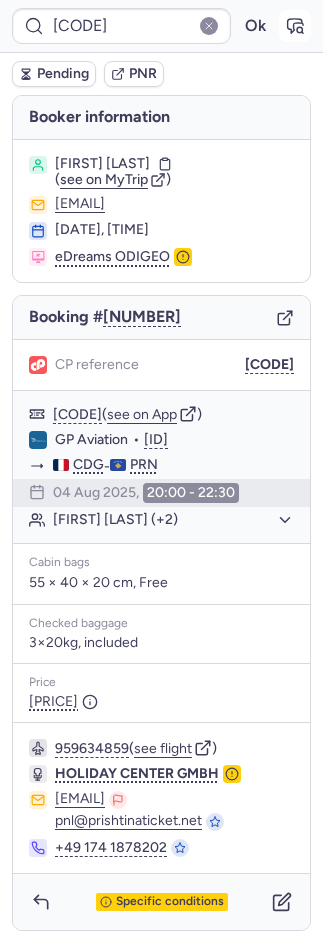 click 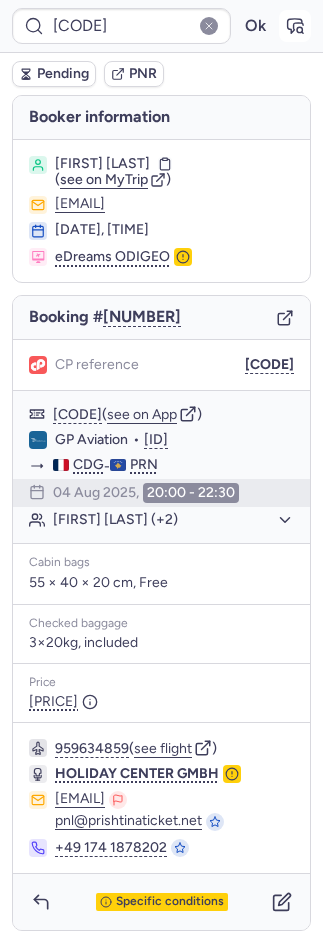 click 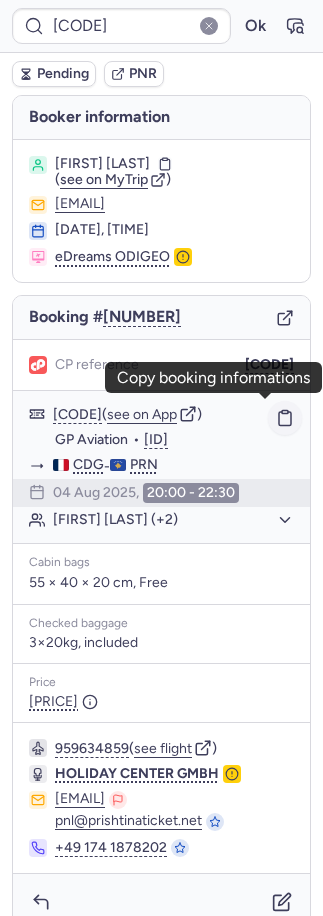 click 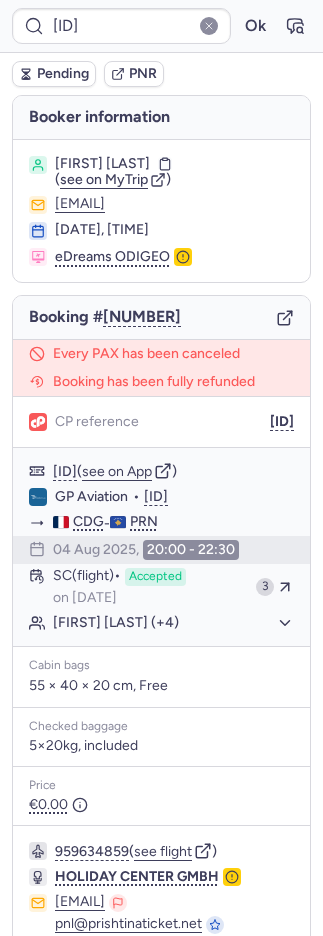 type on "[CODE]" 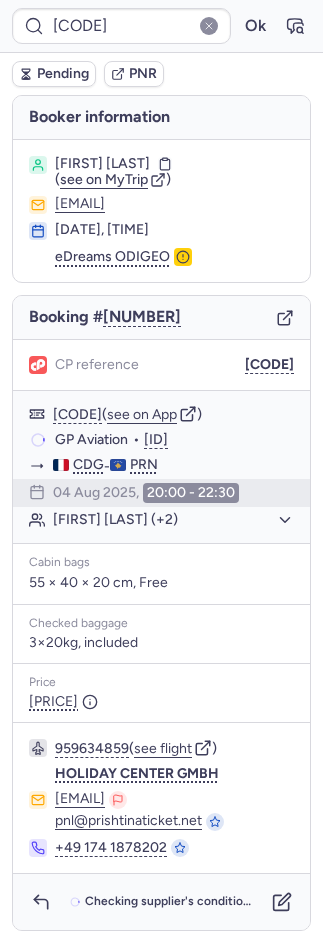 scroll, scrollTop: 2, scrollLeft: 0, axis: vertical 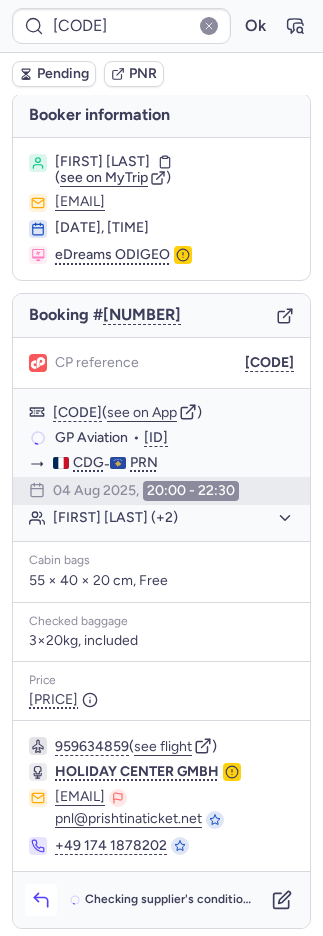 click at bounding box center (41, 900) 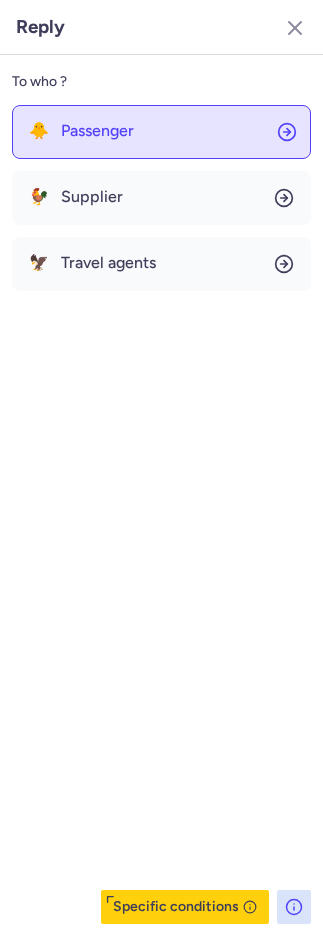click on "🐥 Passenger" 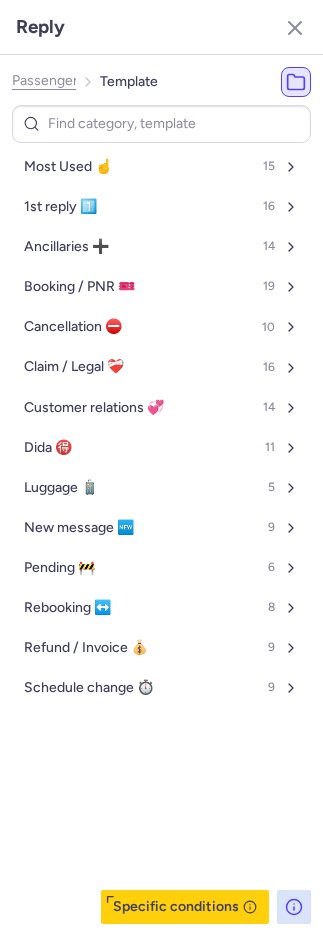 click on "Most Used ☝️ 15" at bounding box center [161, 167] 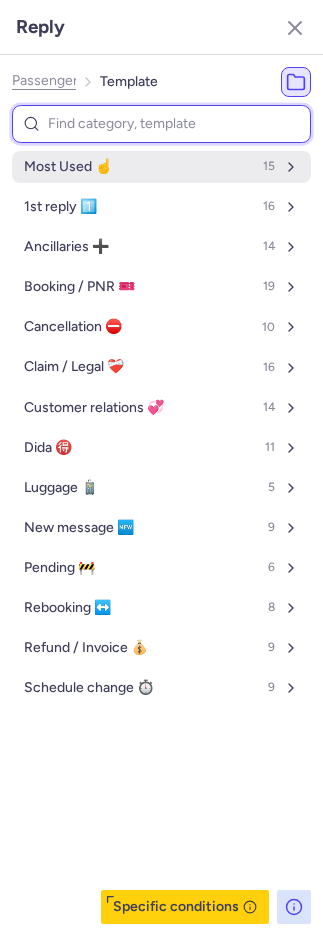 select on "en" 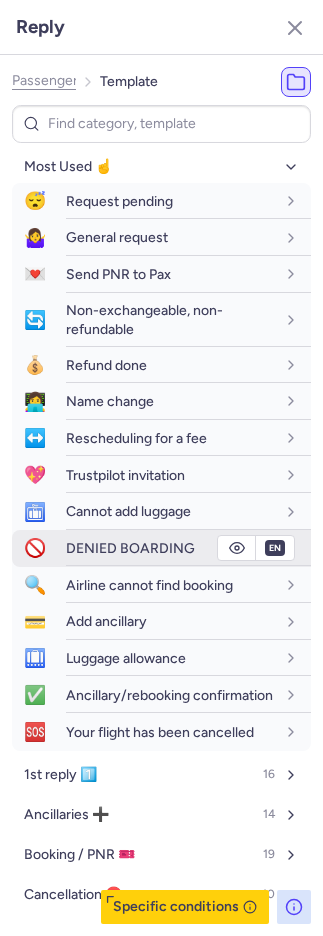 click on "DENIED BOARDING" at bounding box center [130, 548] 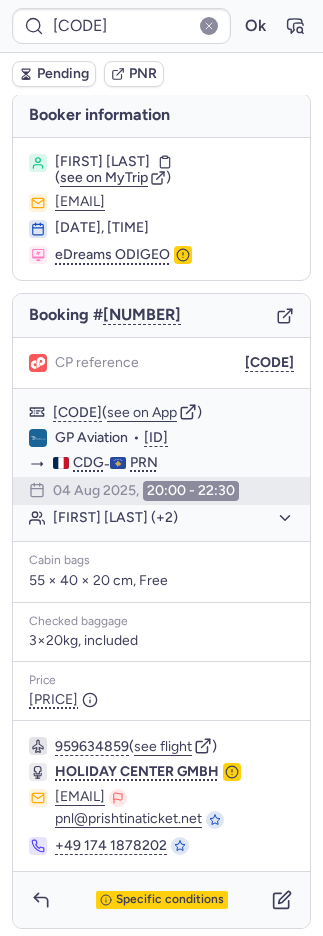 click on "Pending" at bounding box center (63, 74) 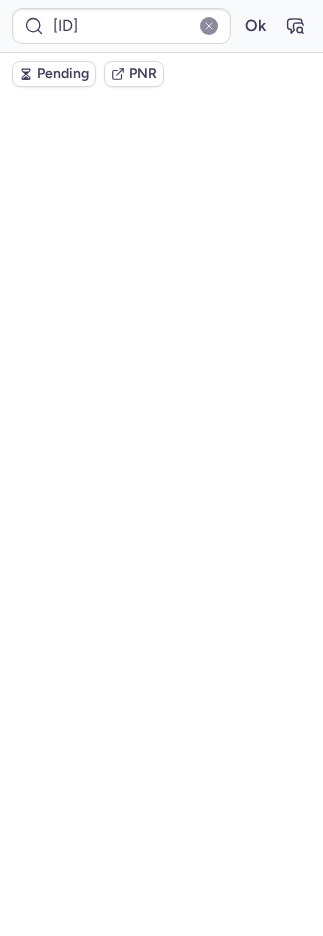 scroll, scrollTop: 42, scrollLeft: 0, axis: vertical 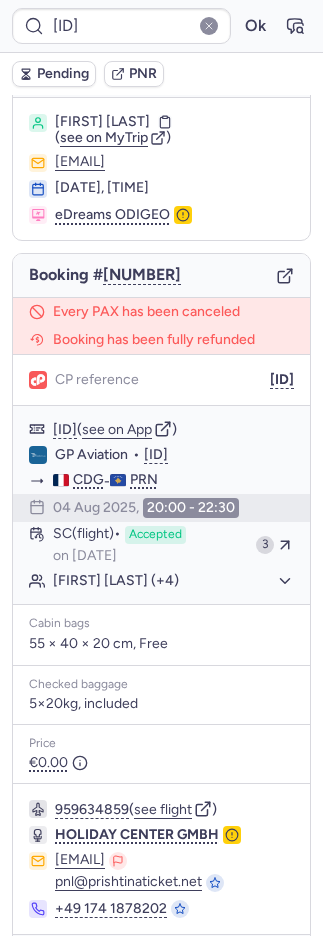 type on "CPSJEH" 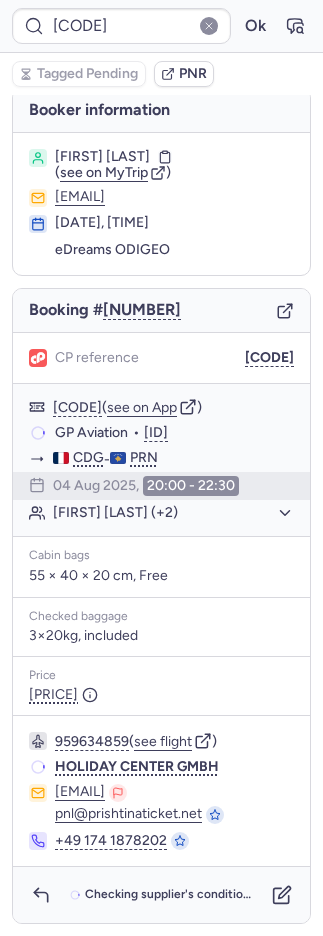 scroll, scrollTop: 2, scrollLeft: 0, axis: vertical 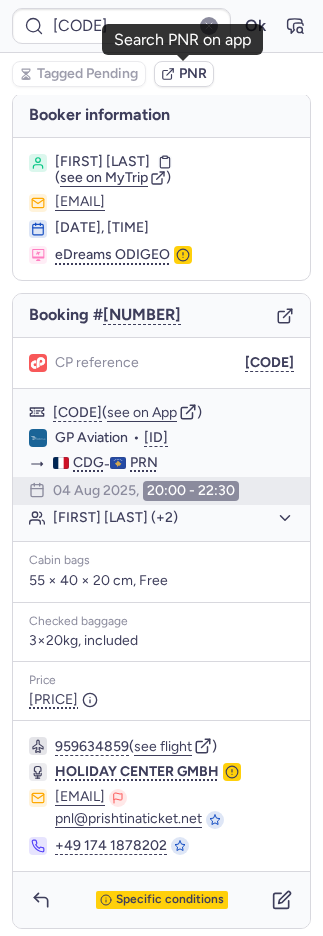 click on "PNR" at bounding box center [193, 74] 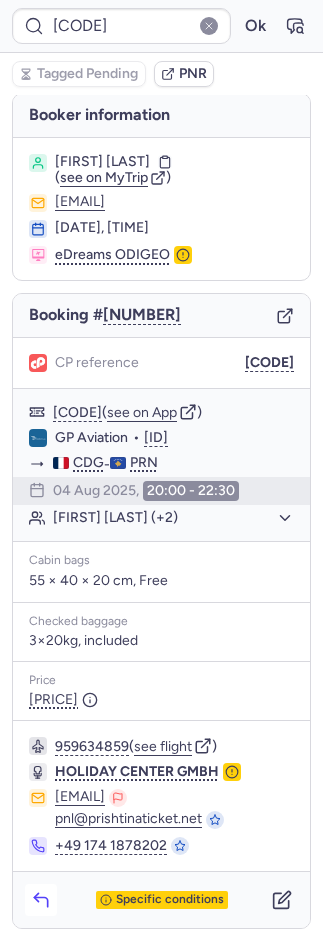 click at bounding box center (41, 900) 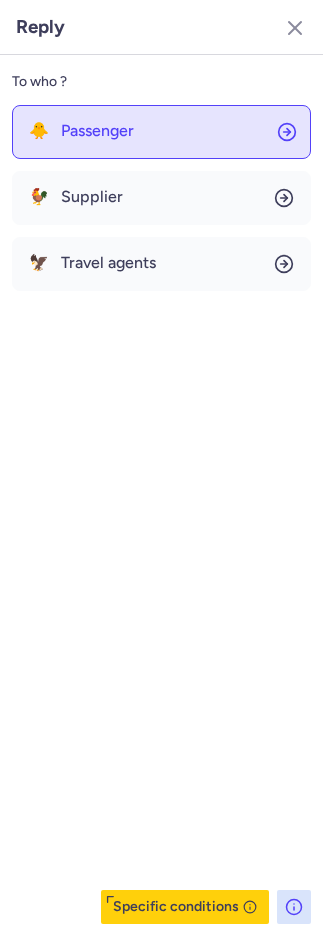 click on "🐥 Passenger" at bounding box center [81, 131] 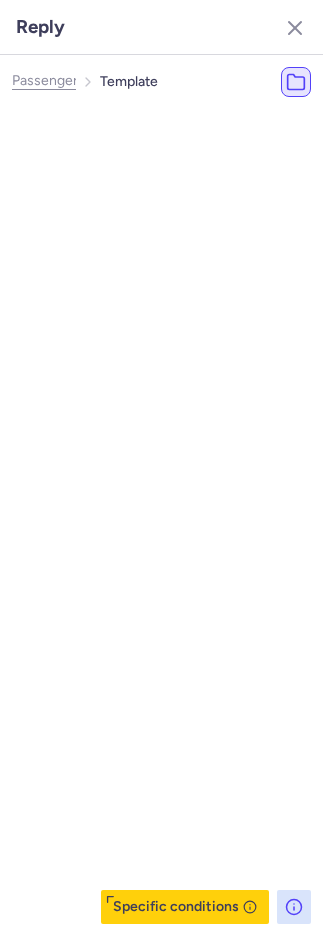 select on "en" 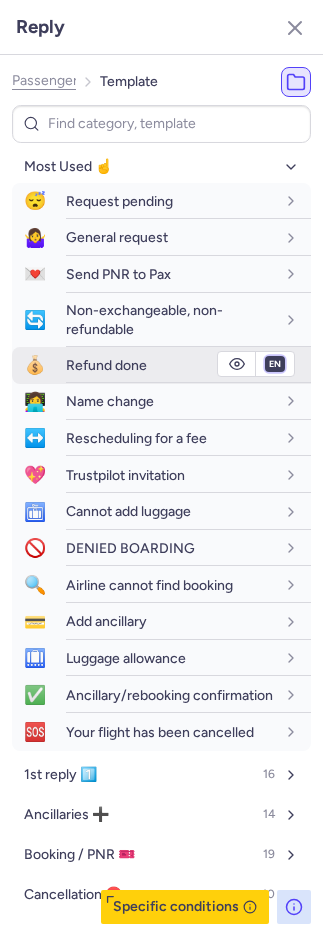 click on "fr en de nl pt es it ru" at bounding box center [275, 364] 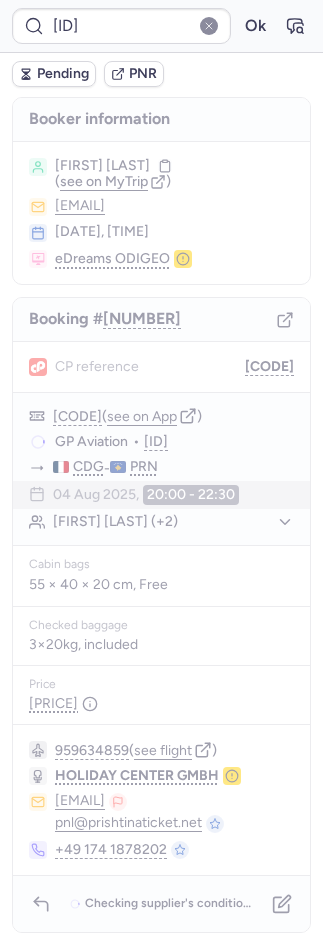 scroll, scrollTop: 42, scrollLeft: 0, axis: vertical 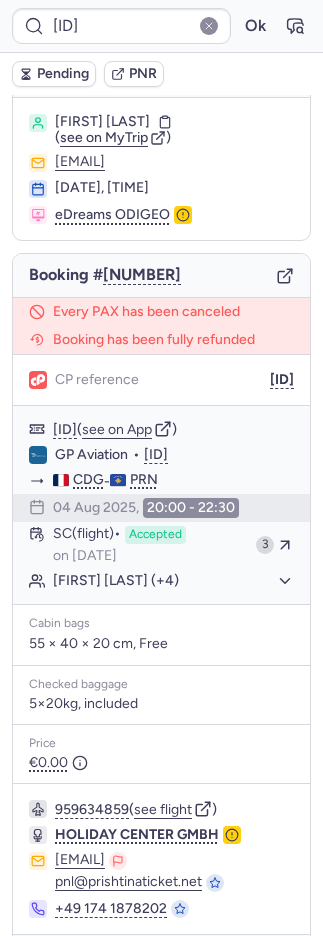 type on "CPPLNL" 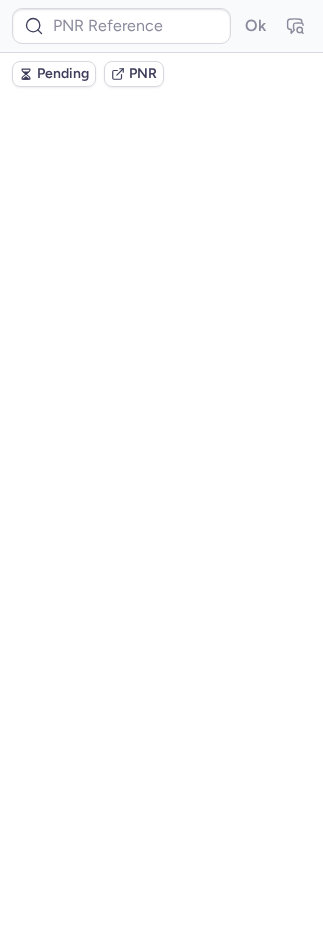 scroll, scrollTop: 0, scrollLeft: 0, axis: both 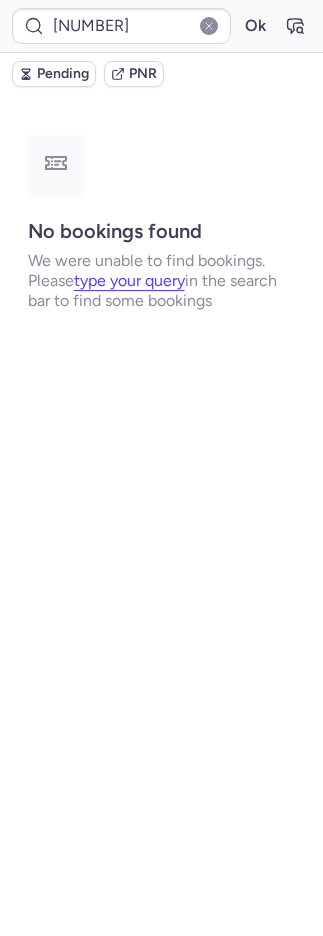 type on "CPHHKS" 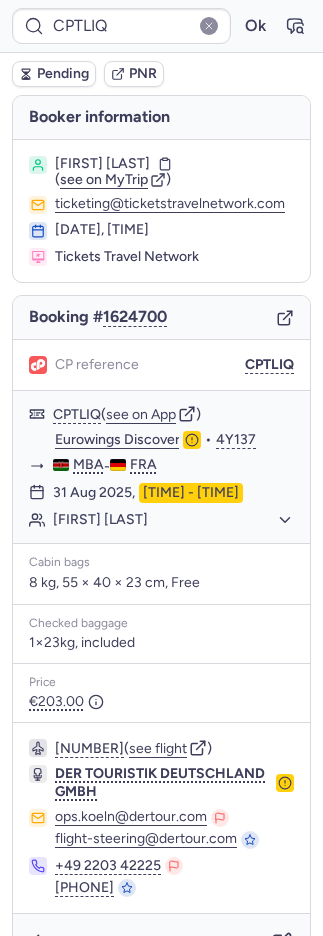 type on "CPH2ZF" 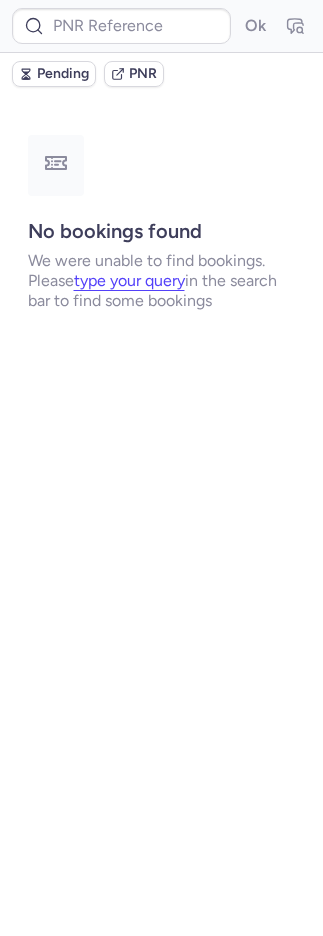 type on "CPPLNL" 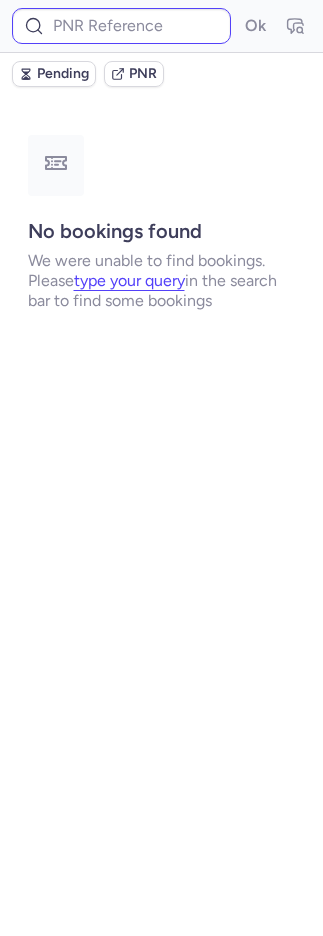 type on "CP5SVE" 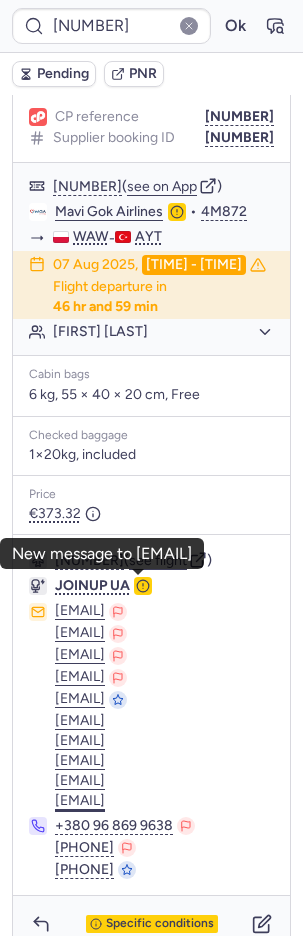 scroll, scrollTop: 894, scrollLeft: 0, axis: vertical 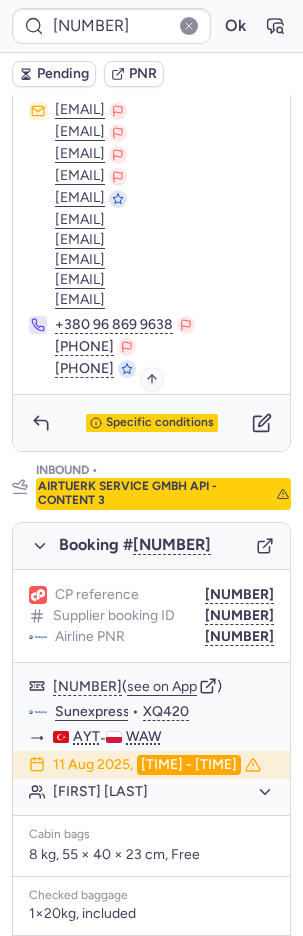 click on "Specific conditions" at bounding box center [160, 423] 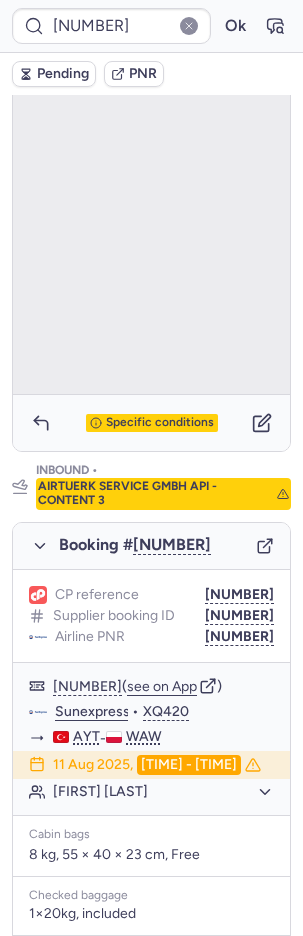 scroll, scrollTop: 150, scrollLeft: 0, axis: vertical 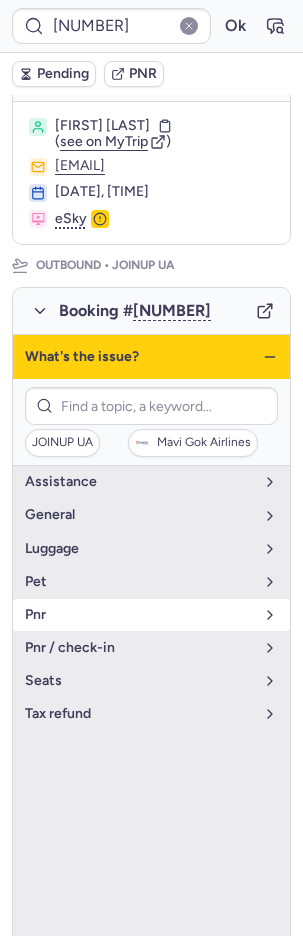 click on "pnr" at bounding box center (139, 615) 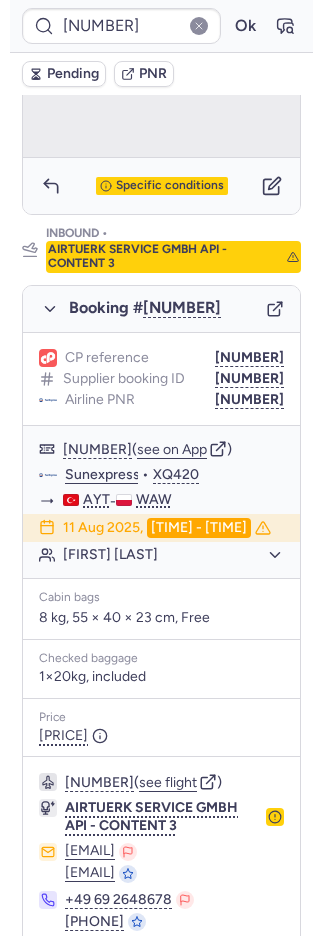 scroll, scrollTop: 1203, scrollLeft: 0, axis: vertical 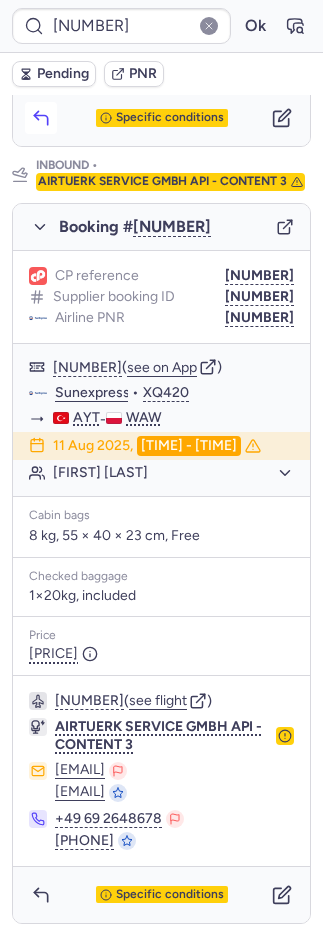click at bounding box center (41, 118) 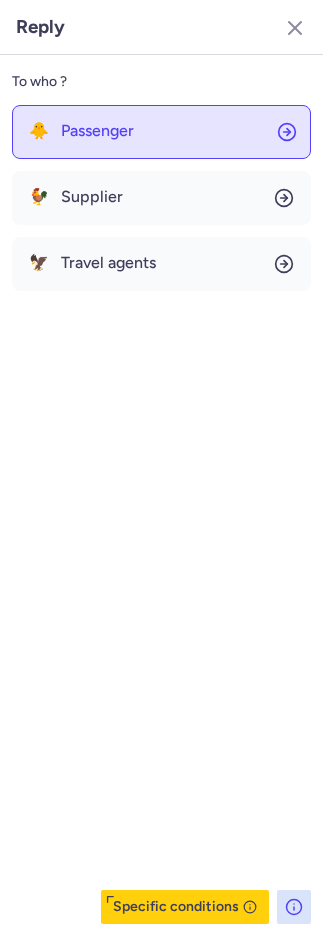 click on "🐥" at bounding box center (39, 131) 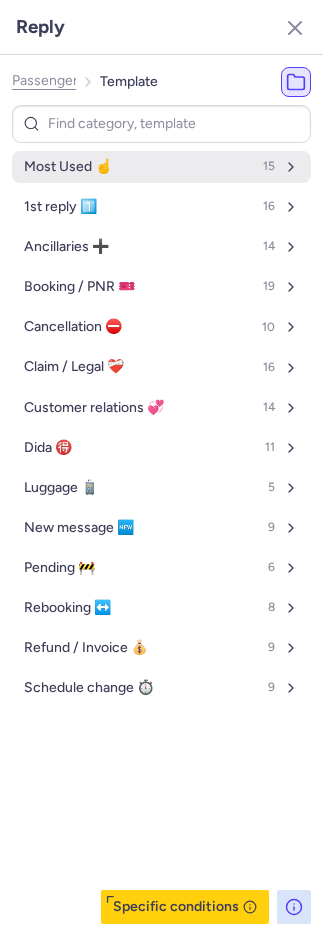 click on "Most Used ☝️ 15" at bounding box center (161, 167) 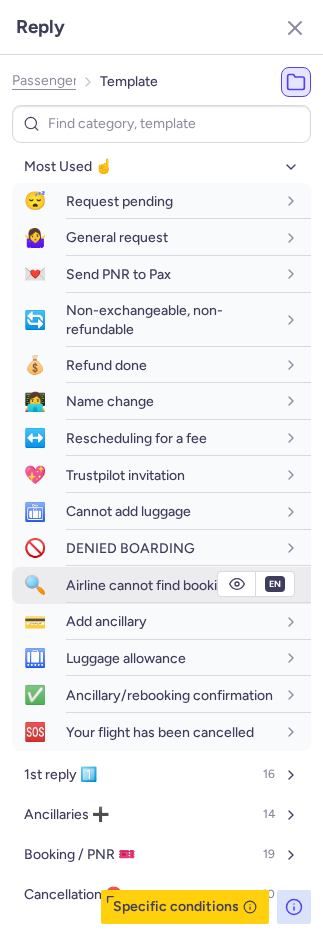 click on "Airline cannot find booking" at bounding box center [149, 585] 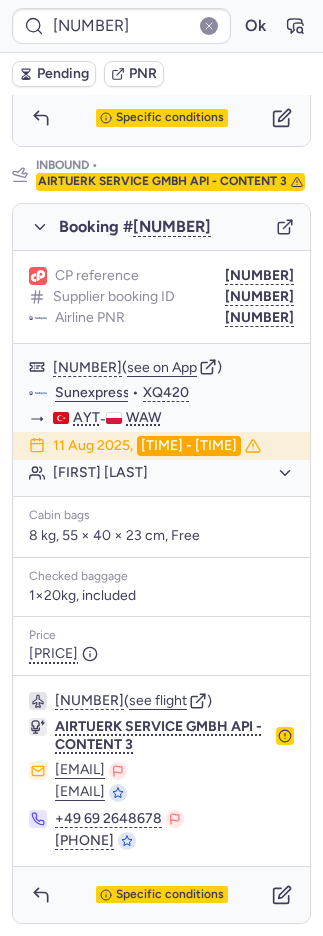 type on "CPAZSW" 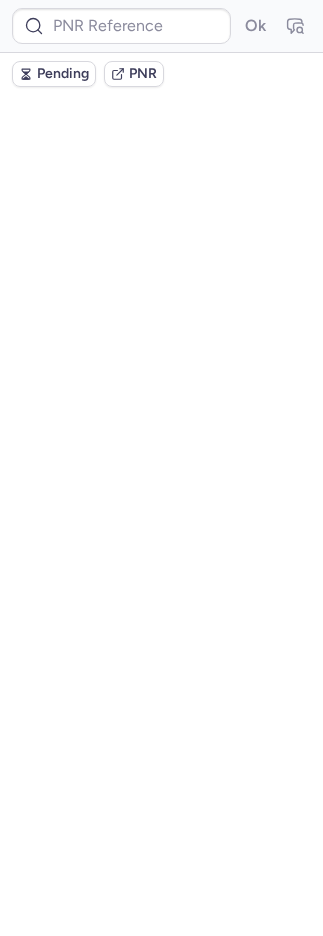 scroll, scrollTop: 0, scrollLeft: 0, axis: both 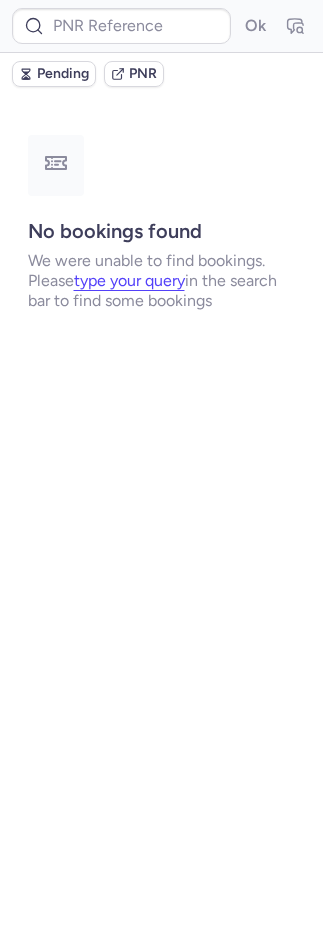 type on "CPOZEJ" 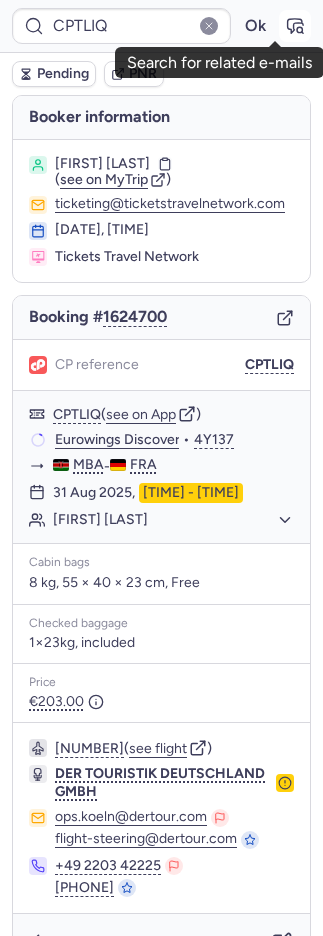 click 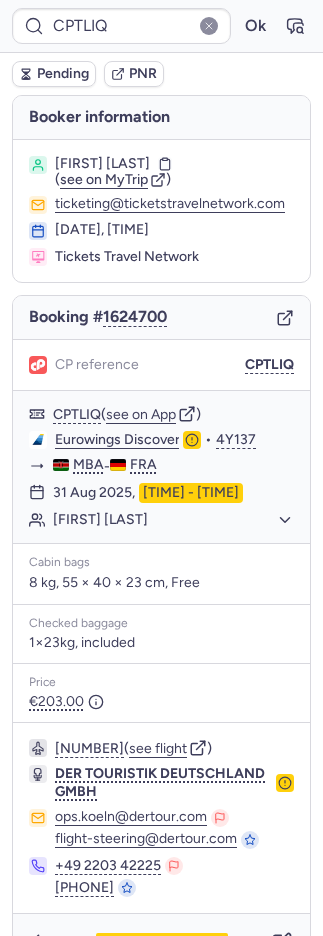 scroll, scrollTop: 66, scrollLeft: 0, axis: vertical 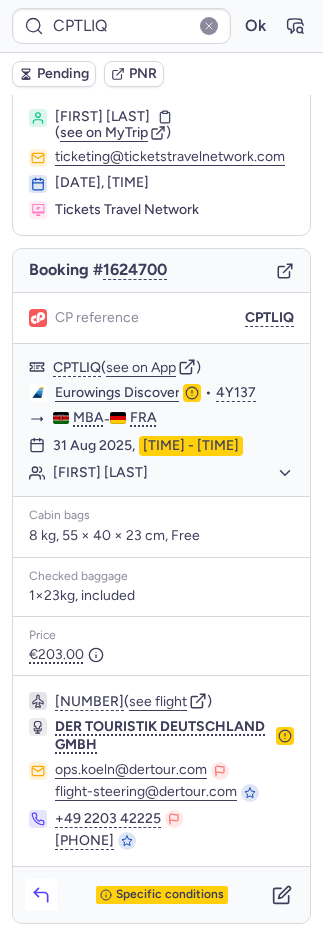 click at bounding box center [41, 895] 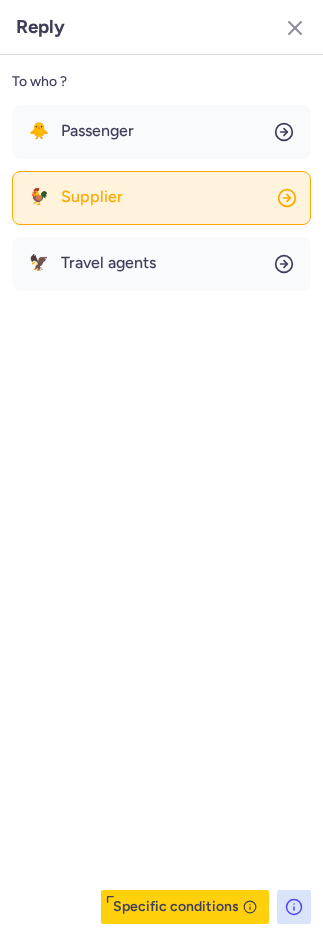click on "Supplier" at bounding box center (92, 197) 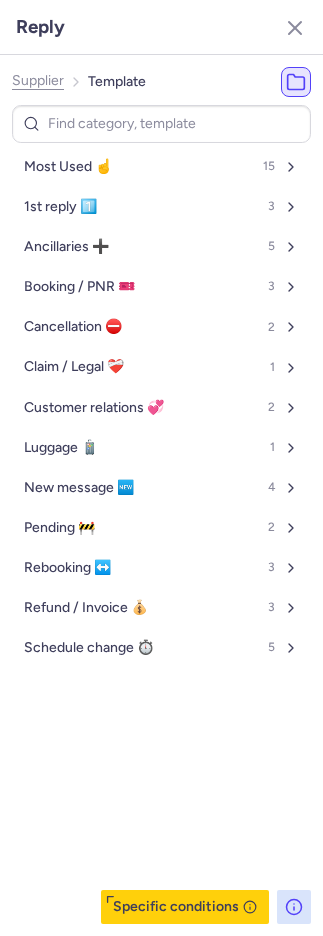 click on "Most Used ☝️" at bounding box center (68, 167) 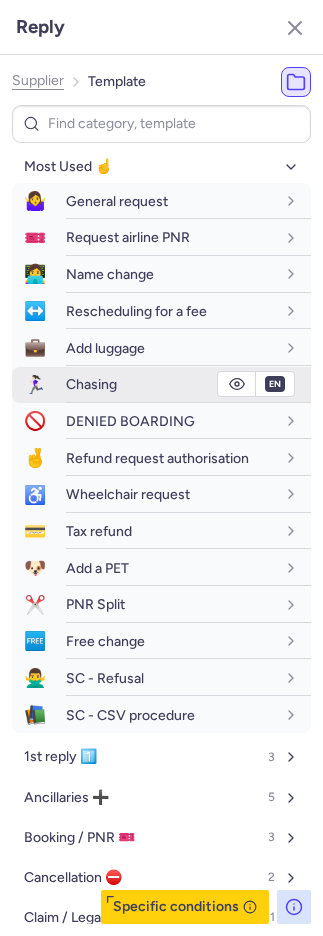click on "Chasing" at bounding box center [188, 384] 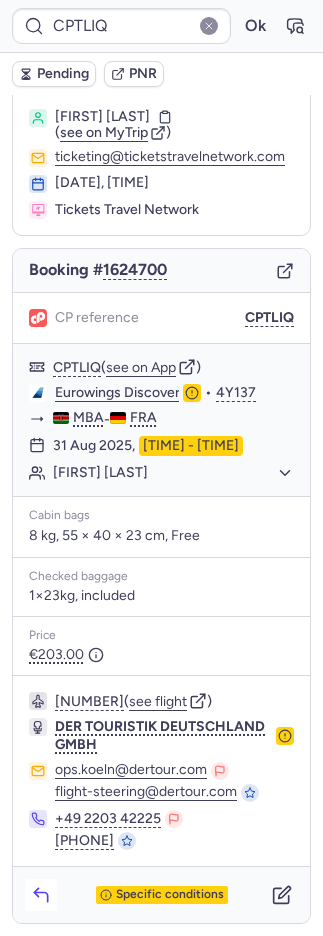 click 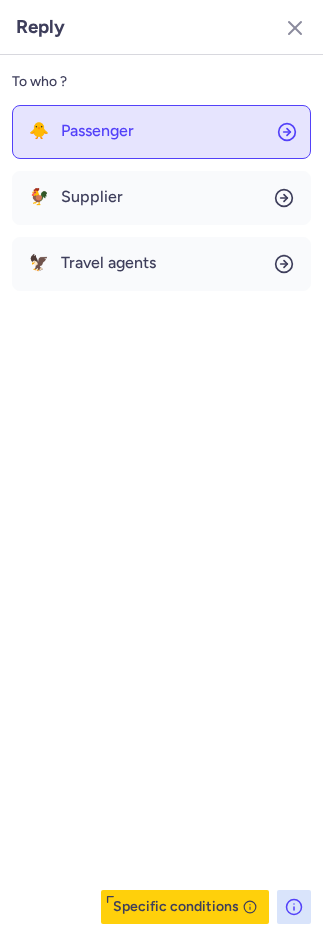 click on "🐥 Passenger" 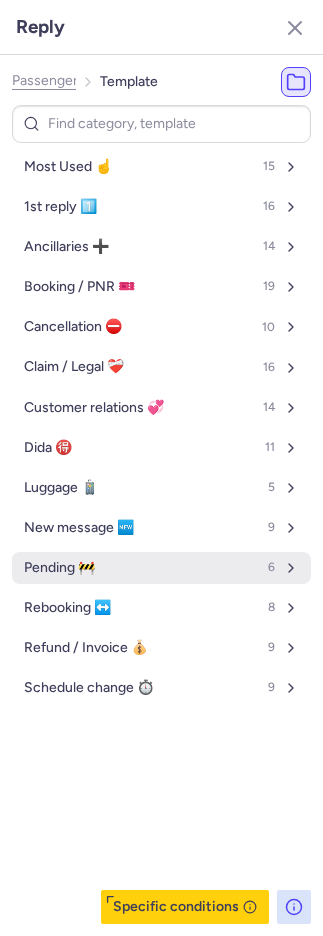 click on "Pending 🚧" at bounding box center (59, 568) 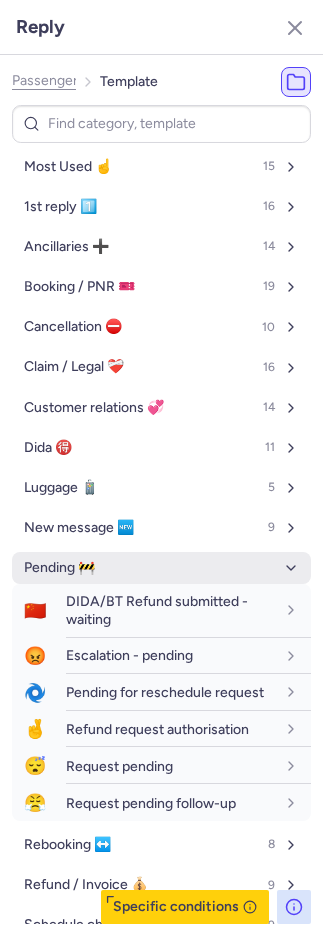 scroll, scrollTop: 76, scrollLeft: 0, axis: vertical 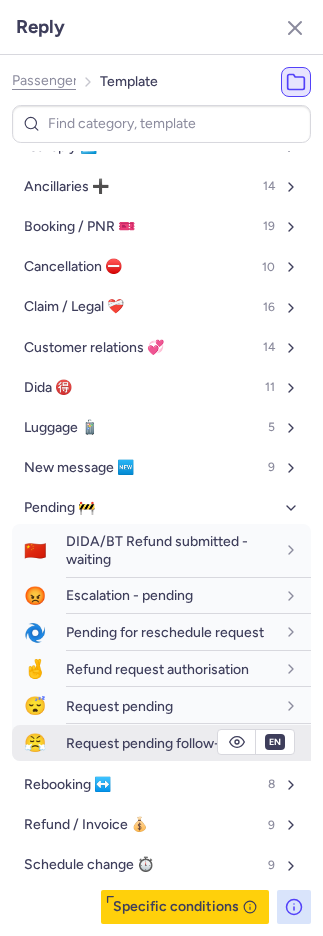 click on "Request pending  follow-up" at bounding box center [151, 743] 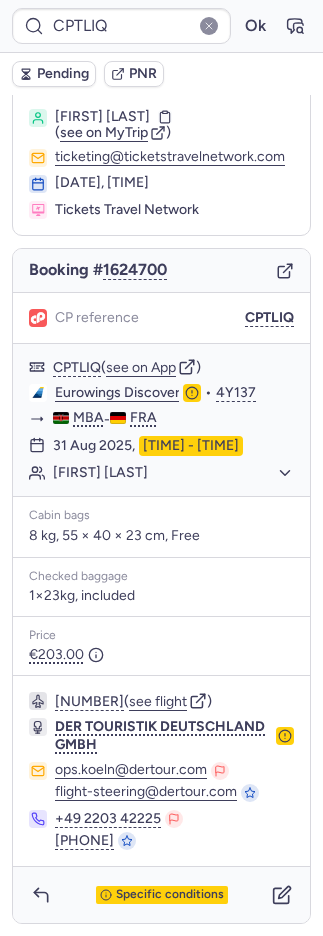 click 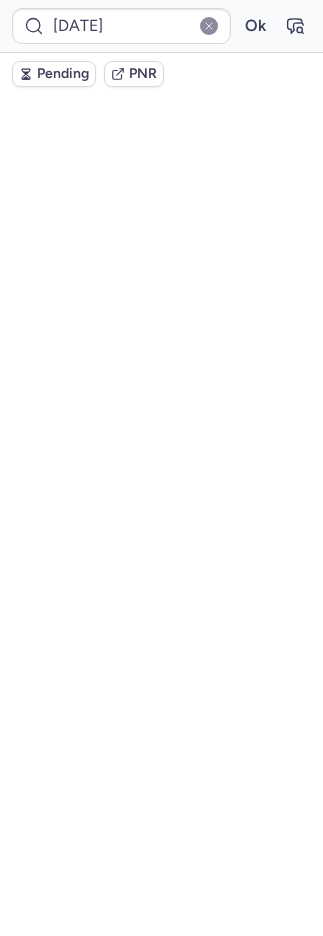 scroll, scrollTop: 0, scrollLeft: 0, axis: both 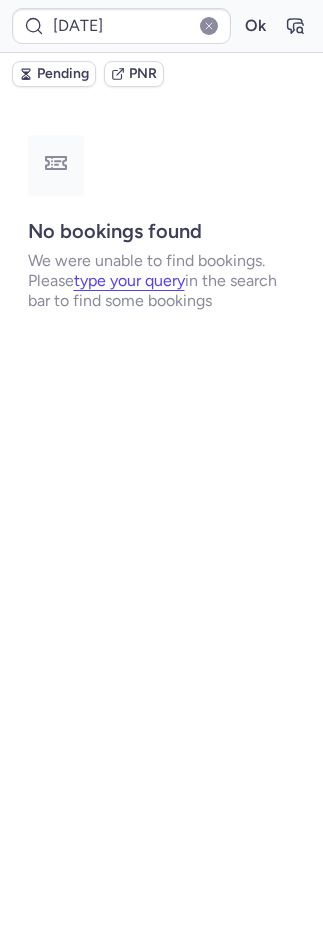 type on "CPBRBS" 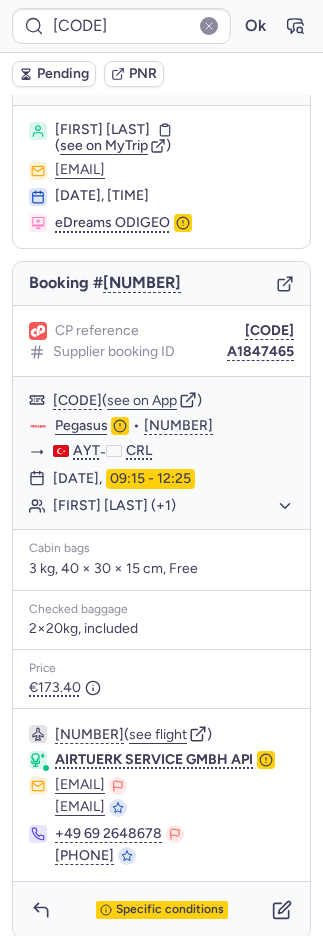 scroll, scrollTop: 62, scrollLeft: 0, axis: vertical 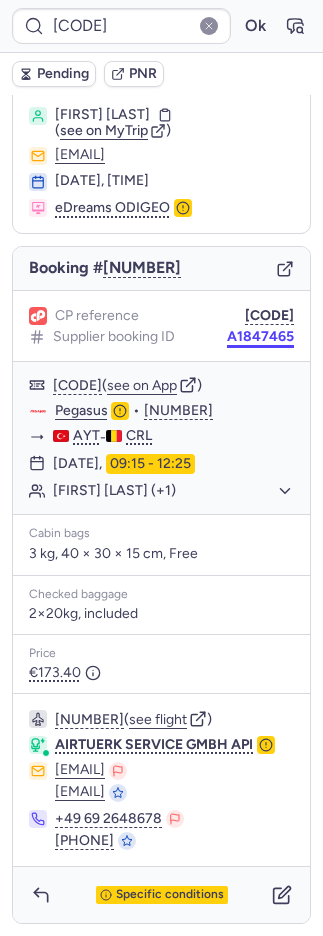 click on "A1847465" at bounding box center [260, 337] 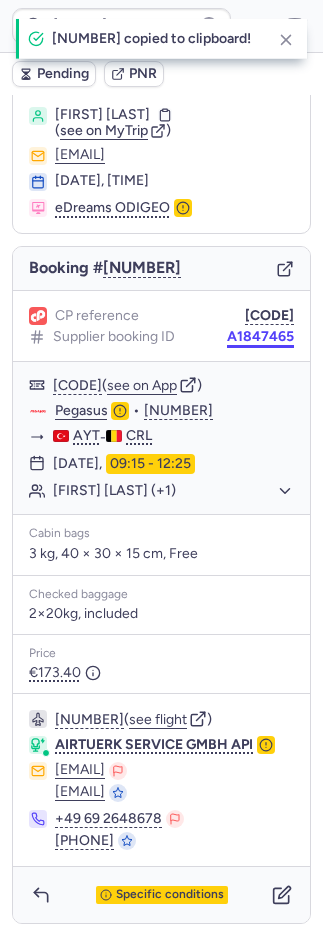 click on "A1847465" at bounding box center (260, 337) 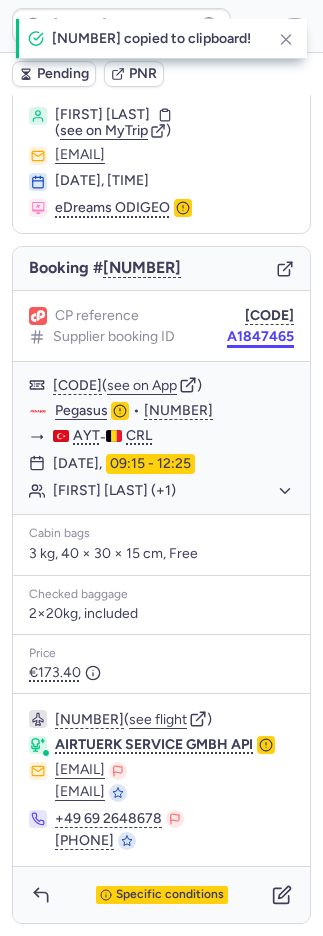 click on "A1847465" at bounding box center (260, 337) 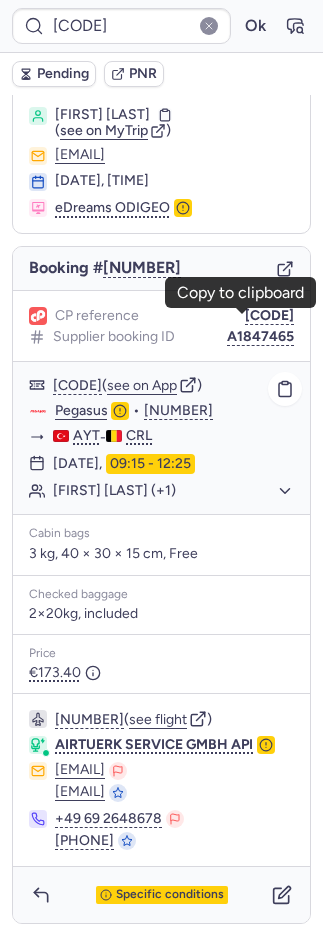 click on "Irina SHUMILINA (+1)" 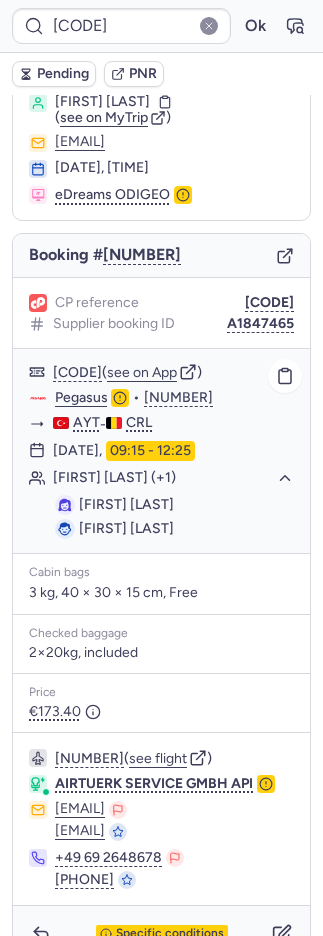click on "Irina SHUMILINA" at bounding box center [126, 504] 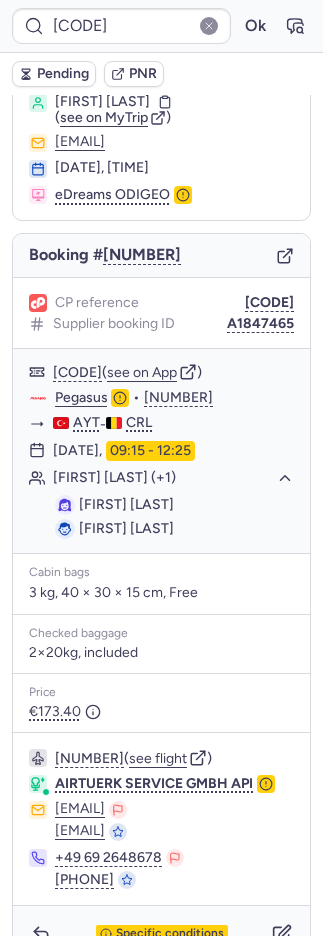 copy on "SHUMILINA" 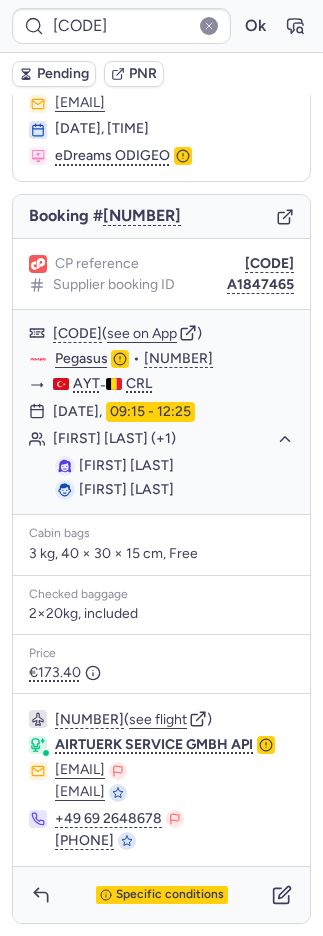scroll, scrollTop: 114, scrollLeft: 0, axis: vertical 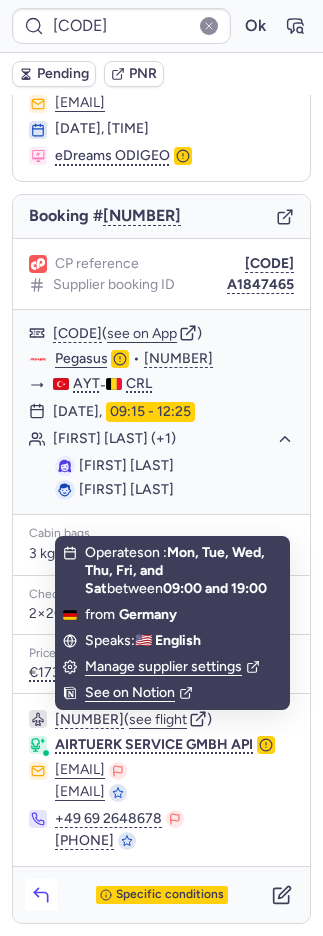 click 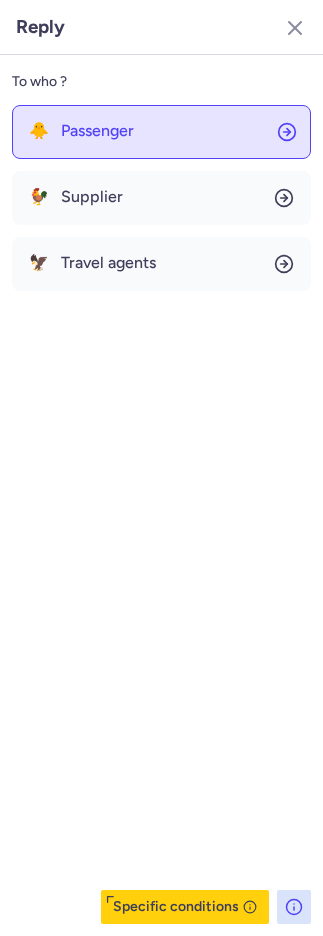 click on "Passenger" at bounding box center (97, 131) 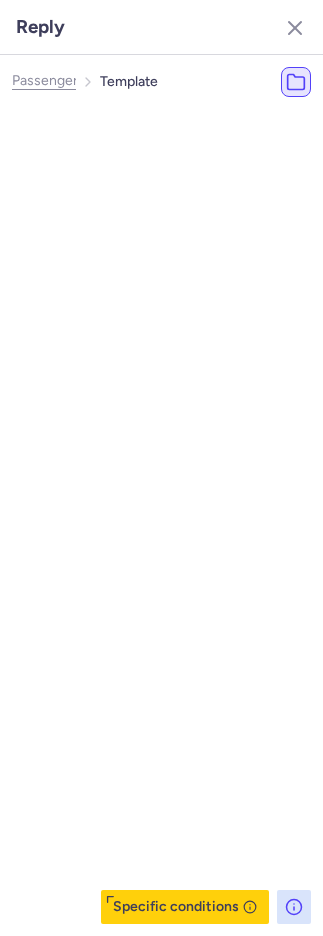 select on "en" 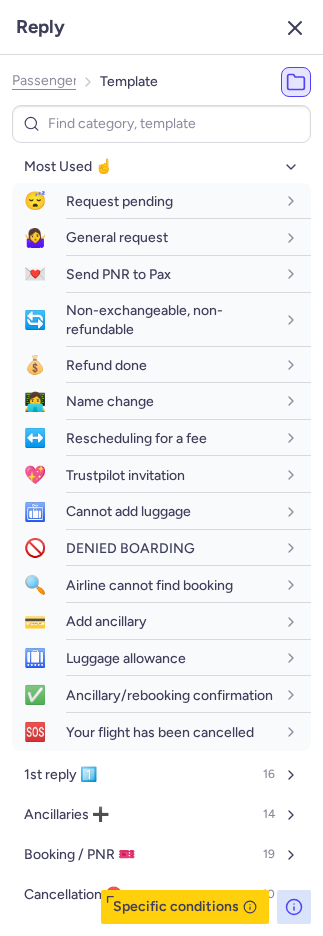 click 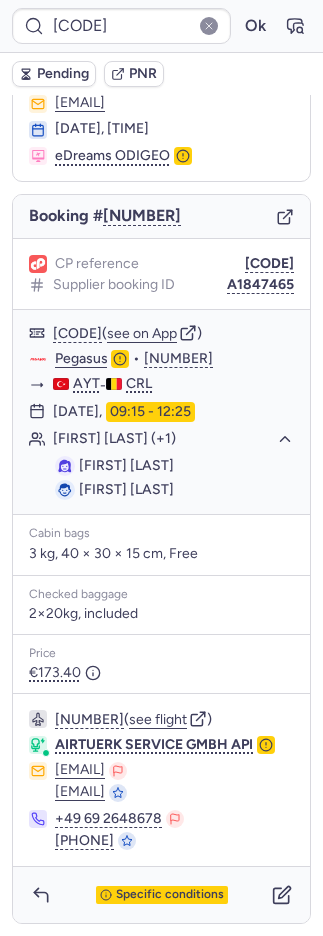 click on "Pending" at bounding box center (63, 74) 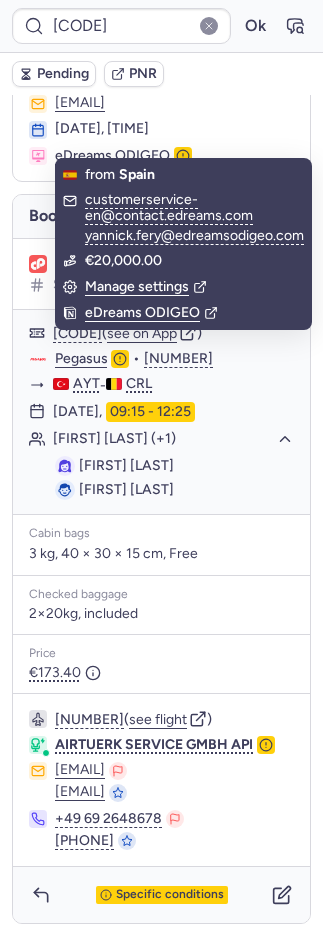 click on "Pending" at bounding box center [63, 74] 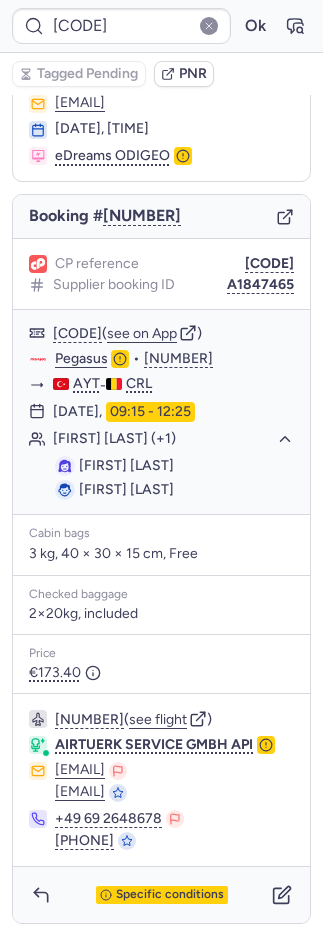 type on "CPHHKS" 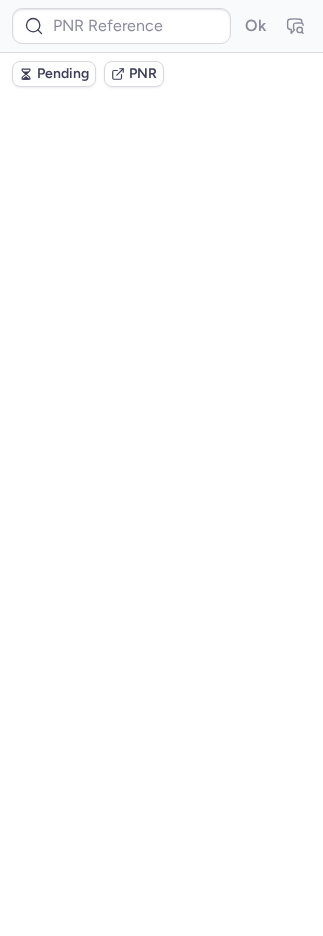 scroll, scrollTop: 0, scrollLeft: 0, axis: both 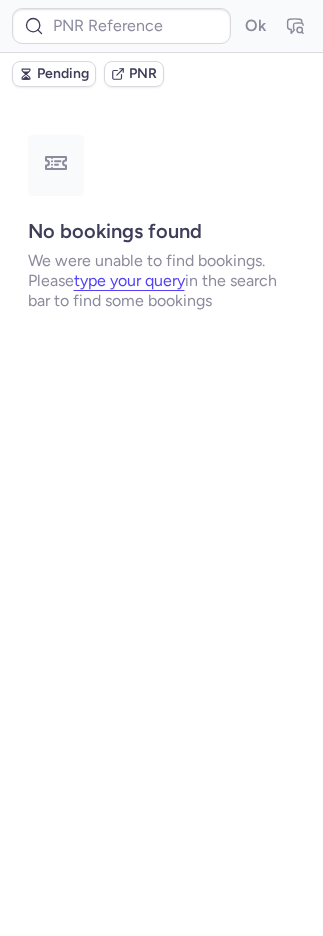 type on "CP7UH9" 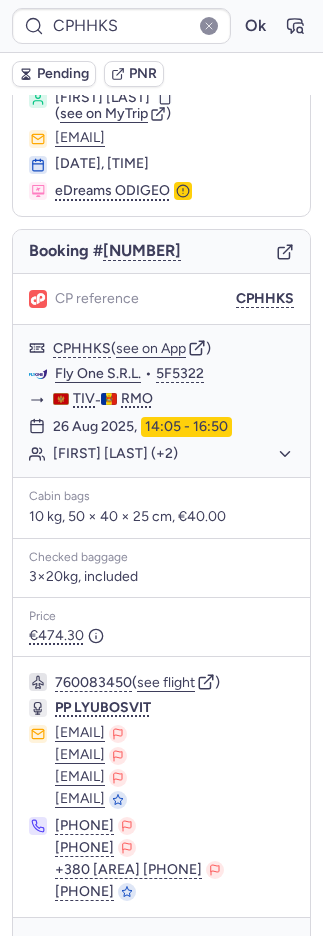 scroll, scrollTop: 0, scrollLeft: 0, axis: both 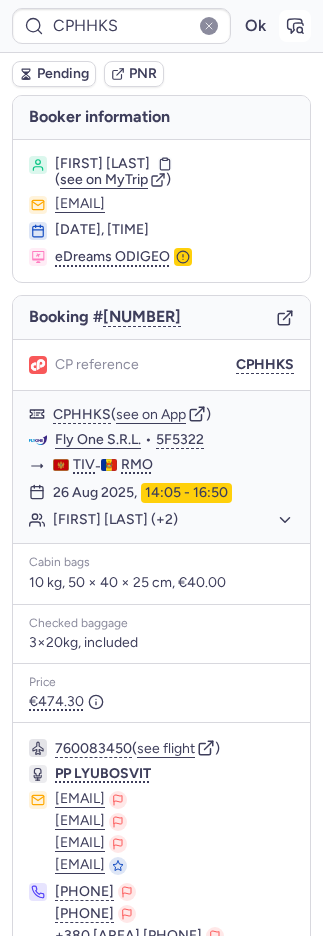 click 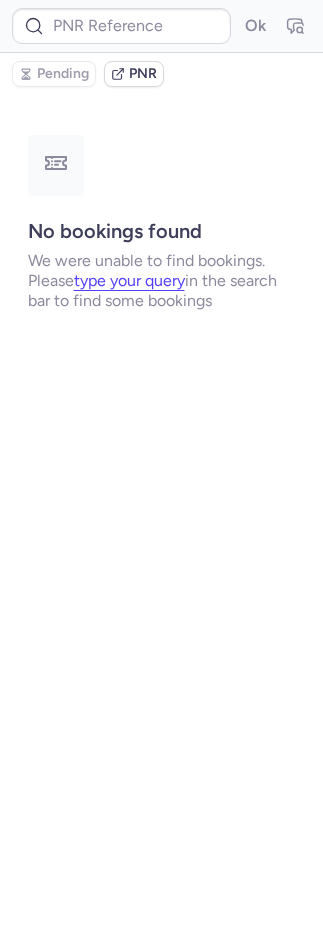 type on "CPHHKS" 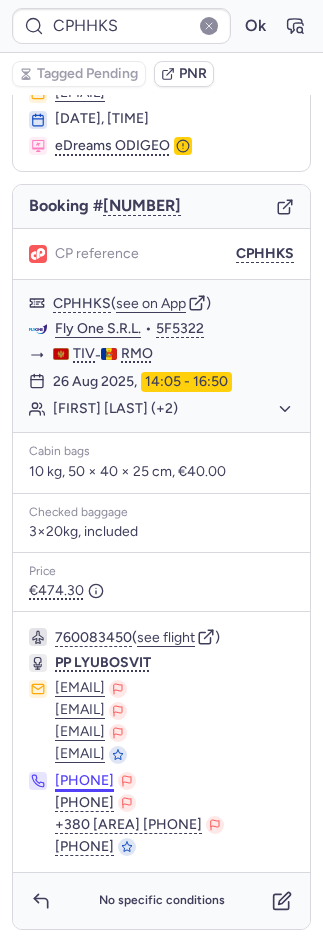 scroll, scrollTop: 112, scrollLeft: 0, axis: vertical 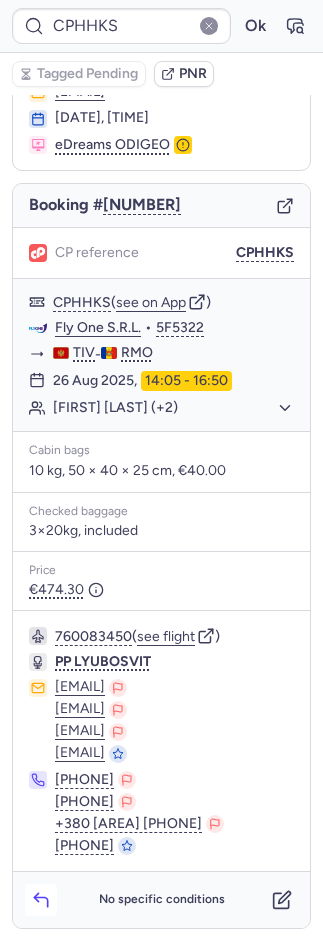 click at bounding box center (41, 900) 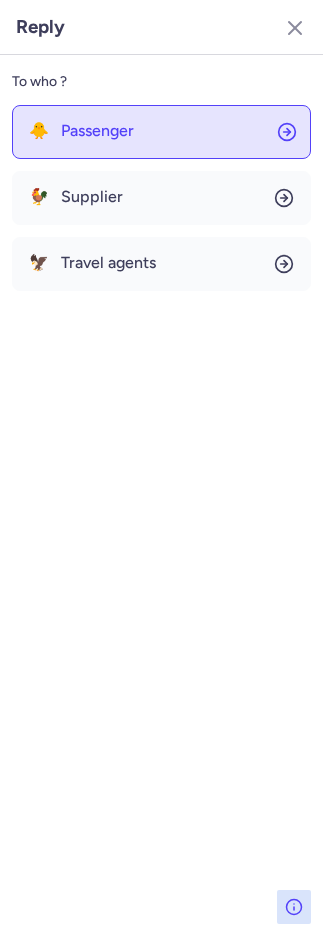 click on "🐥 Passenger" 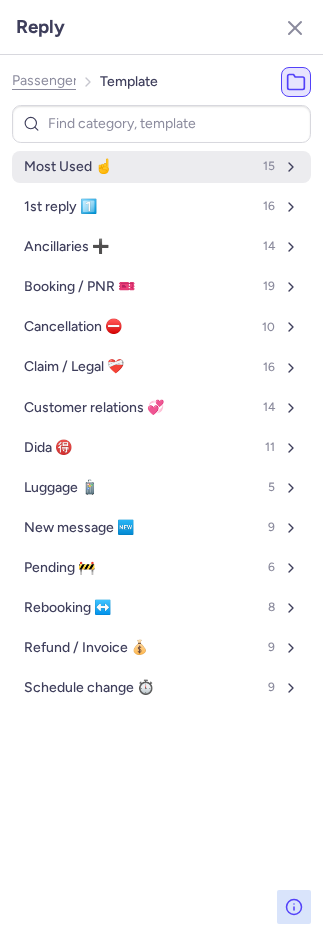 click on "Most Used ☝️ 15" at bounding box center [161, 167] 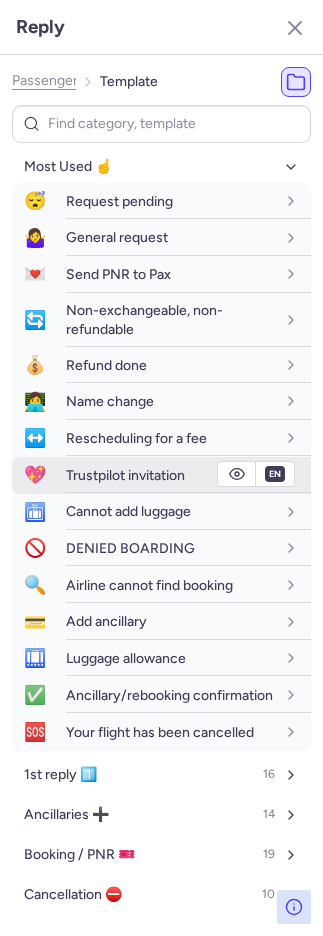 click on "Trustpilot invitation" at bounding box center [125, 475] 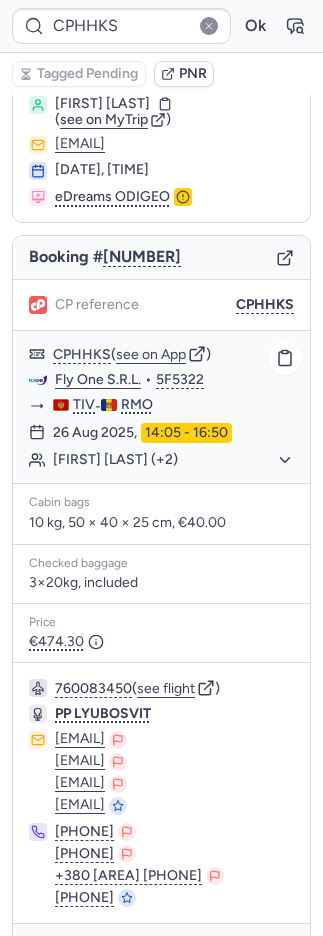 scroll, scrollTop: 0, scrollLeft: 0, axis: both 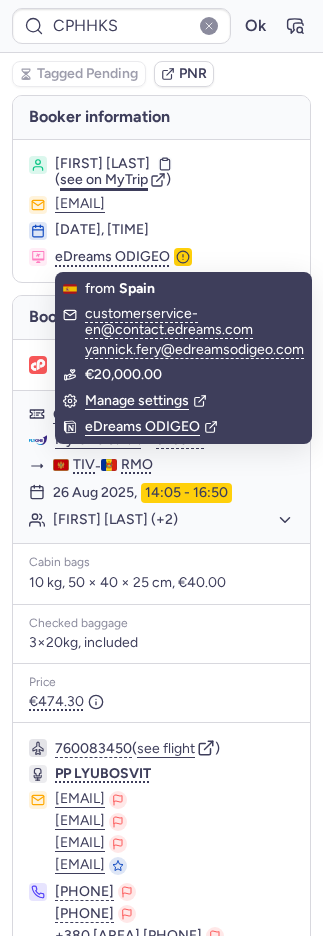 click on "see on MyTrip" at bounding box center [104, 179] 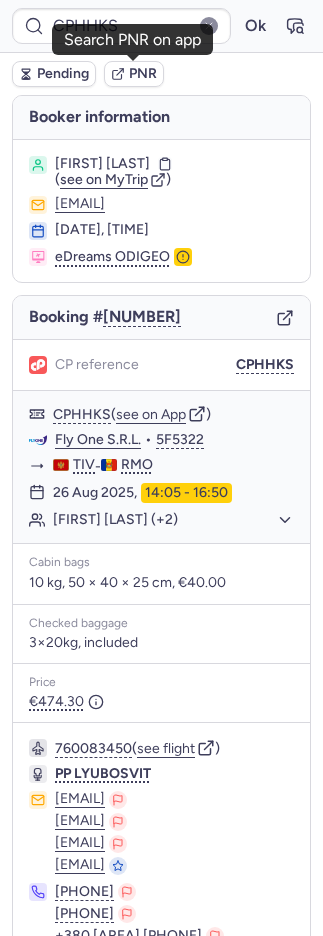 click on "PNR" at bounding box center [143, 74] 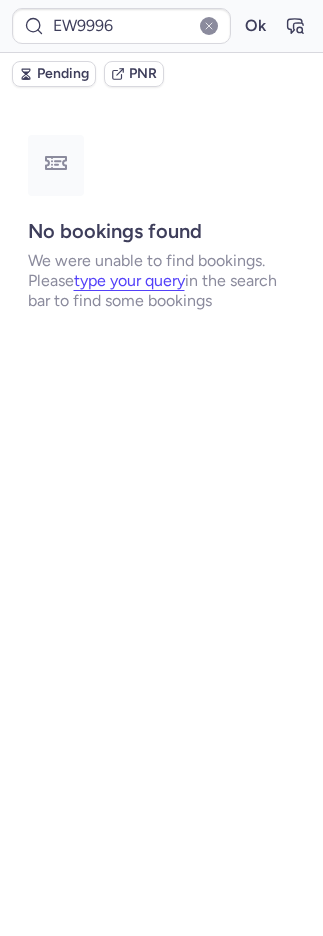 type on "CPPLNL" 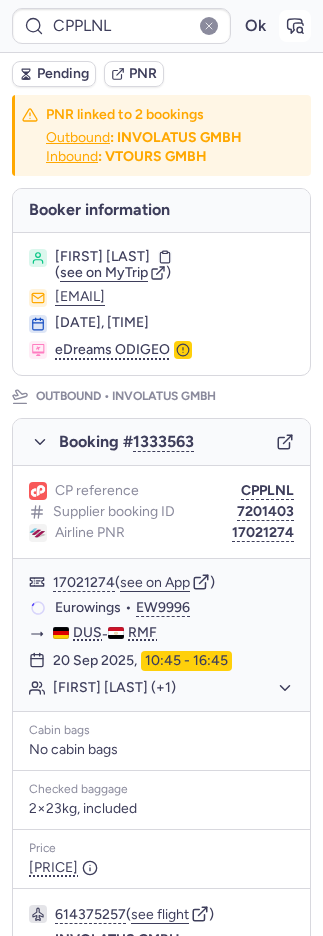 click 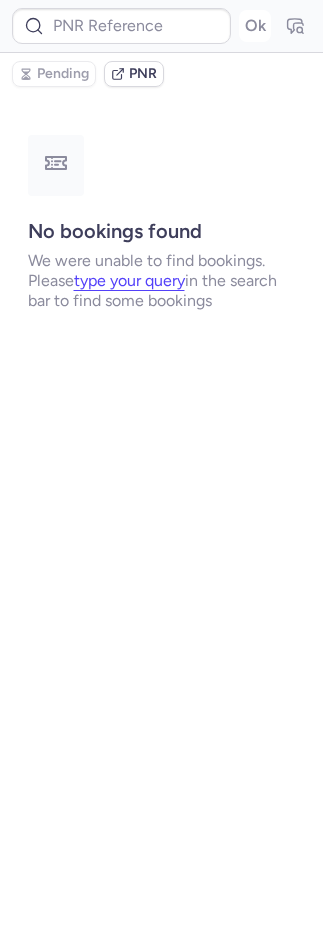 type on "EW9997" 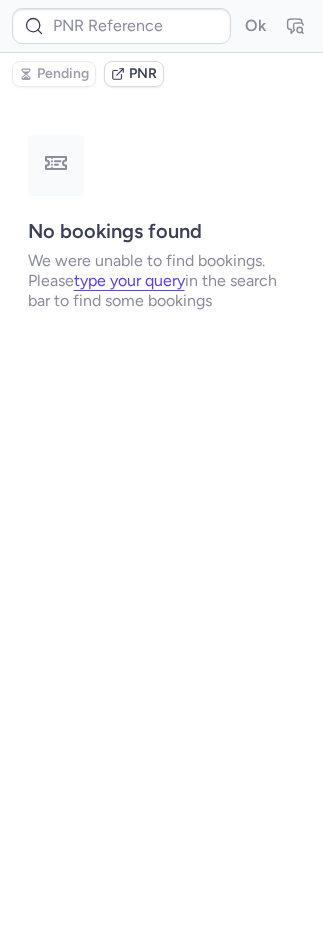 scroll, scrollTop: 0, scrollLeft: 0, axis: both 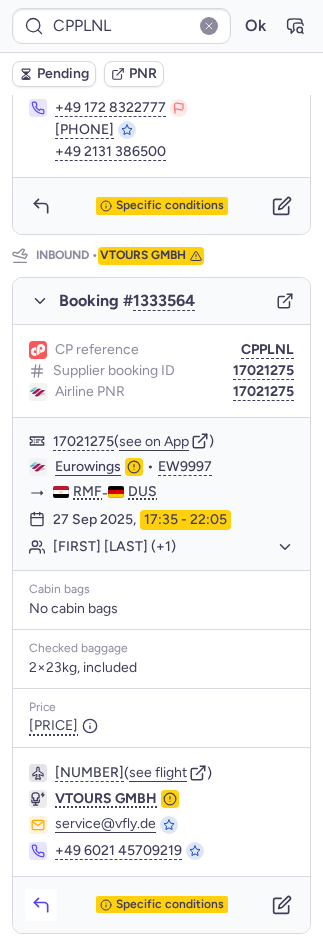 click 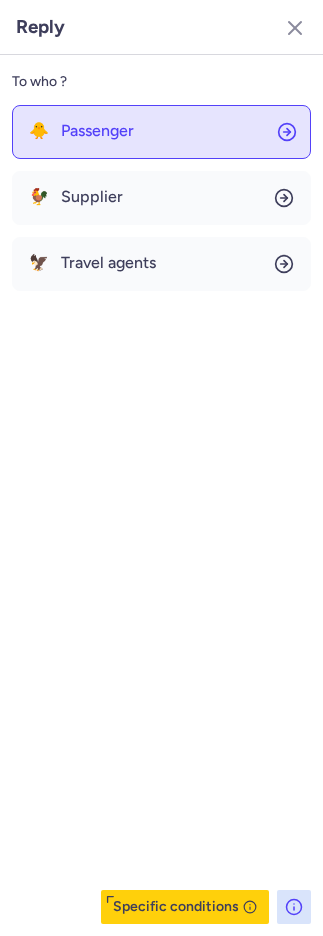 click on "🐥 Passenger" at bounding box center [81, 131] 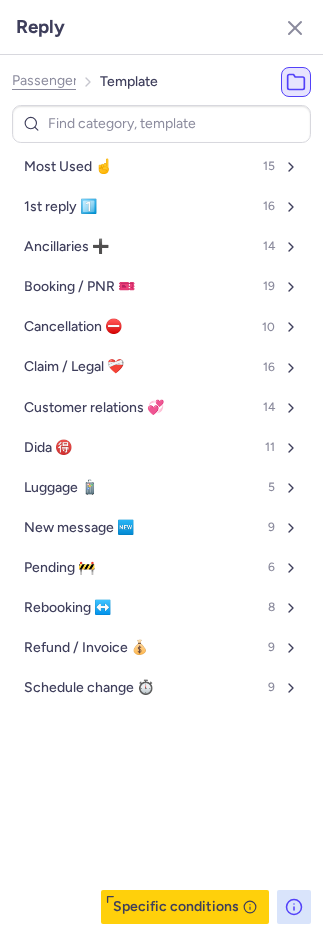 click on "Most Used ☝️ 15" at bounding box center [161, 167] 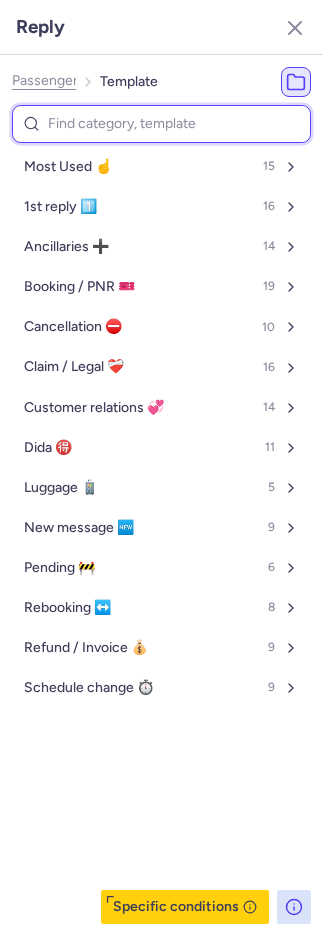 select on "en" 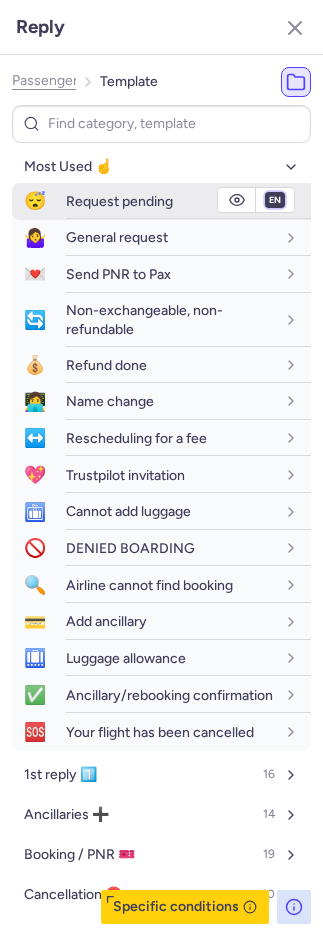 click on "fr en de nl pt es it ru" at bounding box center (275, 200) 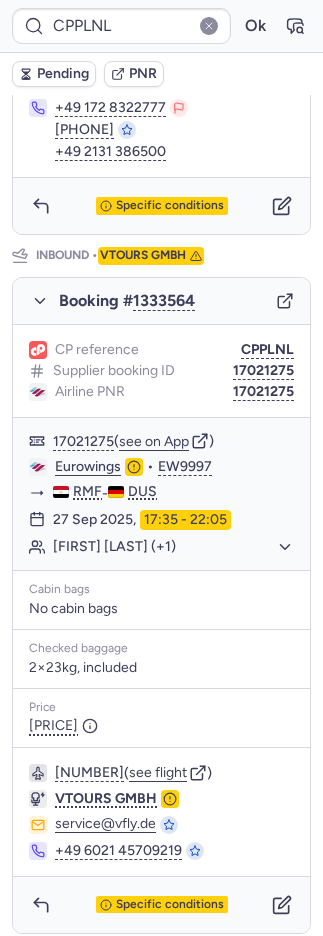 click on "Pending" at bounding box center (63, 74) 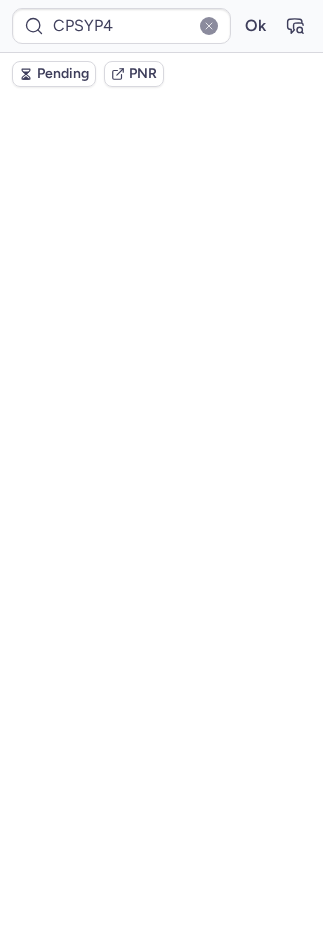 scroll, scrollTop: 986, scrollLeft: 0, axis: vertical 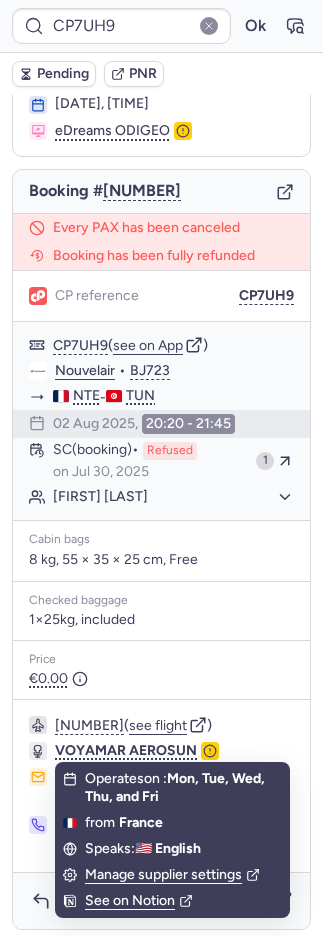 click on "See on Notion" at bounding box center (172, 901) 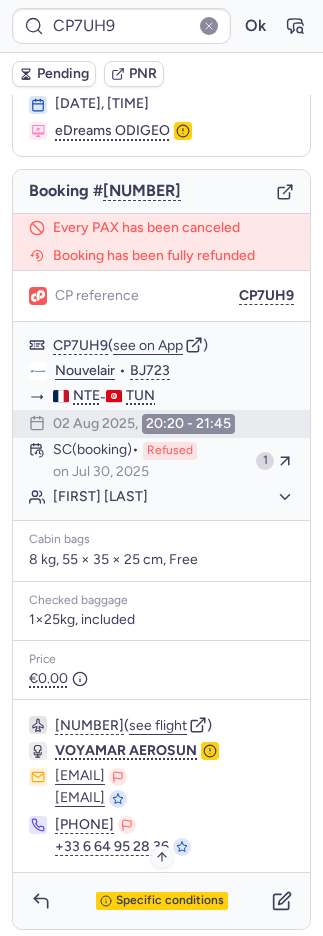 click on "Specific conditions" at bounding box center [170, 901] 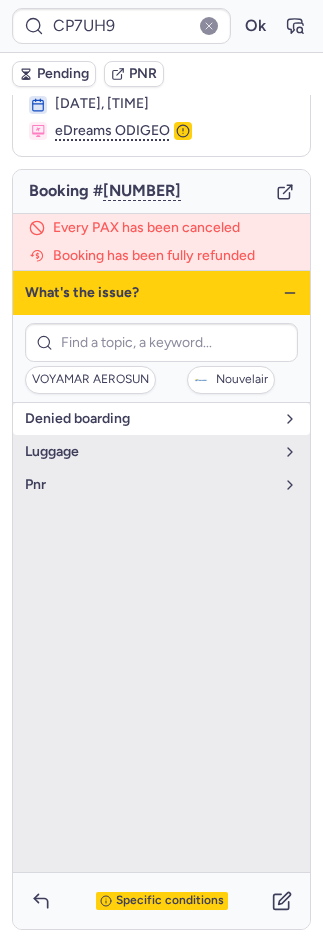 drag, startPoint x: 71, startPoint y: 411, endPoint x: 74, endPoint y: 426, distance: 15.297058 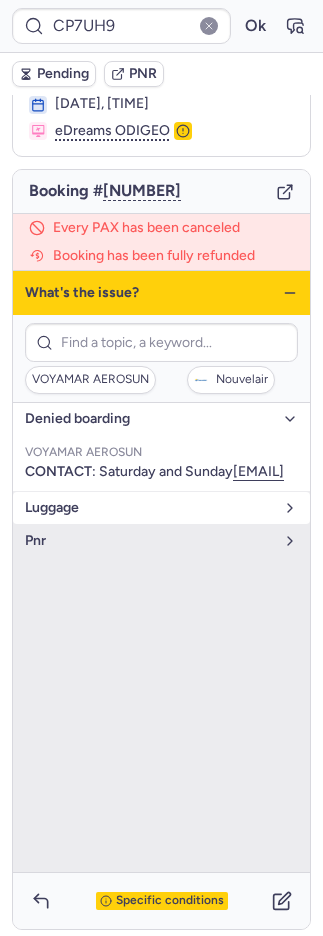 click on "luggage" at bounding box center [161, 508] 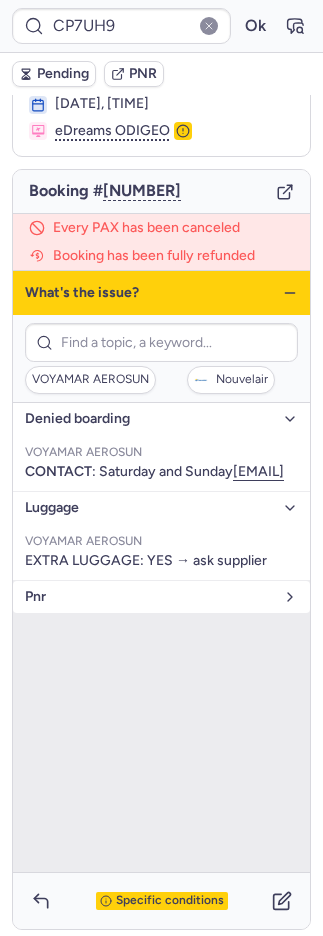 click on "pnr" at bounding box center [161, 597] 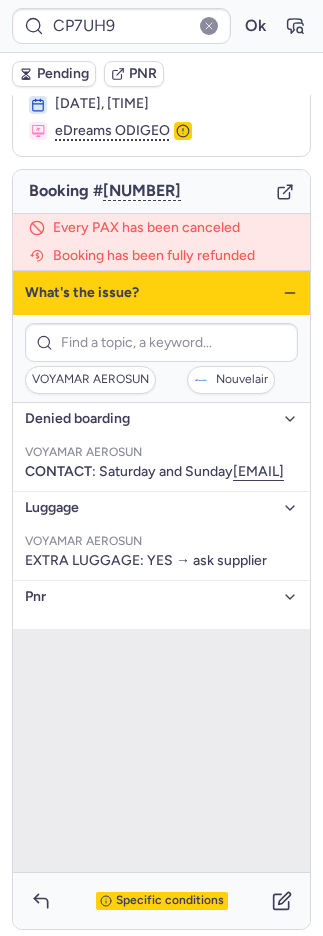 click on "pnr" at bounding box center [149, 597] 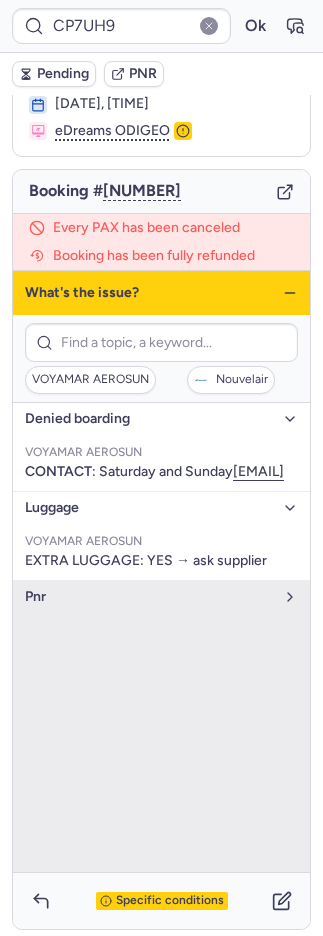 click on "luggage" at bounding box center (149, 508) 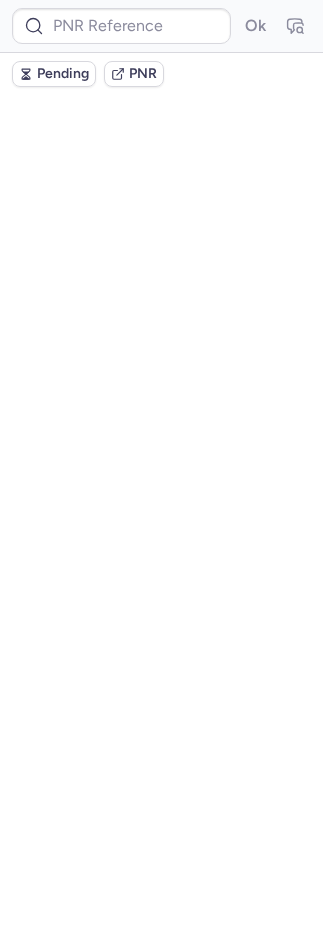 scroll, scrollTop: 0, scrollLeft: 0, axis: both 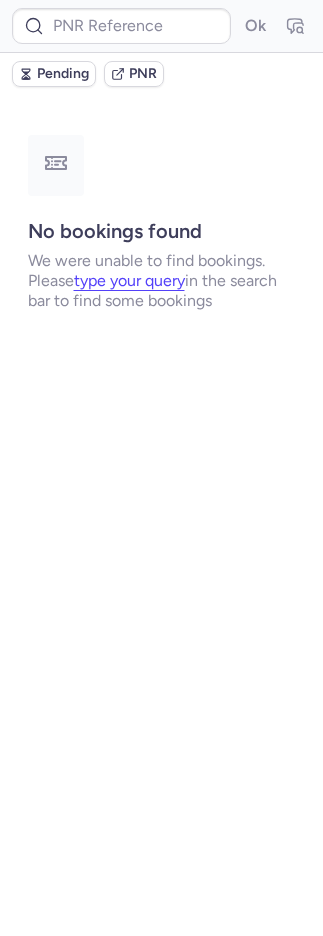 type on "P66MSV" 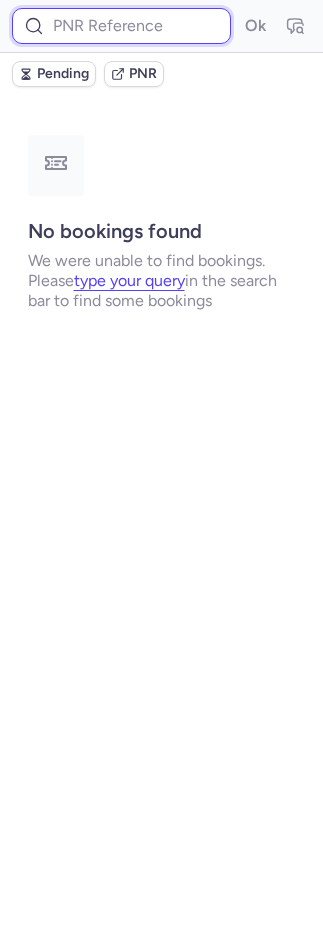 click at bounding box center [121, 26] 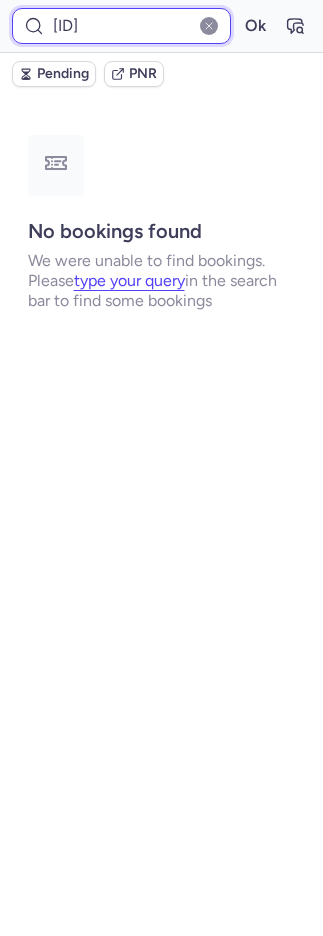 scroll, scrollTop: 0, scrollLeft: 22, axis: horizontal 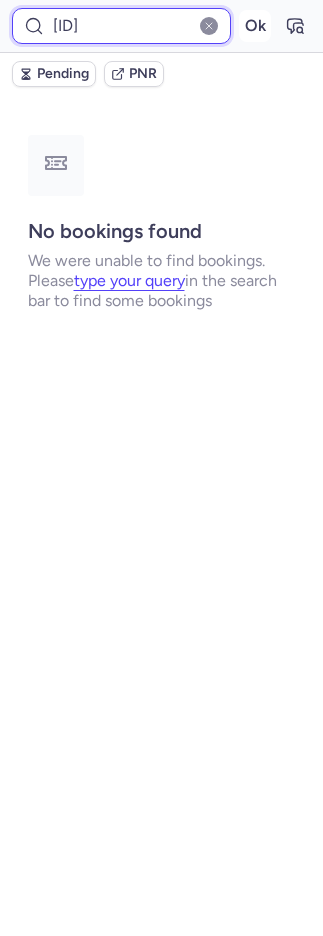 type on "DT1753761470723530" 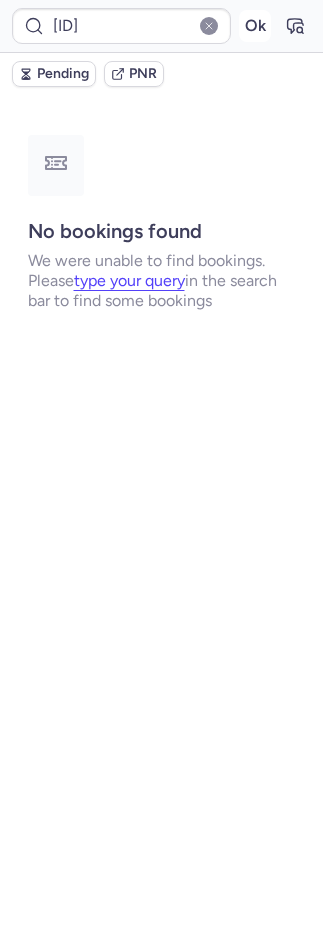 scroll, scrollTop: 0, scrollLeft: 0, axis: both 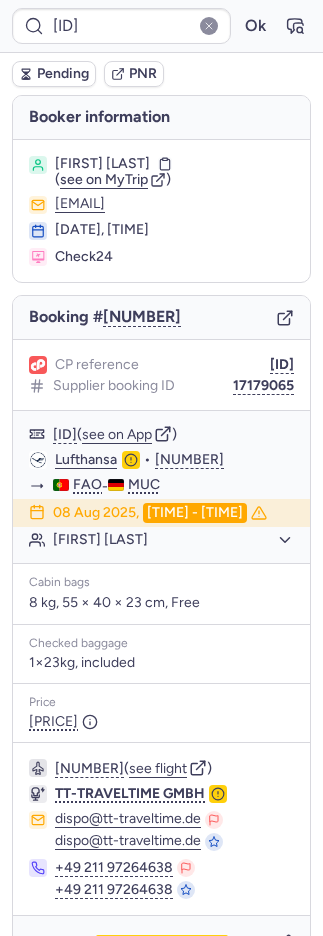type on "CPRY4G" 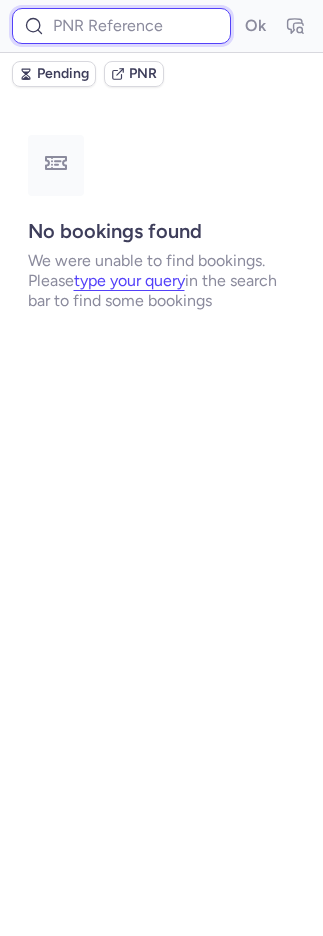 click at bounding box center [121, 26] 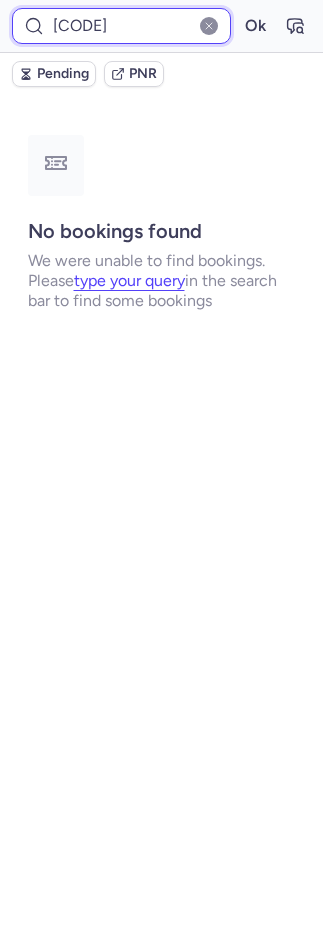 scroll, scrollTop: 0, scrollLeft: 21, axis: horizontal 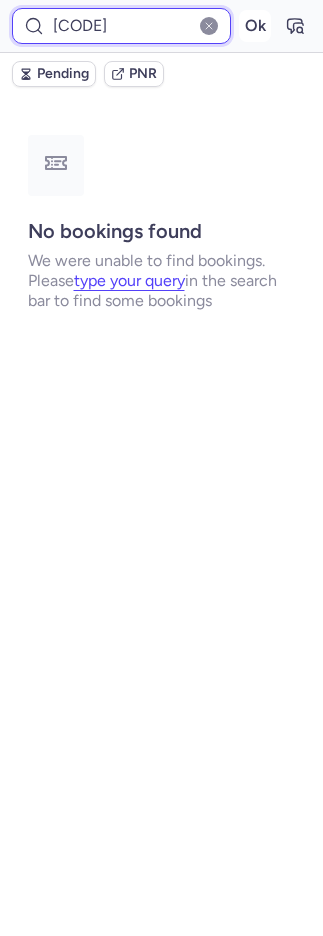 type on "DT1754069175253130" 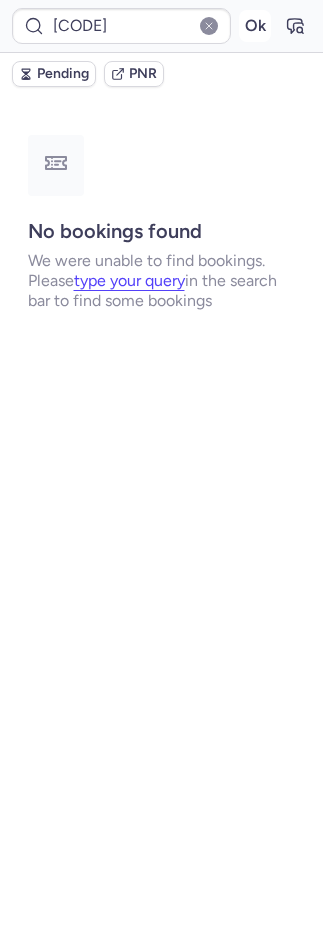 scroll, scrollTop: 0, scrollLeft: 0, axis: both 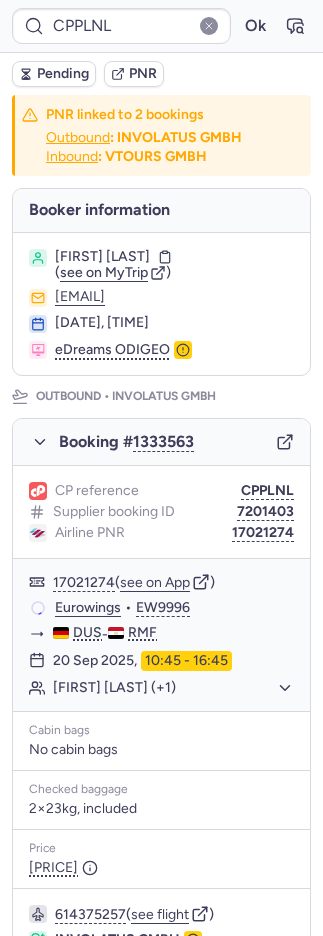type 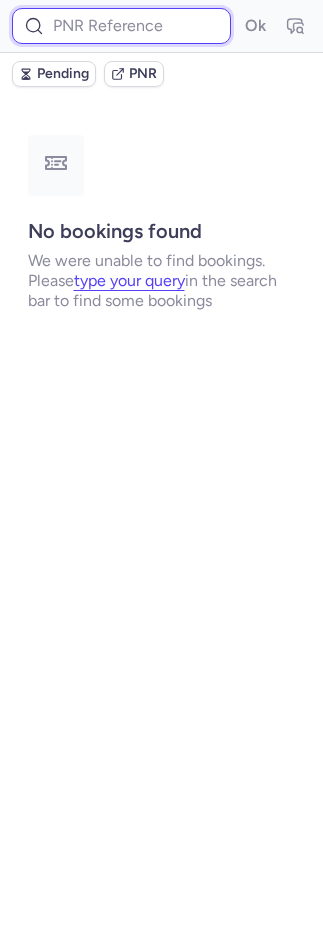 click at bounding box center (121, 26) 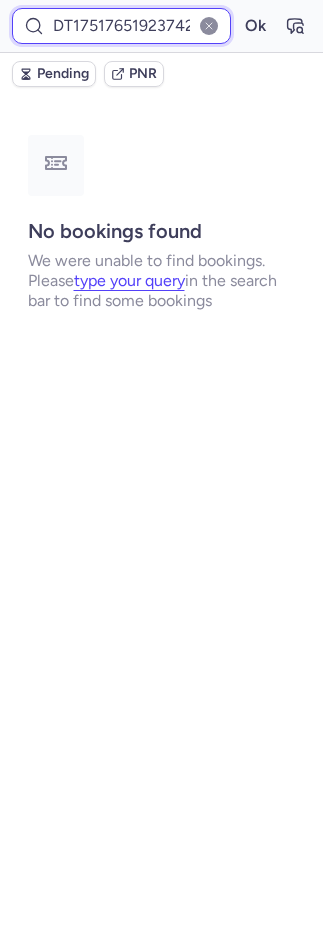 scroll, scrollTop: 0, scrollLeft: 19, axis: horizontal 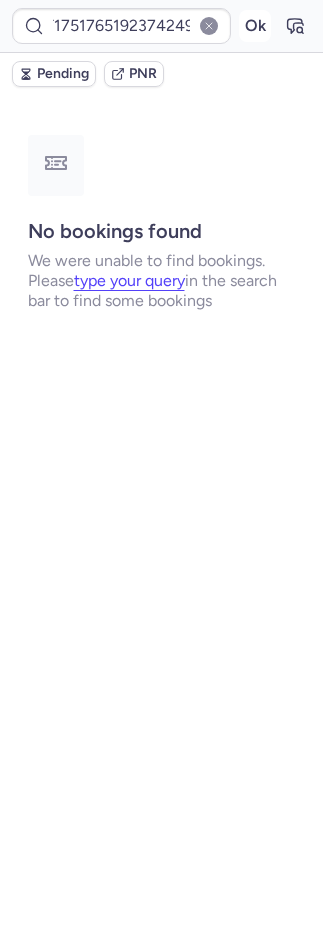click on "Ok" at bounding box center [255, 26] 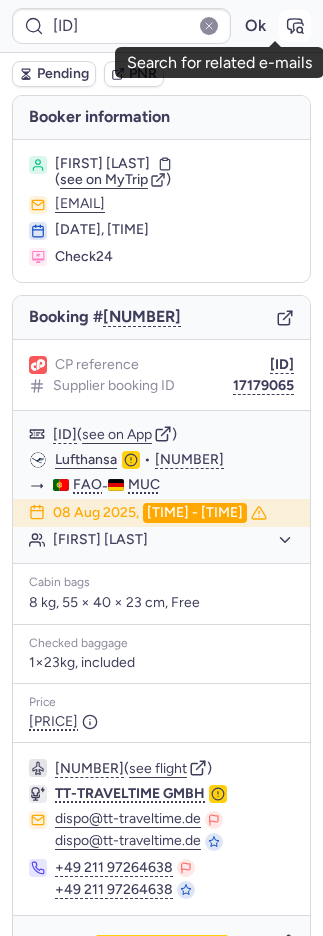 click 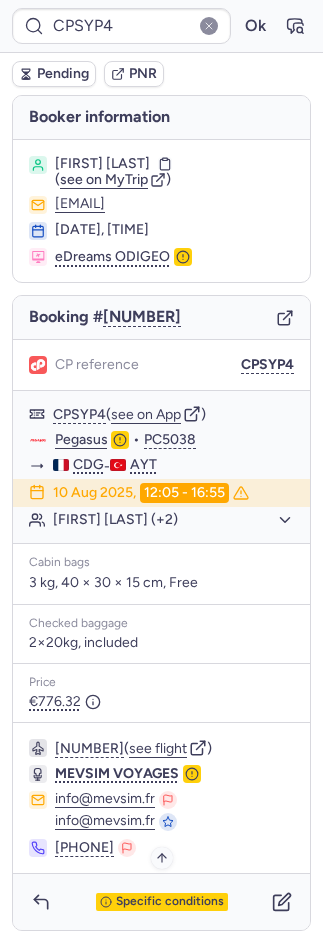 click on "Specific conditions" at bounding box center [170, 902] 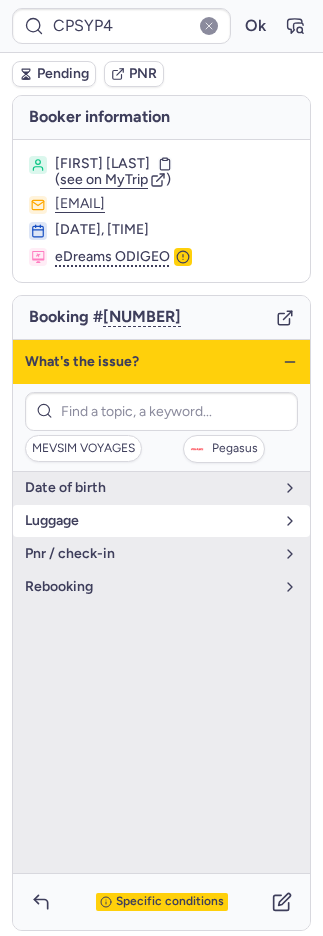 click on "luggage" at bounding box center [149, 521] 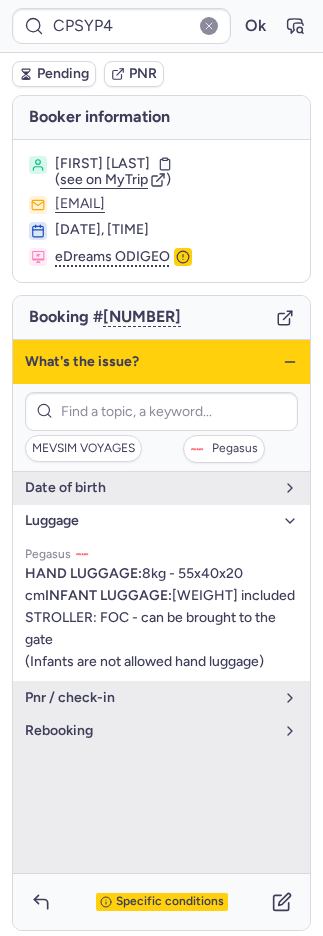 click on "luggage" at bounding box center (149, 521) 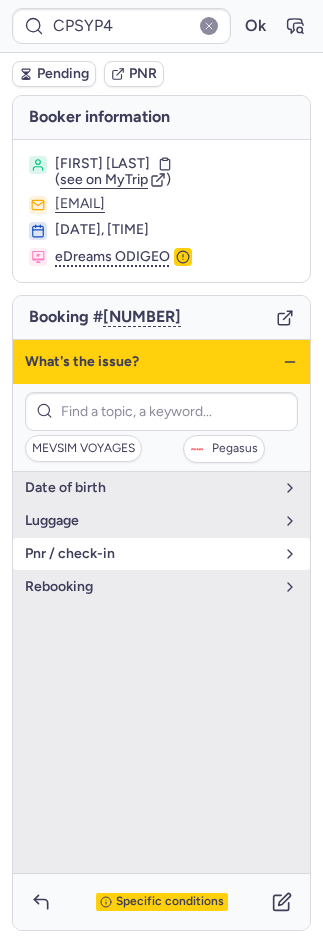 click on "pnr / check-in" at bounding box center [149, 554] 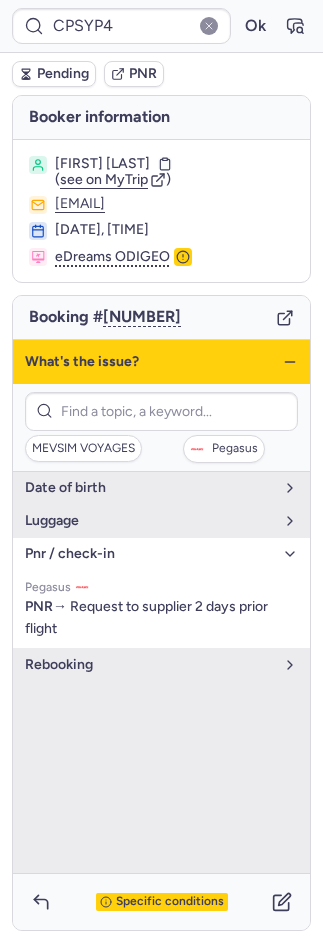 click on "pnr / check-in" at bounding box center (149, 554) 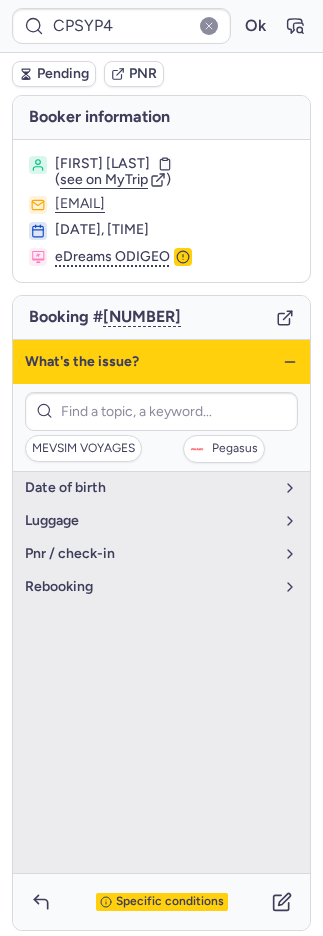 click on "Pending" at bounding box center (54, 74) 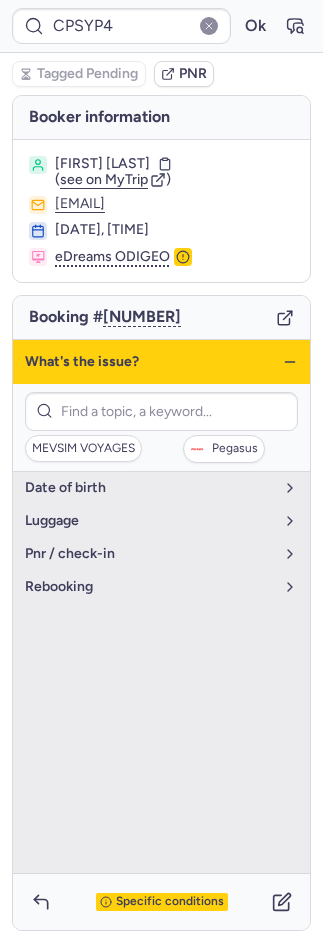 click on "Specific conditions" at bounding box center (170, 902) 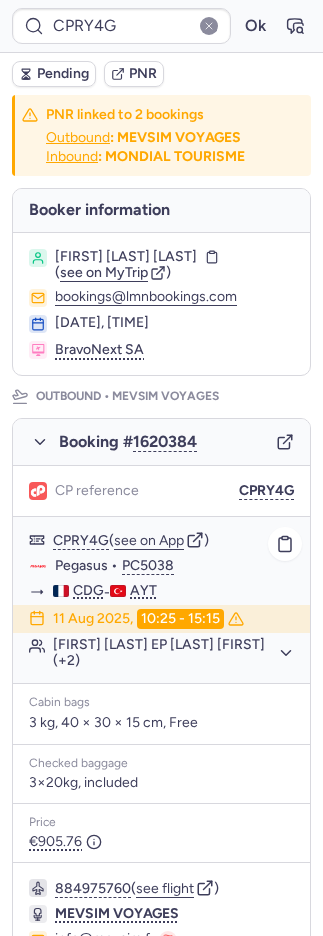 click on "Devianne Ep Yahia Aissa AGNES (+2)" 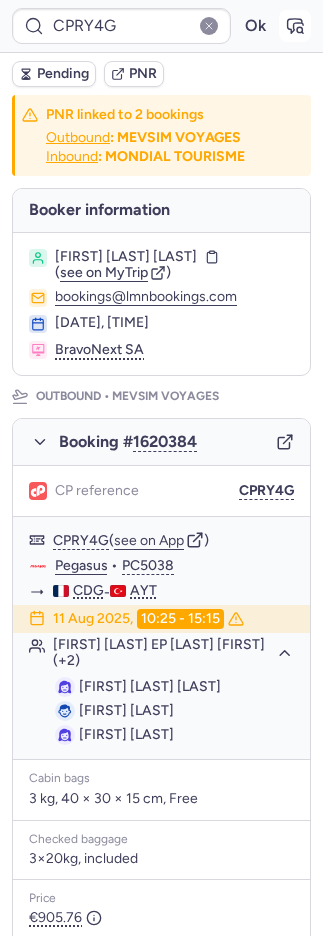 click at bounding box center (295, 26) 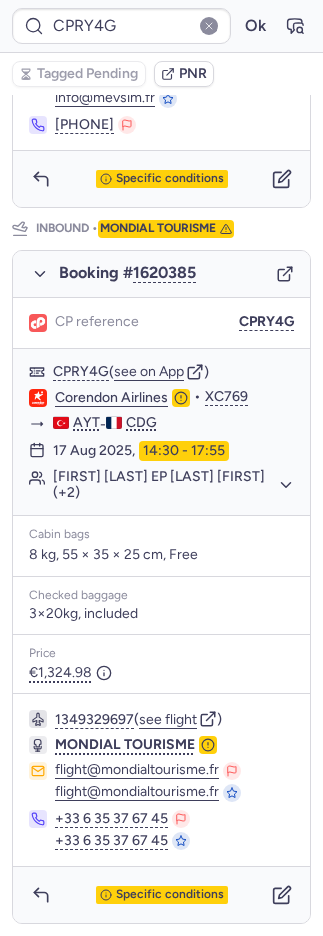 scroll, scrollTop: 0, scrollLeft: 0, axis: both 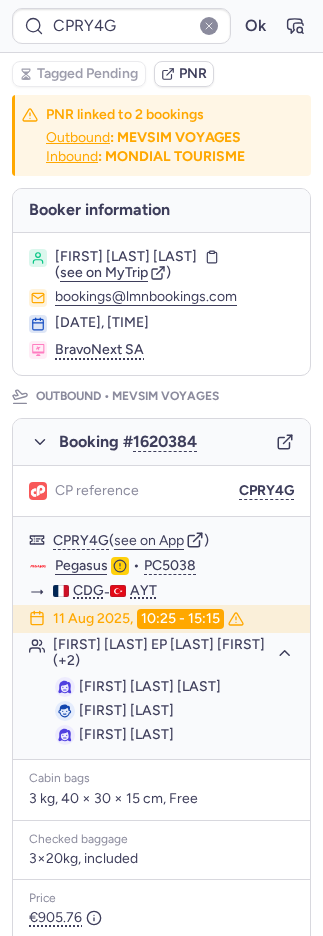 click on "PNR" at bounding box center (193, 74) 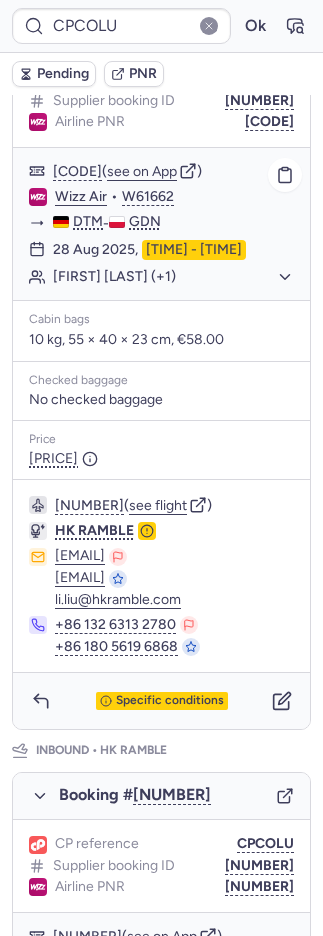 scroll, scrollTop: 386, scrollLeft: 0, axis: vertical 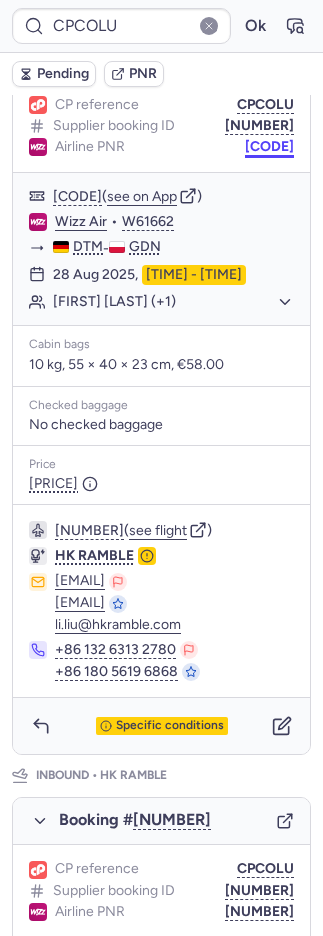 click on "EMENMT" at bounding box center (269, 147) 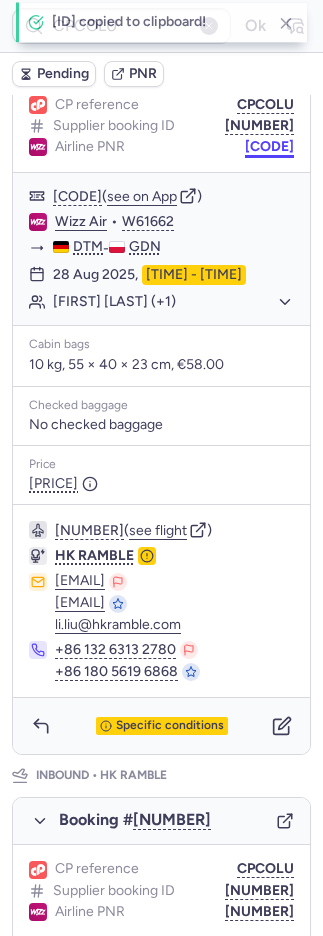 click on "EMENMT" at bounding box center [269, 147] 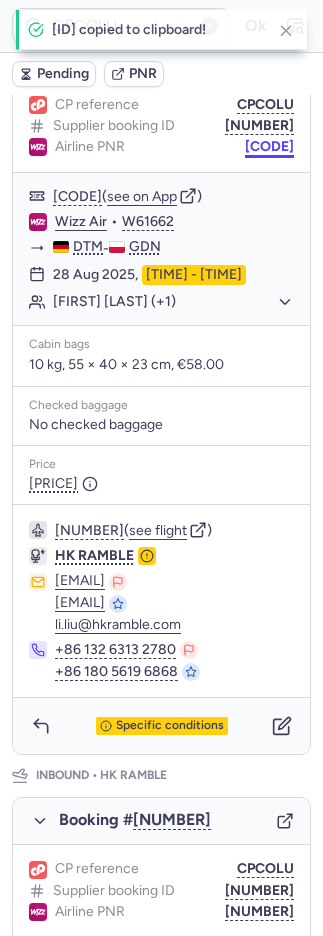 click on "EMENMT" at bounding box center [269, 147] 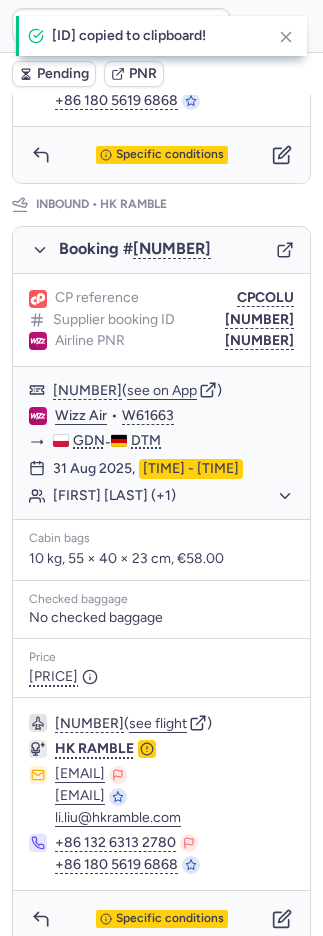 scroll, scrollTop: 1085, scrollLeft: 0, axis: vertical 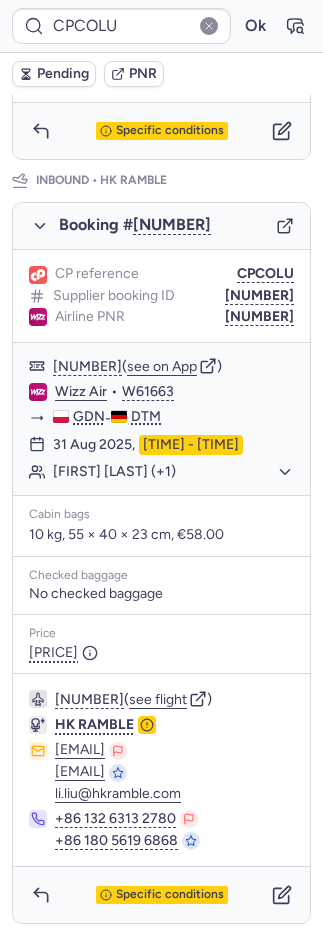 click on "Specific conditions" at bounding box center (161, 895) 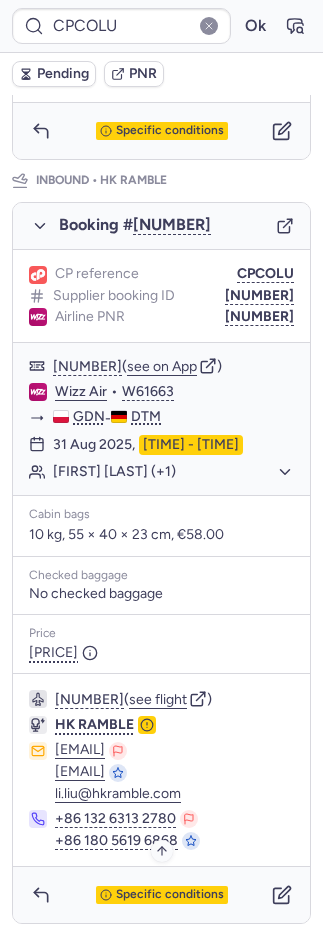 click on "Specific conditions" at bounding box center [170, 895] 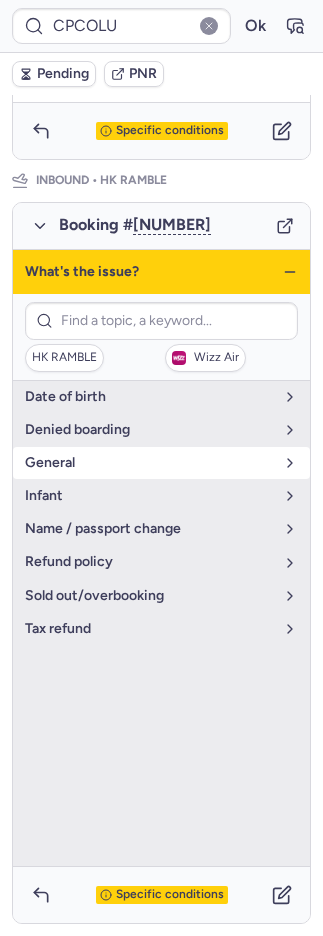 click on "general" at bounding box center [149, 463] 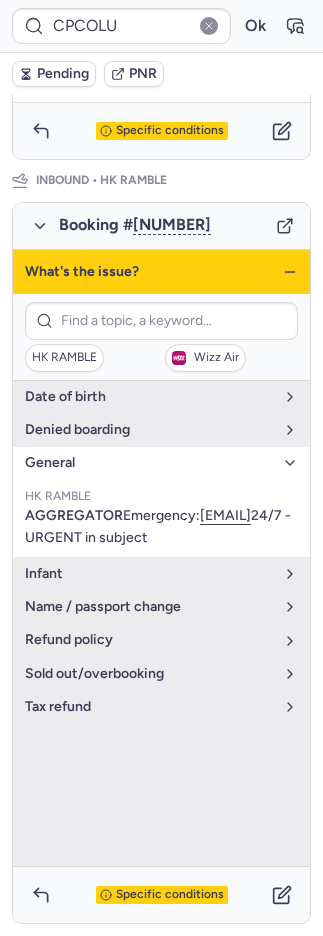 click on "general" at bounding box center (149, 463) 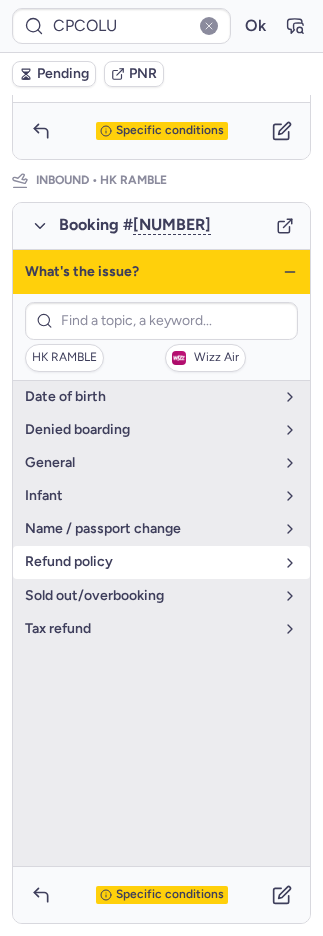 click on "refund policy" at bounding box center [149, 562] 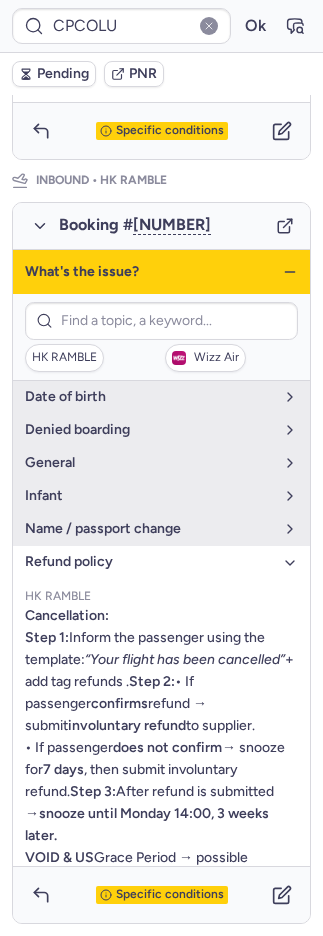 click on "refund policy" at bounding box center [149, 562] 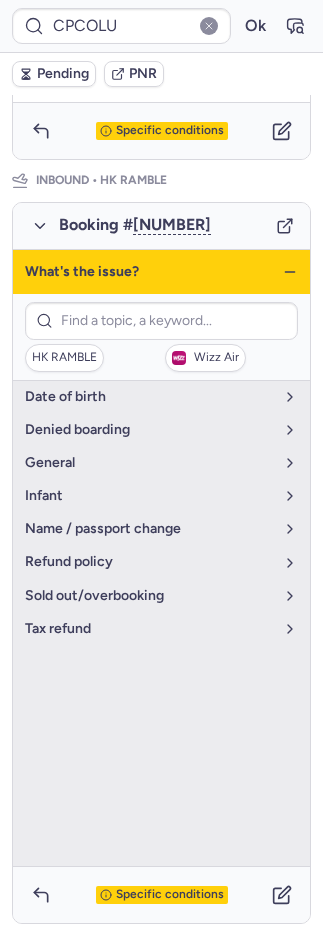 click on "Specific conditions" at bounding box center [170, 895] 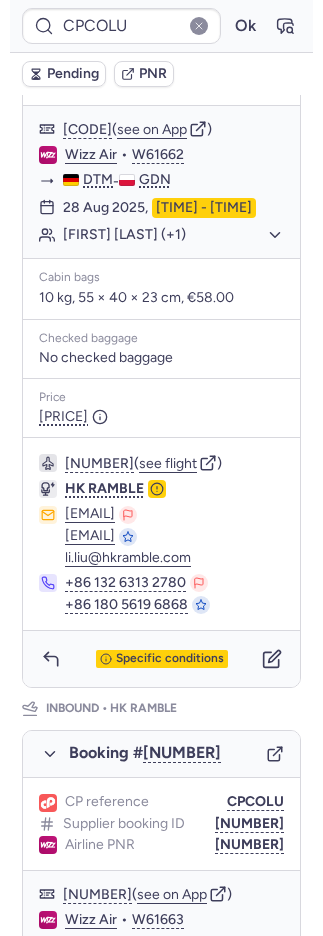 scroll, scrollTop: 0, scrollLeft: 0, axis: both 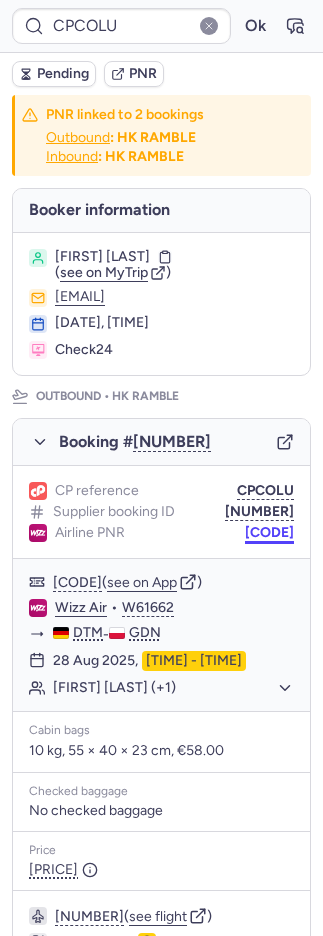 click on "EMENMT" at bounding box center (269, 533) 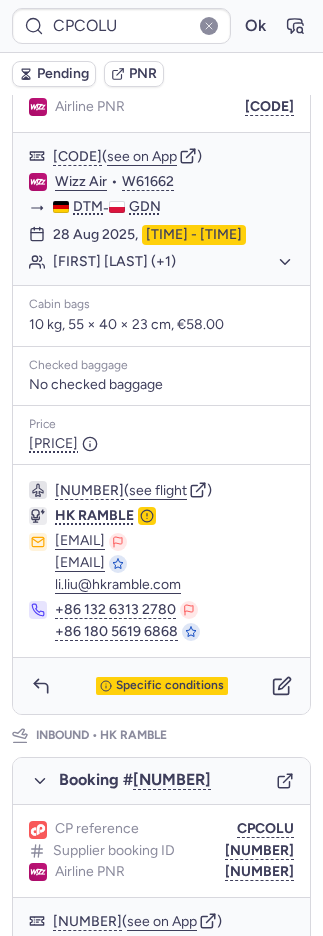 scroll, scrollTop: 559, scrollLeft: 0, axis: vertical 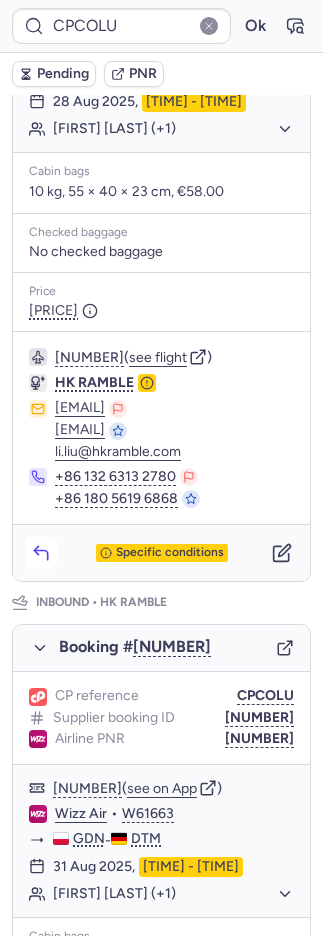click 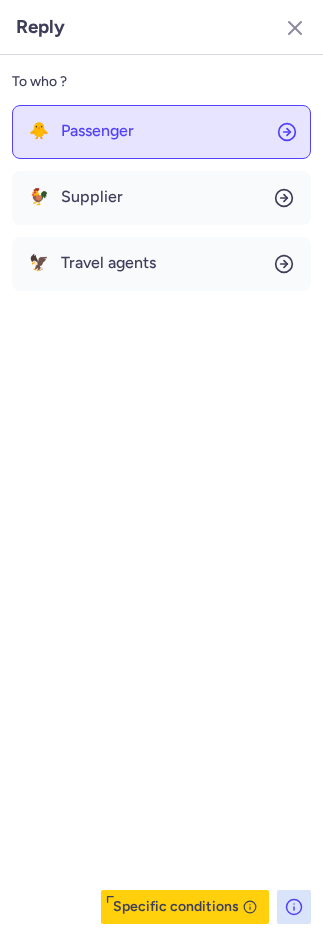 click on "🐥 Passenger" 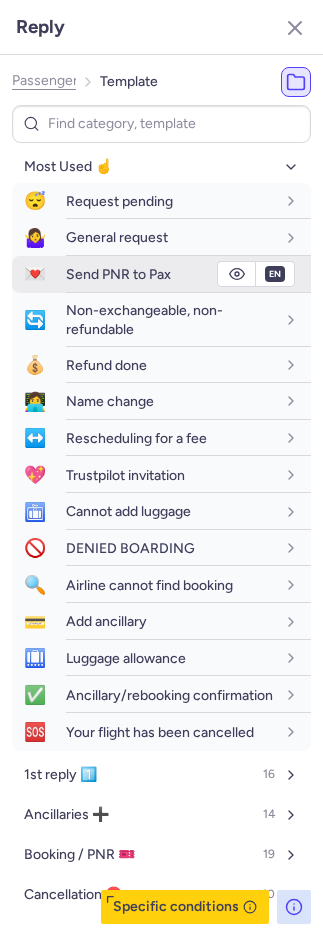 click on "Send PNR to Pax" at bounding box center (118, 274) 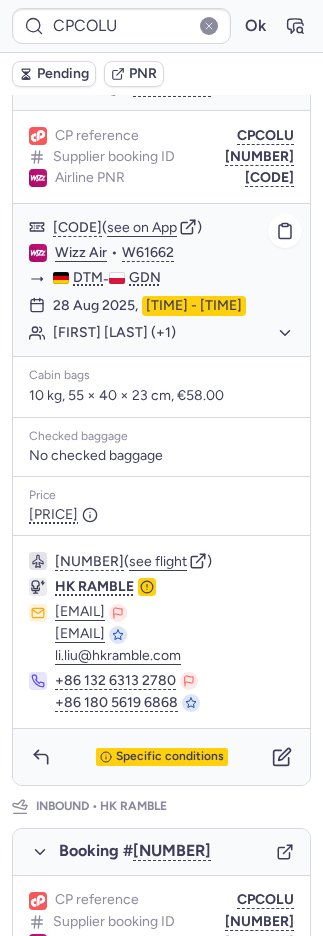 scroll, scrollTop: 337, scrollLeft: 0, axis: vertical 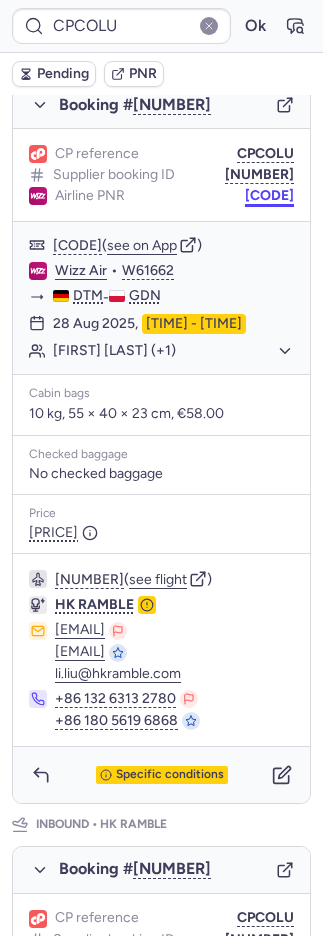 click on "EMENMT" at bounding box center [269, 196] 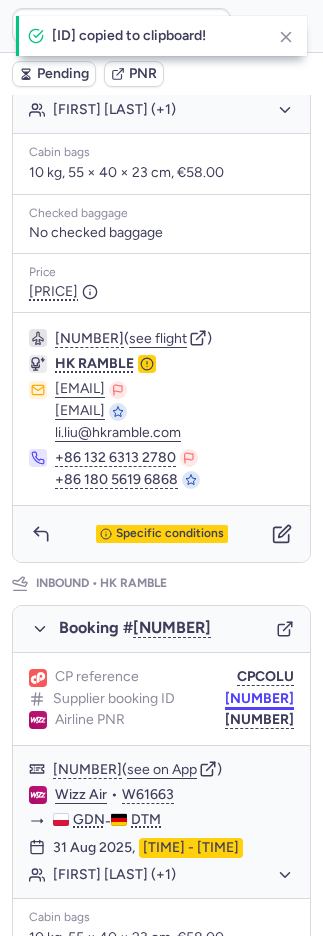 scroll, scrollTop: 858, scrollLeft: 0, axis: vertical 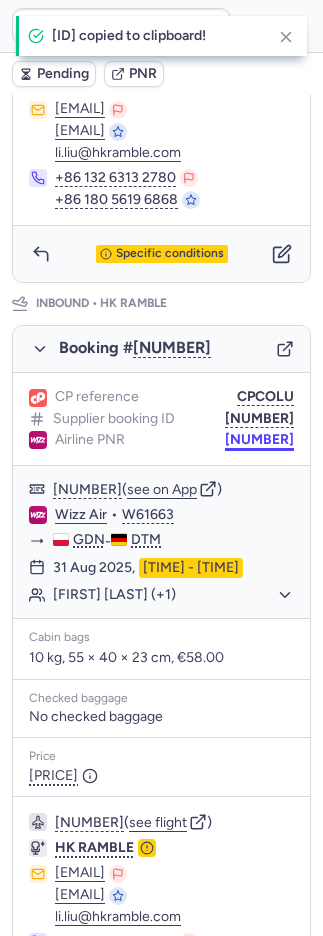 click on "DEUN4Y" at bounding box center (259, 440) 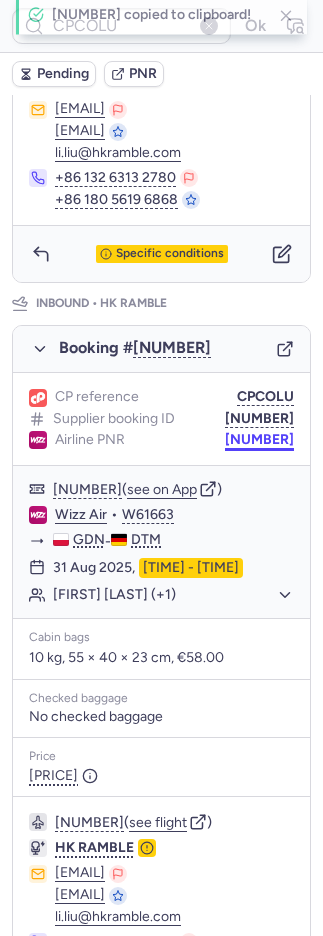 click on "DEUN4Y" at bounding box center (259, 440) 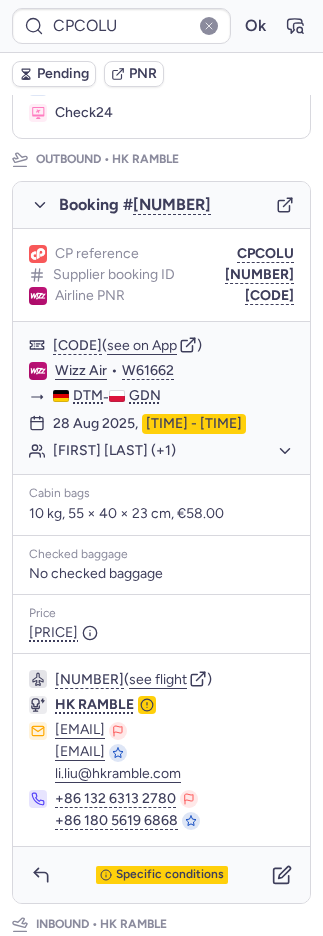 scroll, scrollTop: 0, scrollLeft: 0, axis: both 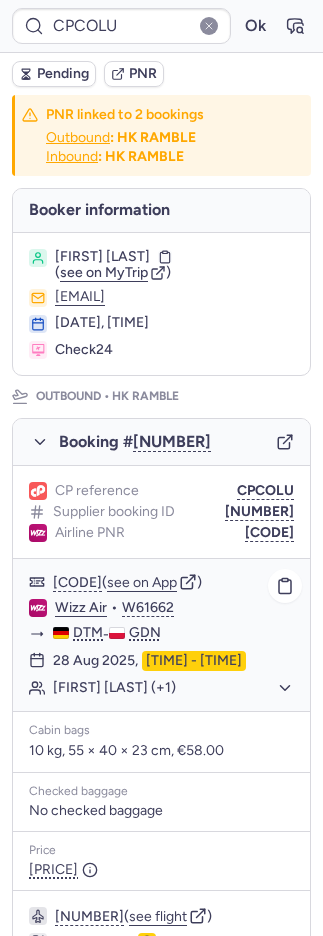 click on "Wizz Air" 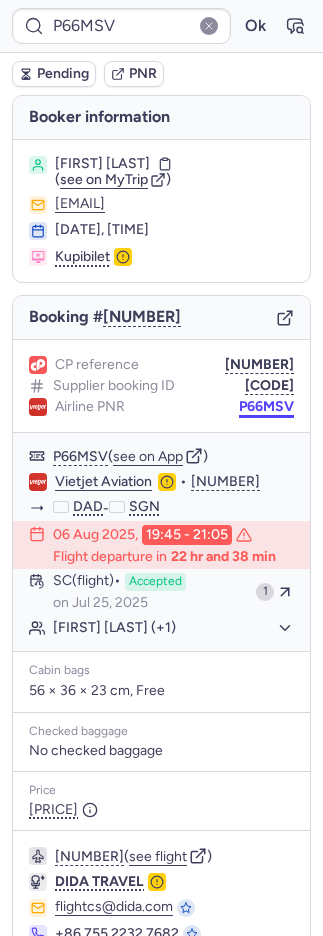 drag, startPoint x: 274, startPoint y: 436, endPoint x: 257, endPoint y: 424, distance: 20.808653 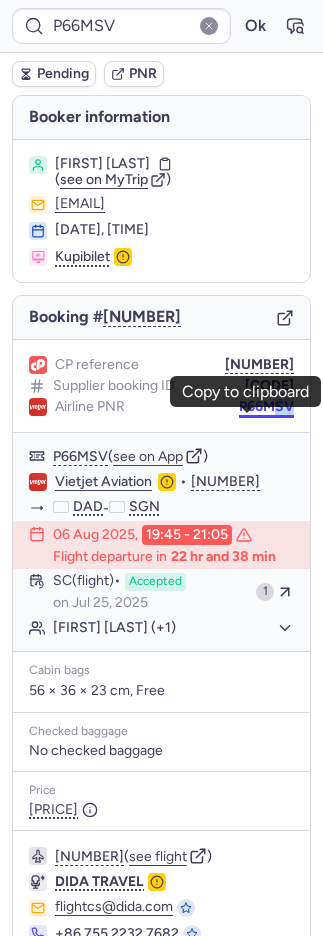 click on "P66MSV" at bounding box center (266, 407) 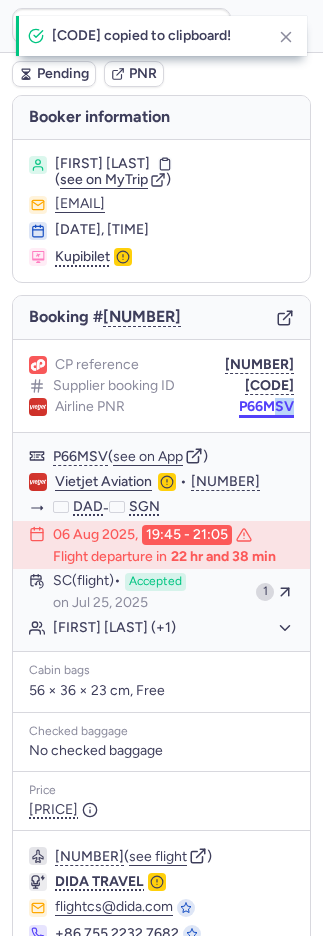 click on "P66MSV" at bounding box center [266, 407] 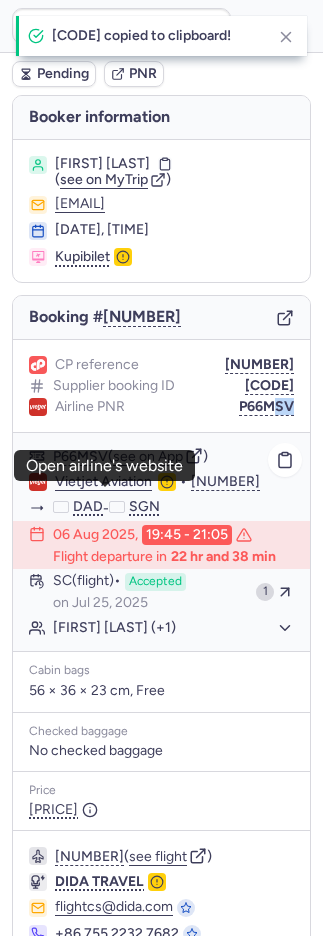 click on "Vietjet Aviation" 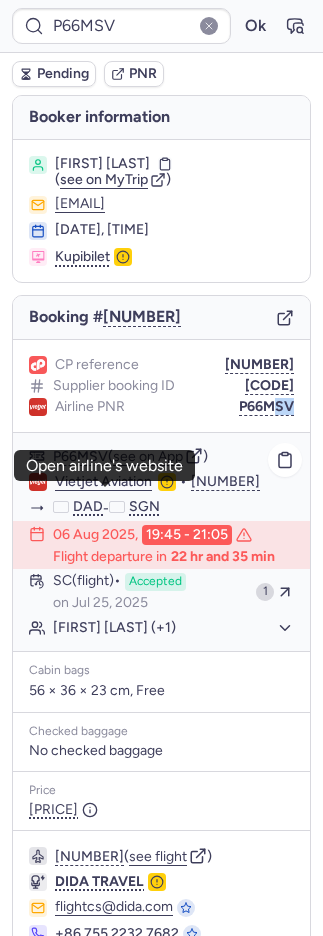 click on "Viktoriia PERSHENKOVA (+1)" 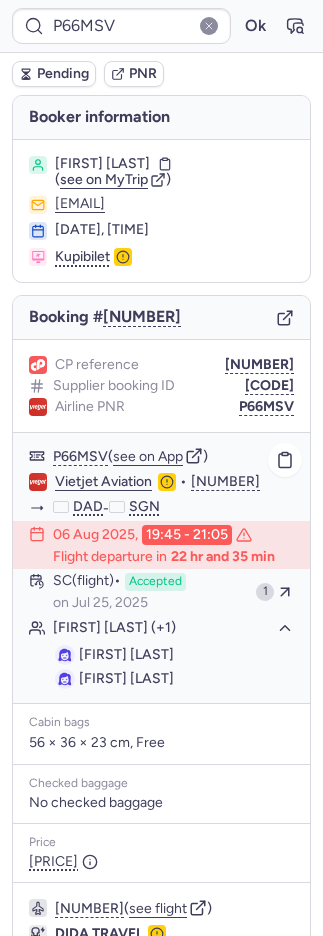 click on "Viktoriia PERSHENKOVA" at bounding box center [126, 654] 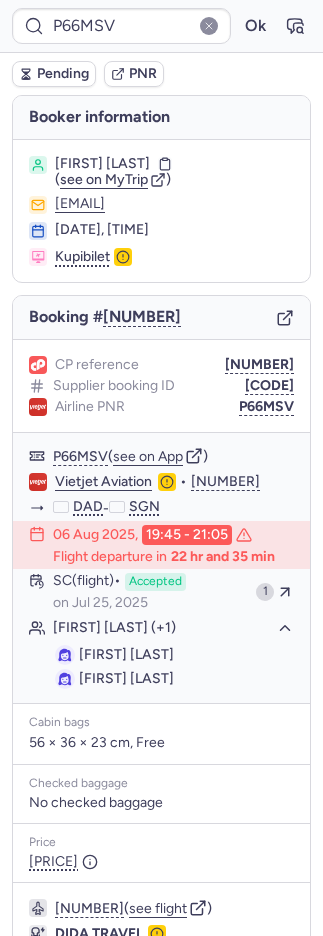 copy on "PERSHENKOVA" 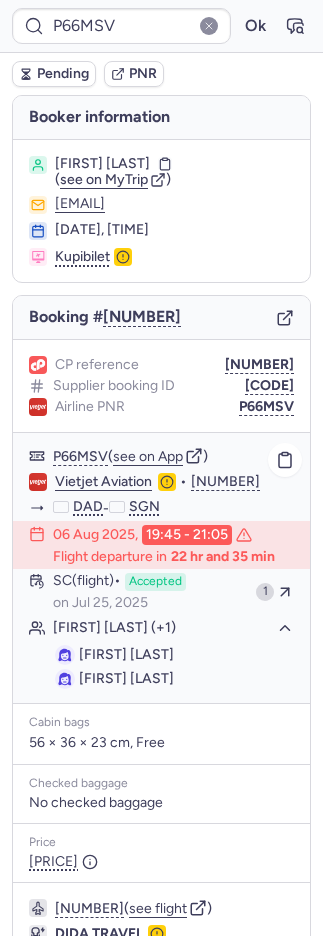 click on "Viktoriia PERSHENKOVA" at bounding box center [126, 654] 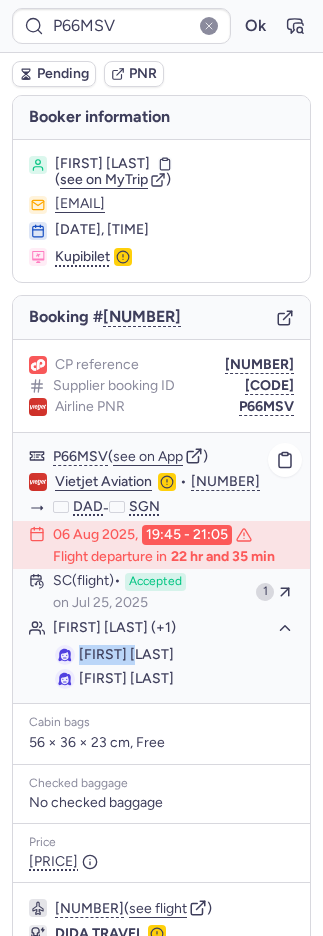 click on "Viktoriia PERSHENKOVA" at bounding box center (126, 654) 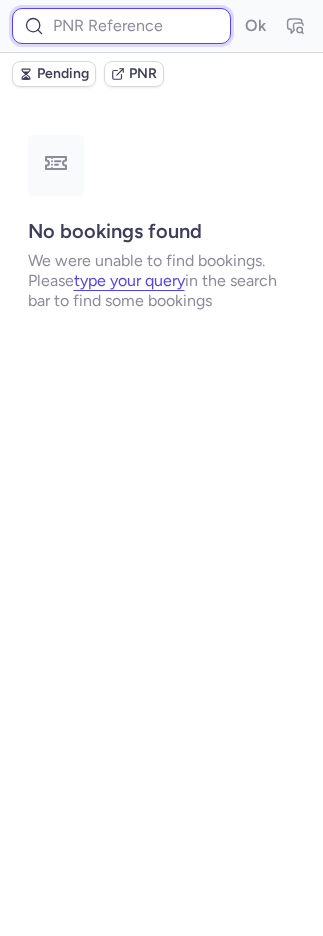 click at bounding box center [121, 26] 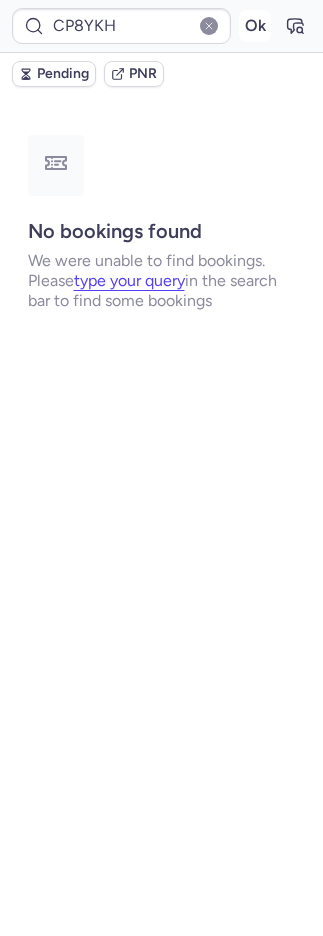 click on "Ok" at bounding box center [255, 26] 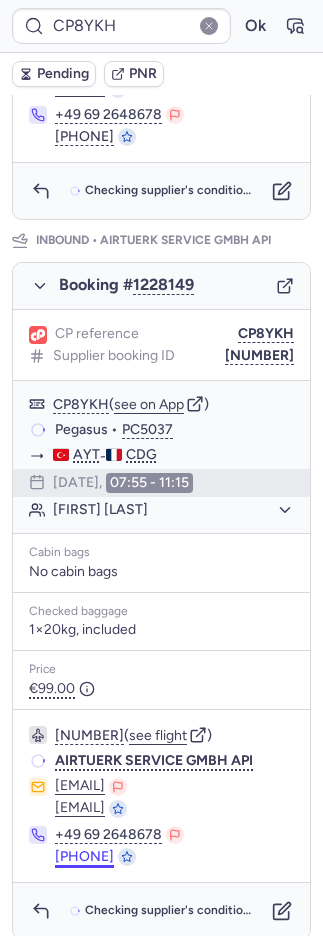scroll, scrollTop: 922, scrollLeft: 0, axis: vertical 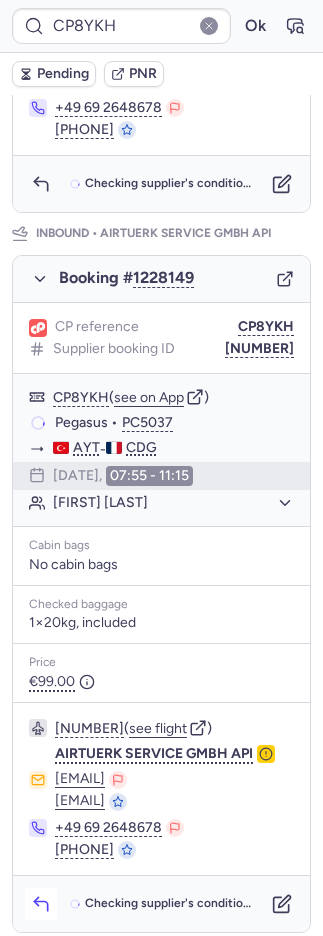 click at bounding box center [41, 904] 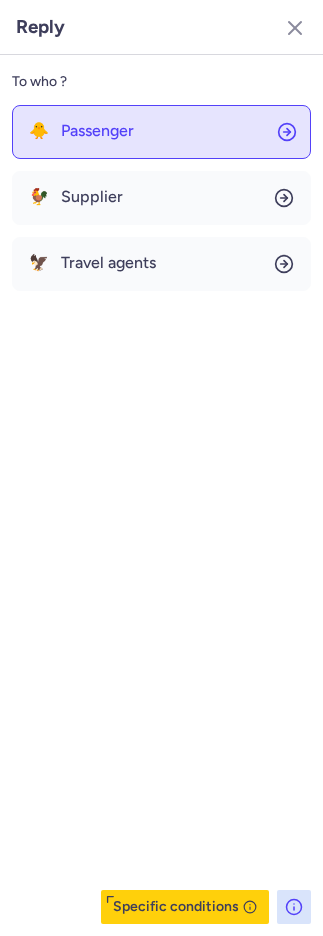 click on "Passenger" at bounding box center (97, 131) 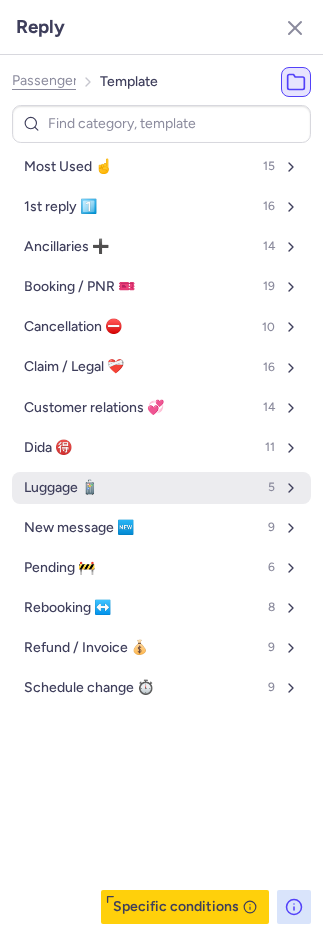 click on "Luggage 🧳" at bounding box center [61, 488] 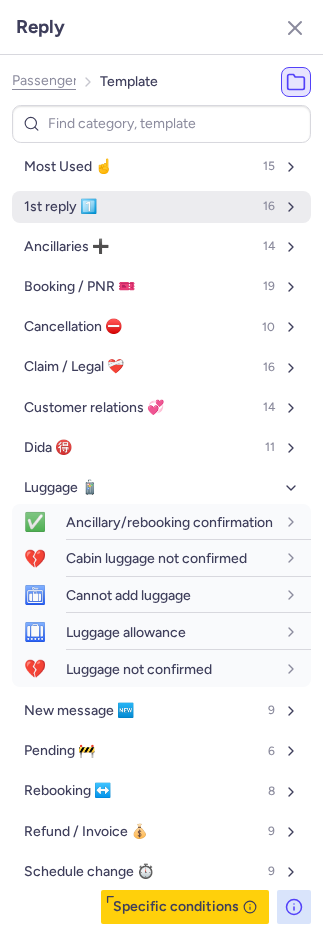click on "1st reply 1️⃣" at bounding box center (60, 207) 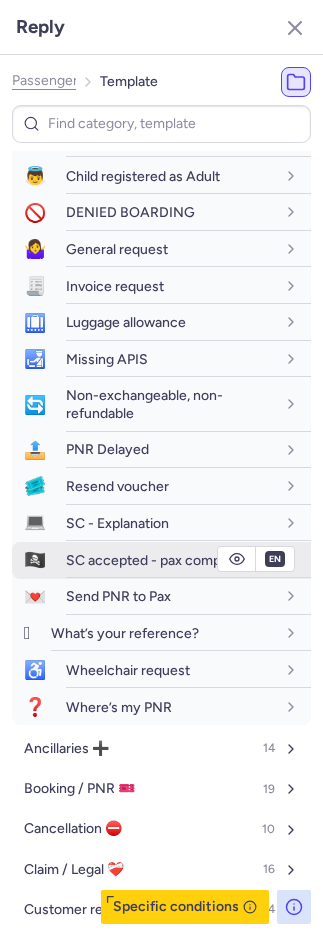 scroll, scrollTop: 137, scrollLeft: 0, axis: vertical 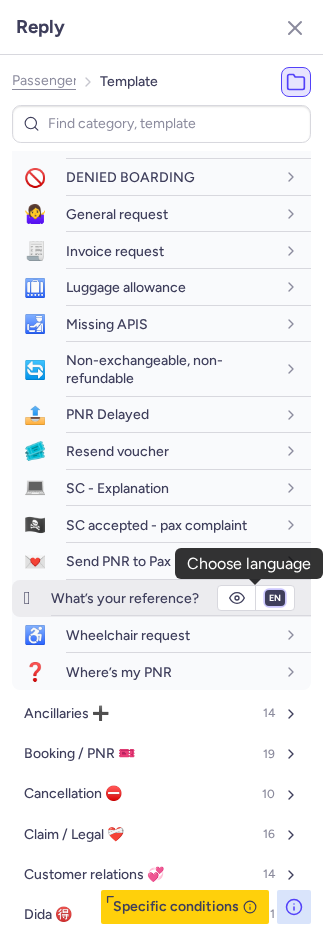 click on "fr en de nl pt es it ru" at bounding box center (275, 598) 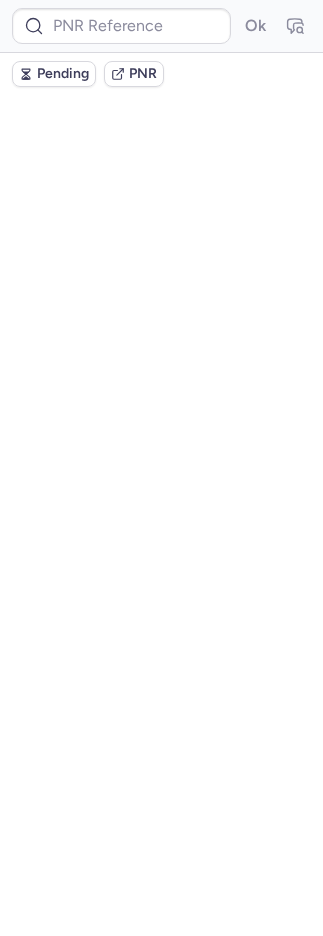 scroll, scrollTop: 0, scrollLeft: 0, axis: both 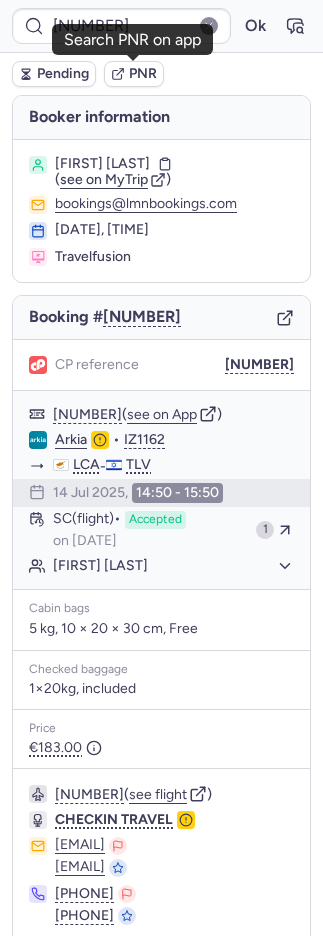click on "PNR" at bounding box center (143, 74) 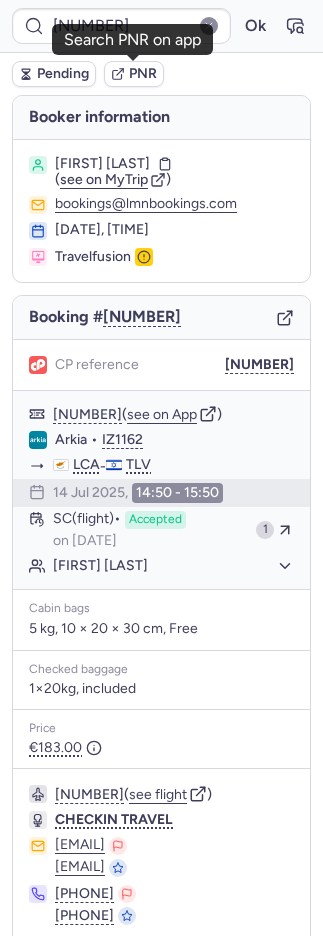 click on "PNR" at bounding box center (143, 74) 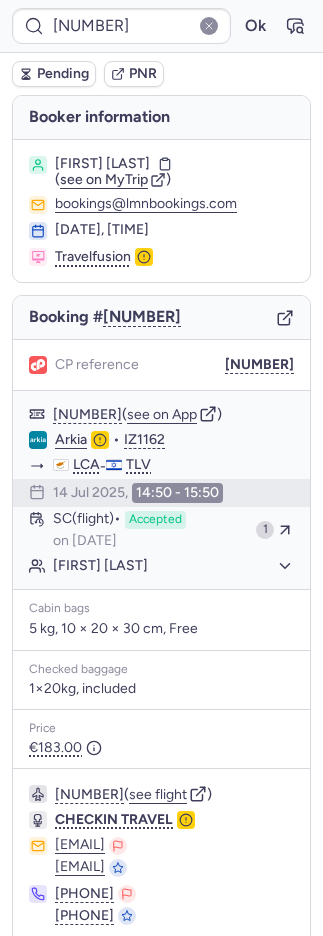 scroll, scrollTop: 36, scrollLeft: 0, axis: vertical 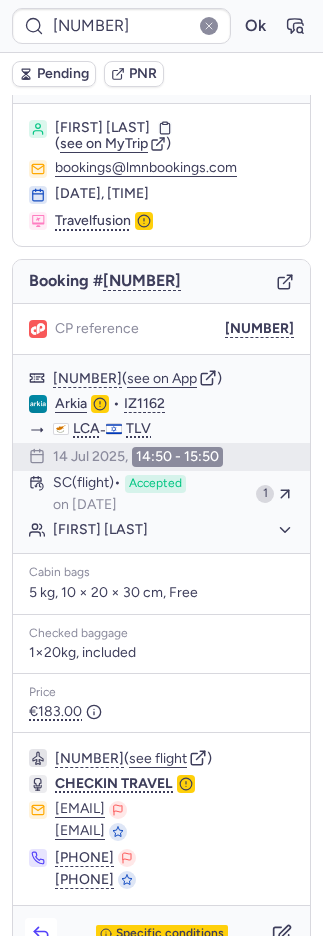 click at bounding box center [41, 934] 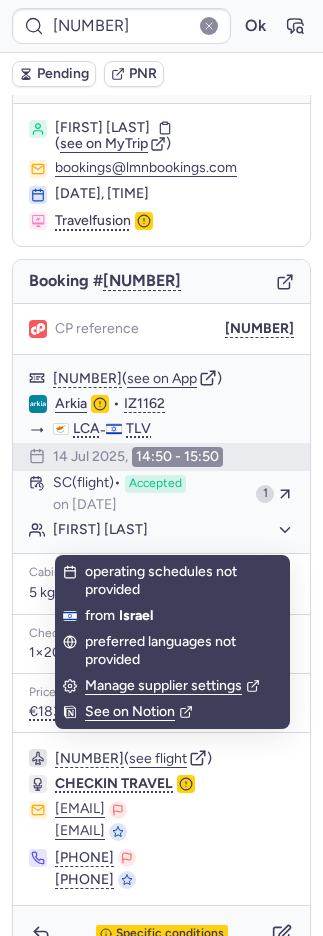 click on "Reply" at bounding box center [161, 119] 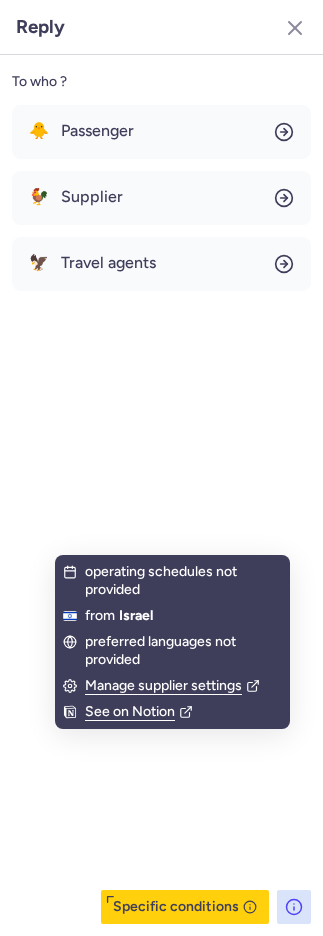 scroll, scrollTop: 69, scrollLeft: 0, axis: vertical 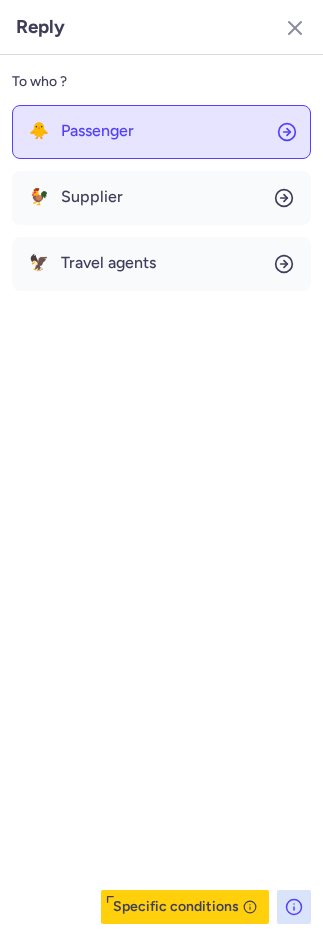 click on "Passenger" at bounding box center (97, 131) 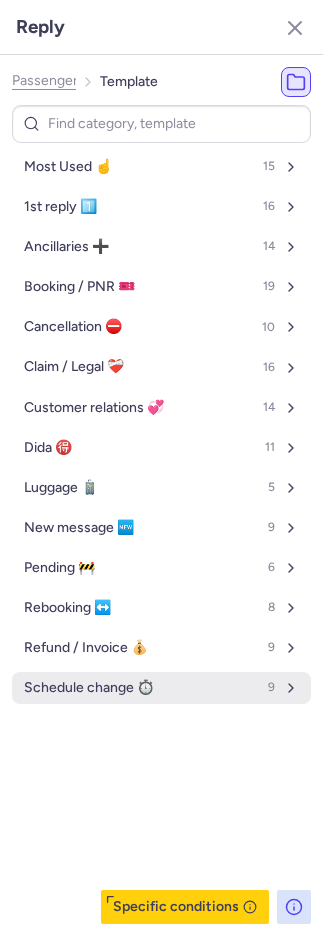 click on "Schedule change ⏱️" at bounding box center (89, 688) 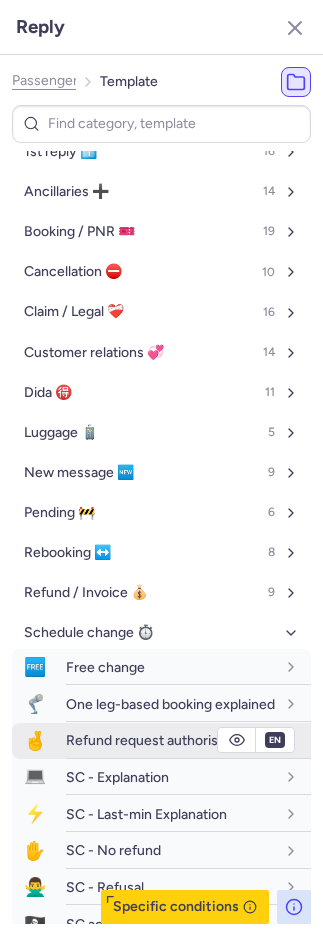 scroll, scrollTop: 169, scrollLeft: 0, axis: vertical 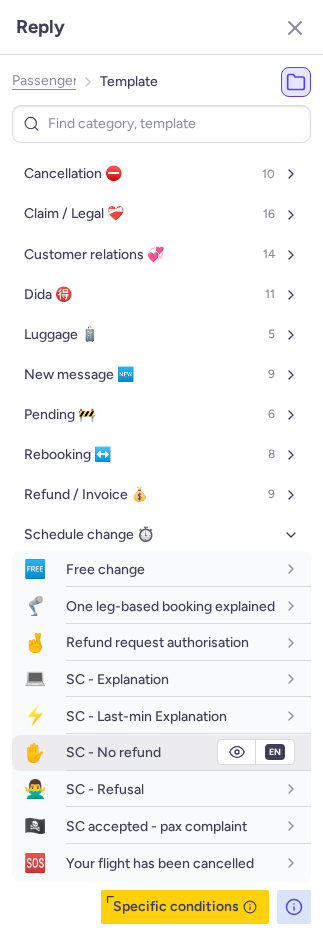 click on "SC - No refund" at bounding box center [113, 752] 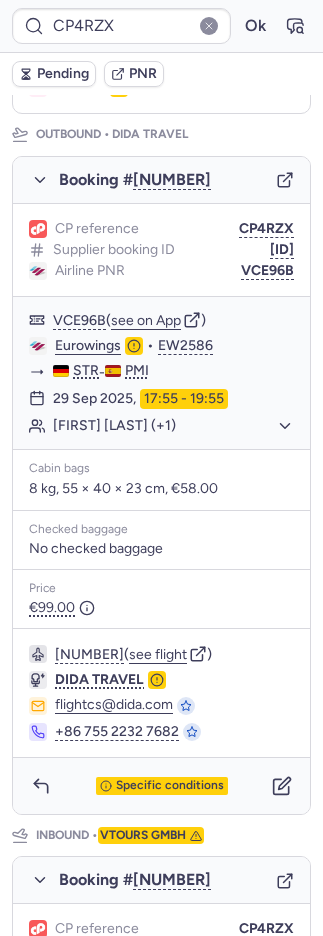 scroll, scrollTop: 772, scrollLeft: 0, axis: vertical 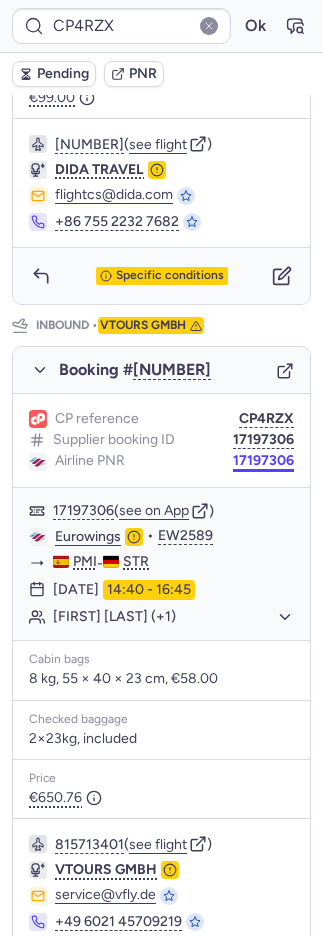 click on "17197306" at bounding box center (263, 461) 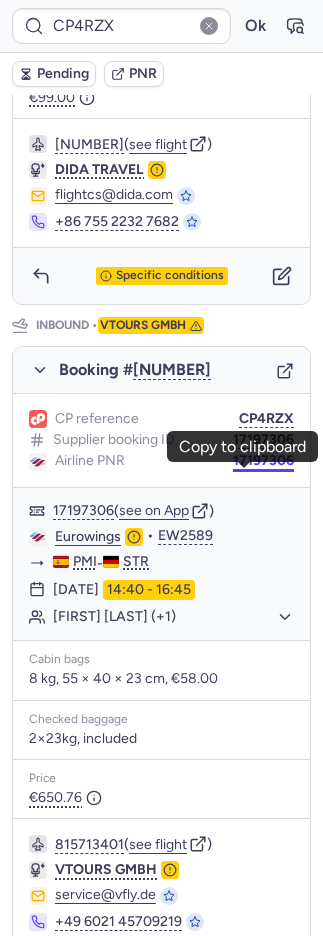 scroll, scrollTop: 766, scrollLeft: 0, axis: vertical 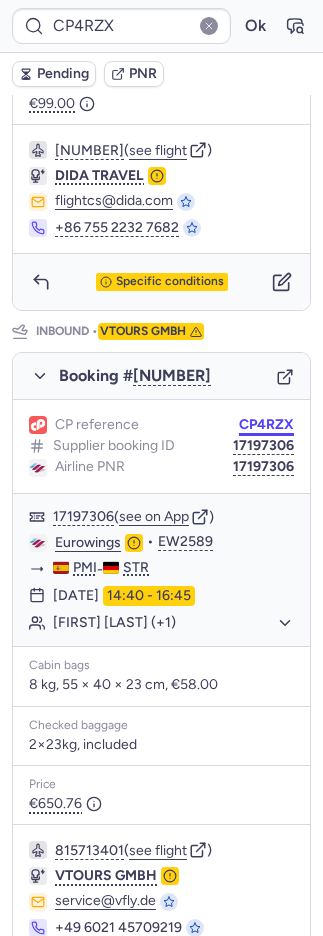 click on "CP4RZX" at bounding box center (266, 425) 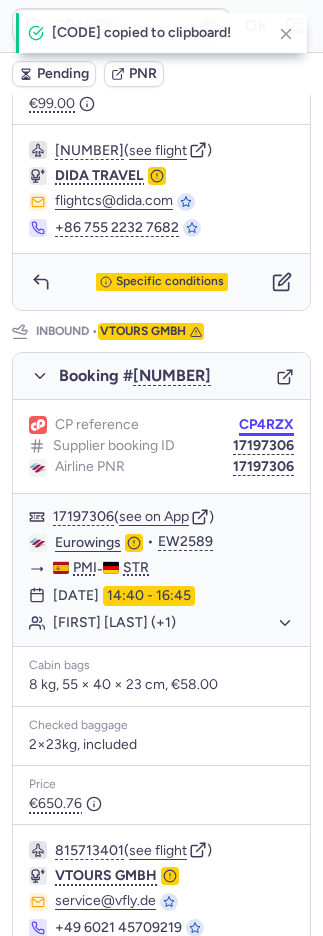 click on "CP4RZX" at bounding box center [266, 425] 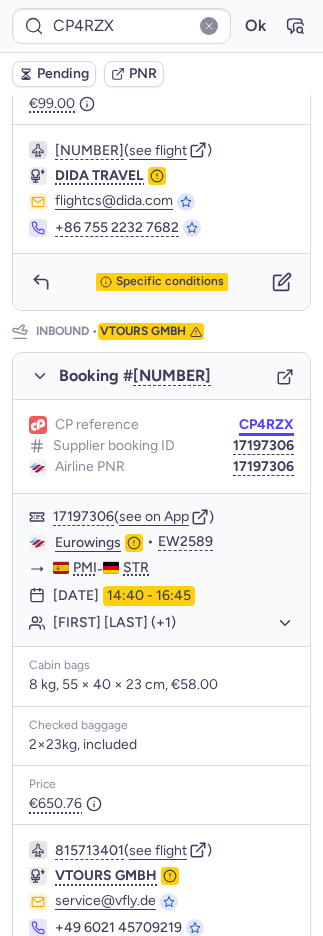 click on "CP4RZX" at bounding box center (266, 425) 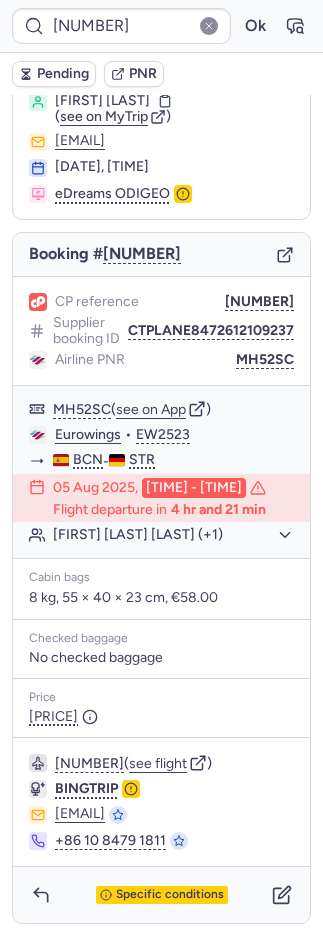 scroll, scrollTop: 88, scrollLeft: 0, axis: vertical 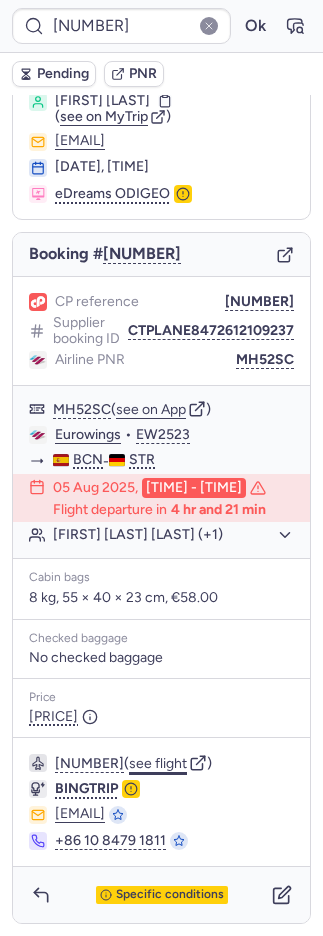 click on "see flight" 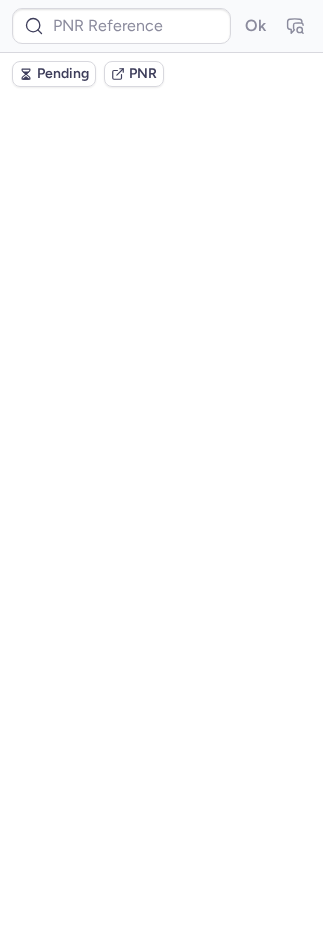 scroll, scrollTop: 0, scrollLeft: 0, axis: both 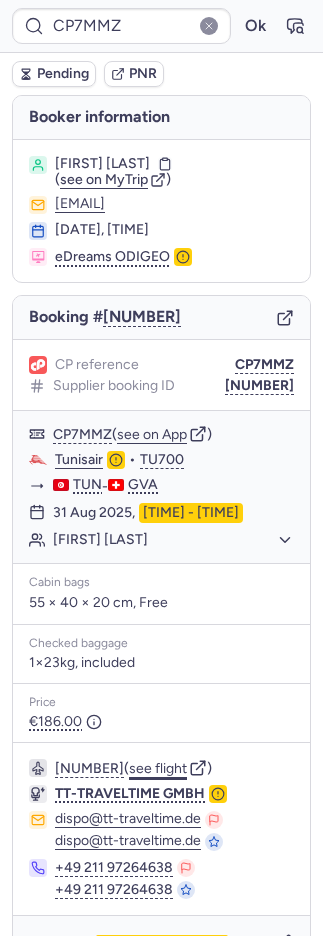 click on "see flight" 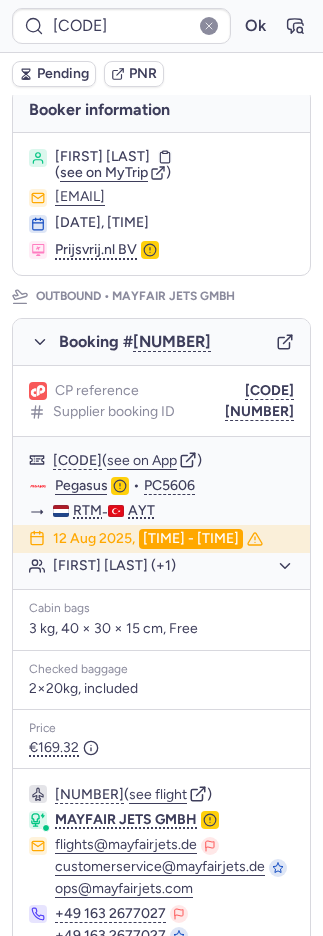 scroll, scrollTop: 396, scrollLeft: 0, axis: vertical 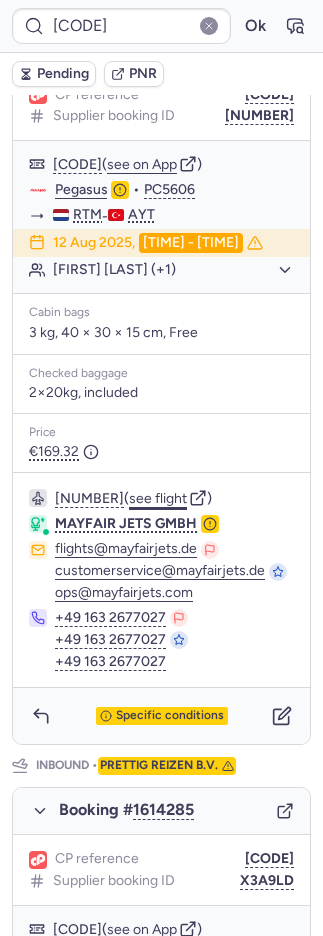 click on "see flight" 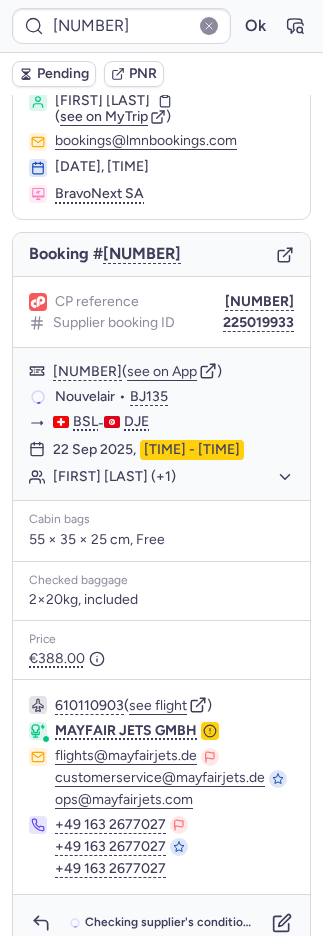 scroll, scrollTop: 0, scrollLeft: 0, axis: both 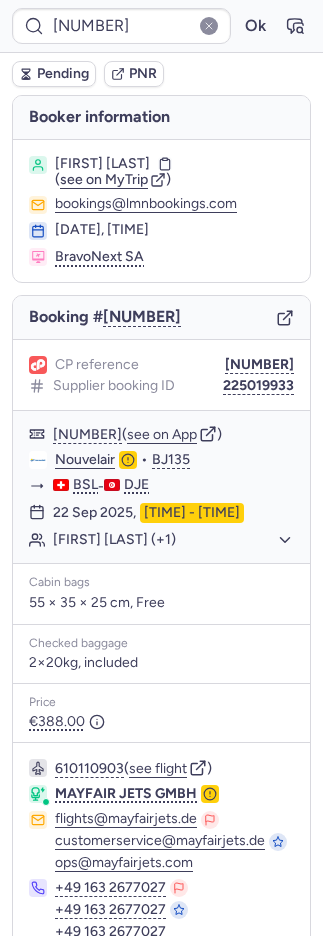 click on "PNR" at bounding box center [143, 74] 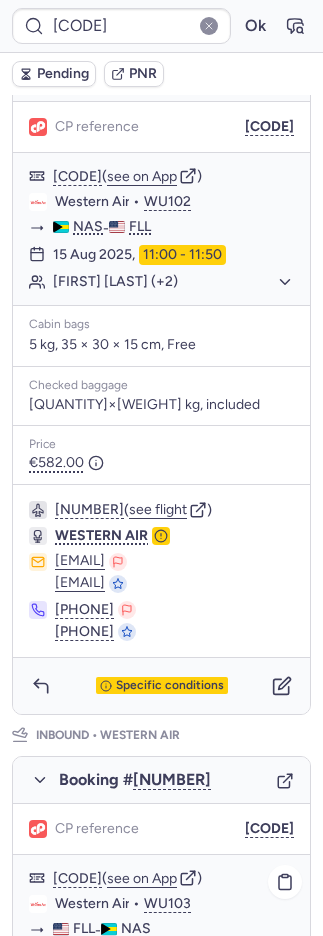 scroll, scrollTop: 848, scrollLeft: 0, axis: vertical 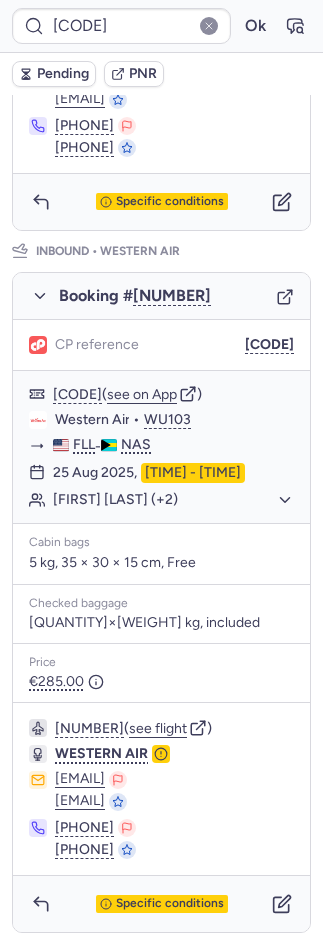 click on "Specific conditions" at bounding box center [161, 202] 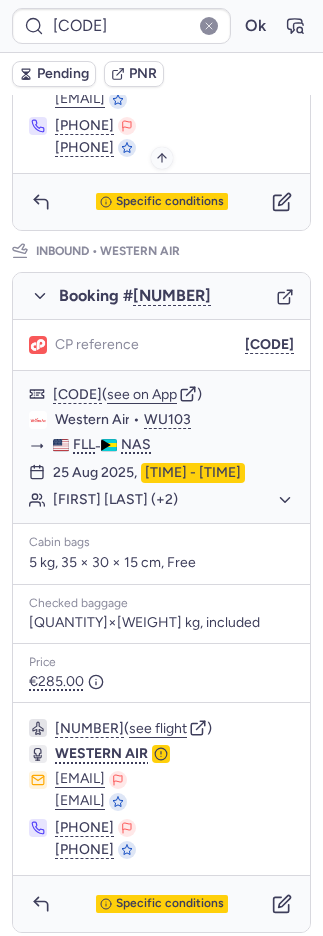 click on "Specific conditions" at bounding box center [170, 202] 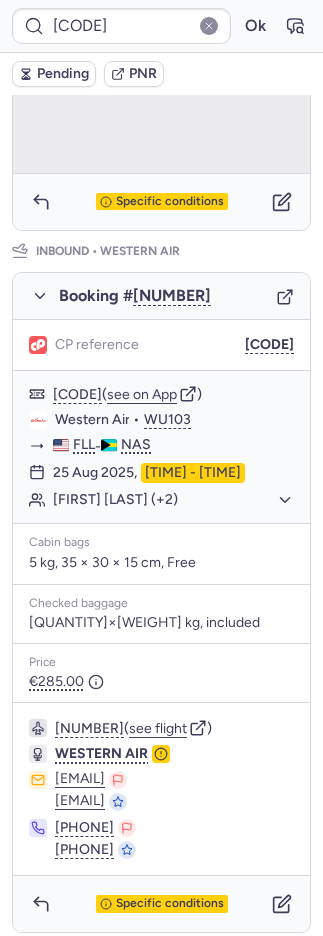 scroll, scrollTop: 112, scrollLeft: 0, axis: vertical 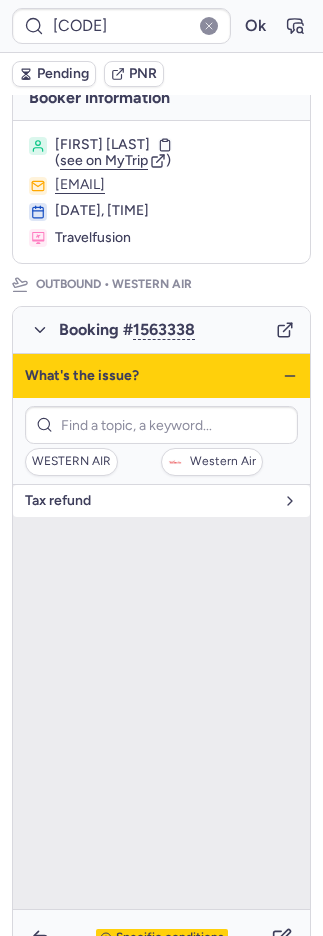 click on "tax refund" at bounding box center [149, 501] 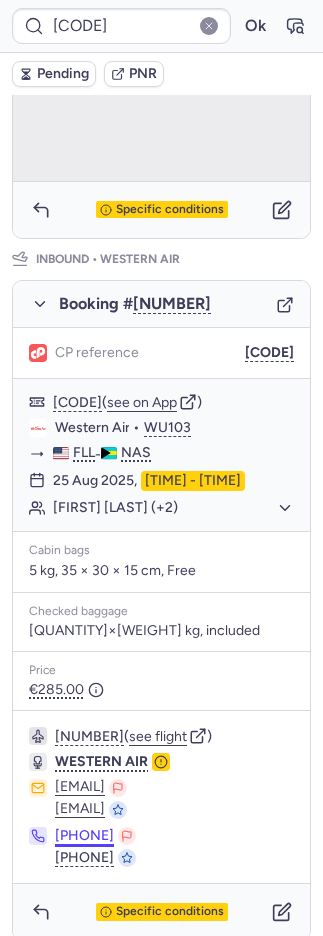scroll, scrollTop: 848, scrollLeft: 0, axis: vertical 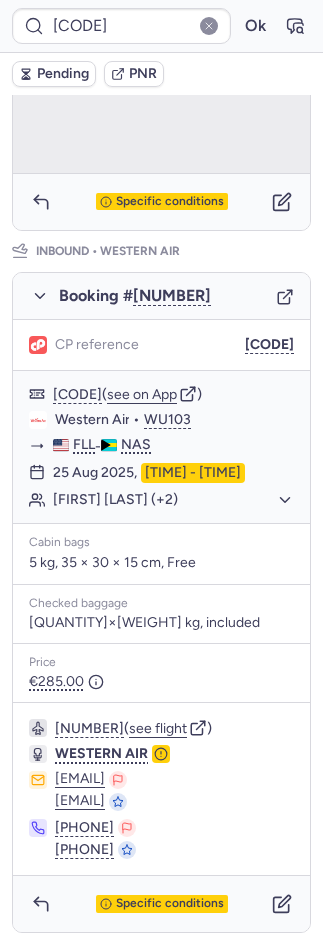 click on "Specific conditions" at bounding box center [170, 904] 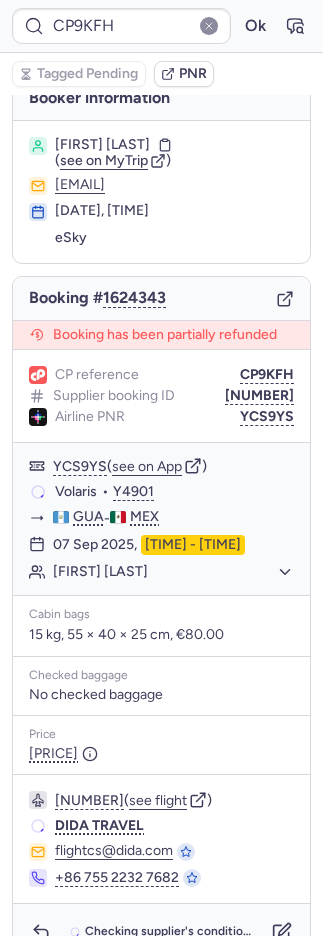 scroll, scrollTop: 10, scrollLeft: 0, axis: vertical 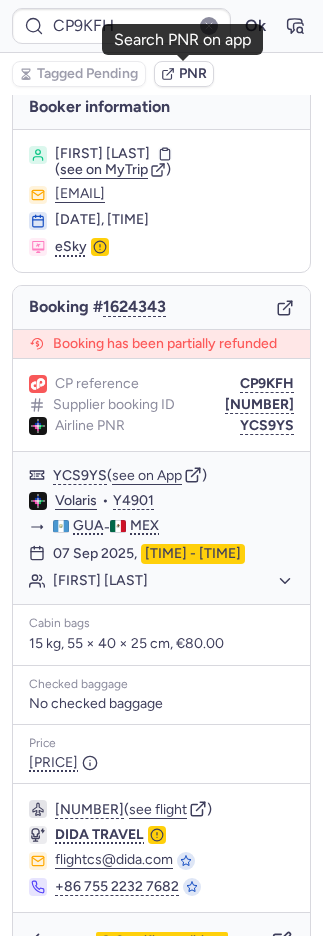 click on "PNR" at bounding box center (184, 74) 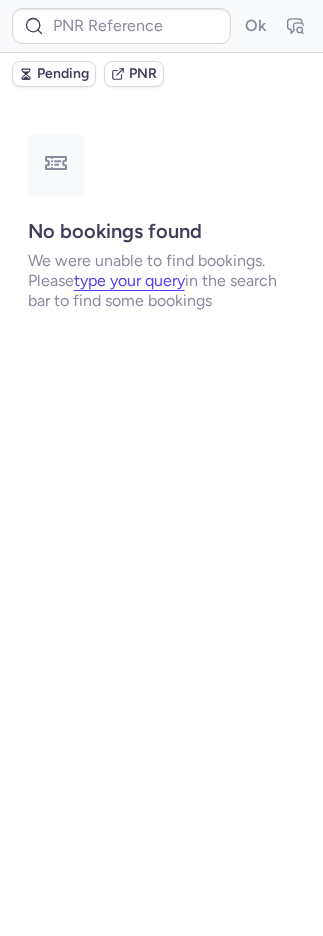 scroll, scrollTop: 0, scrollLeft: 0, axis: both 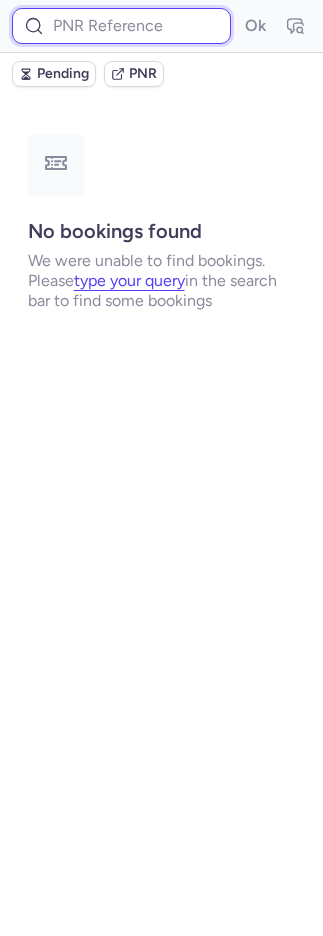 drag, startPoint x: 130, startPoint y: 20, endPoint x: 166, endPoint y: 26, distance: 36.496574 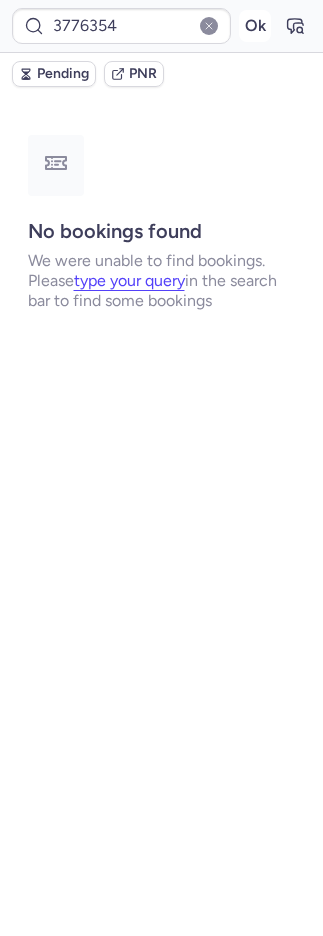 click on "Ok" at bounding box center [255, 26] 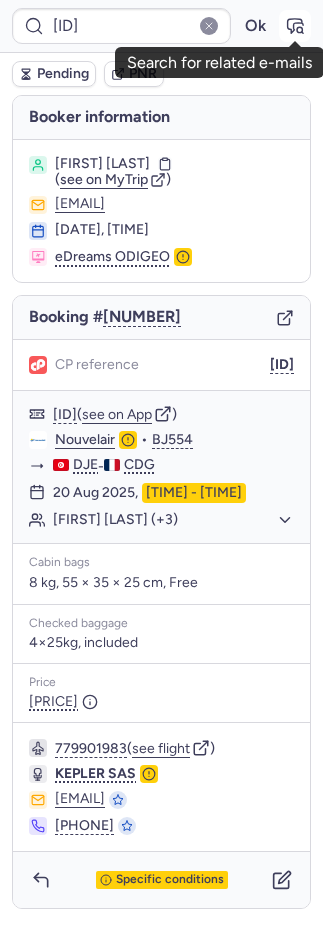 click 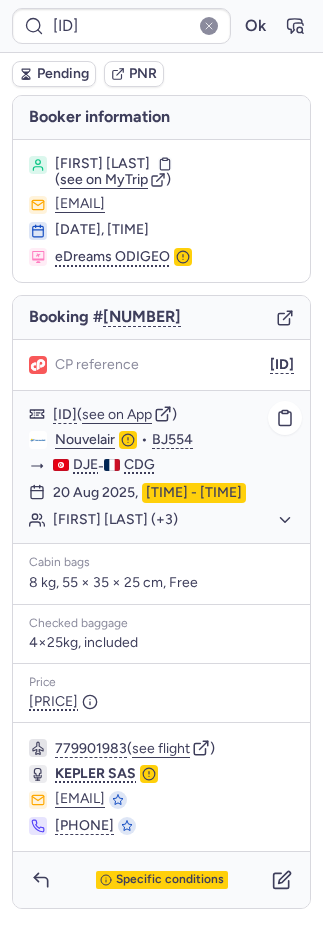 click on "Astir Soufi SABBAGH (+3)" 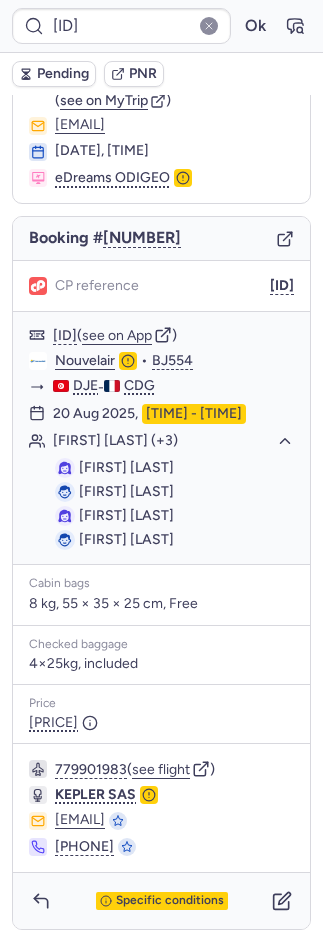 scroll, scrollTop: 80, scrollLeft: 0, axis: vertical 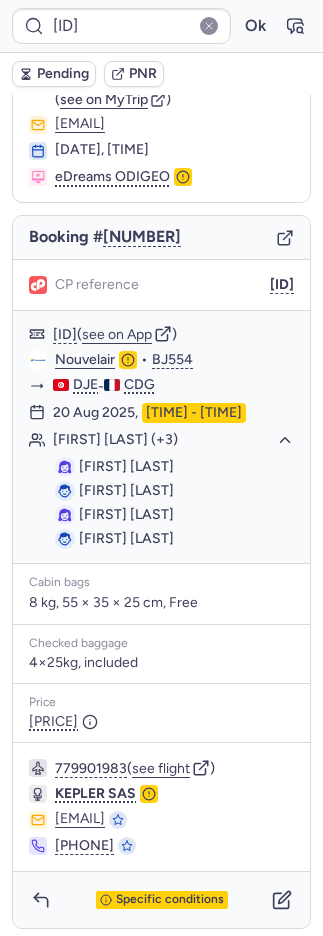 click on "Specific conditions" at bounding box center [161, 900] 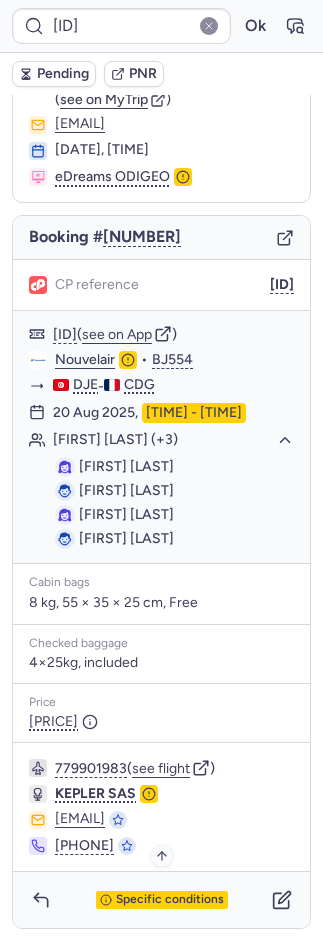 click on "Specific conditions" at bounding box center [170, 900] 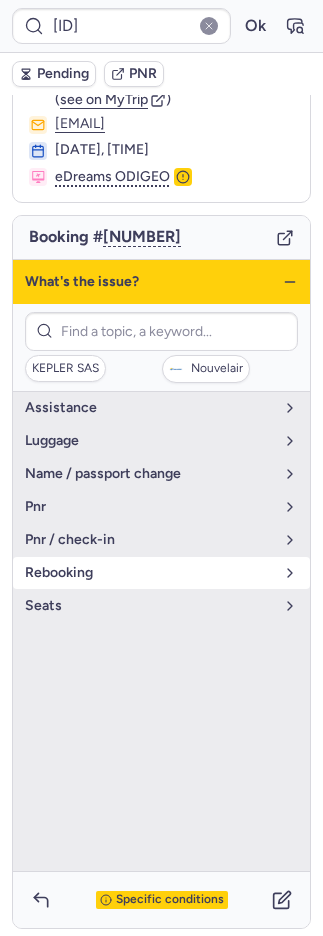 click on "rebooking" at bounding box center [161, 573] 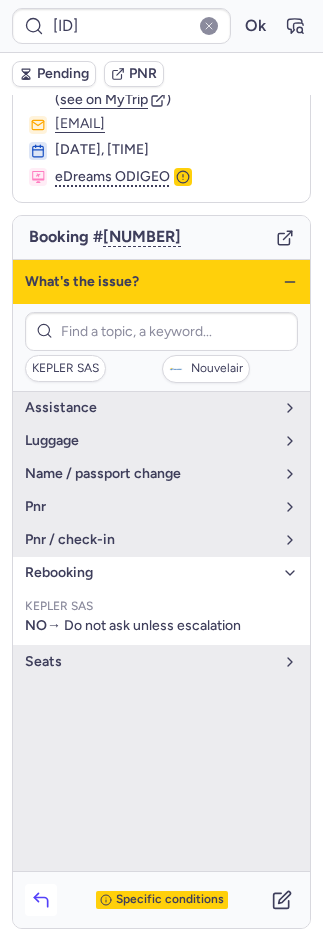 click 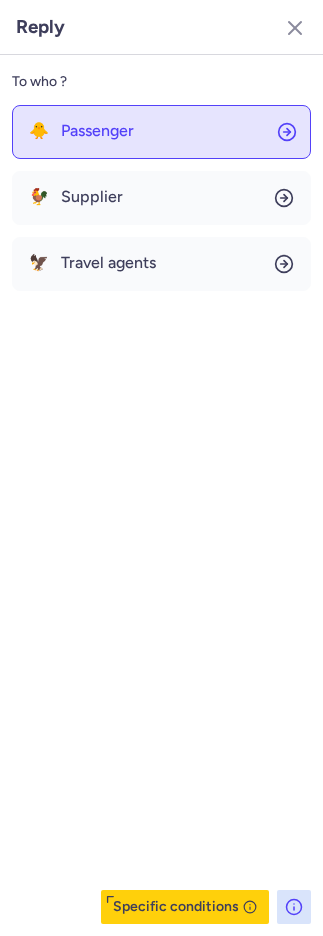 click on "🐥 Passenger" 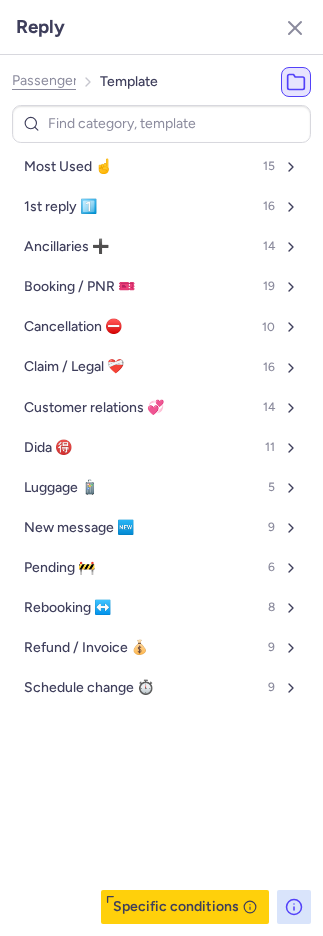 click on "Most Used ☝️ 15" at bounding box center (161, 167) 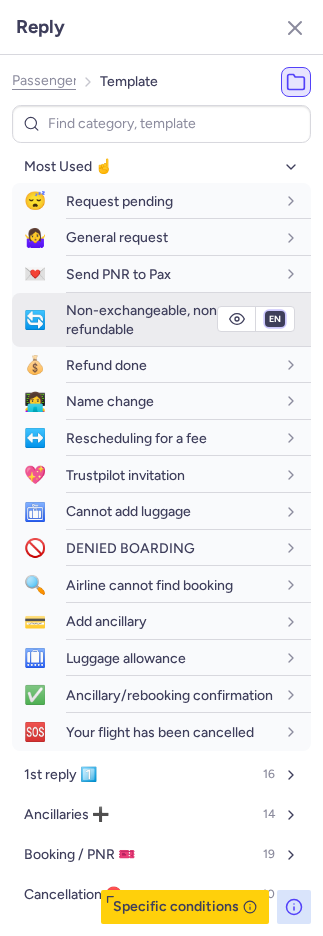 click on "fr en de nl pt es it ru" at bounding box center [275, 319] 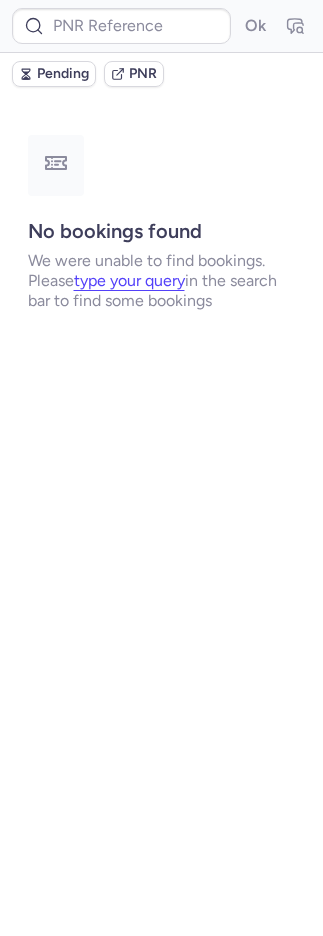 scroll, scrollTop: 0, scrollLeft: 0, axis: both 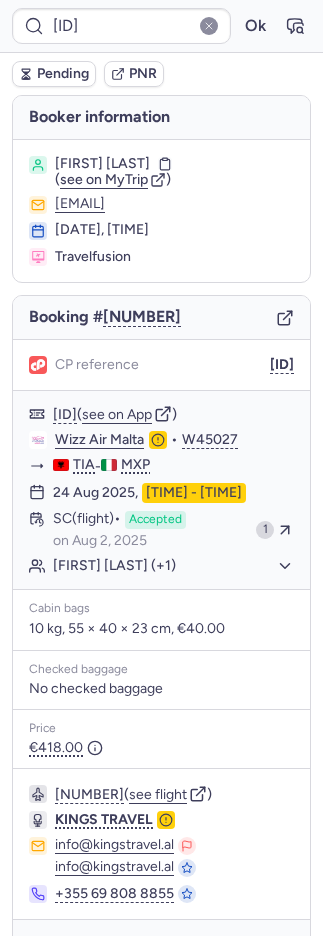 click on "PNR" at bounding box center [143, 74] 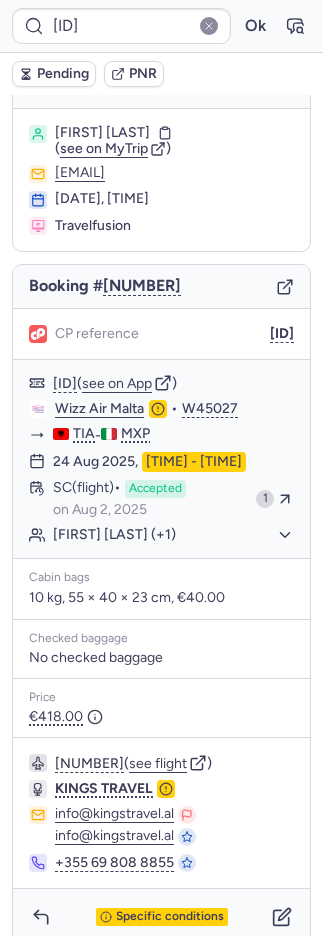 scroll, scrollTop: 47, scrollLeft: 0, axis: vertical 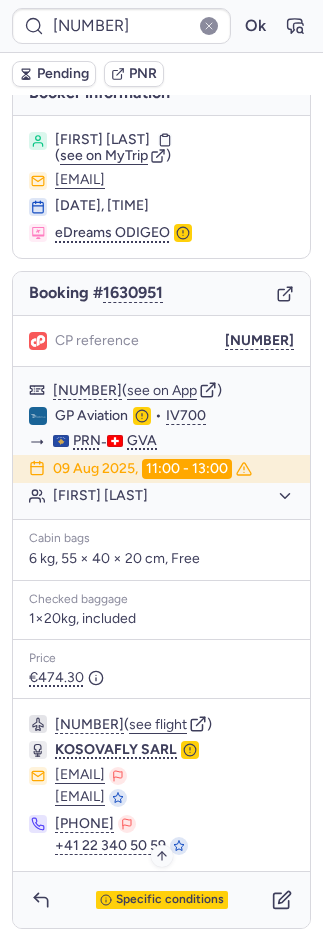 click on "Specific conditions" at bounding box center (170, 900) 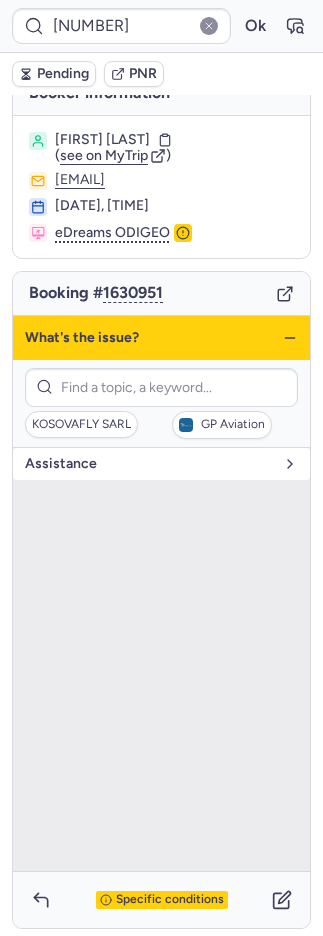 click on "assistance" at bounding box center [149, 464] 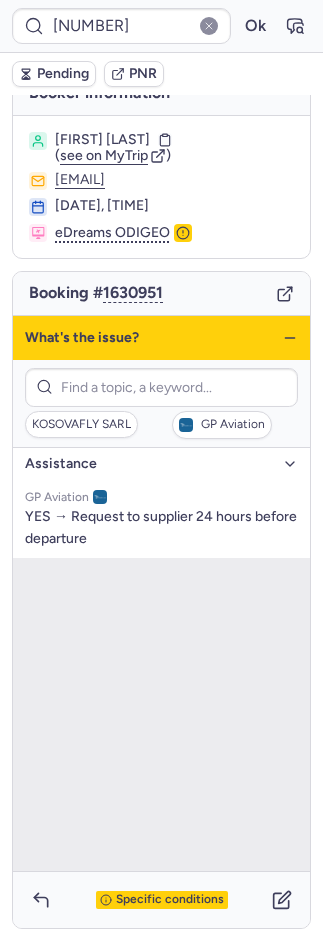 click on "assistance" at bounding box center [149, 464] 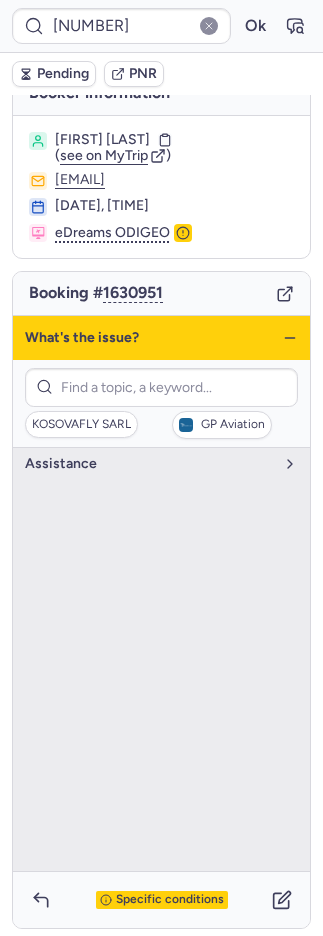 click on "Specific conditions" at bounding box center (170, 900) 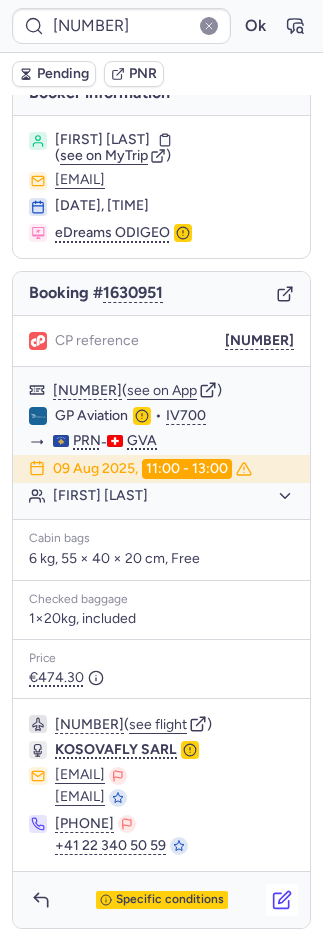 click 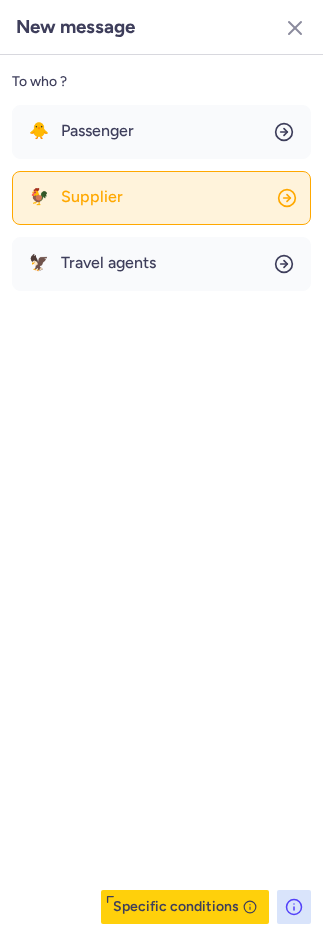 click on "🐓 Supplier" 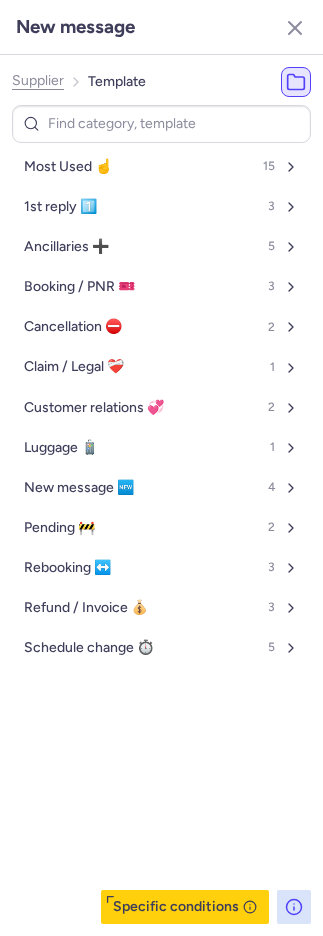 click on "Most Used ☝️ 15" at bounding box center [161, 167] 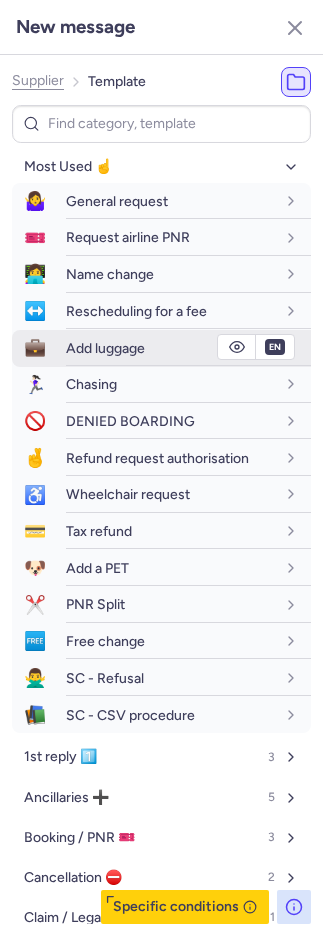 click on "Add luggage" at bounding box center (188, 348) 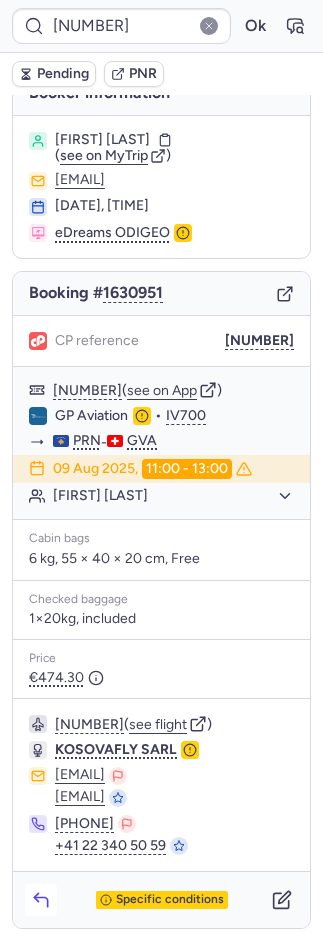 click 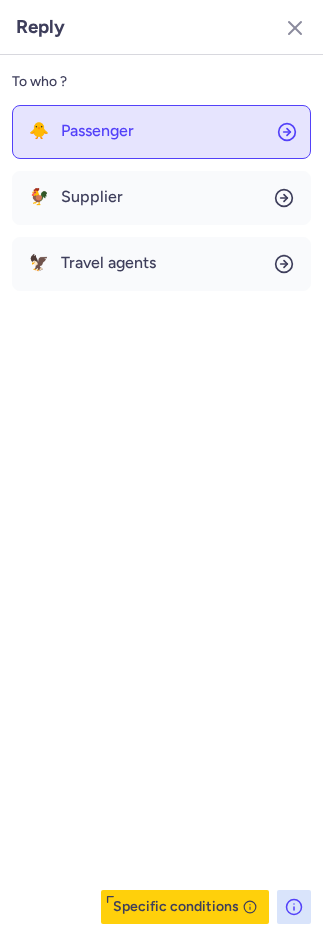 click on "Passenger" at bounding box center (97, 131) 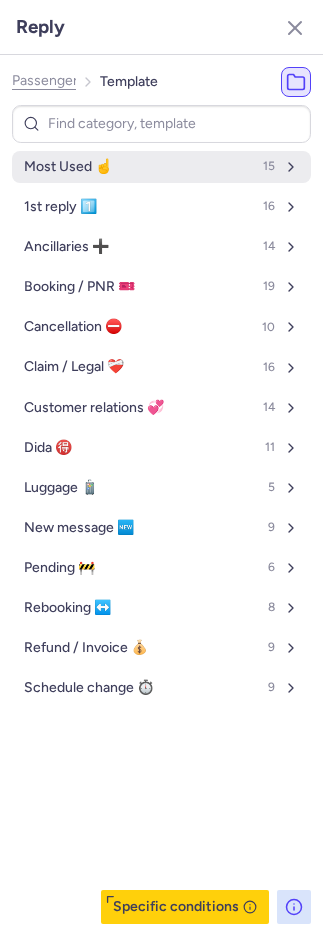 click on "Most Used ☝️ 15 1st reply 1️⃣ 16 Ancillaries ➕ 14 Booking / PNR 🎫 19 Cancellation ⛔️ 10 Claim / Legal ❤️‍🩹 16 Customer relations 💞 14 Dida 🉐 11 Luggage 🧳 5 New message 🆕 9 Pending 🚧 6 Rebooking ↔️ 8 Refund / Invoice 💰 9 Schedule change ⏱️ 9" at bounding box center (161, 514) 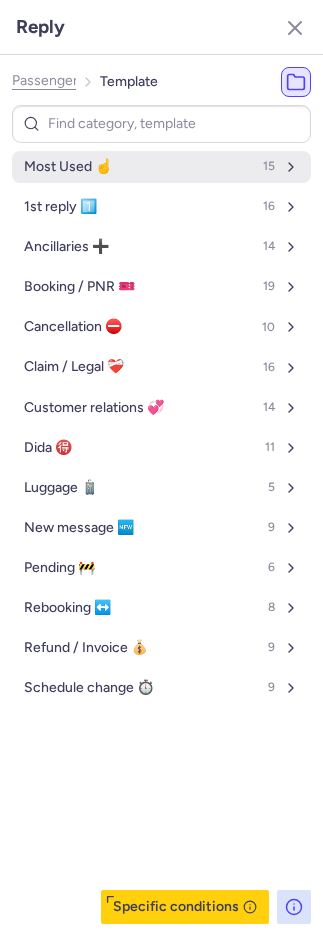 click on "Most Used ☝️" at bounding box center [68, 167] 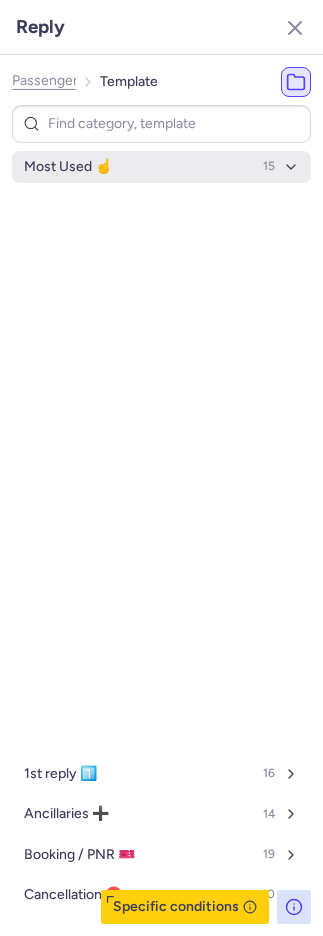 click on "Most Used ☝️" at bounding box center (68, 167) 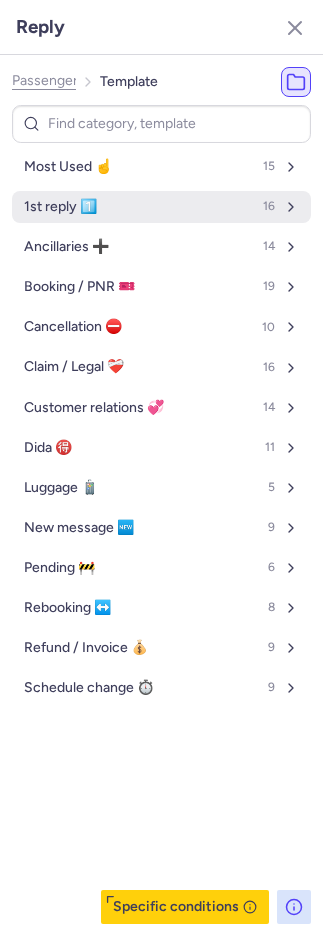 drag, startPoint x: 88, startPoint y: 171, endPoint x: 93, endPoint y: 193, distance: 22.561028 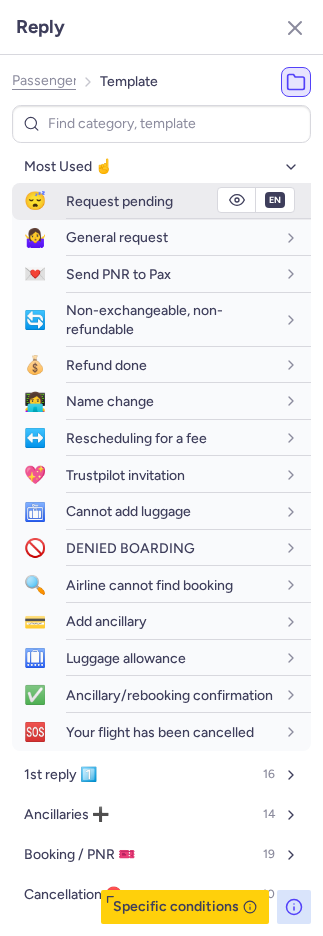 click on "Request pending" at bounding box center [119, 201] 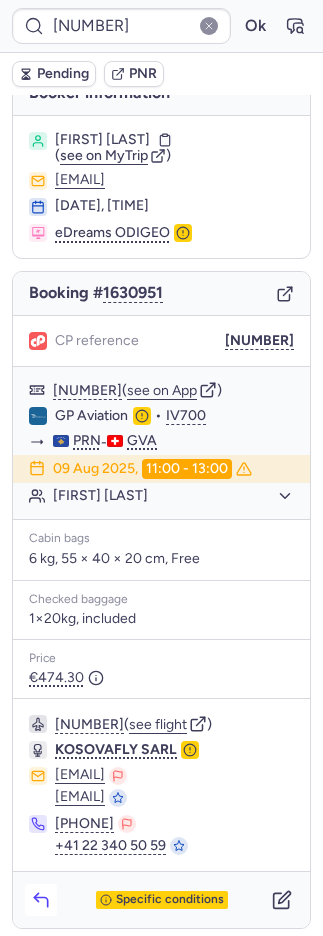 drag, startPoint x: 47, startPoint y: 886, endPoint x: 35, endPoint y: 888, distance: 12.165525 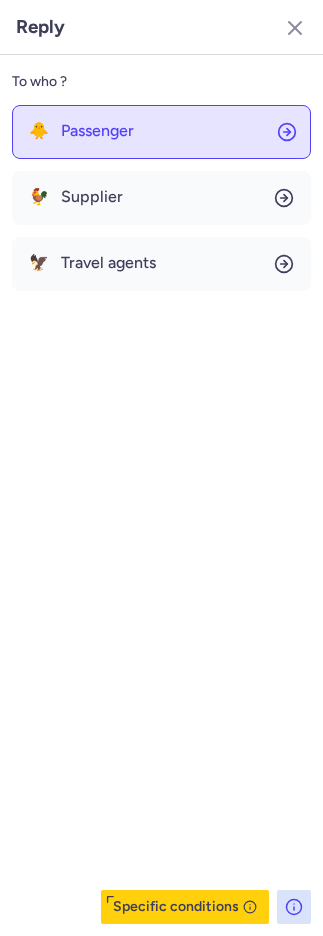 click on "🐥 Passenger" 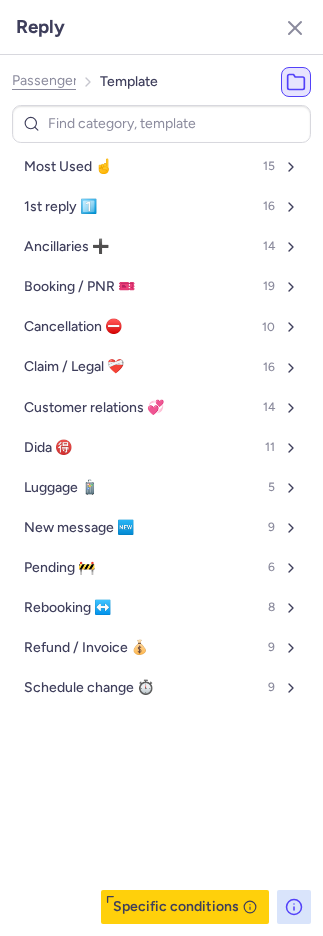 click on "Most Used ☝️ 15" at bounding box center (161, 167) 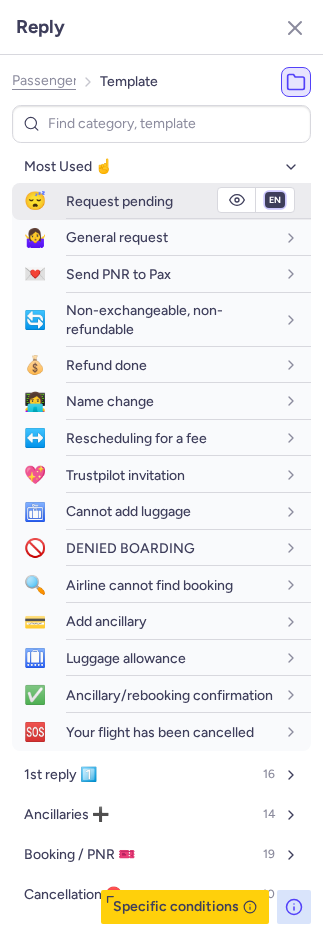 click on "fr en de nl pt es it ru" at bounding box center (275, 200) 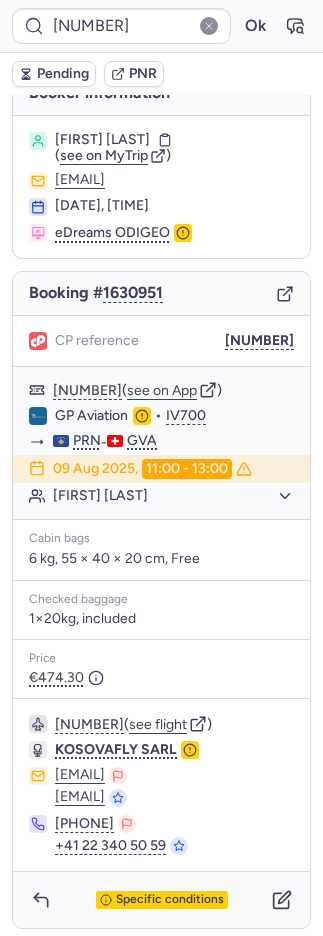 click on "Pending" at bounding box center (63, 74) 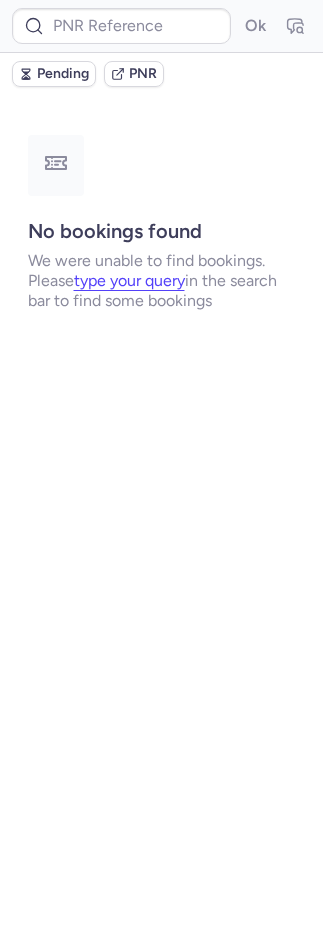 scroll, scrollTop: 0, scrollLeft: 0, axis: both 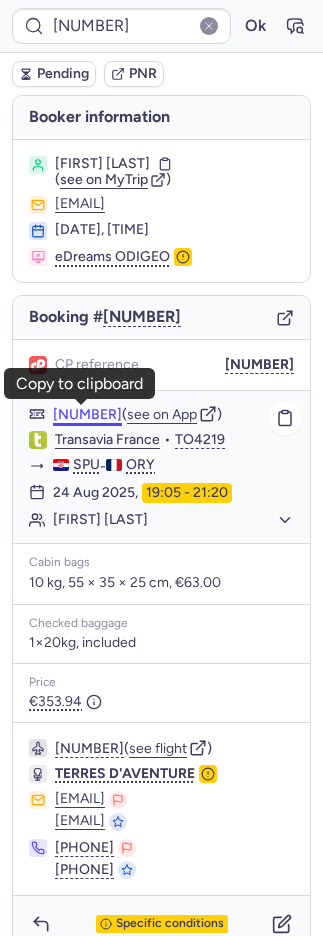 click on "CPZSTO" 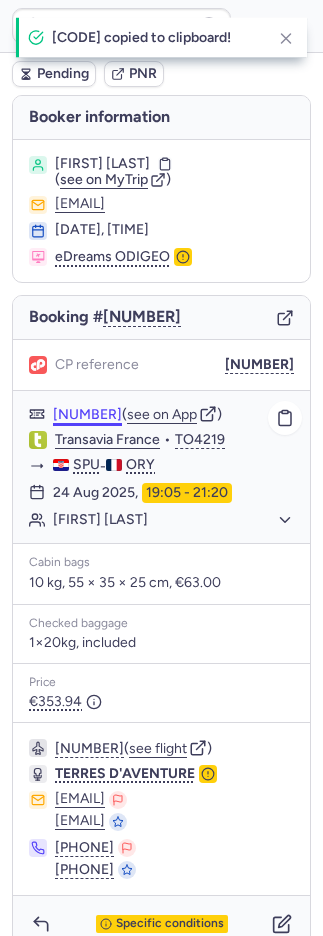 click on "CPZSTO" 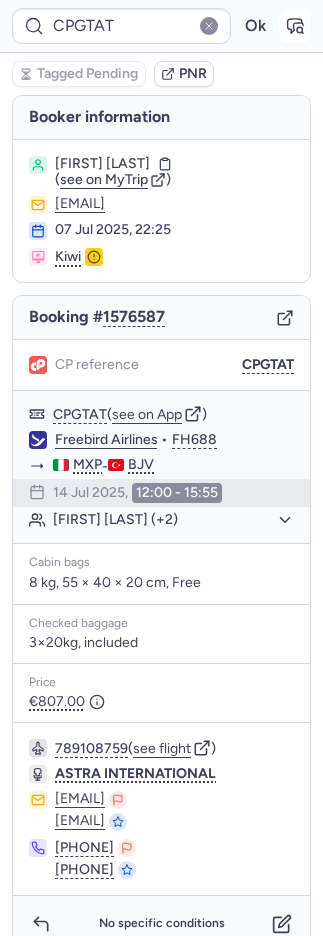 click at bounding box center (295, 26) 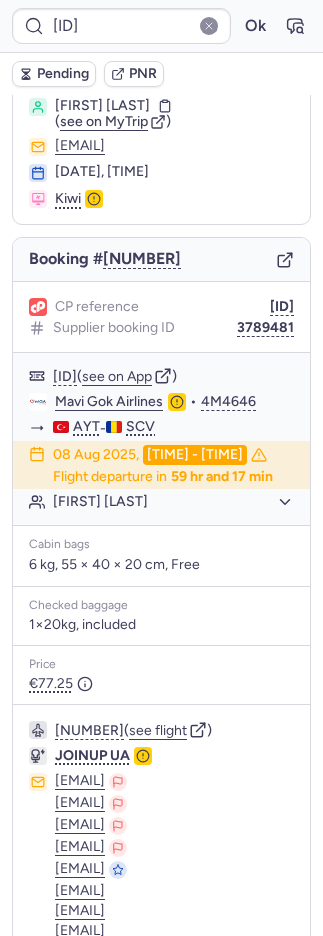 scroll, scrollTop: 272, scrollLeft: 0, axis: vertical 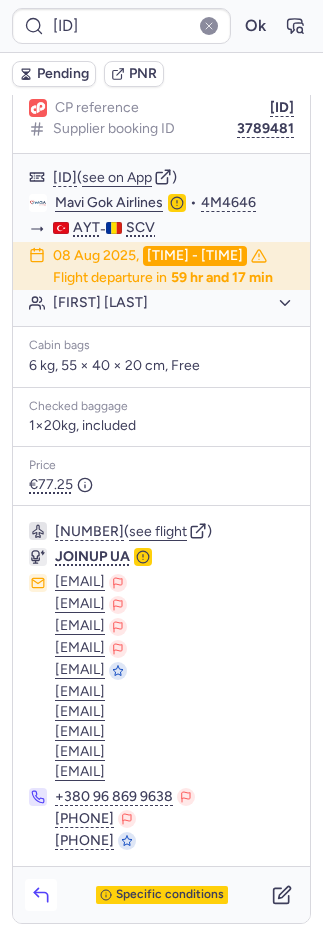 click 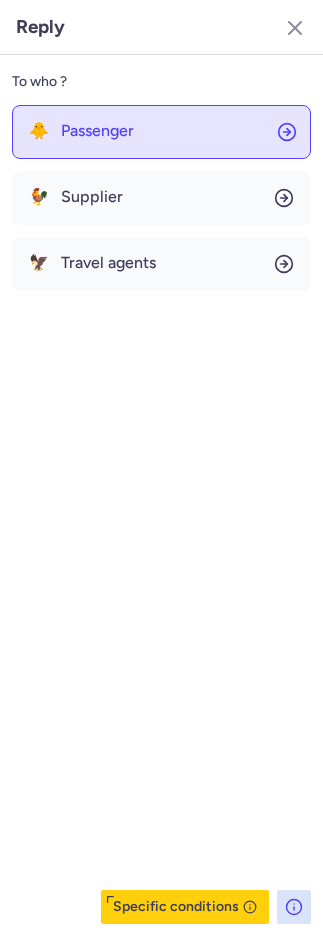 click on "🐥 Passenger" 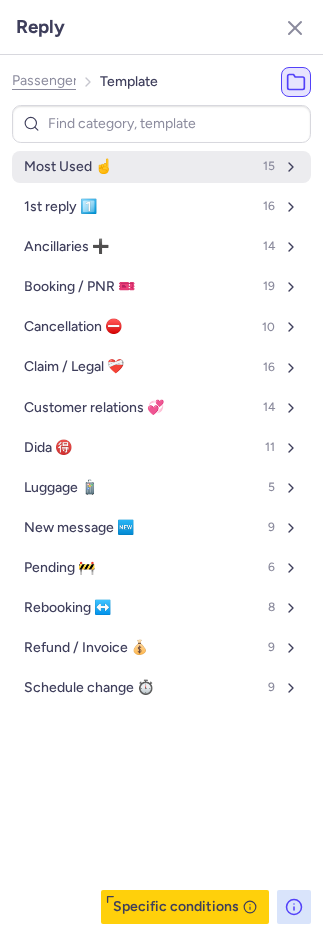 click on "Most Used ☝️ 15" at bounding box center [161, 167] 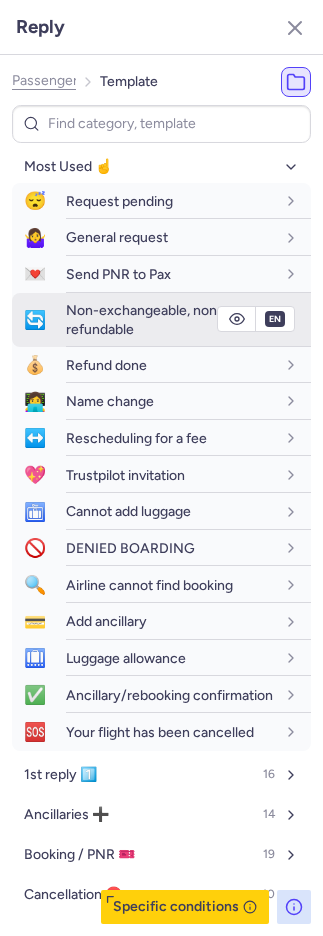click on "Non-exchangeable, non-refundable" at bounding box center [144, 319] 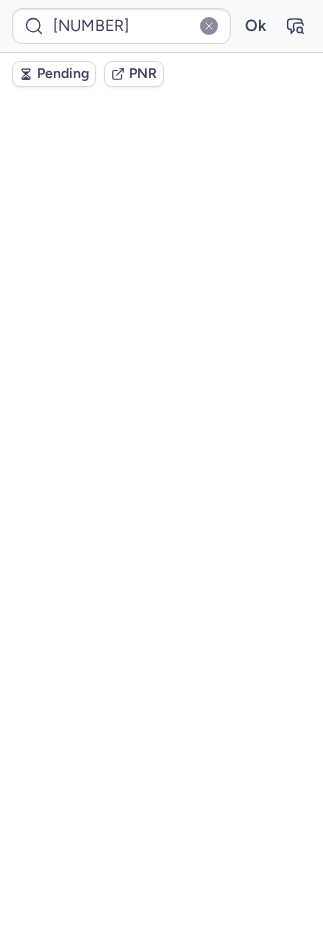 scroll, scrollTop: 0, scrollLeft: 0, axis: both 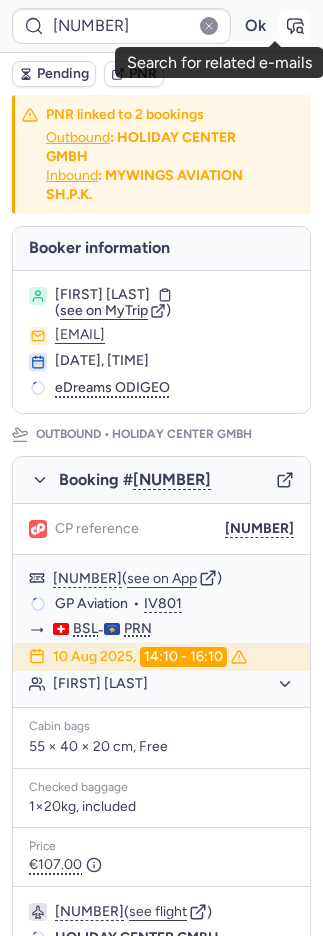 click at bounding box center [295, 26] 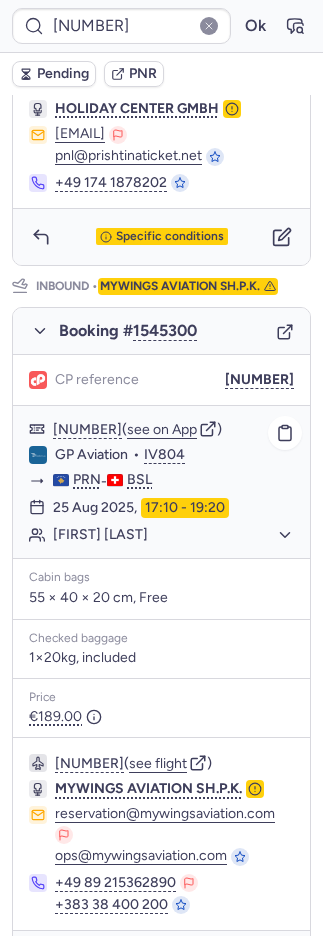 scroll, scrollTop: 890, scrollLeft: 0, axis: vertical 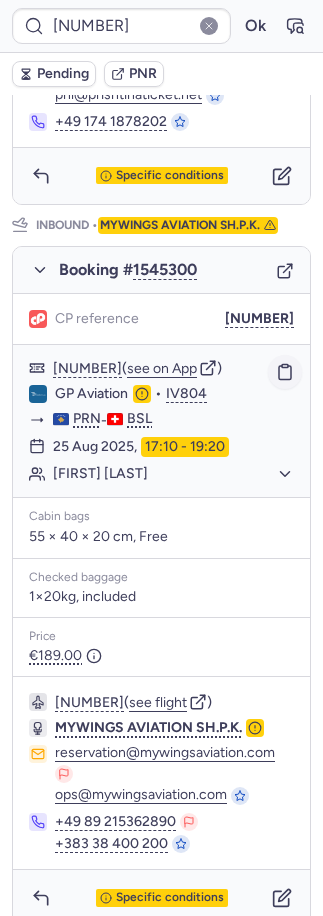 click 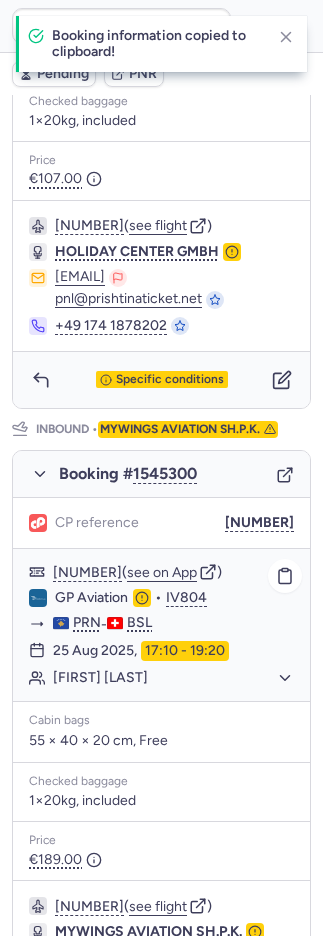 scroll, scrollTop: 430, scrollLeft: 0, axis: vertical 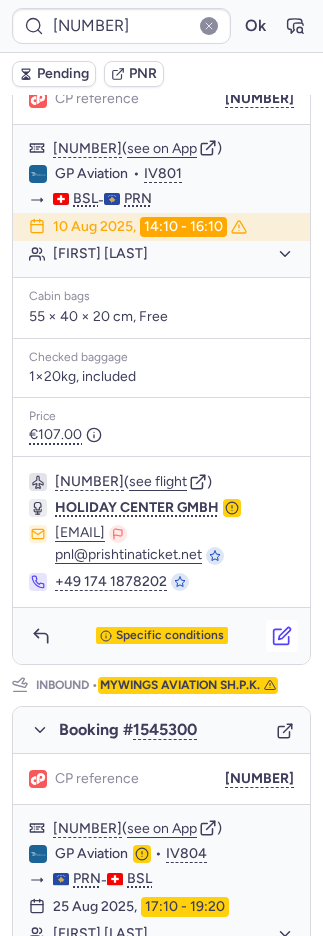 click 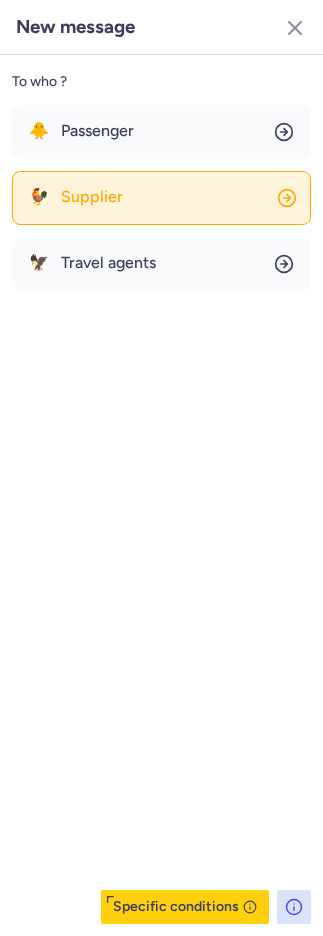 click on "🐓 Supplier" 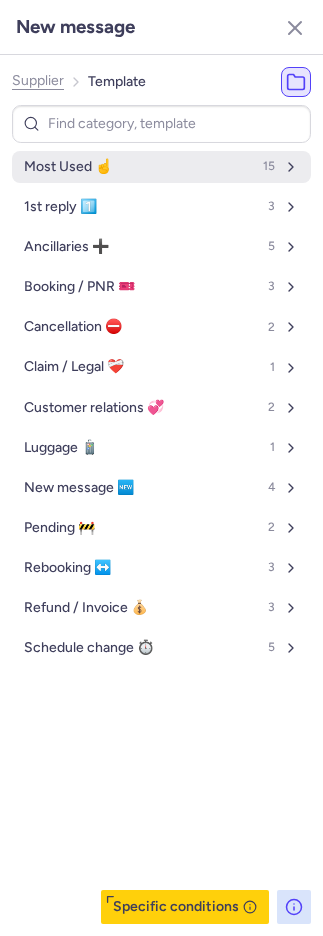 click on "Most Used ☝️ 15" at bounding box center (161, 167) 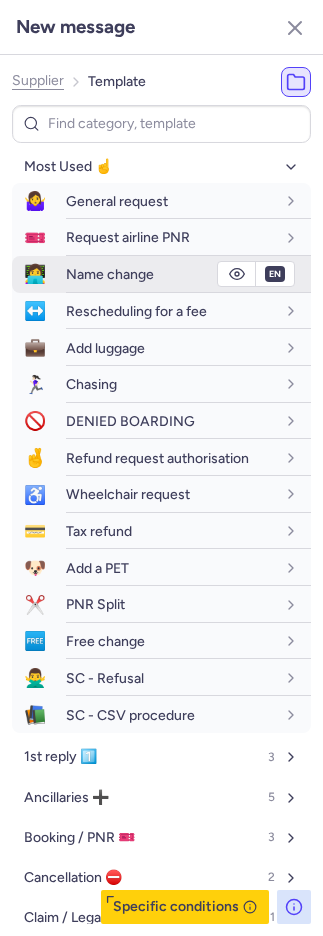 click on "Name change" at bounding box center (110, 274) 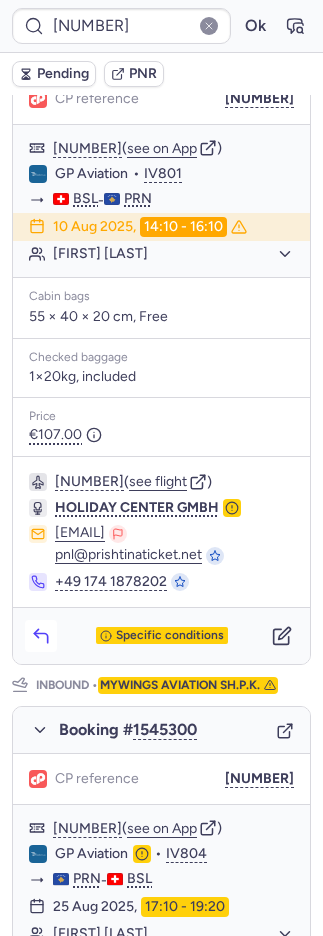 click 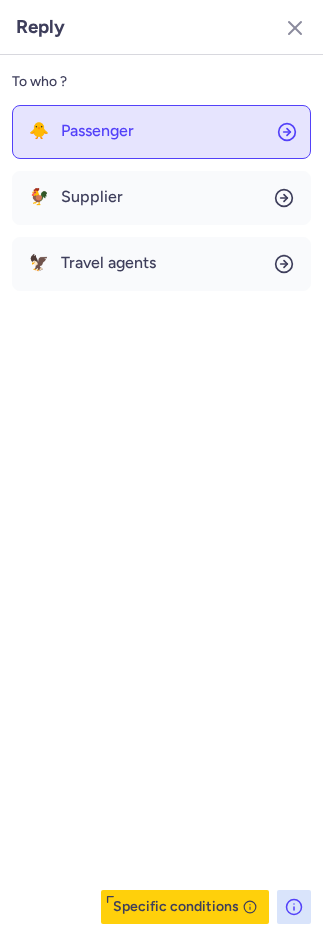 click on "🐥 Passenger" 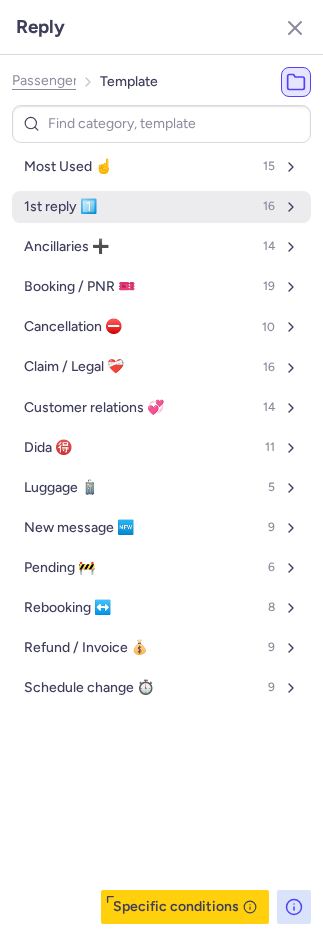 click on "Most Used ☝️ 15" at bounding box center [161, 167] 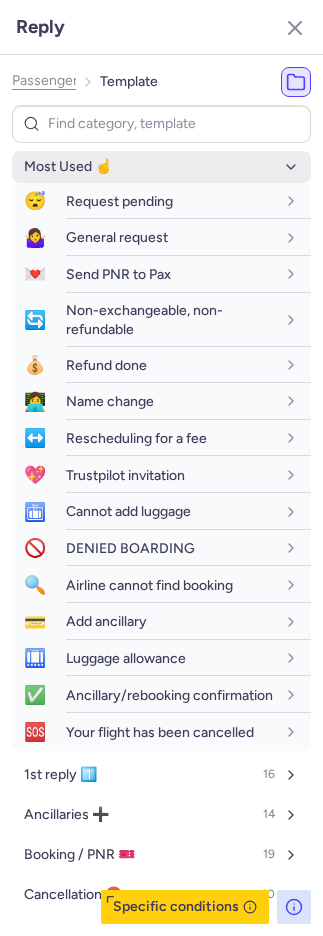 click on "Most Used ☝️" at bounding box center [68, 167] 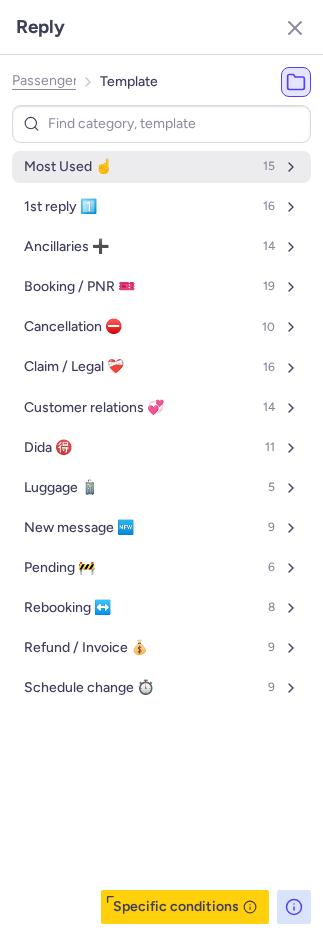 click on "Most Used ☝️" at bounding box center [68, 167] 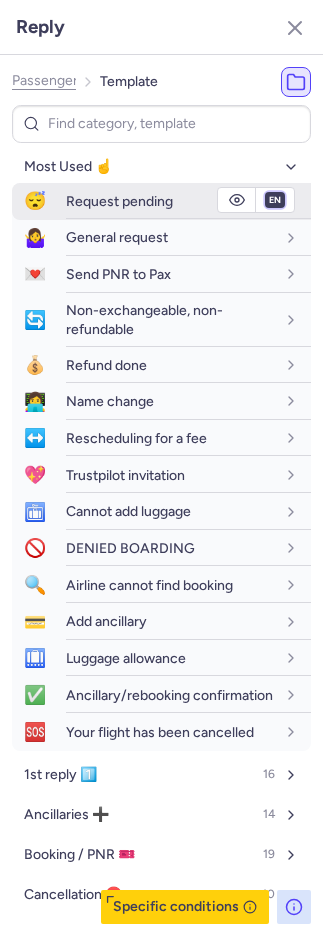 click on "fr en de nl pt es it ru" at bounding box center [275, 200] 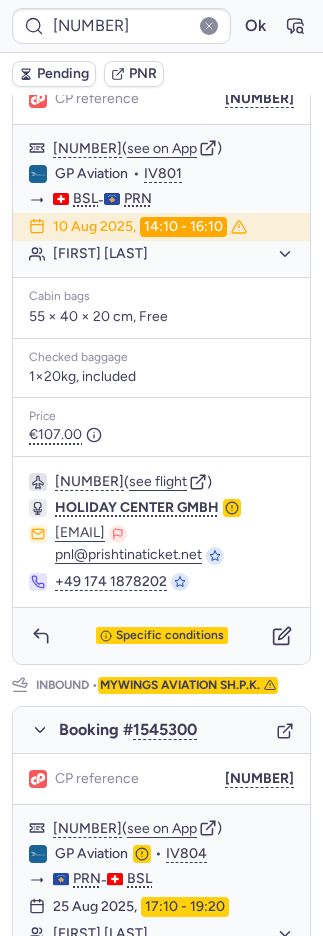 click on "Pending" at bounding box center [63, 74] 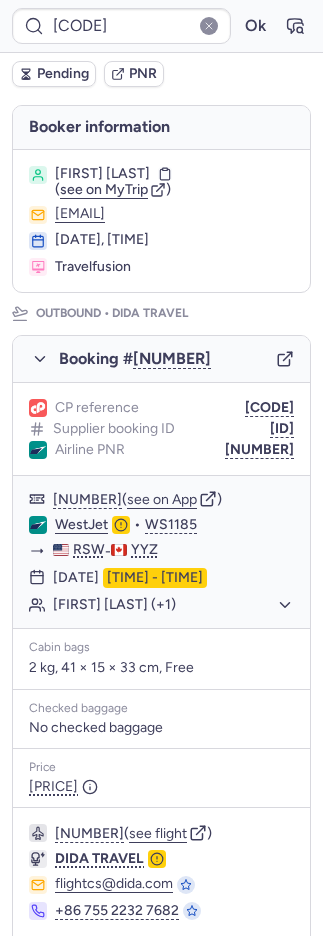 scroll, scrollTop: 0, scrollLeft: 0, axis: both 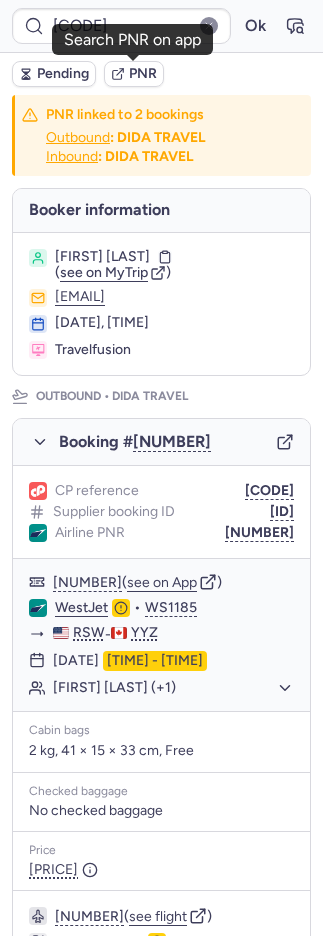 click on "PNR" at bounding box center (143, 74) 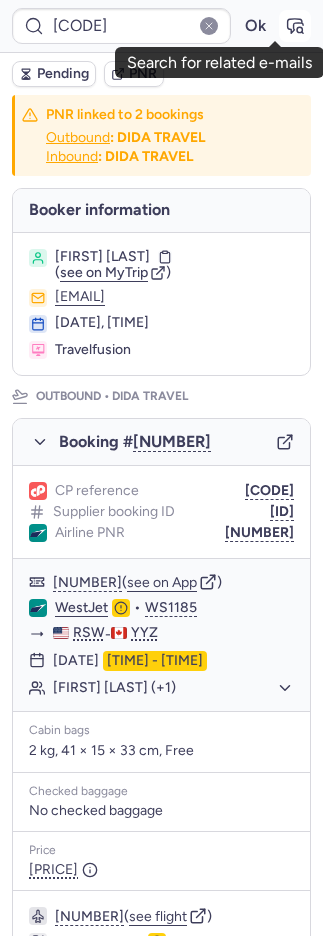 click at bounding box center [295, 26] 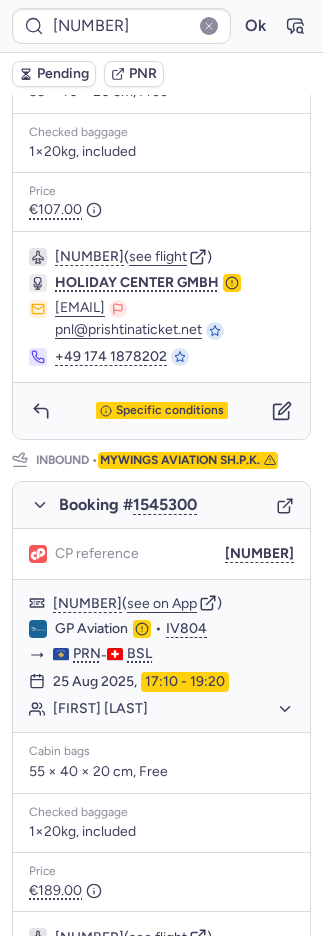 scroll, scrollTop: 658, scrollLeft: 0, axis: vertical 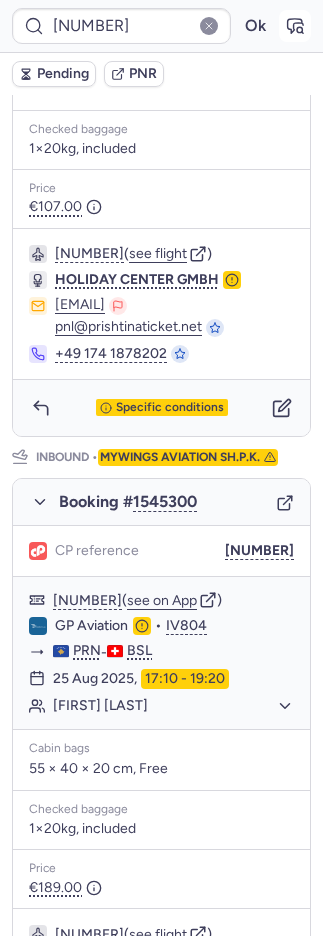 click 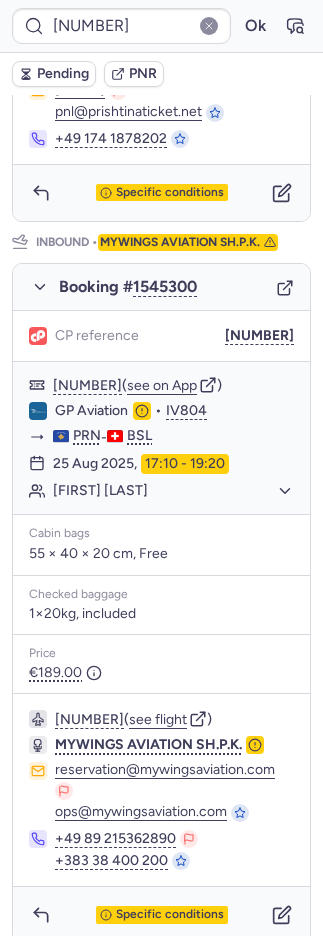 scroll, scrollTop: 890, scrollLeft: 0, axis: vertical 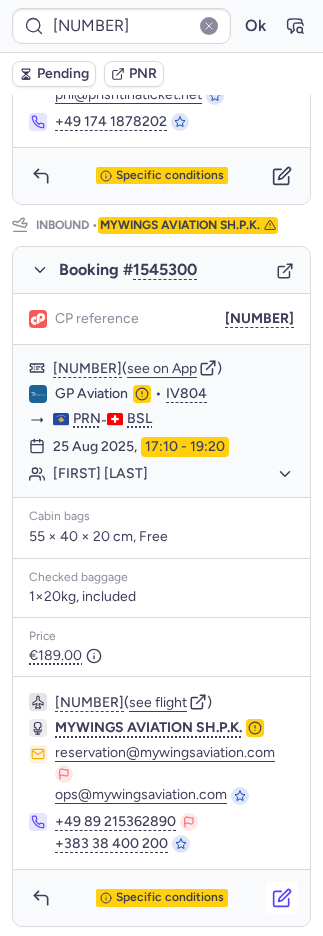 click 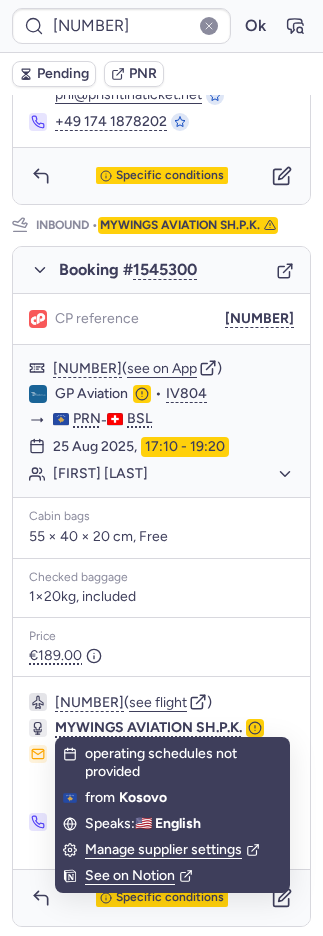 click on "Passenger" at bounding box center [107, 208] 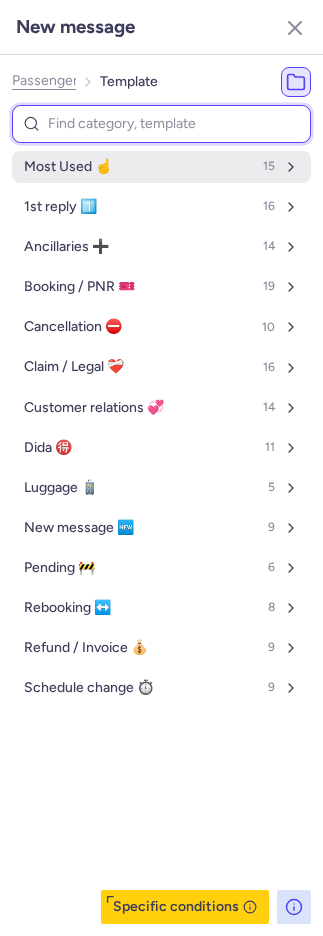 click on "Most Used ☝️ 15" at bounding box center [161, 167] 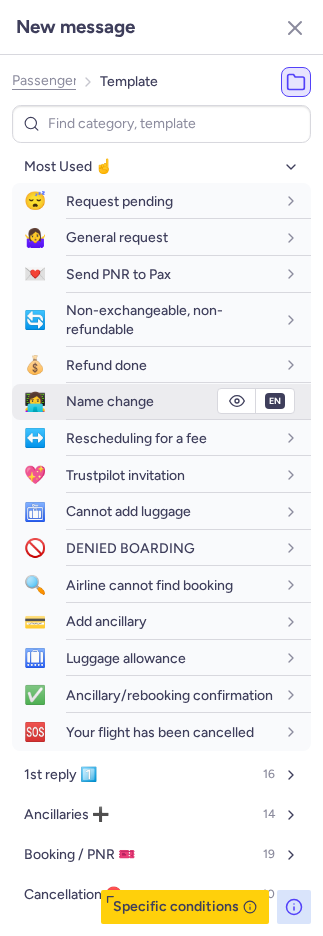 click on "Name change" at bounding box center [110, 401] 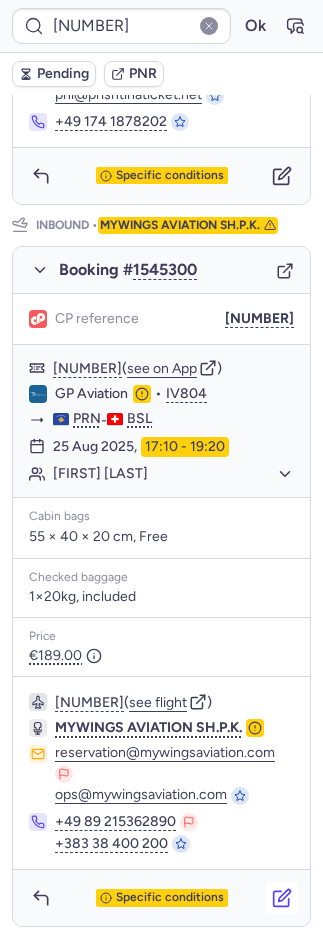 click at bounding box center [282, 898] 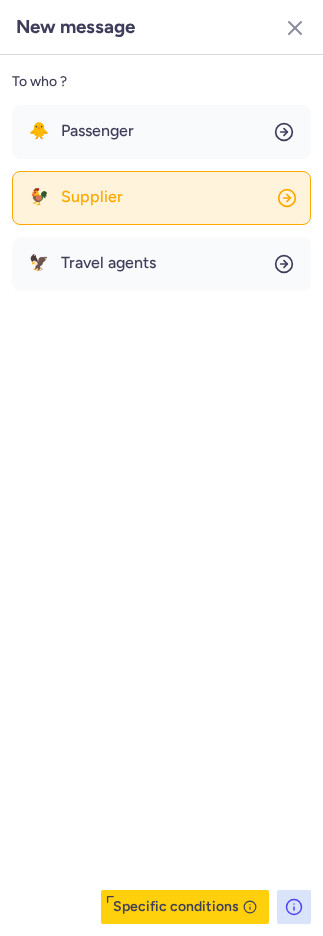 click on "🐓 Supplier" 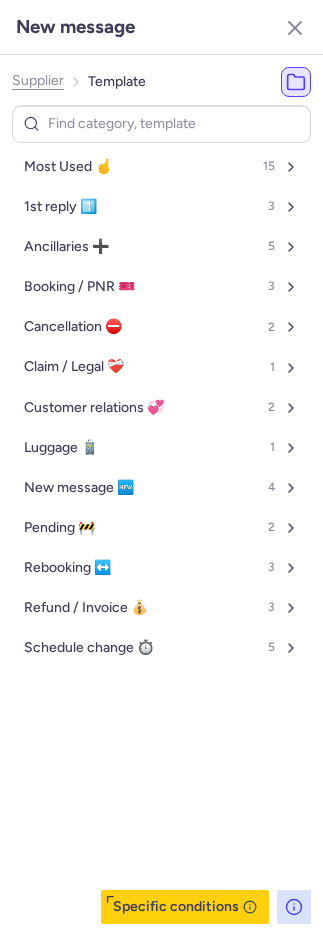 click on "Most Used ☝️ 15 1st reply 1️⃣ 3 Ancillaries ➕ 5 Booking / PNR 🎫 3 Cancellation ⛔️ 2 Claim / Legal ❤️‍🩹 1 Customer relations 💞 2 Luggage 🧳 1 New message 🆕 4 Pending 🚧 2 Rebooking ↔️ 3 Refund / Invoice 💰 3 Schedule change ⏱️ 5" at bounding box center (161, 407) 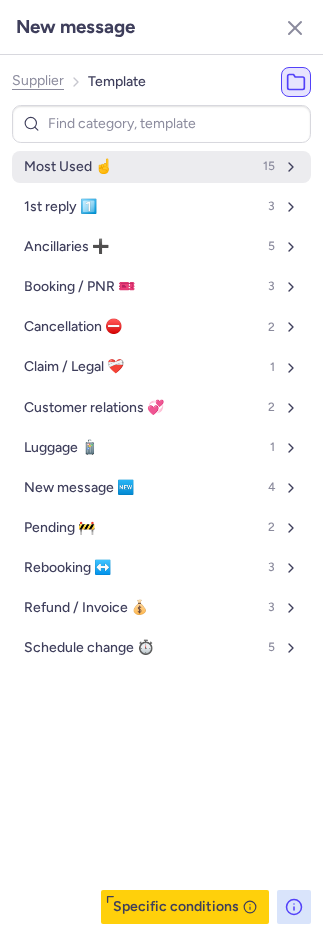 click on "Most Used ☝️ 15" at bounding box center [161, 167] 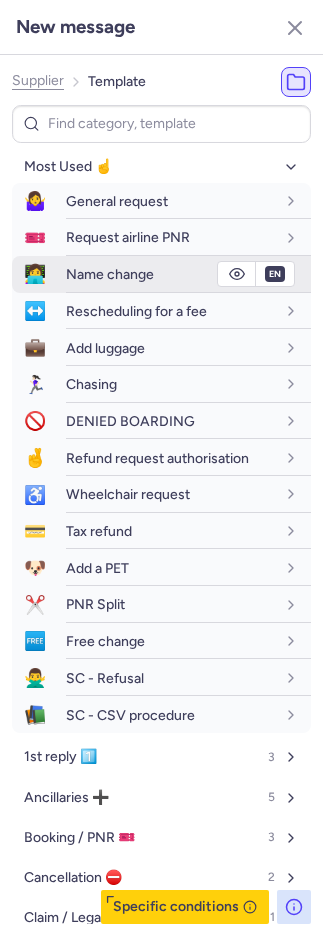 click on "Name change" at bounding box center (110, 274) 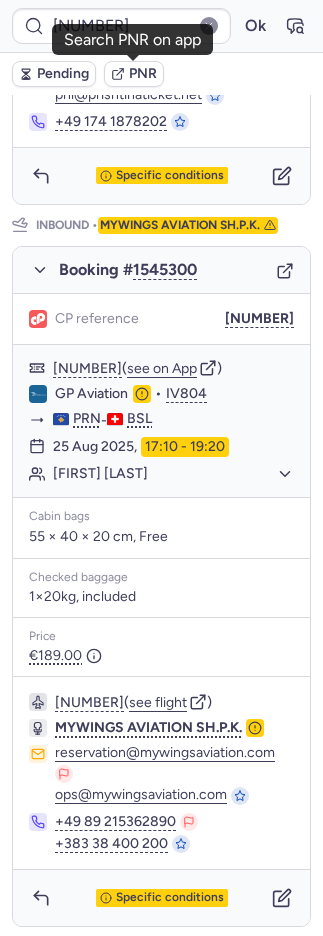 click on "PNR" at bounding box center [143, 74] 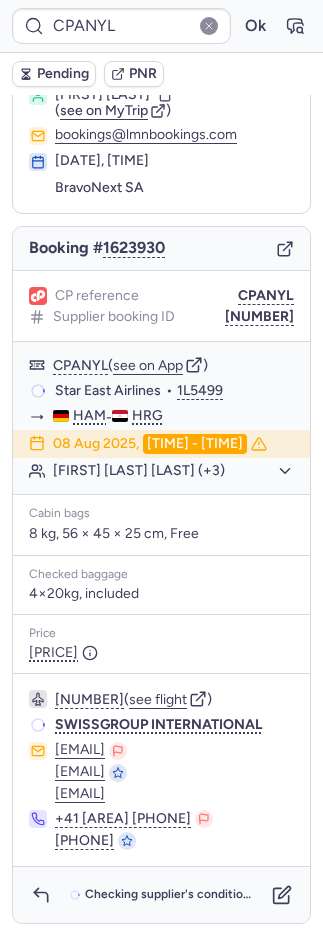 scroll, scrollTop: 0, scrollLeft: 0, axis: both 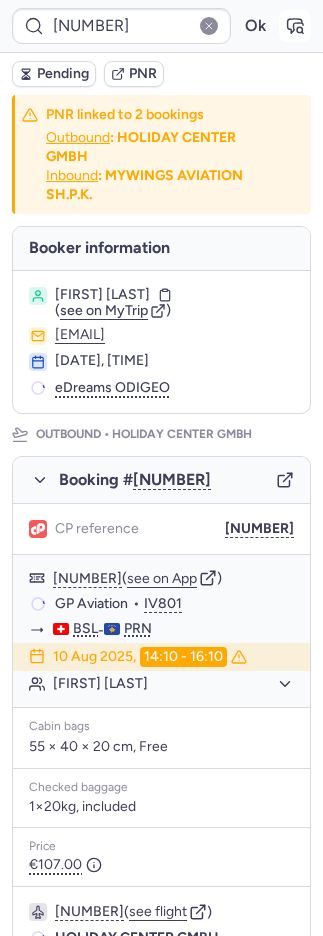 click 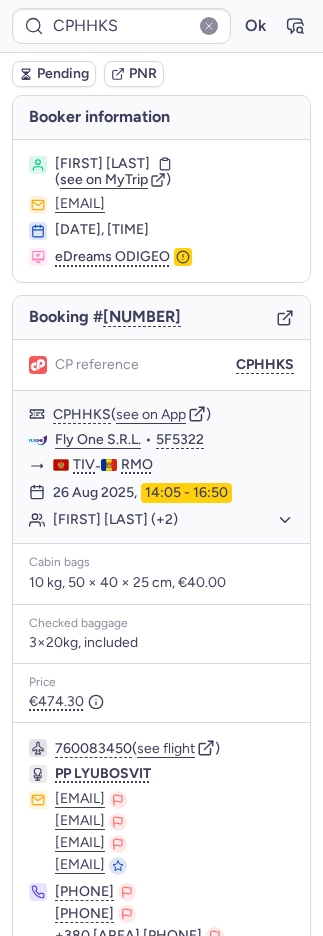 click on "PNR" at bounding box center (134, 74) 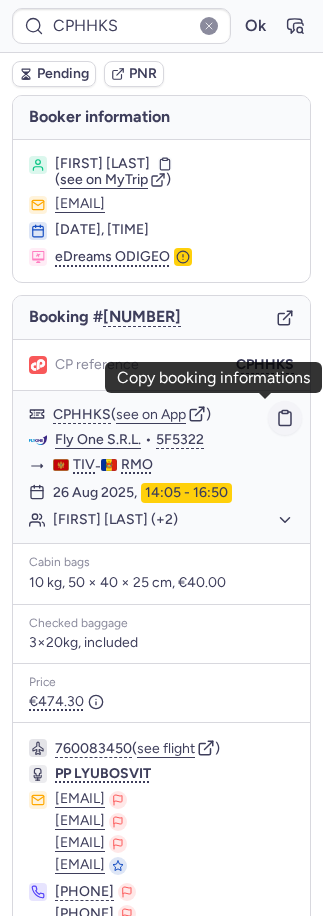 click 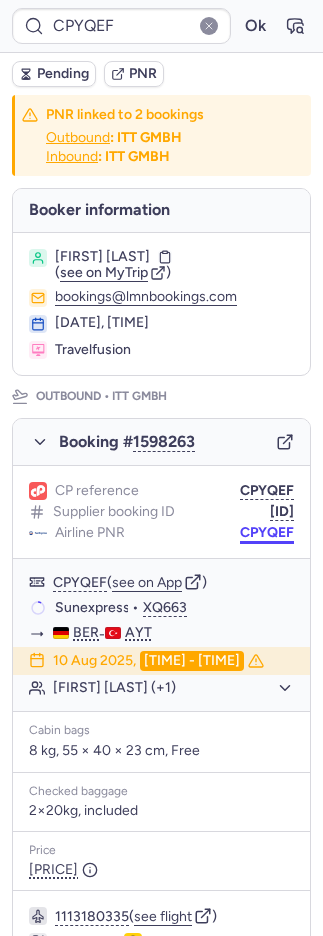 click on "CPYQEF" at bounding box center (267, 533) 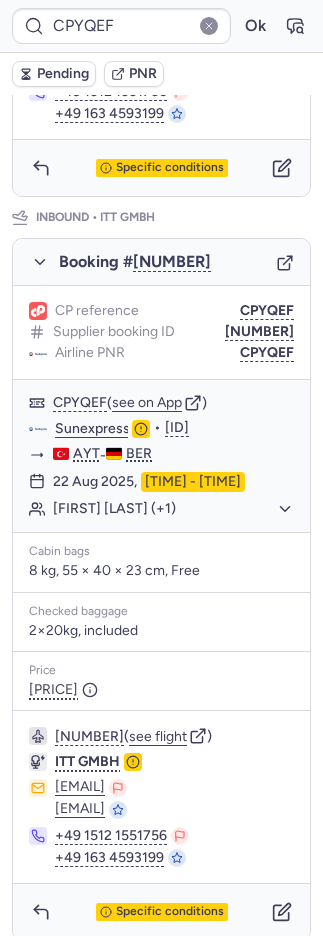 scroll, scrollTop: 932, scrollLeft: 0, axis: vertical 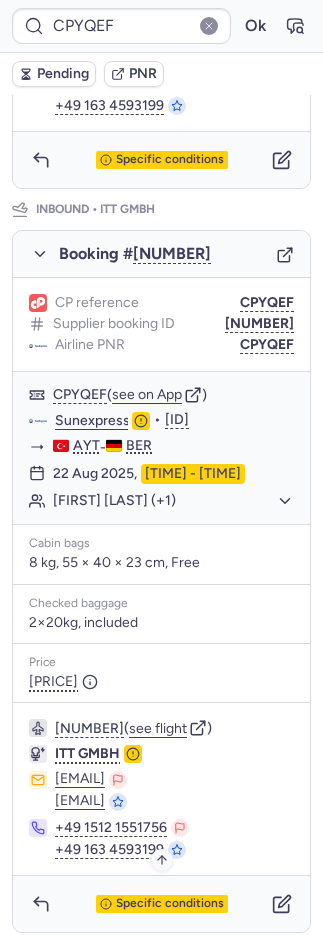 click on "Specific conditions" at bounding box center [162, 904] 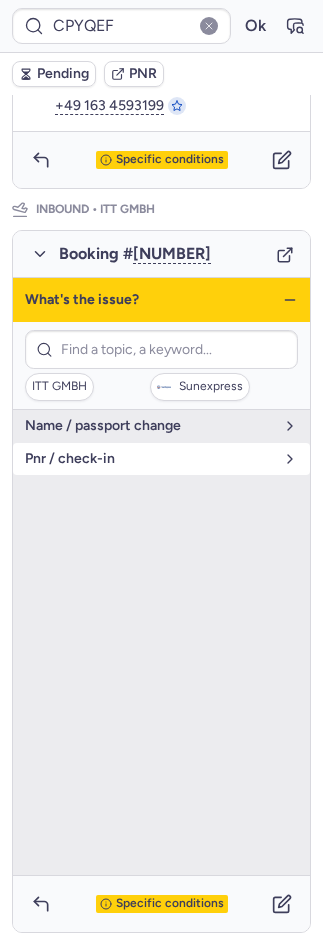click on "pnr / check-in" at bounding box center (149, 459) 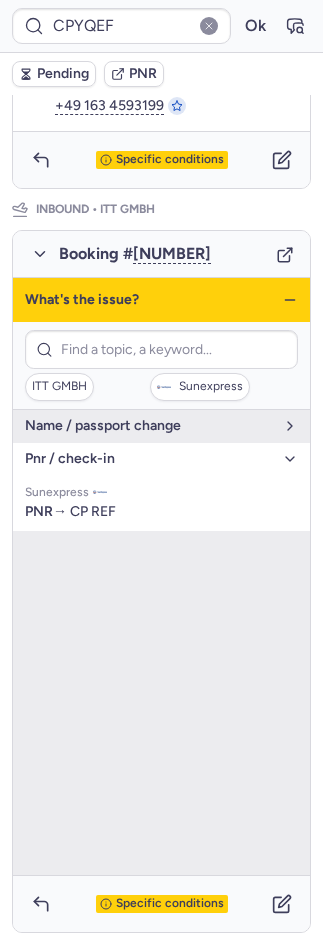 click on "pnr / check-in" at bounding box center [149, 459] 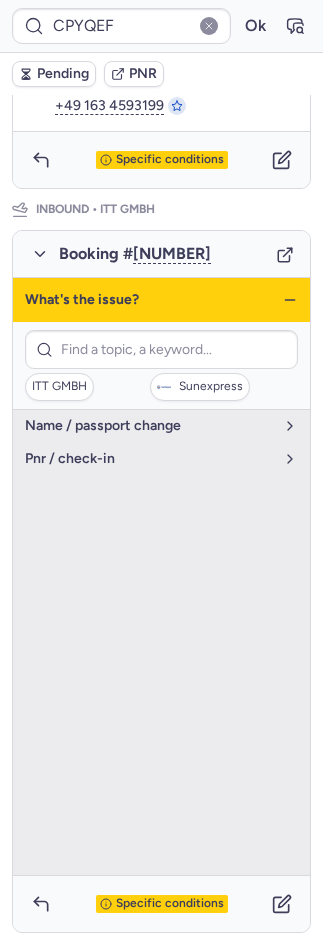 click on "Specific conditions" at bounding box center (170, 904) 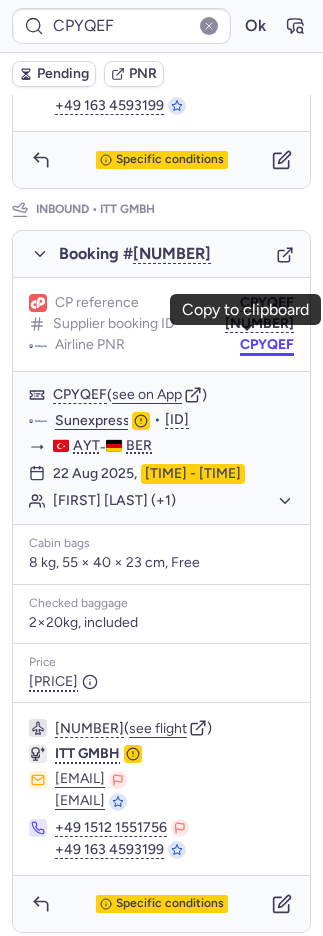 click on "CPYQEF" at bounding box center [267, 345] 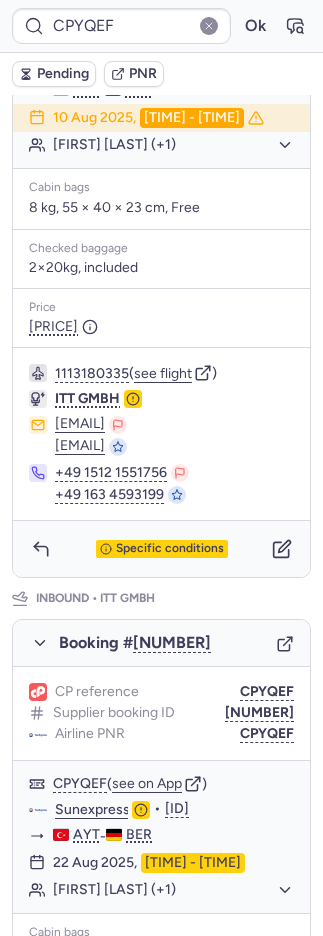 scroll, scrollTop: 390, scrollLeft: 0, axis: vertical 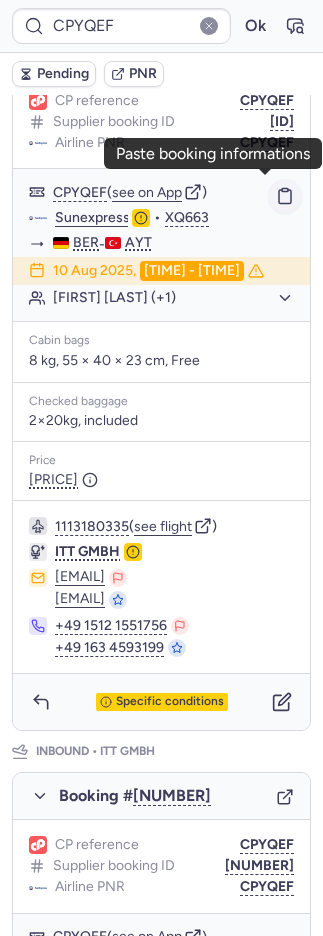 click 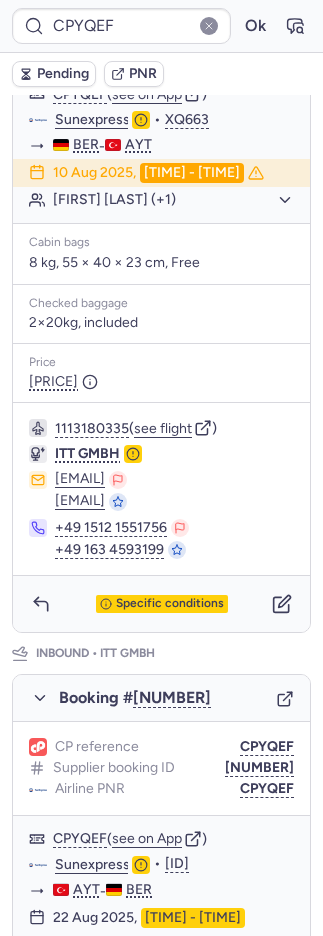 scroll, scrollTop: 831, scrollLeft: 0, axis: vertical 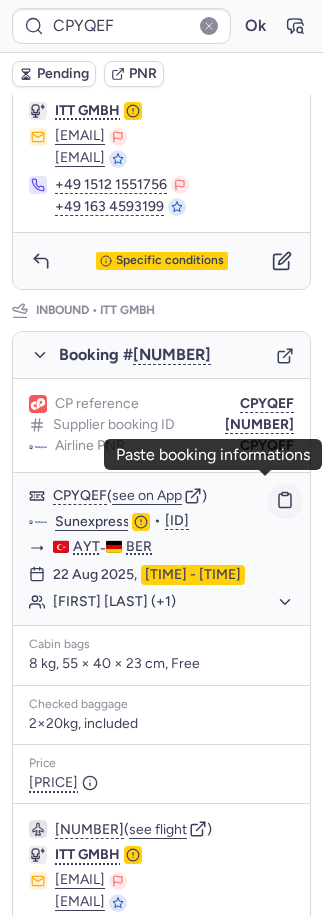 click 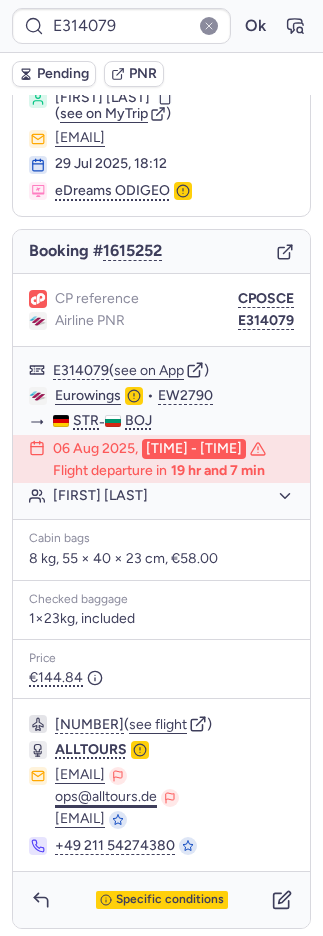 scroll, scrollTop: 0, scrollLeft: 0, axis: both 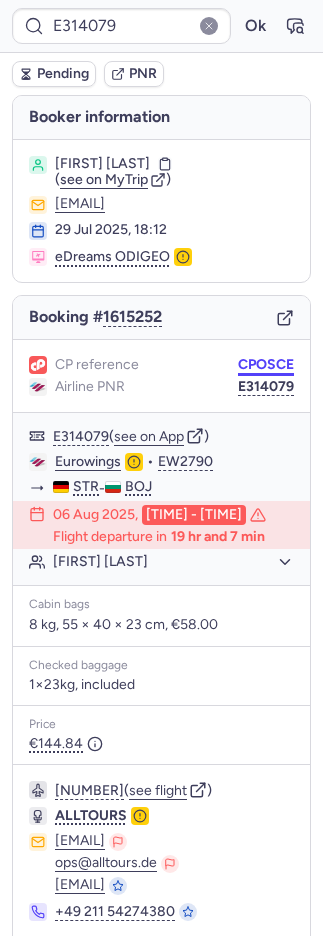 click on "CPOSCE" at bounding box center (266, 365) 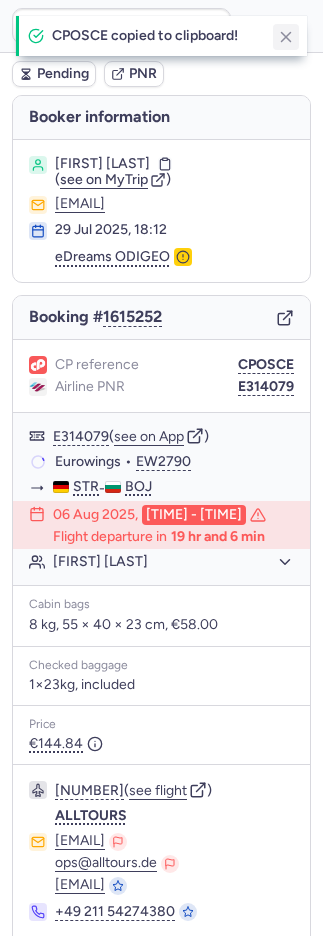 click 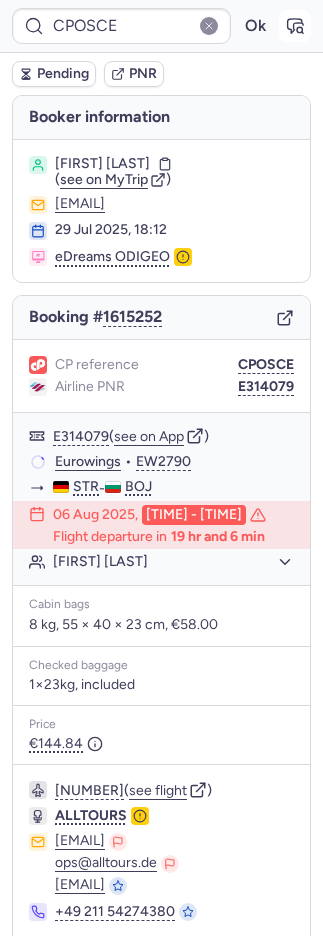 click 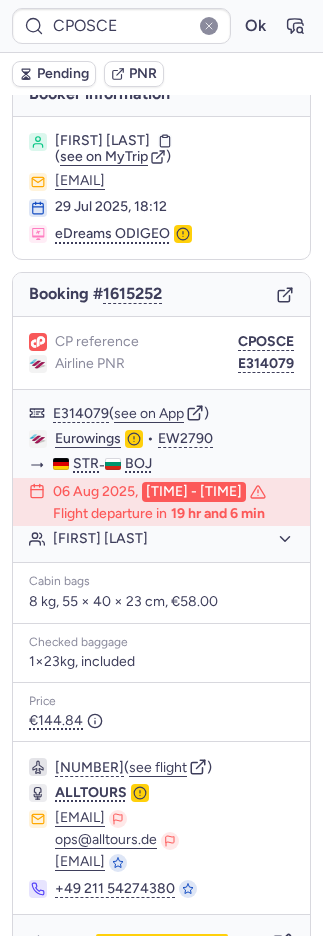 scroll, scrollTop: 66, scrollLeft: 0, axis: vertical 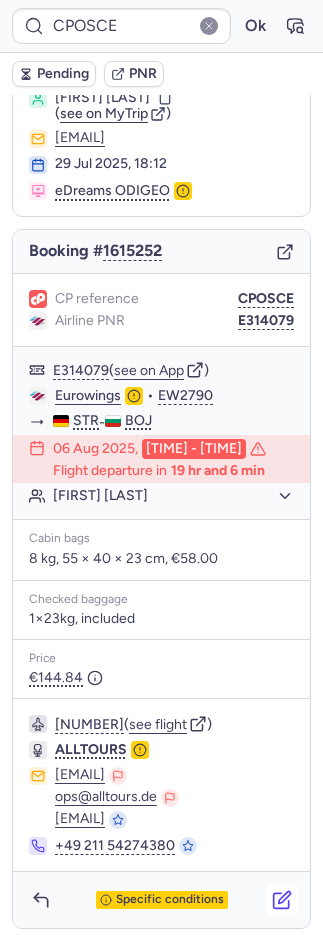 click 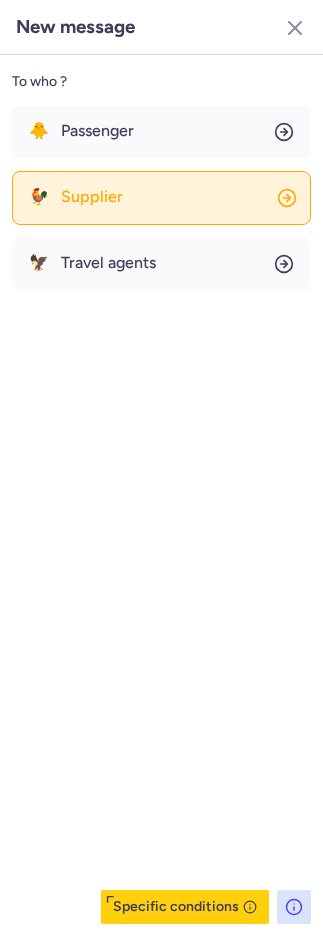 click on "Supplier" at bounding box center (92, 197) 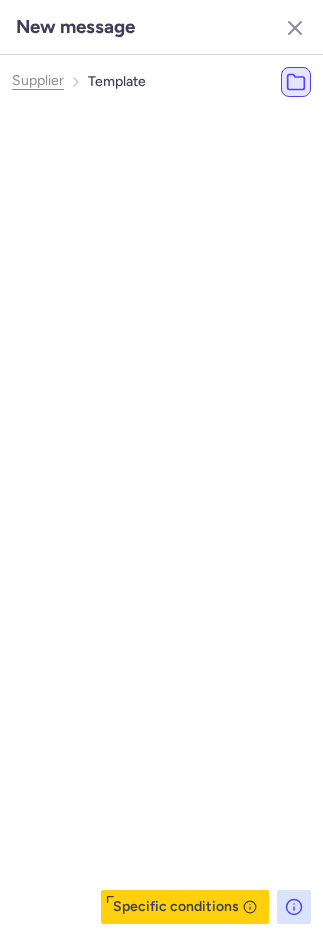 click on "Most Used ☝️" at bounding box center (100, 167) 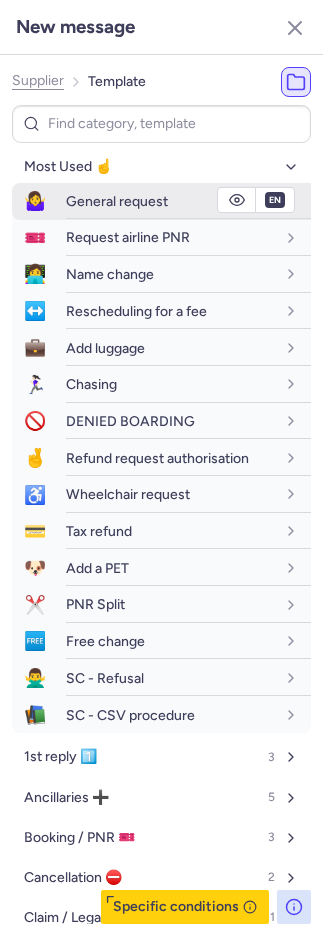 click on "General request" at bounding box center [117, 201] 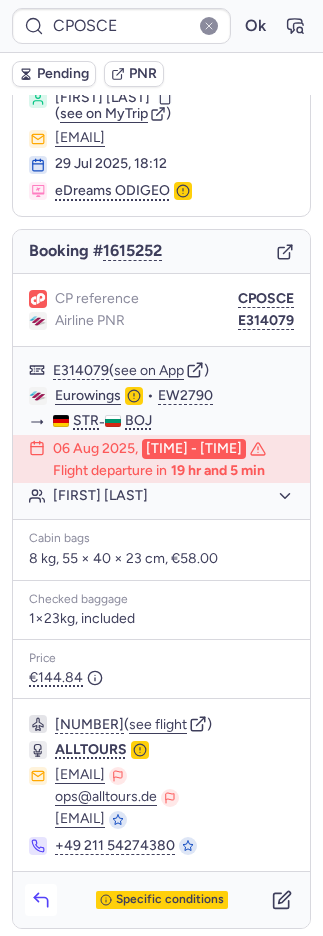 click at bounding box center (41, 900) 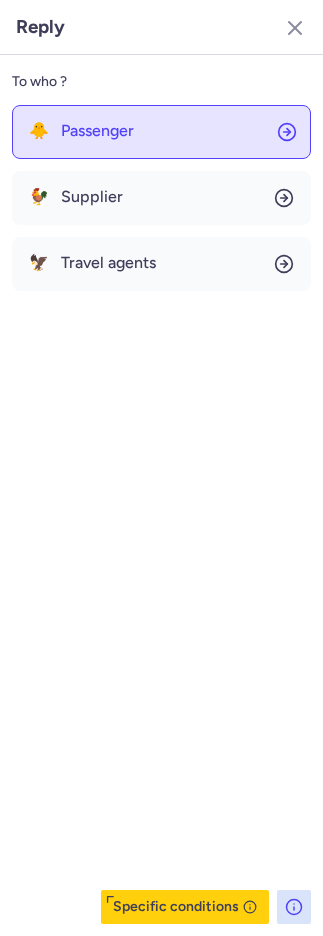 click on "🐥 Passenger" 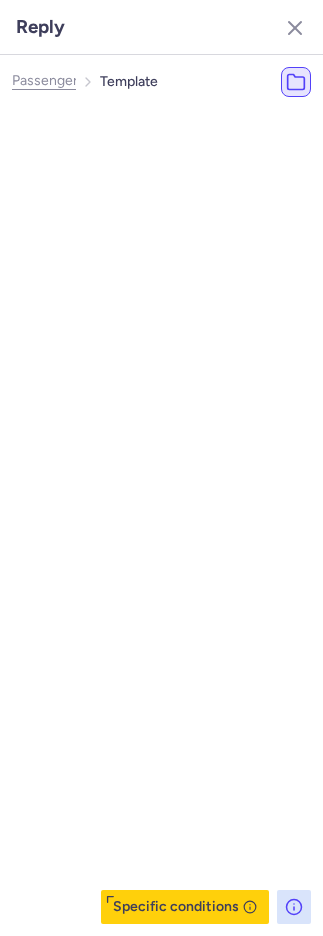 click on "Most Used ☝️" at bounding box center [100, 167] 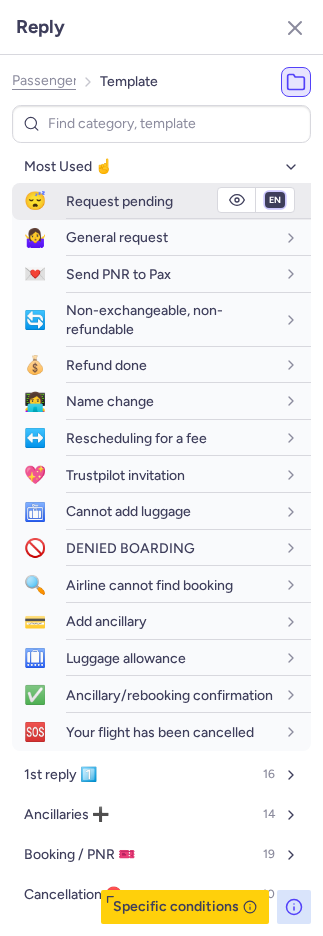 click on "fr en de nl pt es it ru" at bounding box center (275, 200) 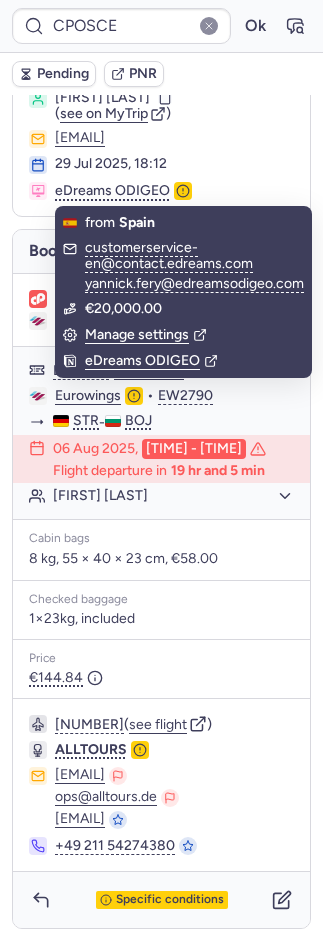 click on "Pending" at bounding box center [63, 74] 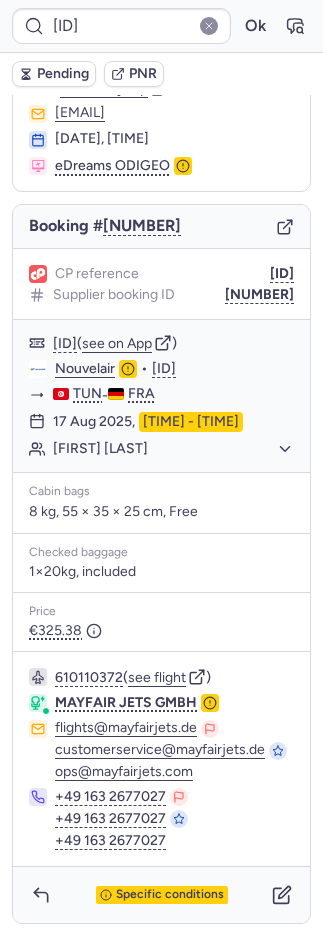 scroll, scrollTop: 106, scrollLeft: 0, axis: vertical 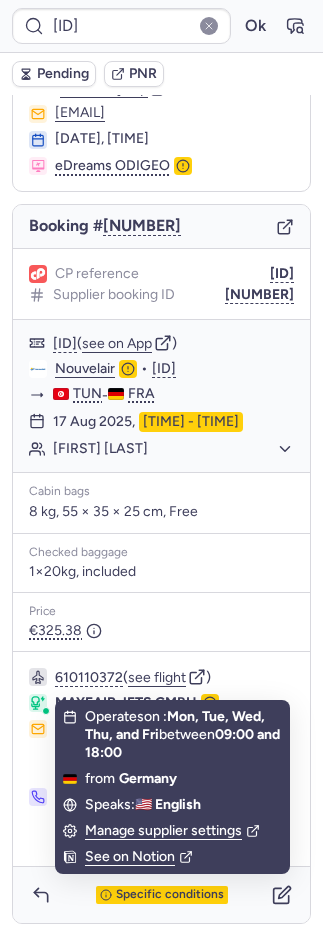 click on "Specific conditions" at bounding box center [170, 895] 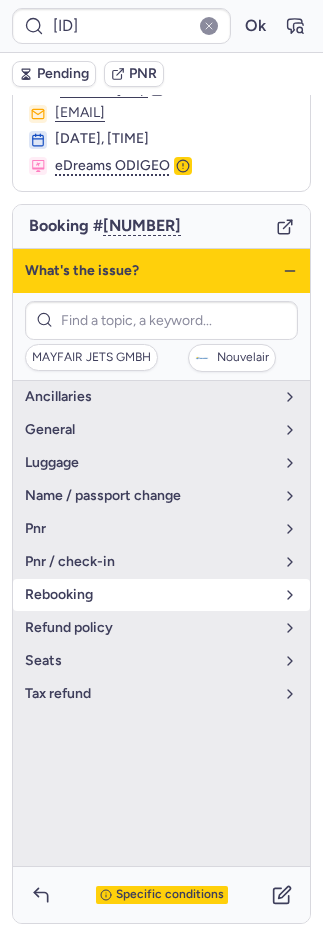 click on "rebooking" at bounding box center [149, 595] 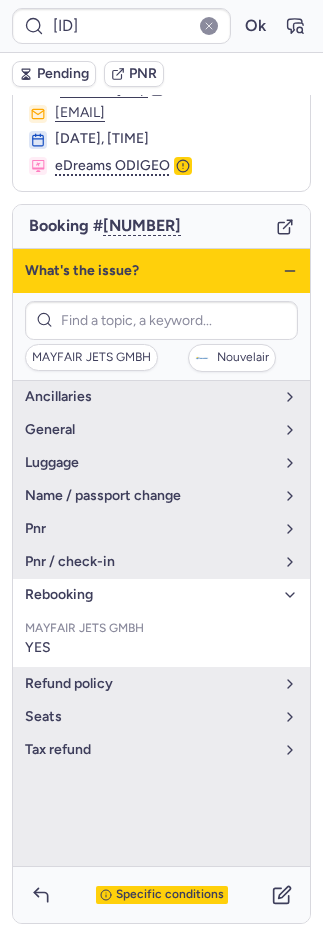 click on "rebooking" at bounding box center [149, 595] 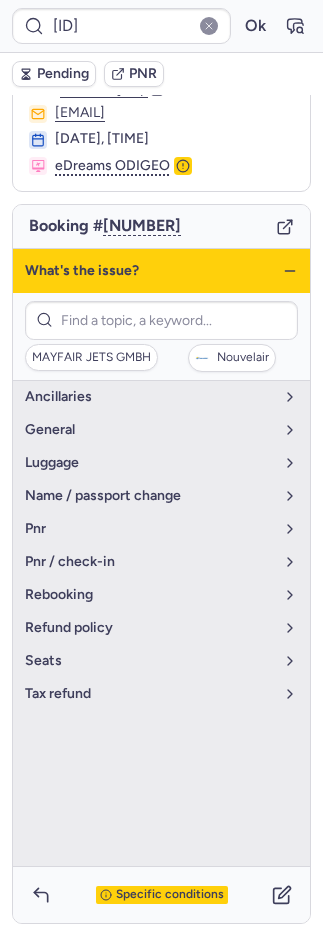 click on "Specific conditions" at bounding box center (162, 895) 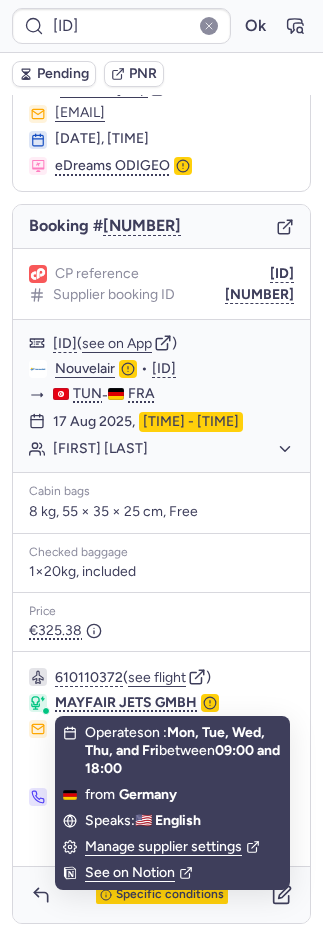 scroll, scrollTop: 0, scrollLeft: 0, axis: both 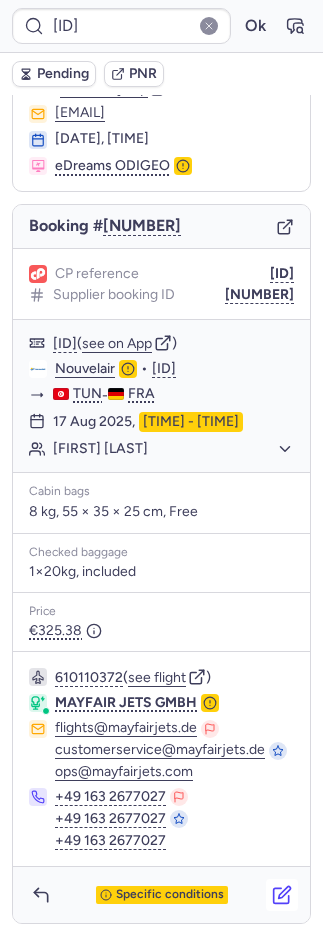 click 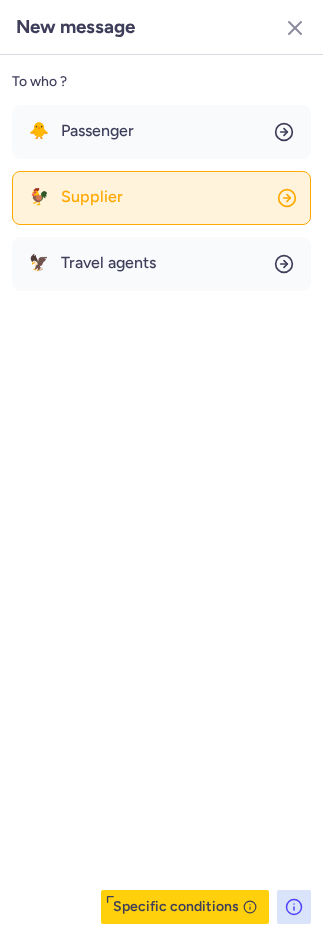 click on "🐓 Supplier" 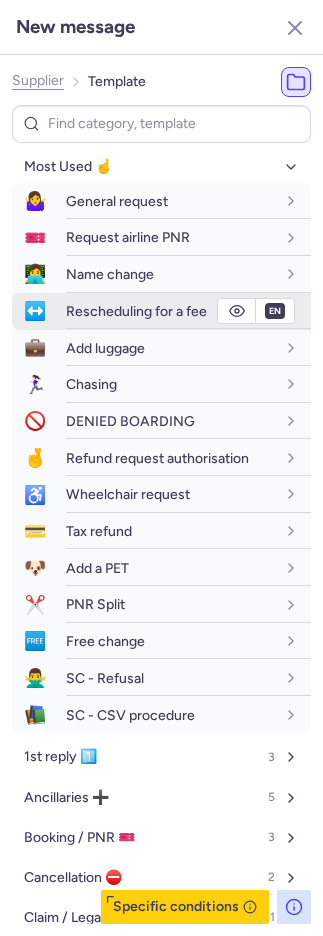 click on "Rescheduling for a fee" at bounding box center [136, 311] 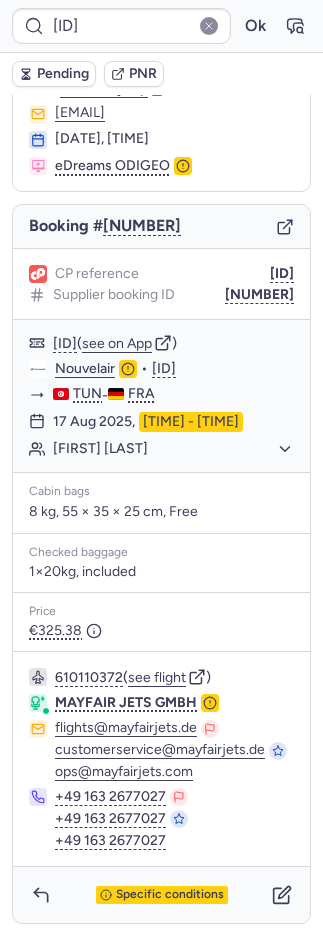 click on "Pending" at bounding box center (63, 74) 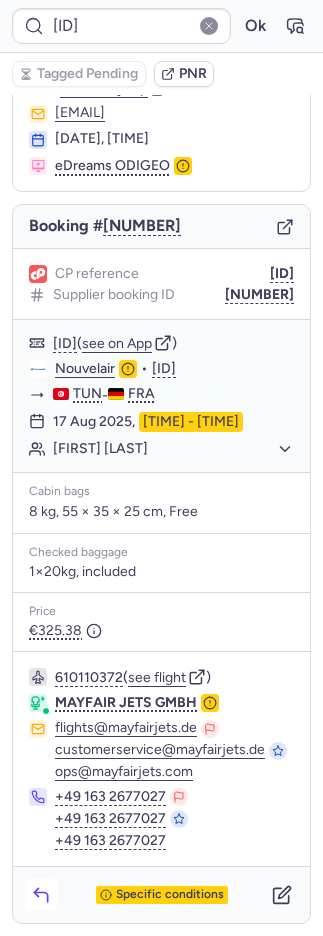 click at bounding box center [41, 895] 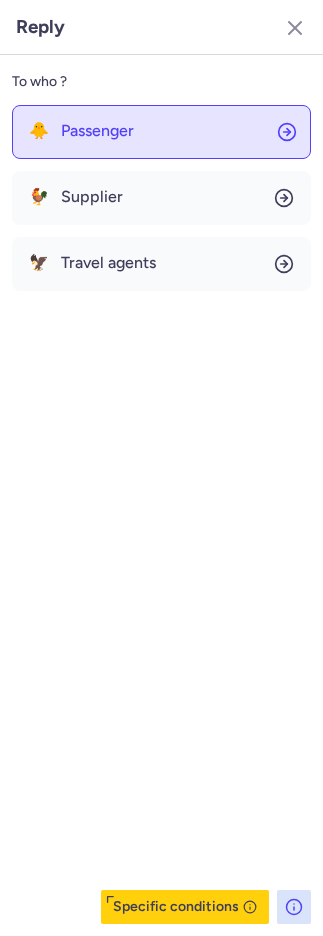 click on "Passenger" at bounding box center [97, 131] 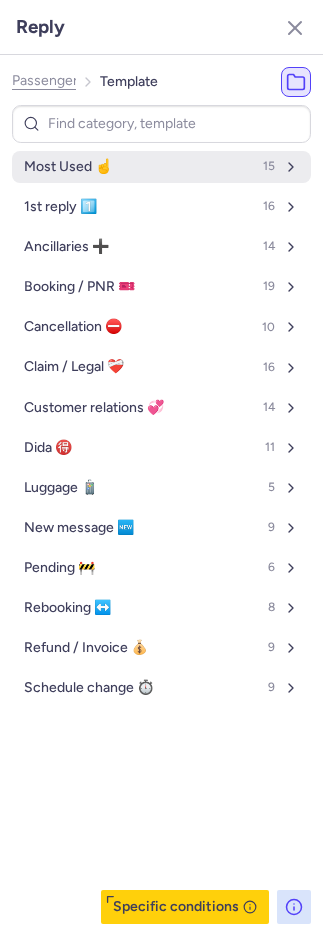 click on "Most Used ☝️" at bounding box center (68, 167) 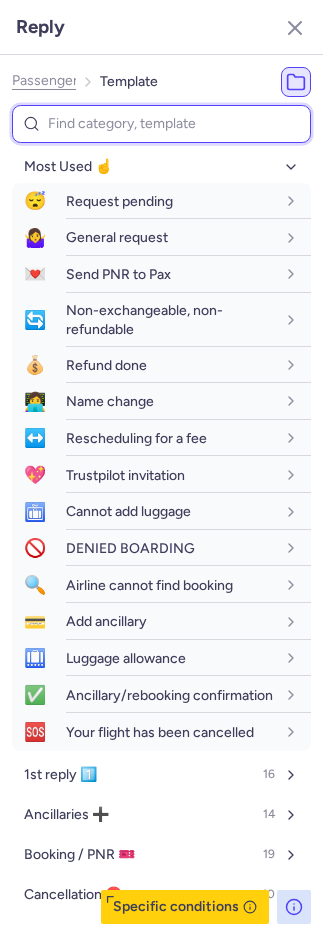 click at bounding box center [161, 124] 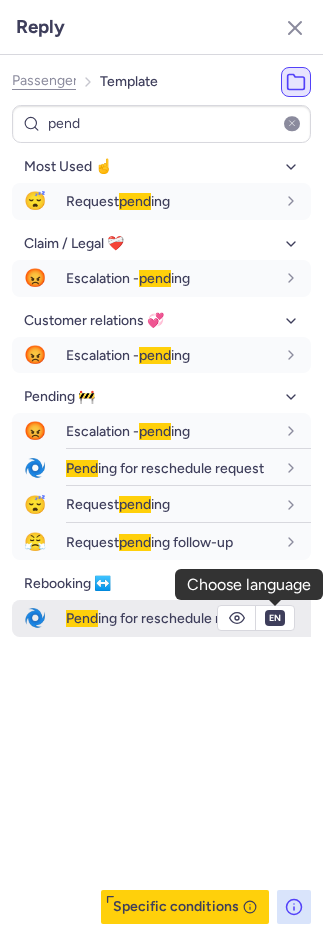 click on "fr en de nl pt es it ru en" at bounding box center (275, 618) 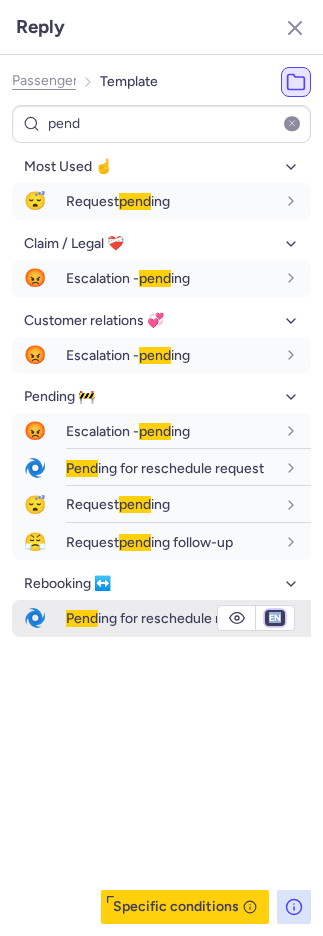 click on "fr en de nl pt es it ru" at bounding box center (275, 618) 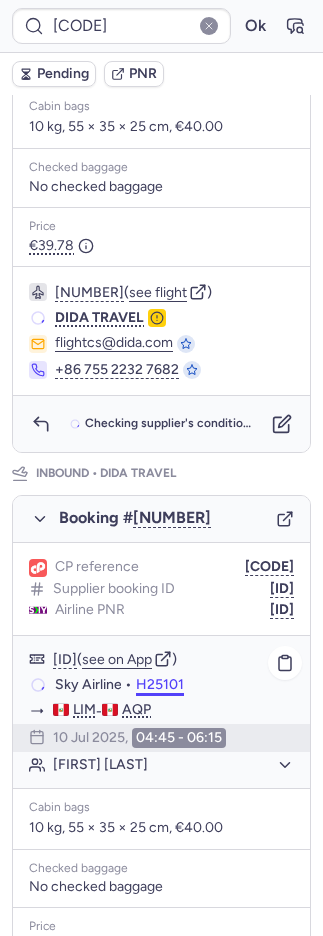 scroll, scrollTop: 876, scrollLeft: 0, axis: vertical 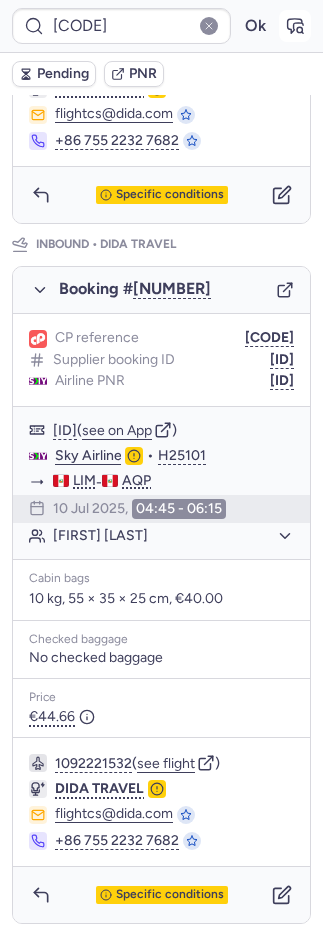 click 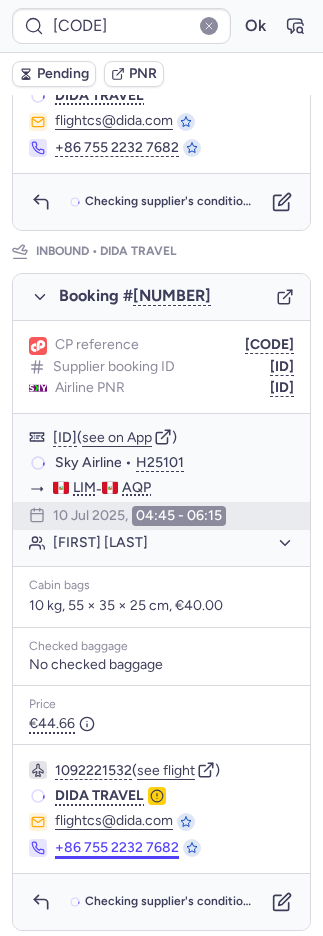 scroll, scrollTop: 876, scrollLeft: 0, axis: vertical 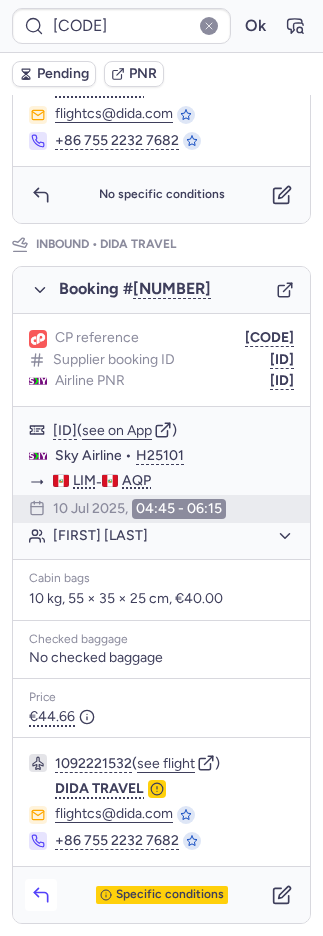 click 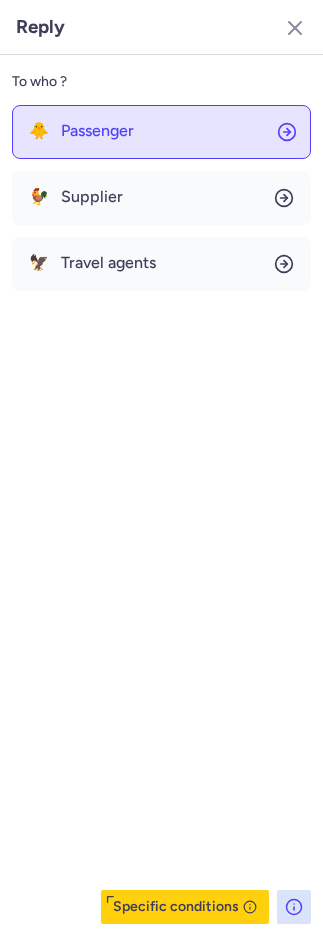 click on "Passenger" at bounding box center (97, 131) 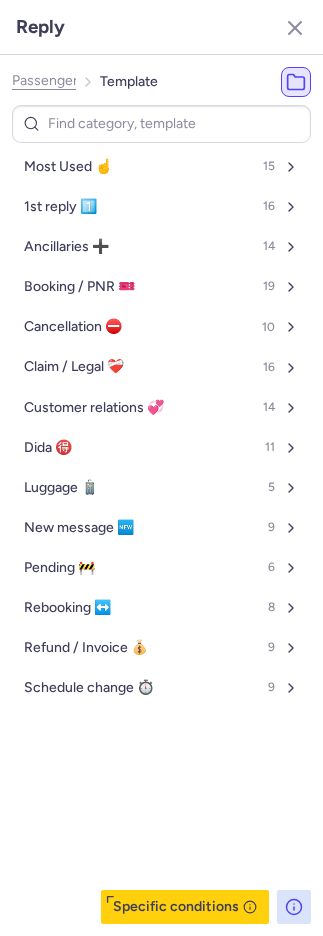 click on "Most Used ☝️ 15" at bounding box center [161, 167] 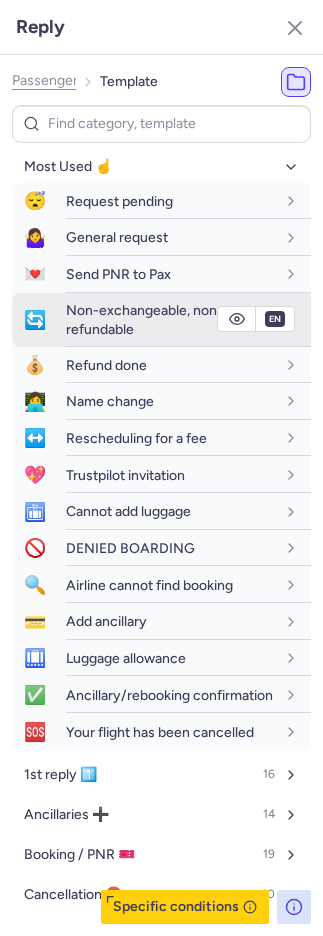 click on "Non-exchangeable, non-refundable" at bounding box center [144, 319] 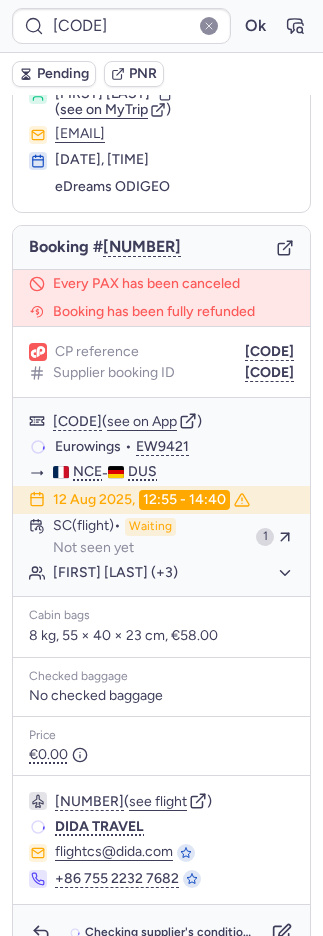 scroll, scrollTop: 70, scrollLeft: 0, axis: vertical 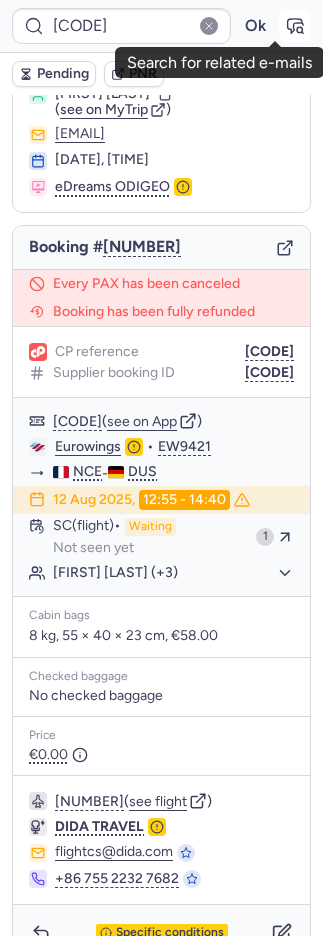 click 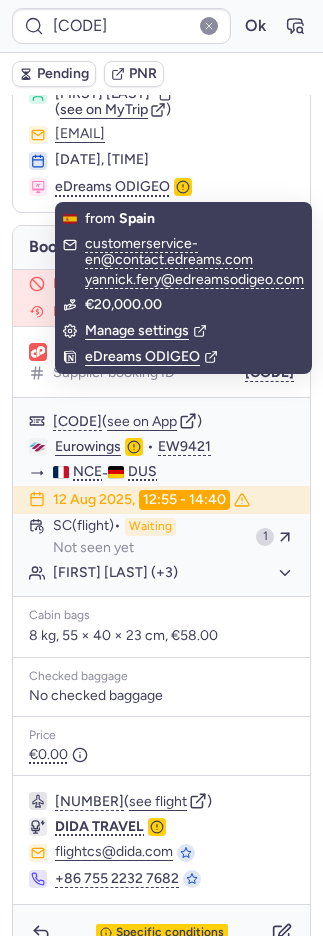 click on "Booking # 1628551 Every PAX has been canceled Booking has been fully refunded CP reference CPHILP Supplier booking ID DT1754317200588809 CPHILP  ( see on App )  Eurowings  •  EW9421 NCE  -  DUS 12 Aug 2025,  12:55 - 14:40 SC   (flight)  Waiting Not seen yet 1 Lina Choujaa EL MOUSSAOUI (+3)  Cabin bags  8 kg, 55 × 40 × 23 cm, €58.00 Checked baggage No checked baggage Price €0.00  1419362557  ( see flight )  DIDA TRAVEL flightcs@dida.com +86 755 2232 7682 Specific conditions" 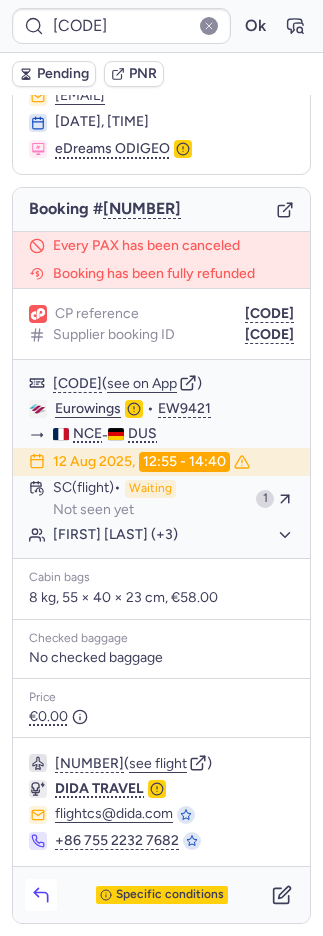 click 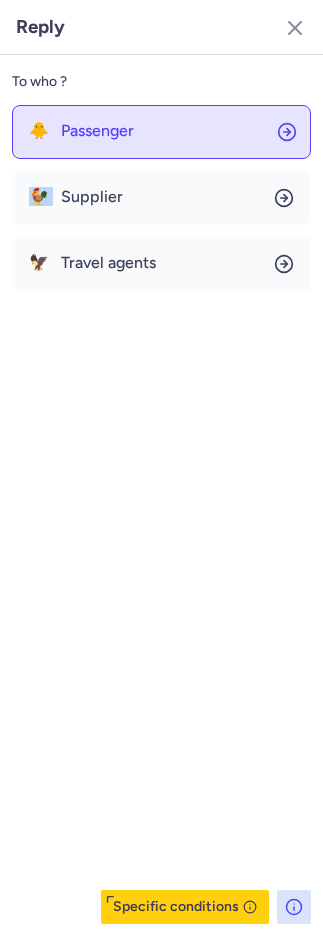 click on "🐥 Passenger 🐓 Supplier 🦅 Travel agents" at bounding box center (161, 198) 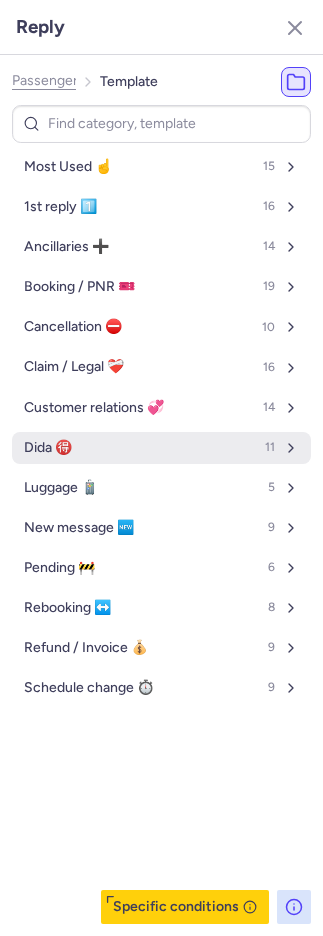 click on "Dida 🉐 11" at bounding box center [161, 448] 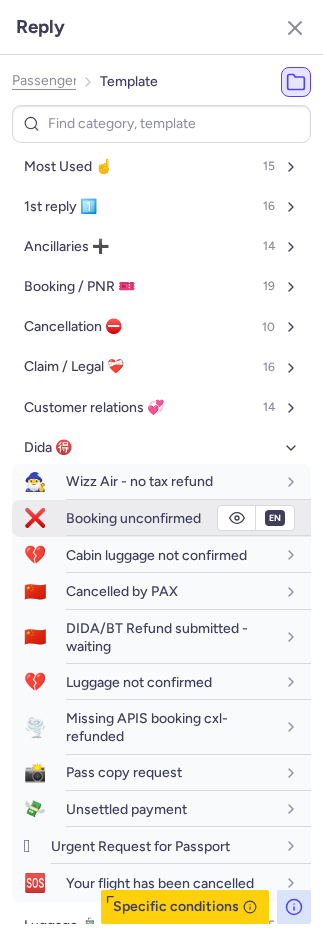 click on "❌" at bounding box center (35, 518) 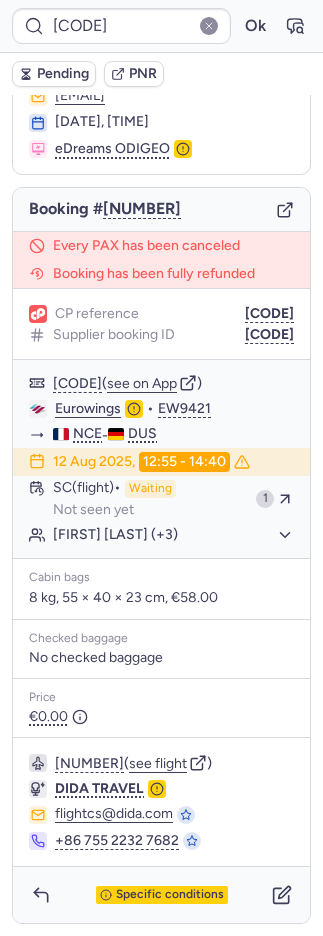 click on "PNR" at bounding box center (143, 74) 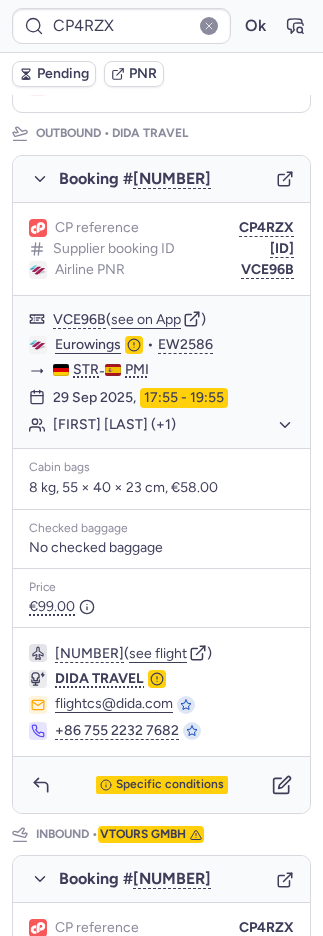 scroll, scrollTop: 860, scrollLeft: 0, axis: vertical 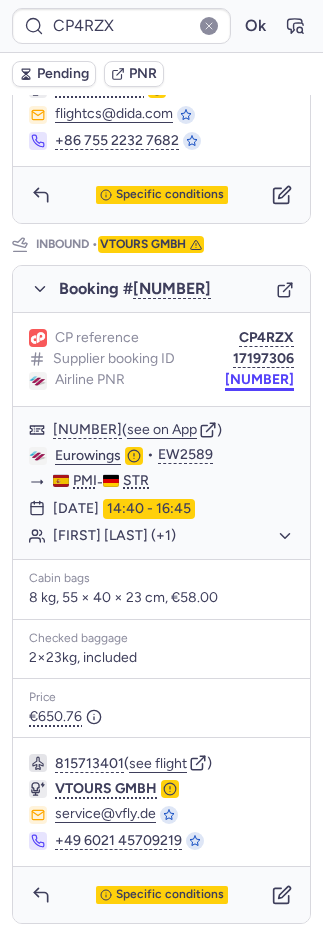 click on "C631238" at bounding box center [259, 380] 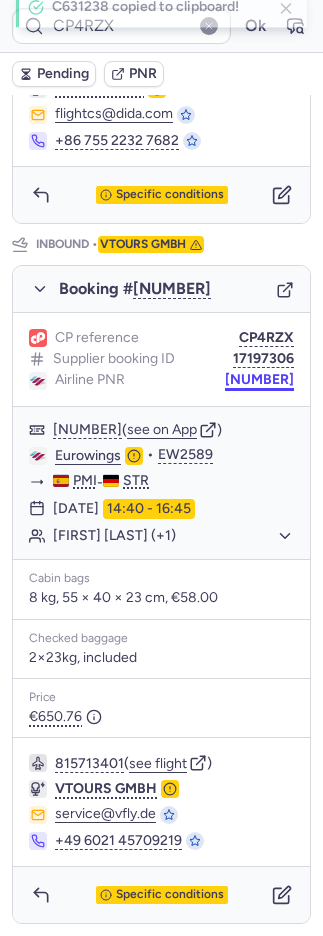 click on "C631238" at bounding box center (259, 380) 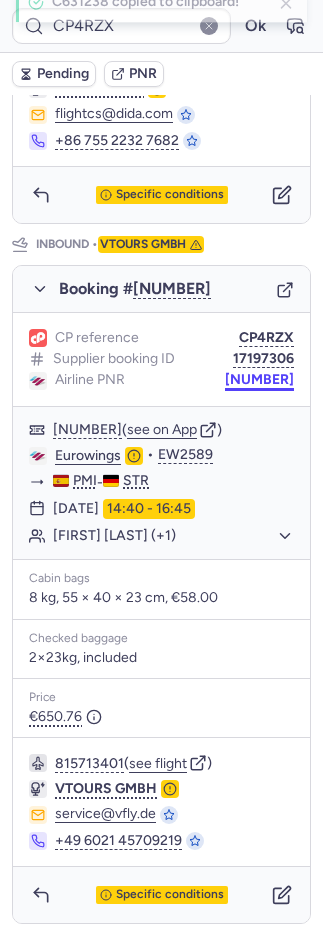 click on "C631238" at bounding box center (259, 380) 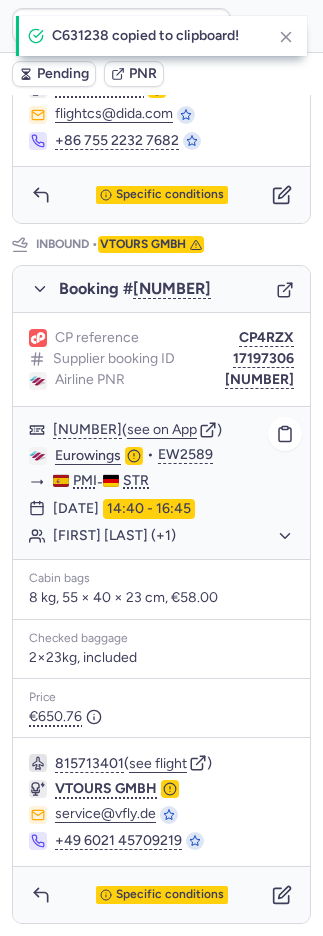 click on "Eurowings" 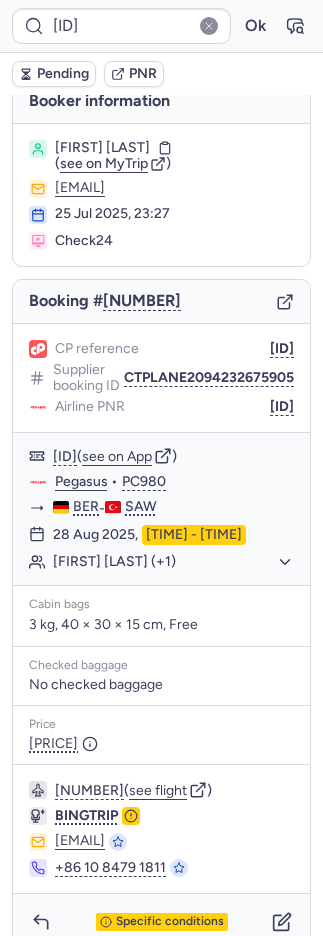 scroll, scrollTop: 54, scrollLeft: 0, axis: vertical 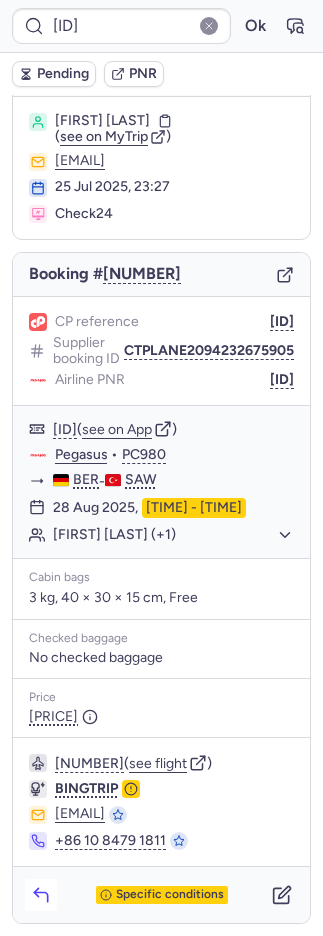 click 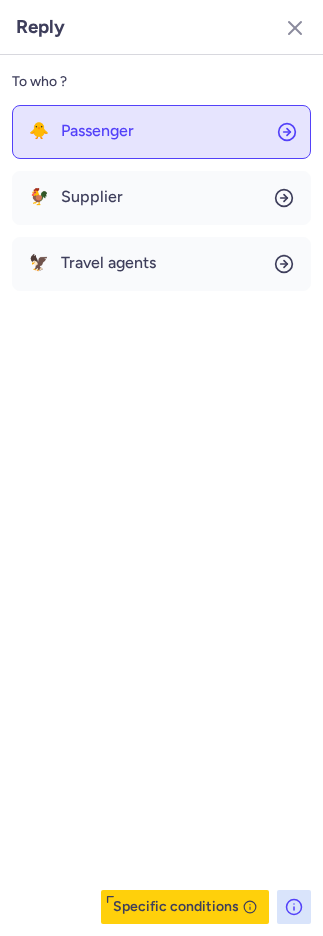 click on "Passenger" at bounding box center (97, 131) 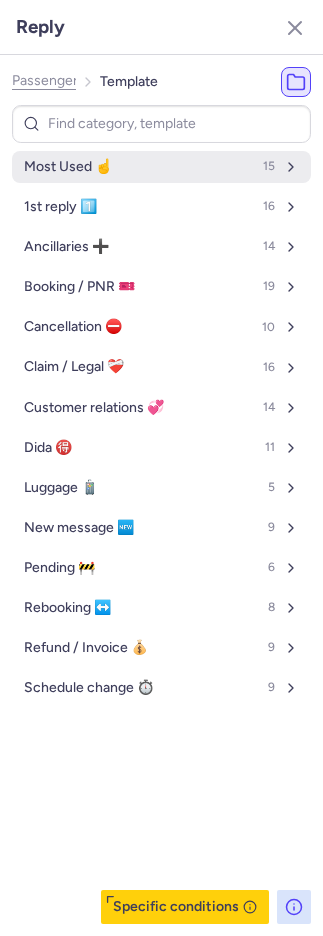 click on "Most Used ☝️ 15" at bounding box center [161, 167] 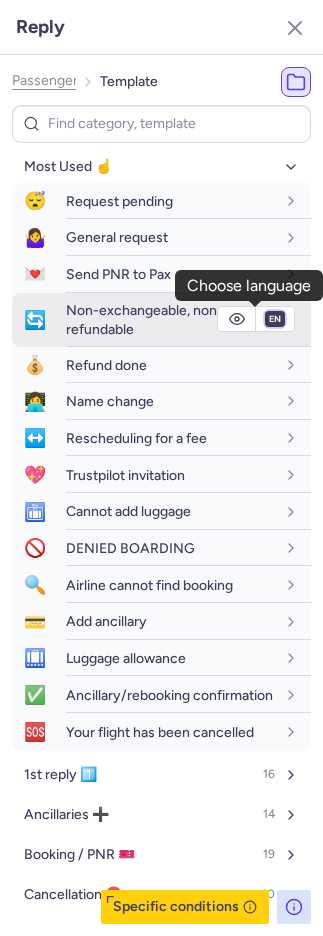click on "fr en de nl pt es it ru" at bounding box center [275, 319] 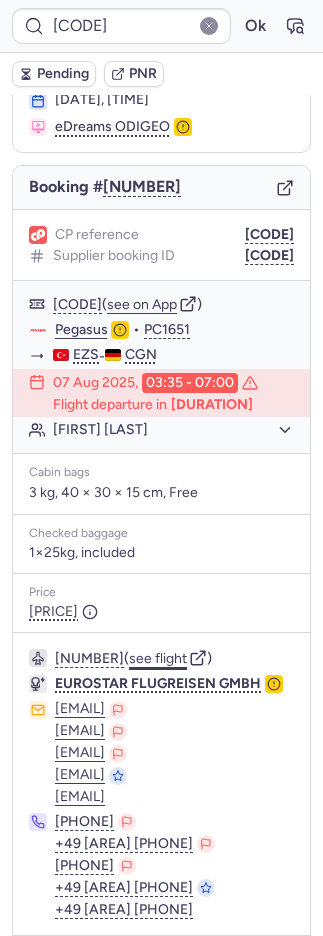 scroll, scrollTop: 232, scrollLeft: 0, axis: vertical 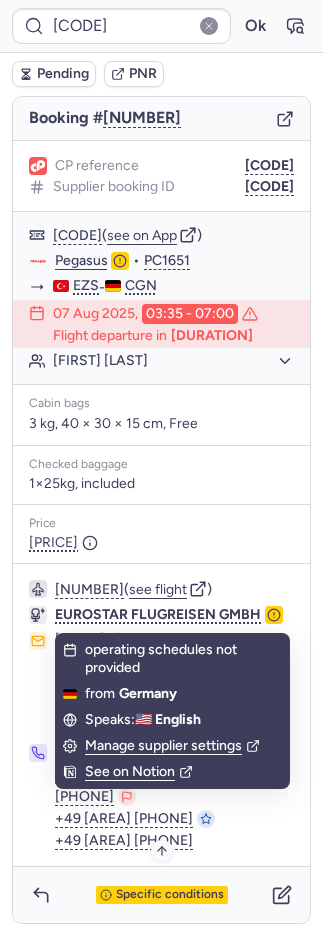 click on "Specific conditions" at bounding box center (170, 895) 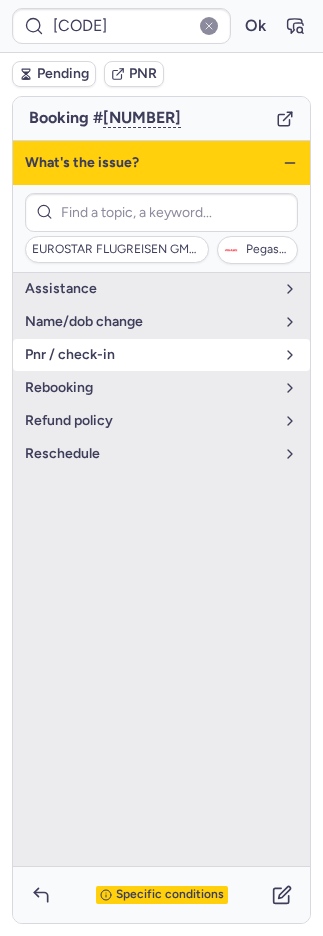 click on "pnr / check-in" at bounding box center [149, 355] 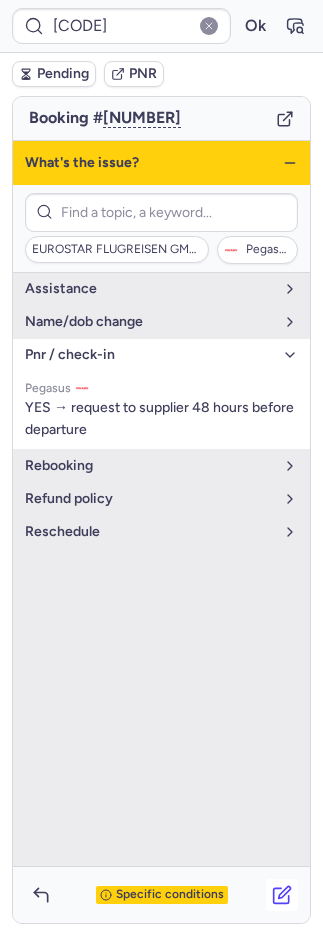 click 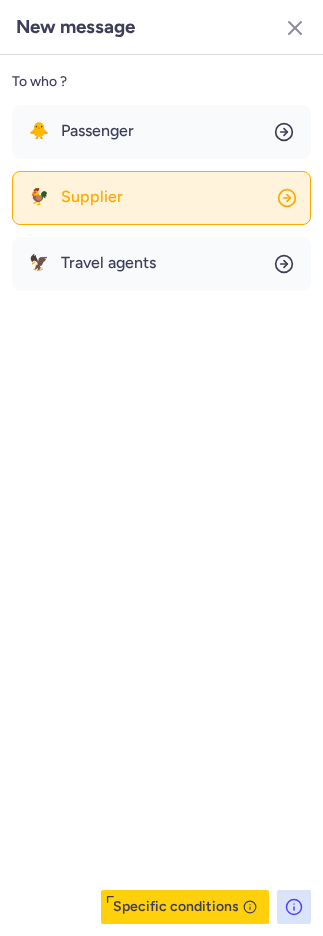 click on "Supplier" at bounding box center [92, 197] 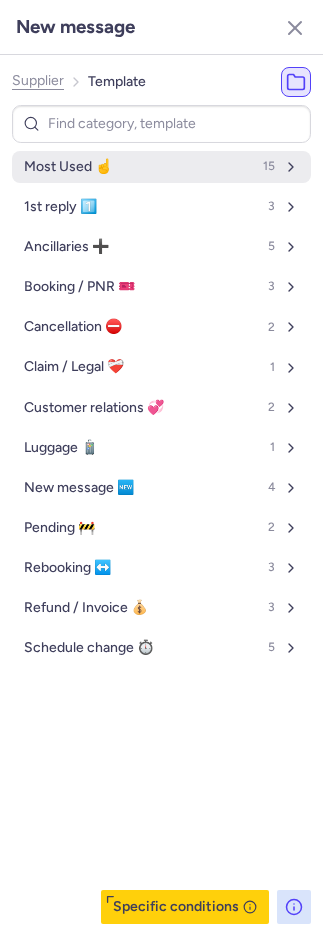 click on "Most Used ☝️" at bounding box center (68, 167) 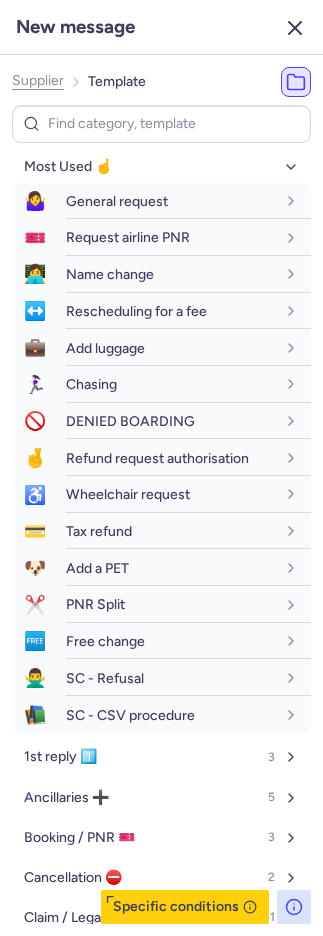 click 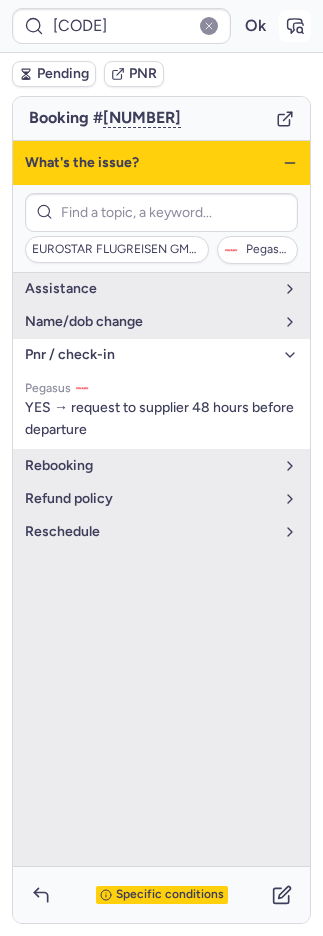 click 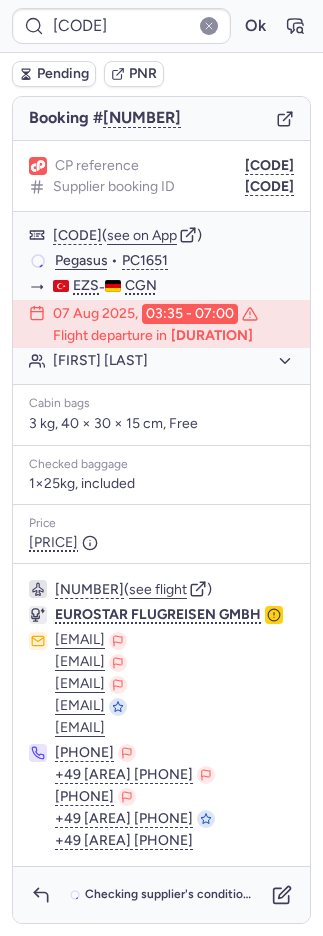 scroll, scrollTop: 232, scrollLeft: 0, axis: vertical 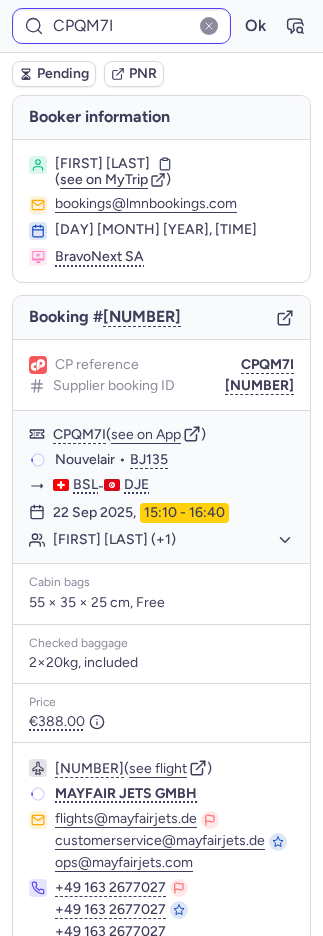 type on "CP4RZX" 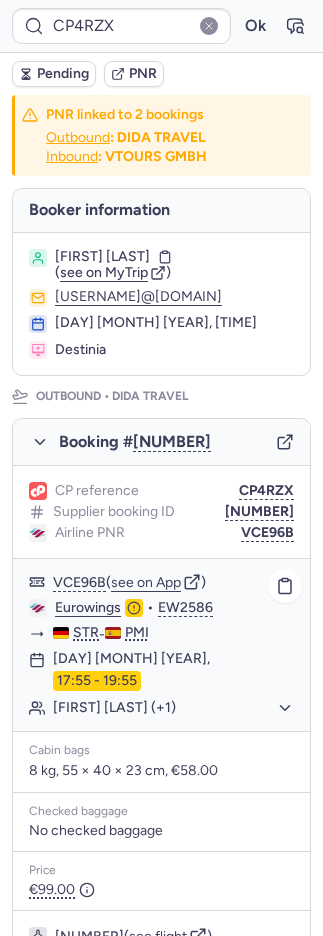 scroll, scrollTop: 20, scrollLeft: 0, axis: vertical 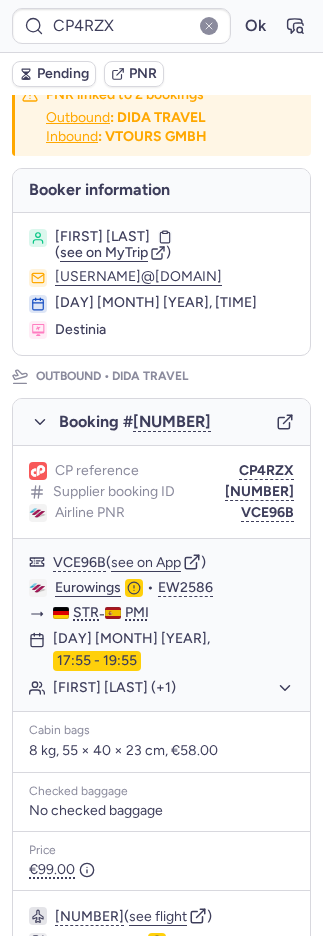 click on "Booking # 1624203 CP reference CP4RZX Supplier booking ID 17197306 Airline PNR 17197306 17197306  ( see on App )  Eurowings  •  EW2589 PMI  -  STR 05 Oct 2025,  14:40 - 16:45 Andrea HACK (+1)  Cabin bags  8 kg, 55 × 40 × 23 cm, €58.00 Checked baggage 2×23kg, included Price €650.76  815713401  ( see flight )  VTOURS GMBH service@vfly.de +49 6021 45709219 Specific conditions" 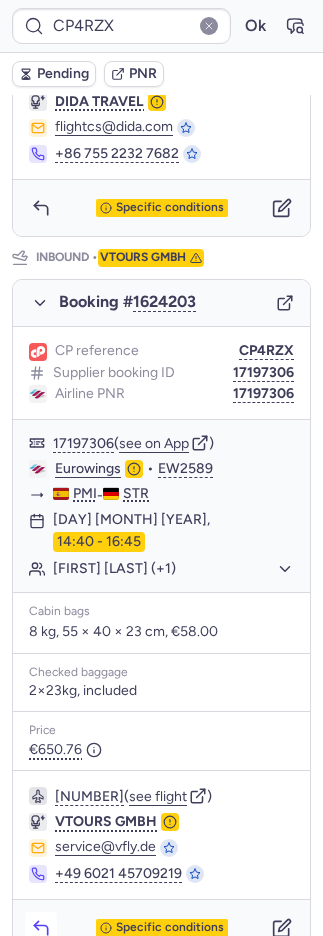 click 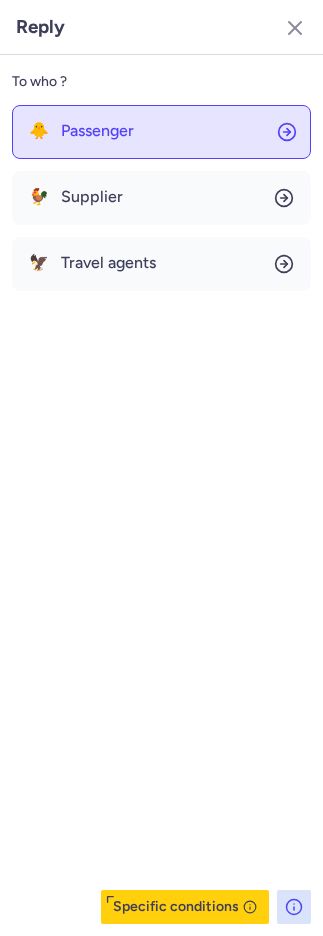 click on "Passenger" at bounding box center (97, 131) 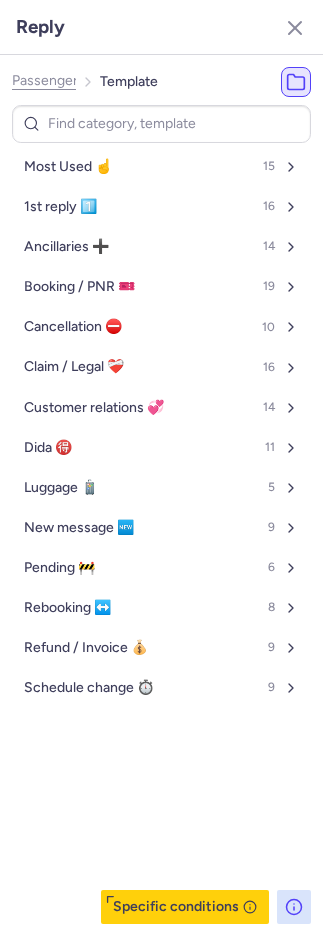 click on "Most Used ☝️" at bounding box center [68, 167] 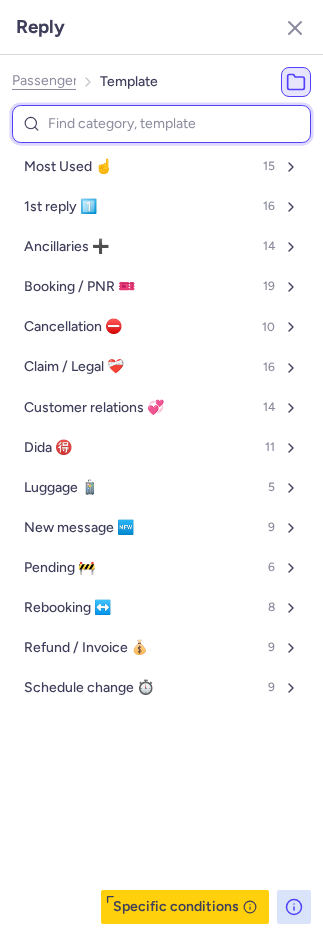 select on "en" 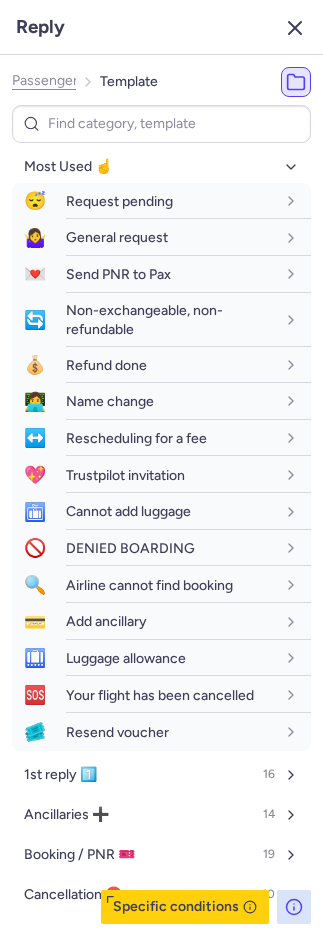 click 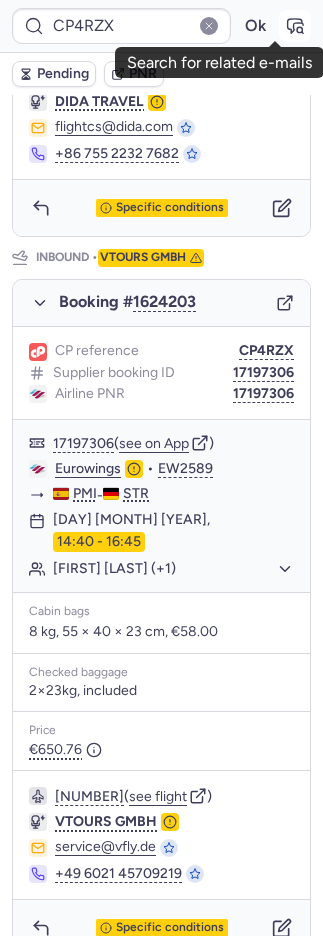 click 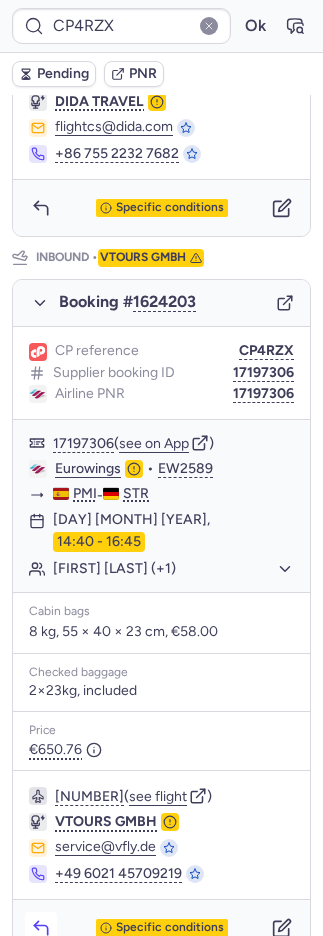 click 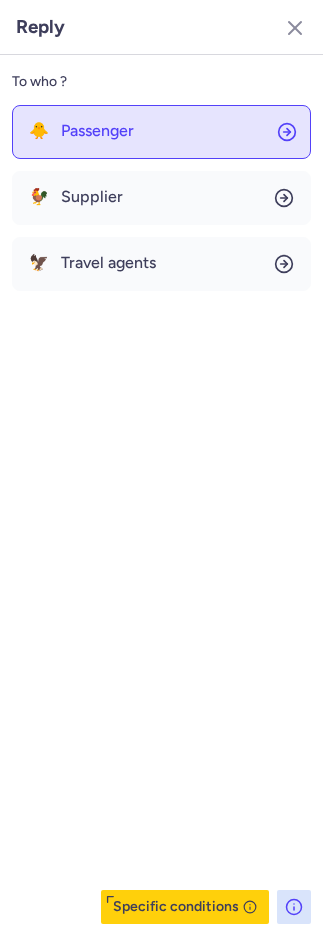 click on "Passenger" at bounding box center (97, 131) 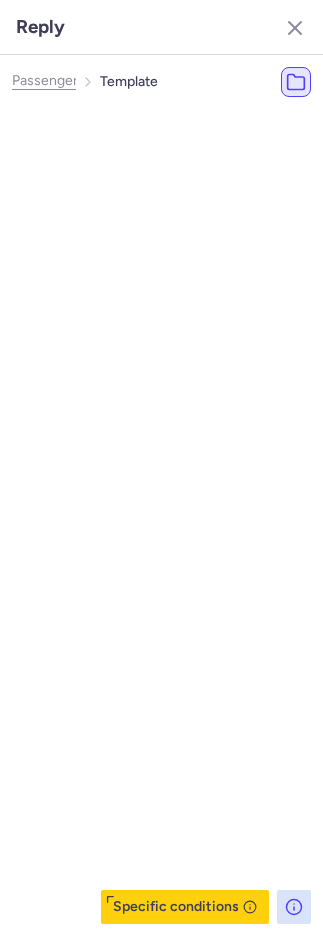 select on "en" 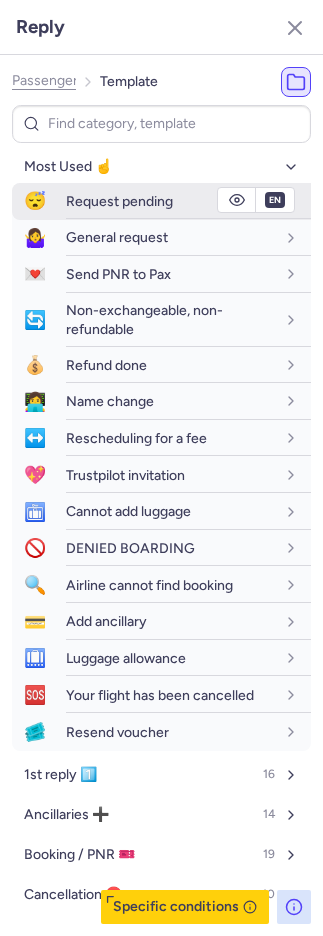 click on "Request pending" at bounding box center [119, 201] 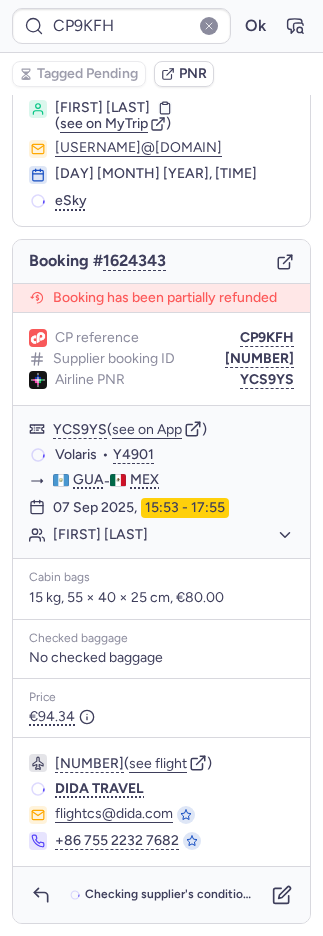 scroll, scrollTop: 54, scrollLeft: 0, axis: vertical 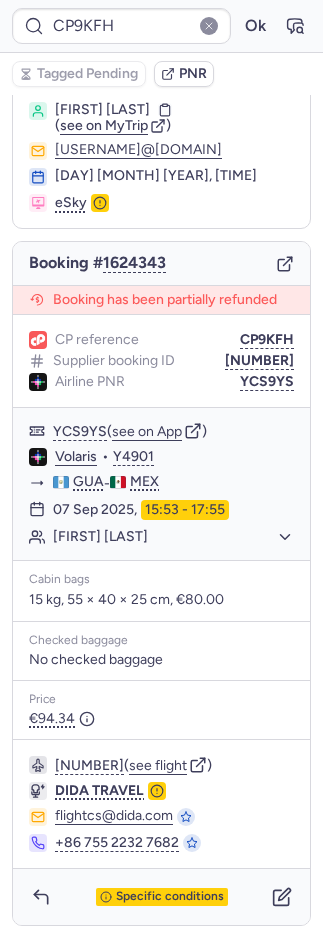 type on "CPGTAT" 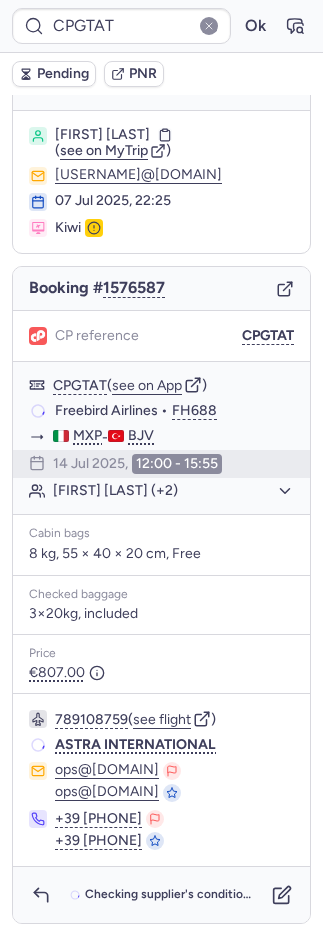 scroll, scrollTop: 24, scrollLeft: 0, axis: vertical 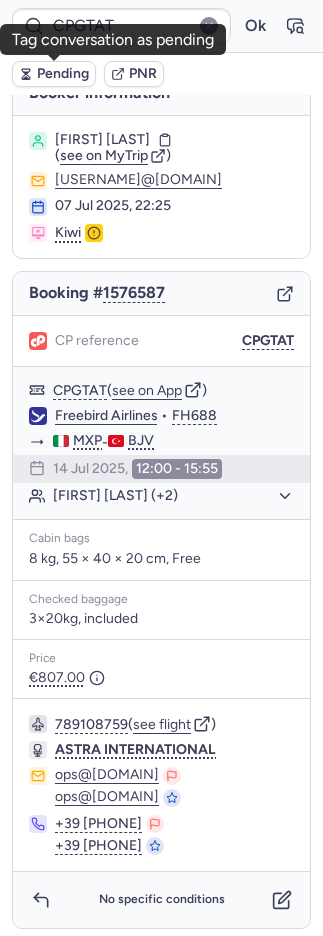 click on "Pending" at bounding box center [63, 74] 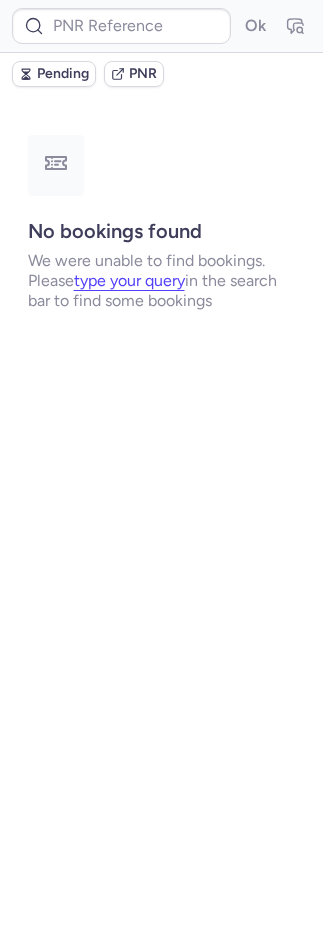 scroll, scrollTop: 0, scrollLeft: 0, axis: both 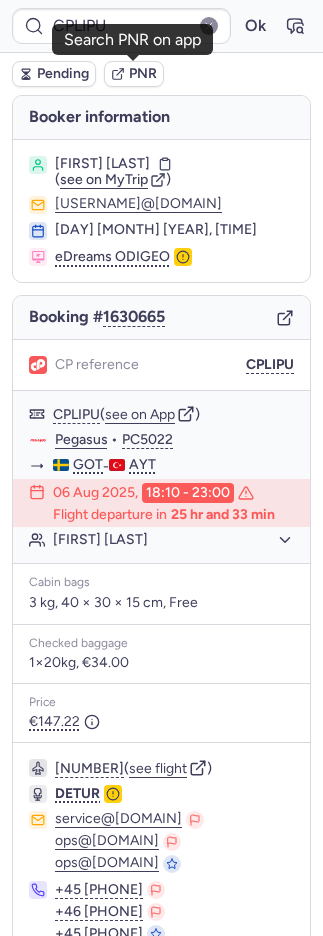 click on "PNR" at bounding box center (143, 74) 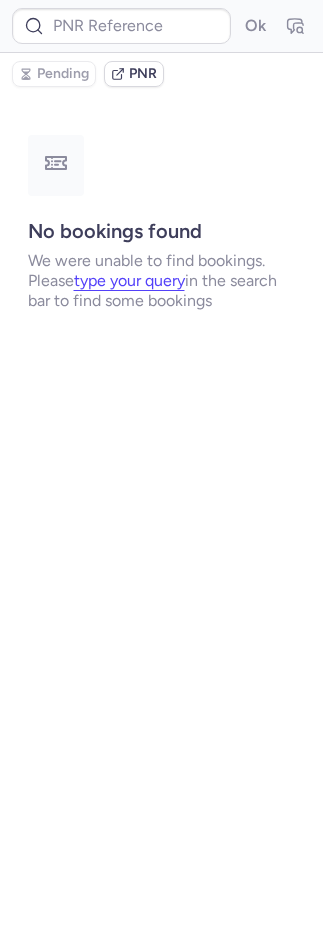 type on "[NUMBER]" 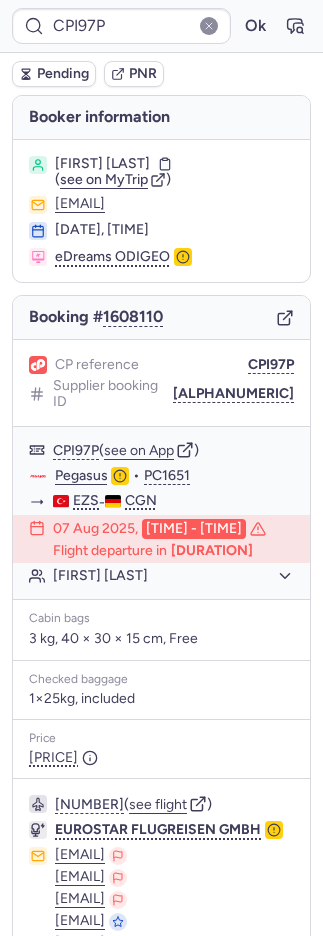 scroll, scrollTop: 0, scrollLeft: 0, axis: both 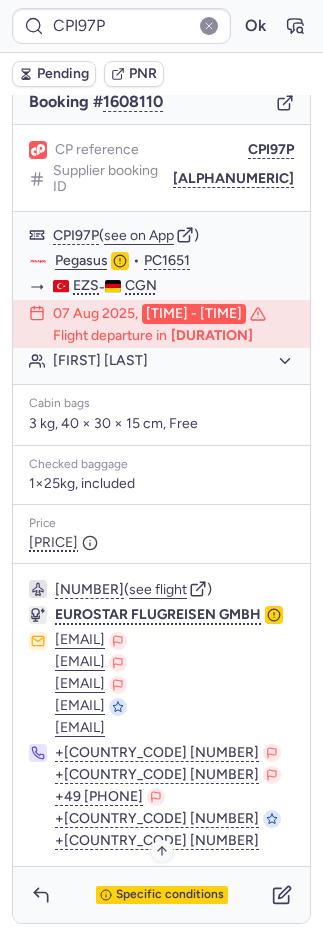 click on "Specific conditions" at bounding box center (170, 895) 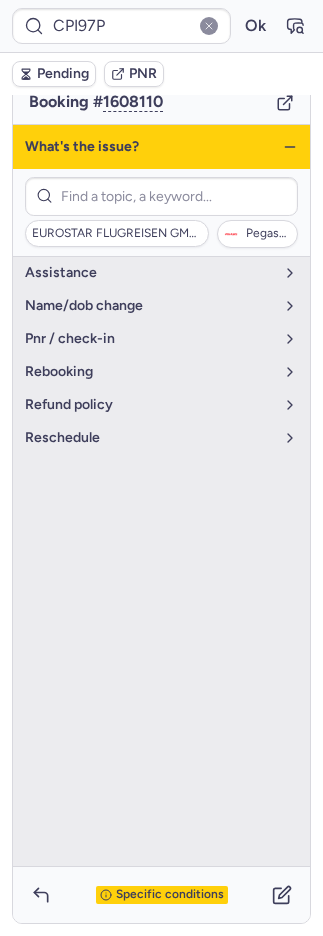 click on "Specific conditions" at bounding box center (170, 895) 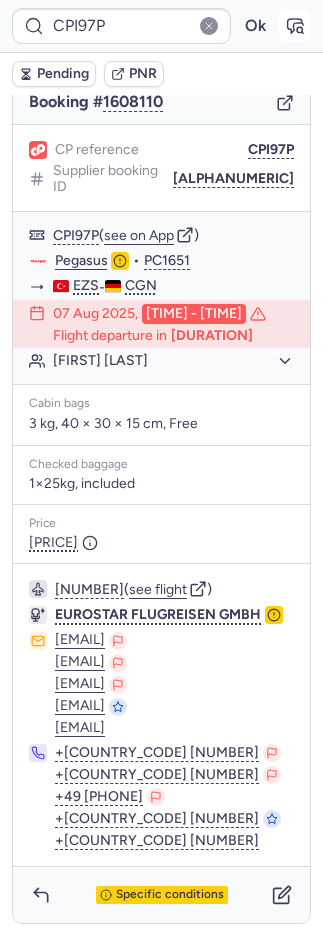 click 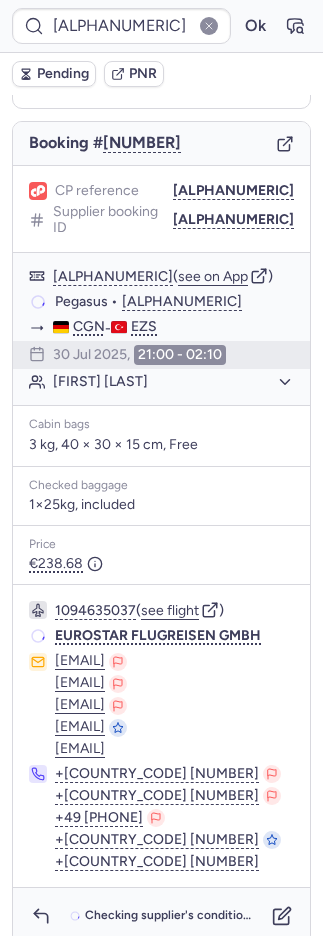 scroll, scrollTop: 192, scrollLeft: 0, axis: vertical 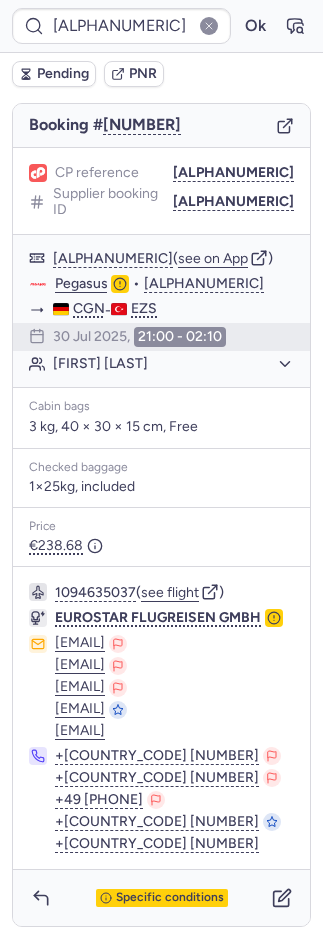 type on "CPI97P" 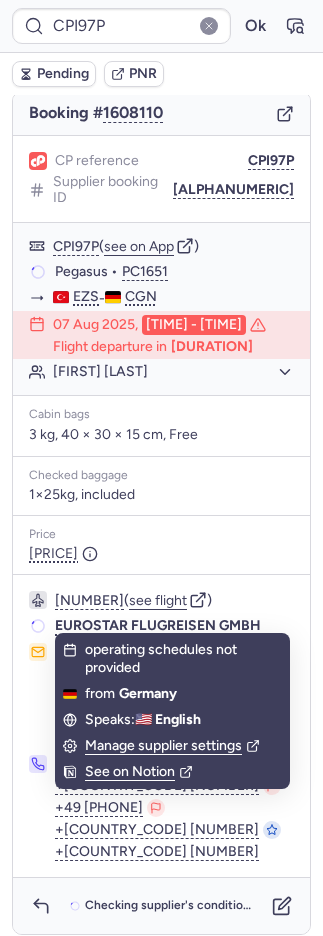 scroll, scrollTop: 214, scrollLeft: 0, axis: vertical 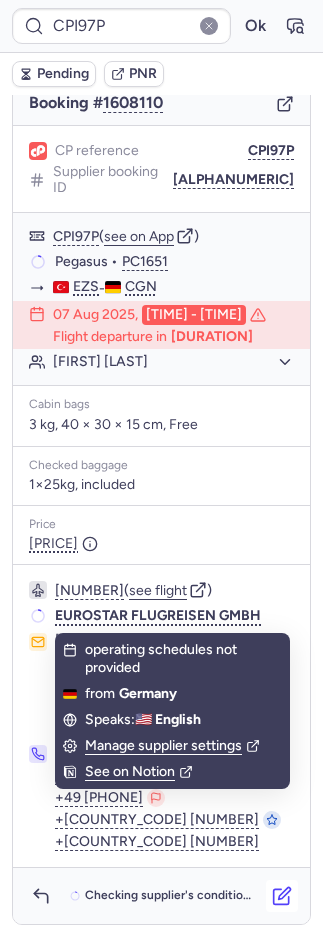 click 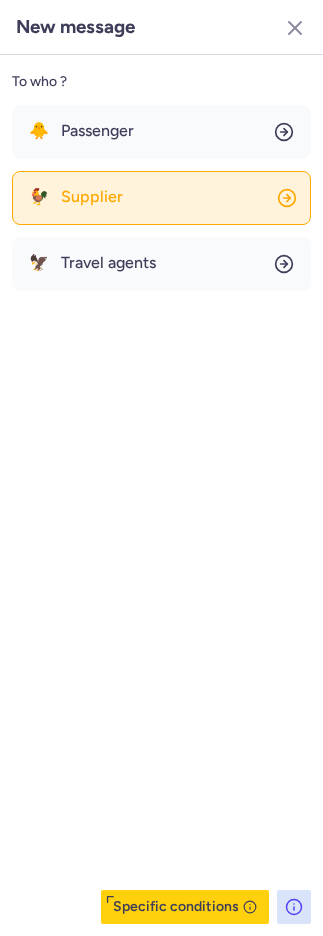 click on "Supplier" at bounding box center (92, 197) 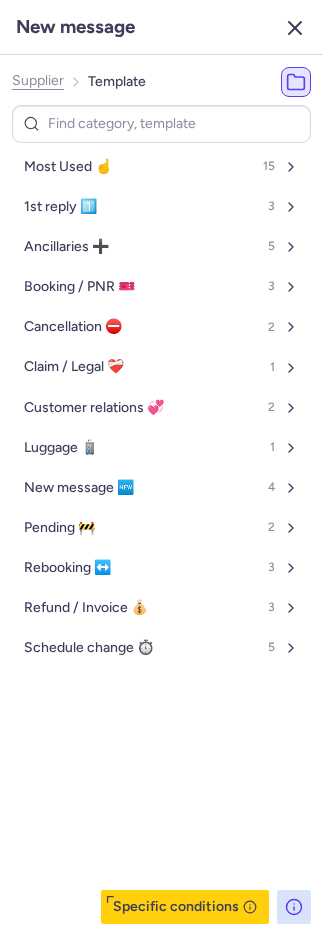 click 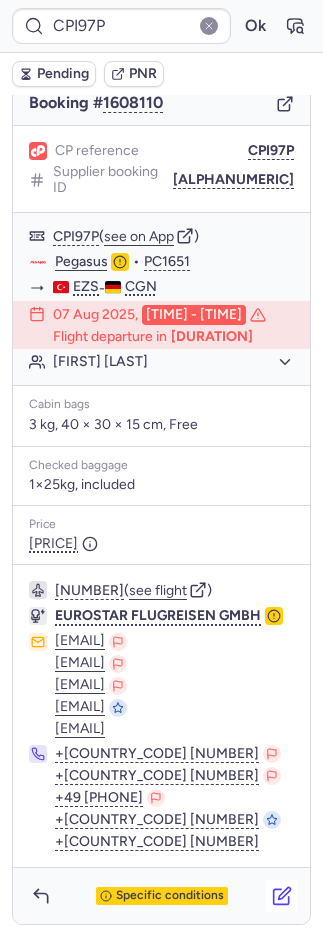 click 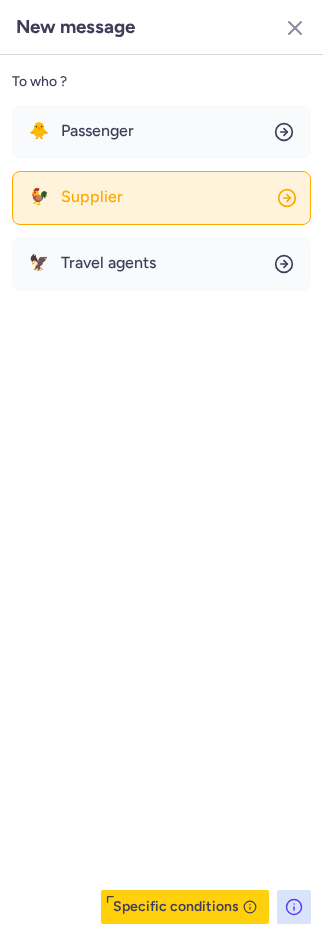 click on "Supplier" at bounding box center [92, 197] 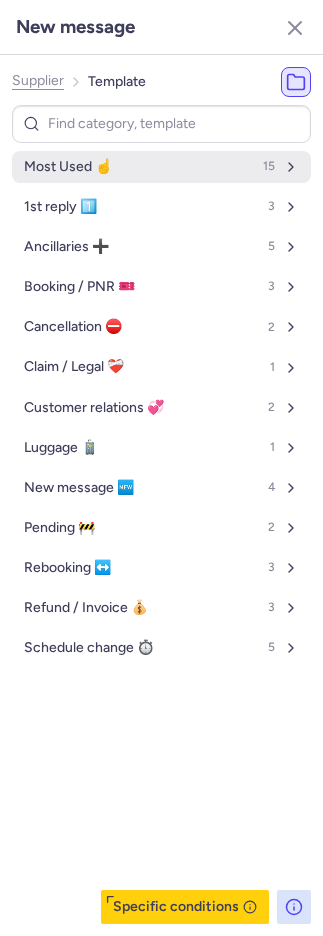 click on "Most Used ☝️ 15" at bounding box center (161, 167) 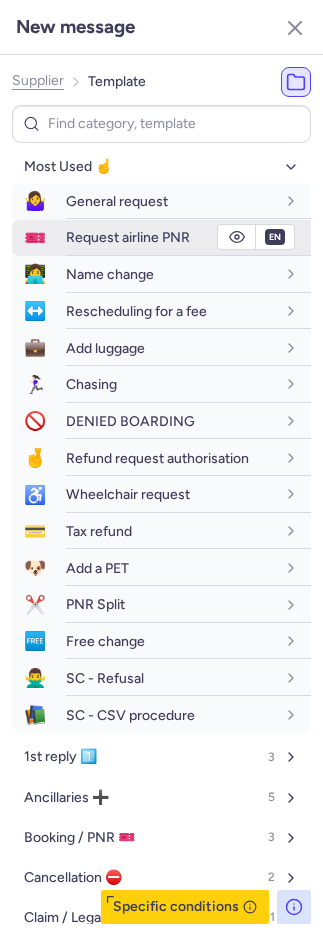 click on "Request airline PNR" at bounding box center (128, 237) 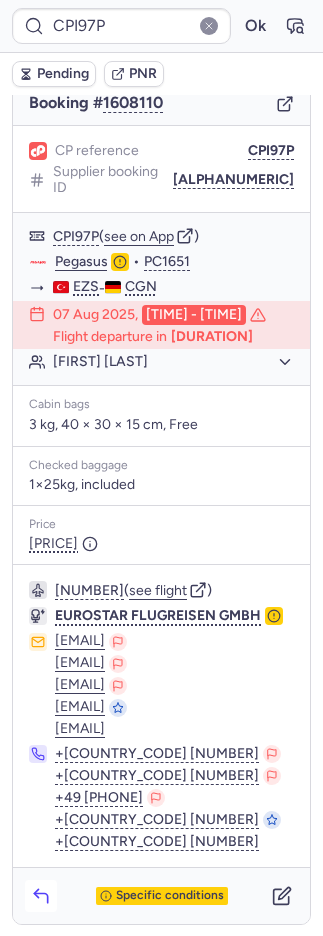 click 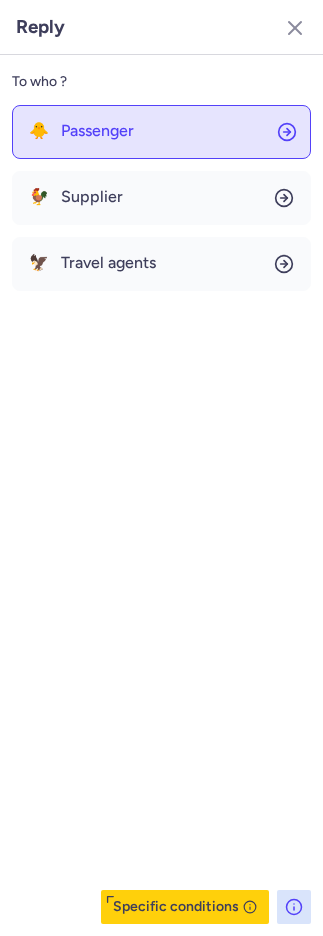 click on "Passenger" at bounding box center (97, 131) 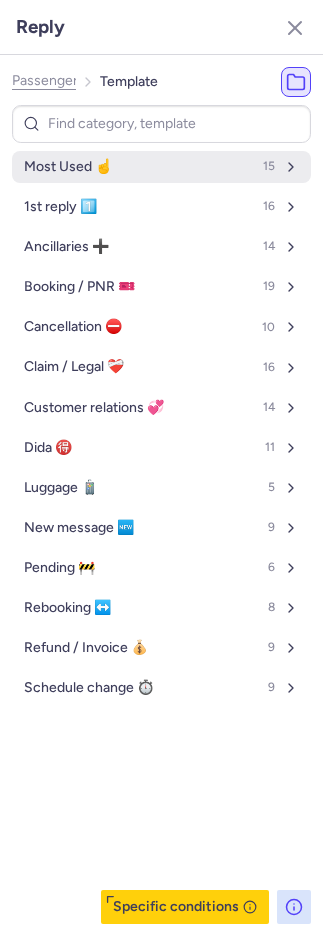 drag, startPoint x: 91, startPoint y: 167, endPoint x: 91, endPoint y: 179, distance: 12 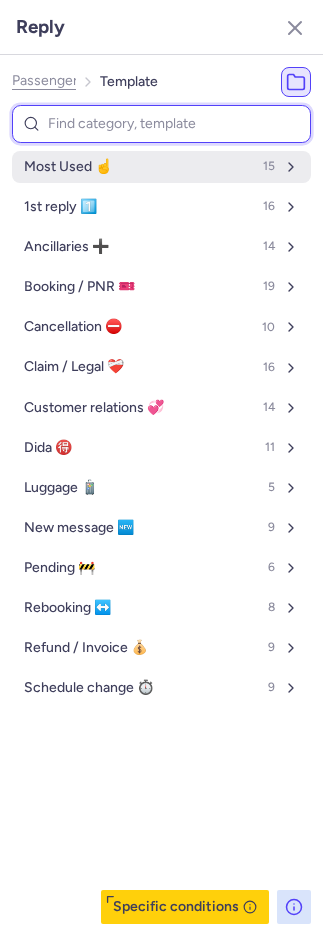 select on "en" 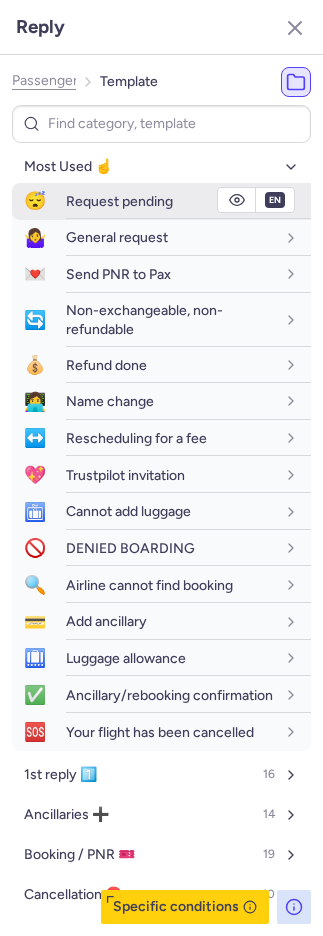click on "Request pending" at bounding box center [119, 201] 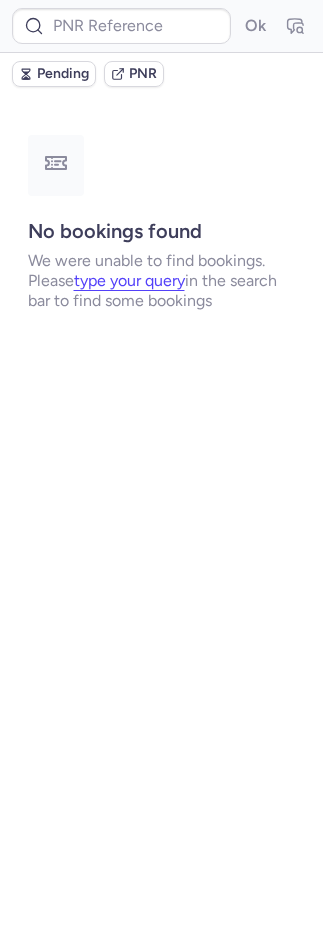 scroll, scrollTop: 0, scrollLeft: 0, axis: both 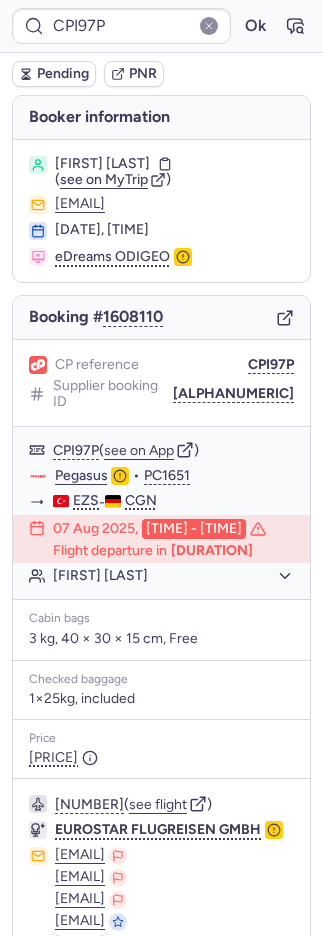 click 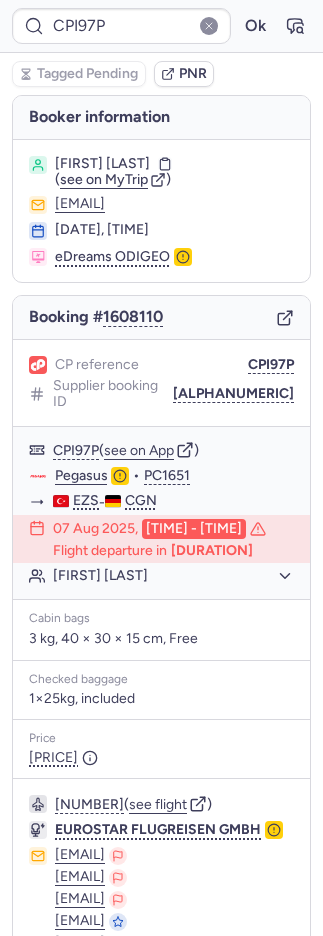type on "[NUMBER]" 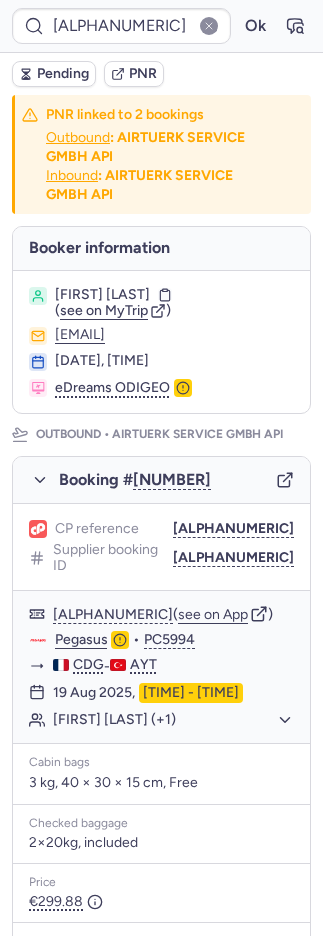 type on "[NUMBER]" 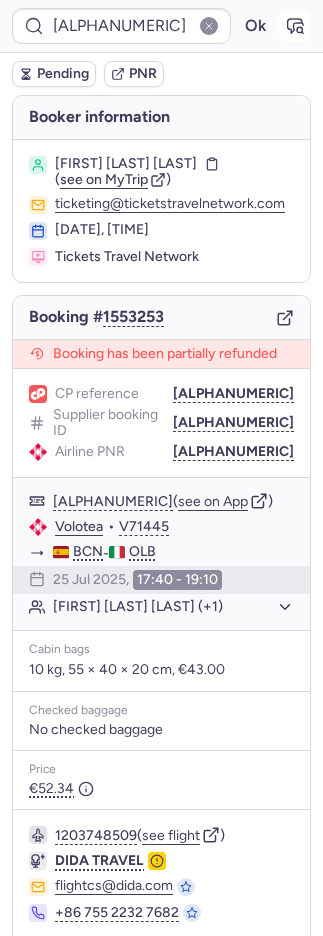 click 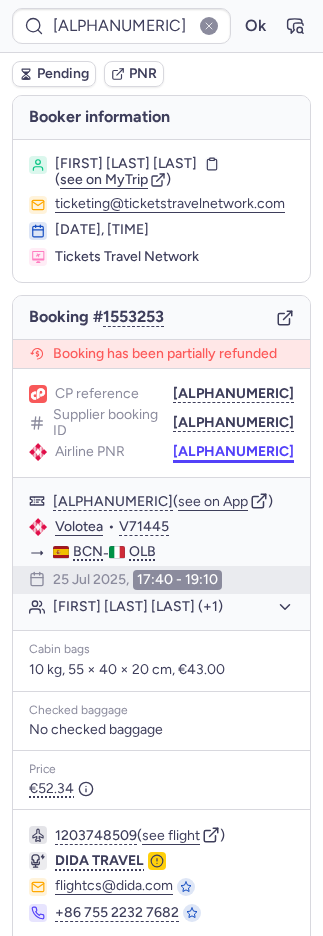 click on "[NUMBER]" at bounding box center [233, 452] 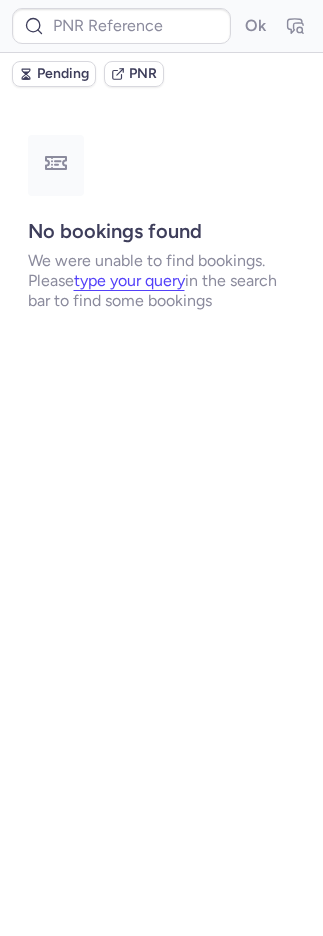type on "[CODE]" 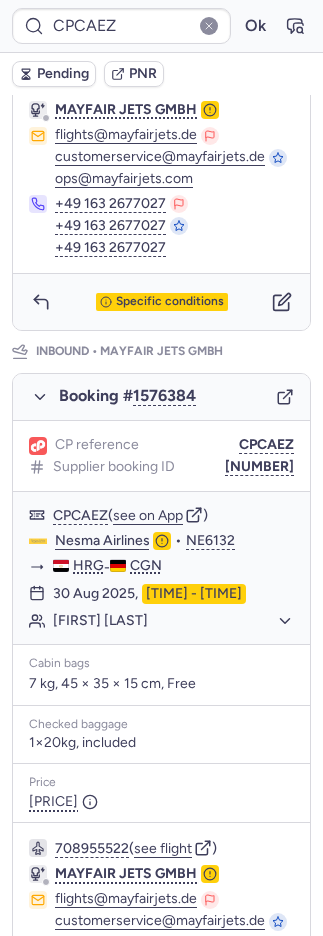 scroll, scrollTop: 1050, scrollLeft: 0, axis: vertical 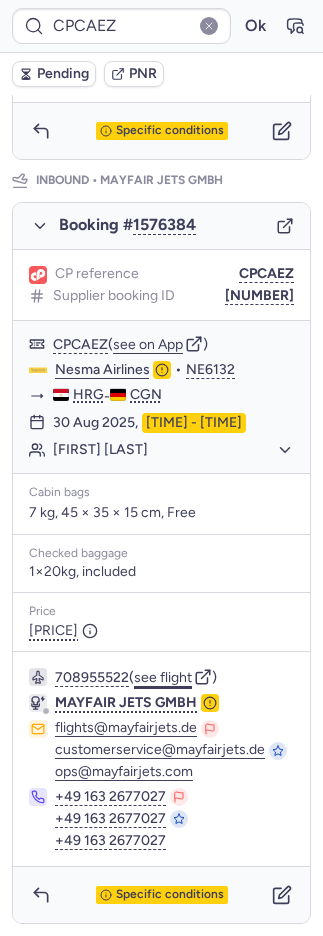 click on "see flight" 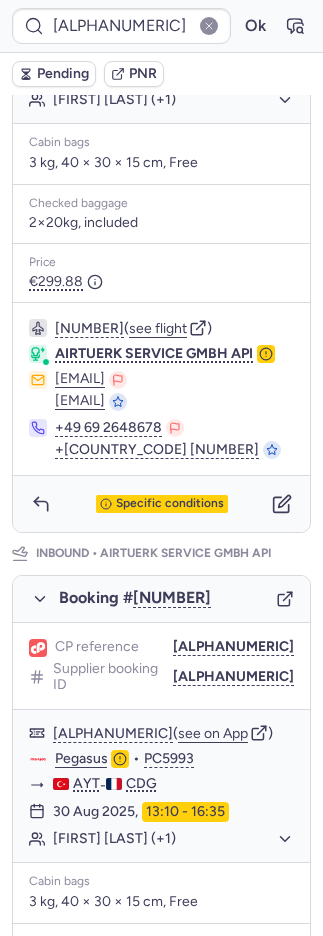 scroll, scrollTop: 652, scrollLeft: 0, axis: vertical 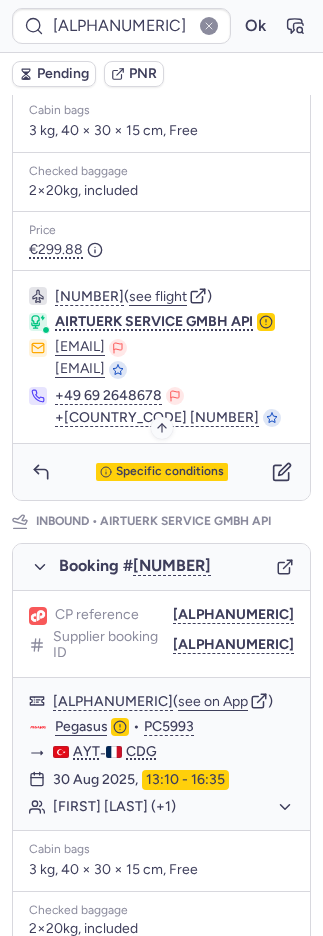 click on "Specific conditions" at bounding box center (170, 472) 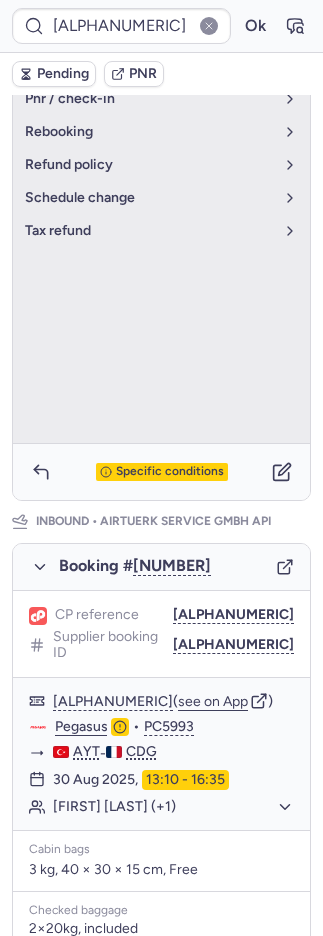 scroll, scrollTop: 150, scrollLeft: 0, axis: vertical 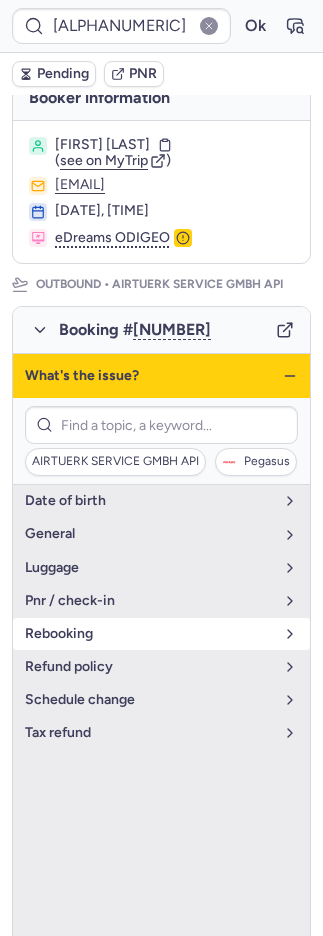 click on "rebooking" at bounding box center [149, 634] 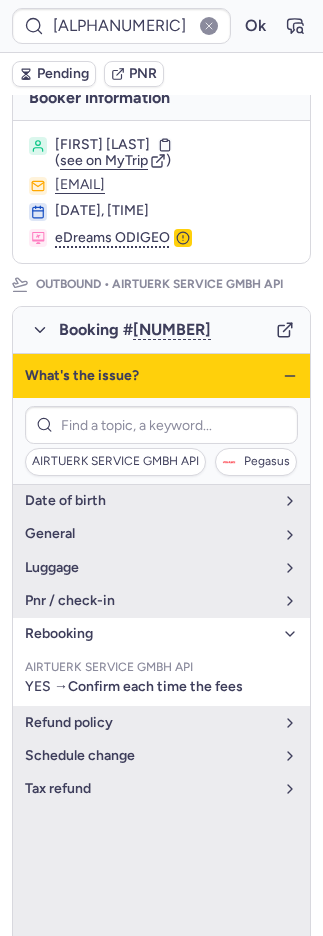 click on "rebooking" at bounding box center [149, 634] 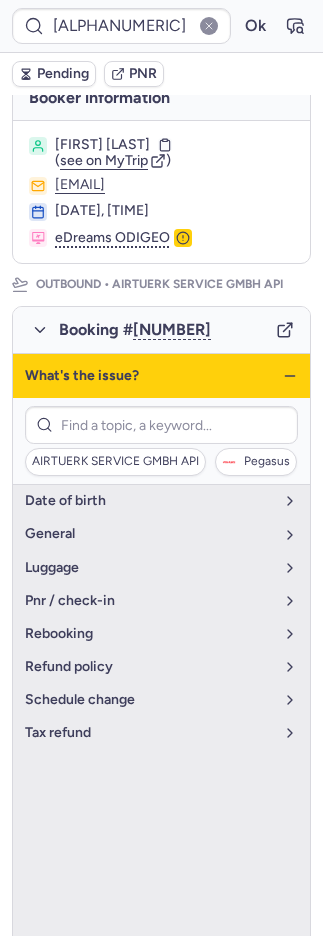 click 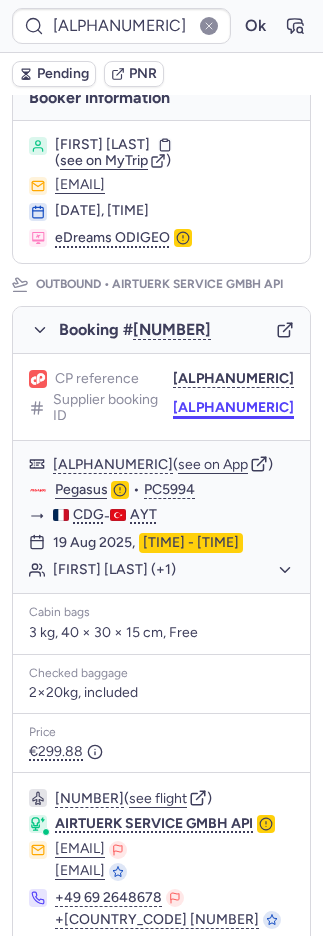 click on "[CODE]" at bounding box center [233, 408] 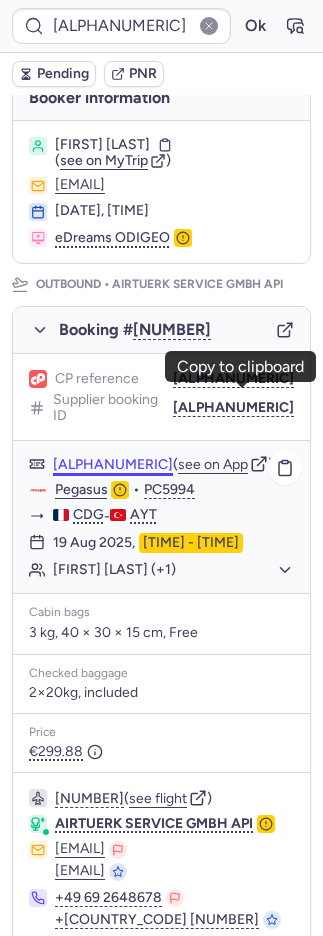 click on "[ID]" 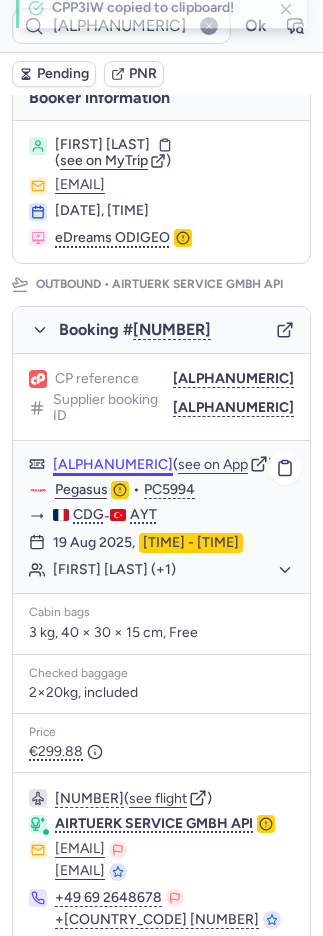 click on "[ID]" 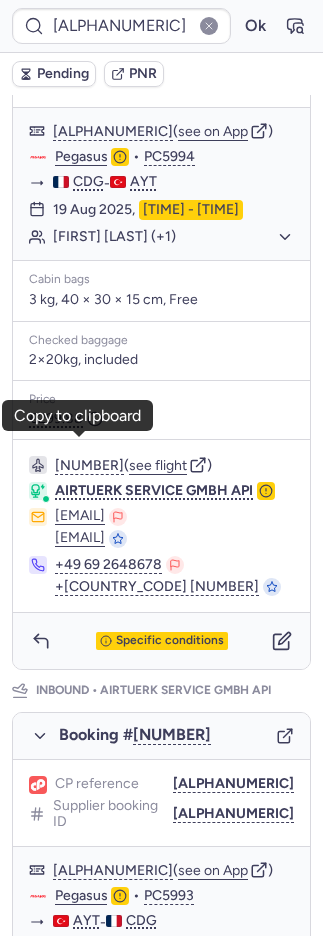 scroll, scrollTop: 962, scrollLeft: 0, axis: vertical 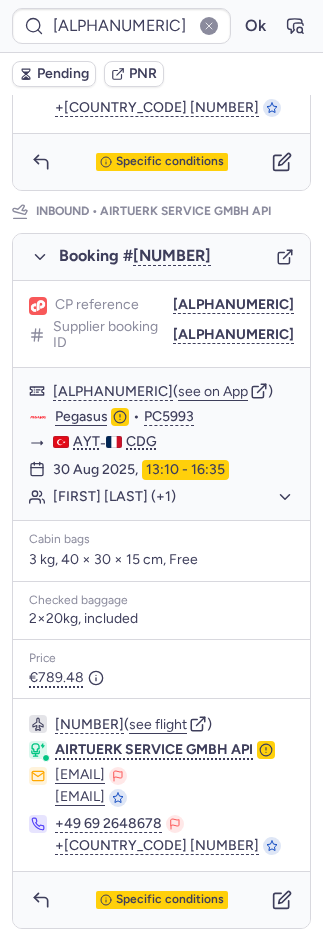 click on "CP reference CPP3IW Supplier booking ID A1831081" at bounding box center [161, 324] 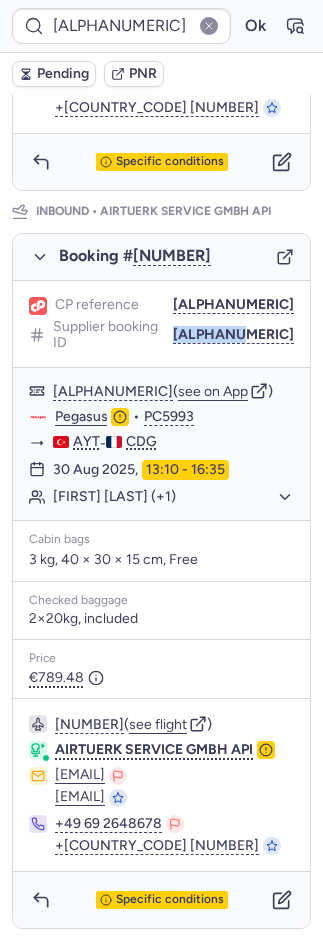 click on "CP reference CPP3IW Supplier booking ID A1831081" at bounding box center (161, 324) 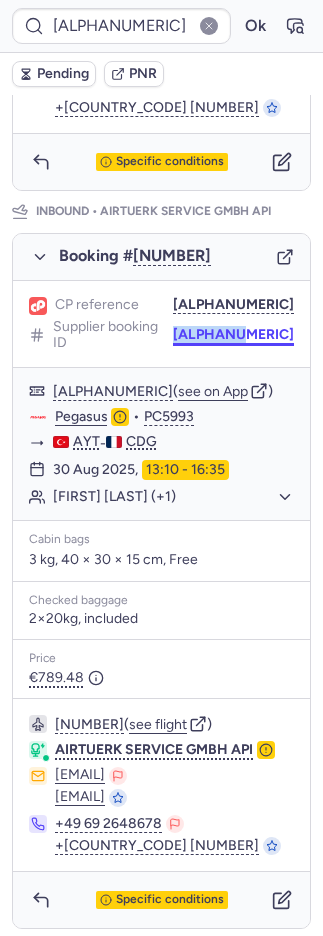 click on "[ID]" at bounding box center [233, 335] 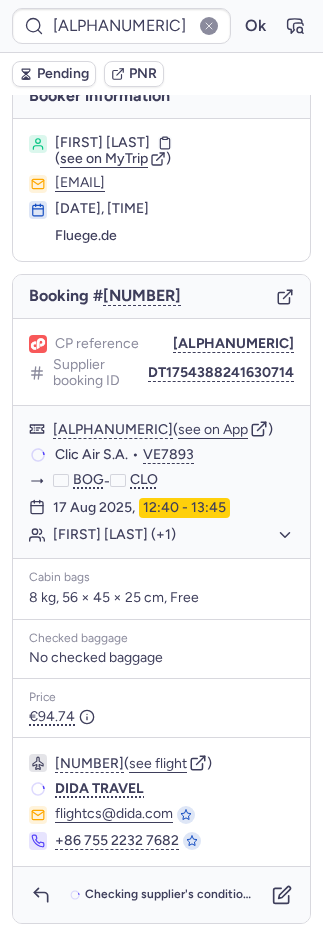 scroll, scrollTop: 16, scrollLeft: 0, axis: vertical 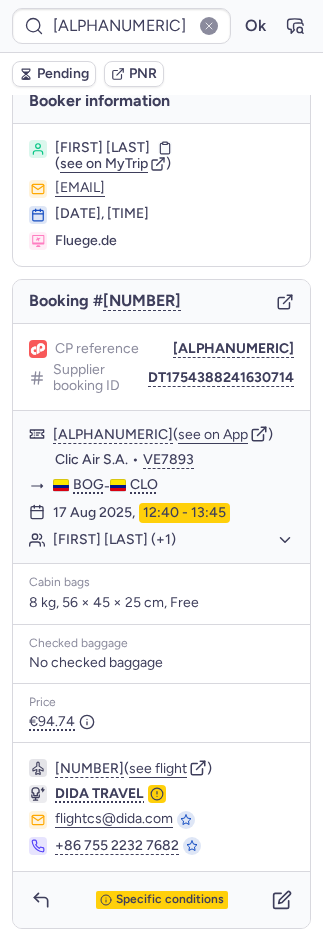 type on "[ID]" 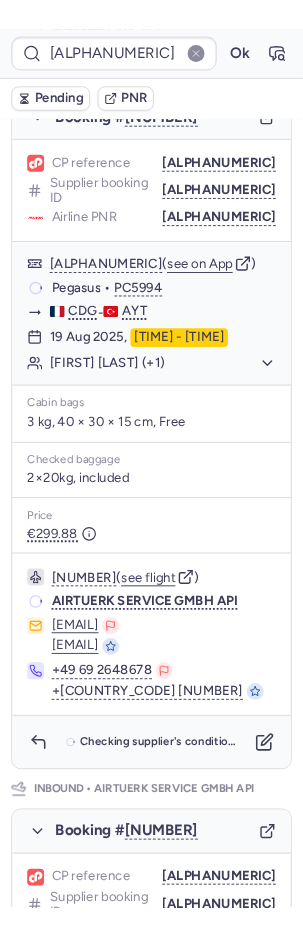 scroll, scrollTop: 966, scrollLeft: 0, axis: vertical 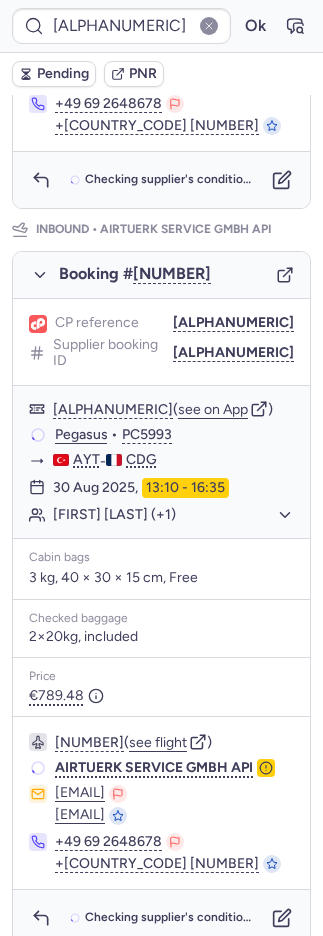 click on "Checking supplier's conditions..." at bounding box center (161, 180) 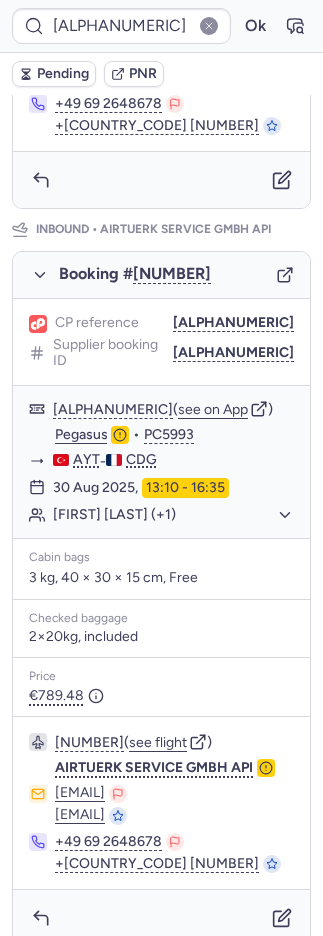 scroll, scrollTop: 736, scrollLeft: 0, axis: vertical 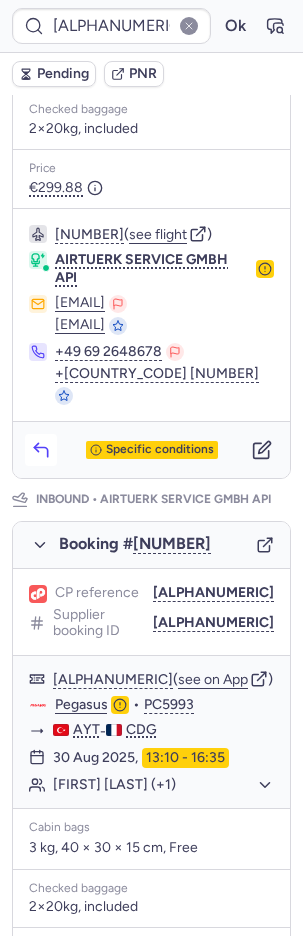 click 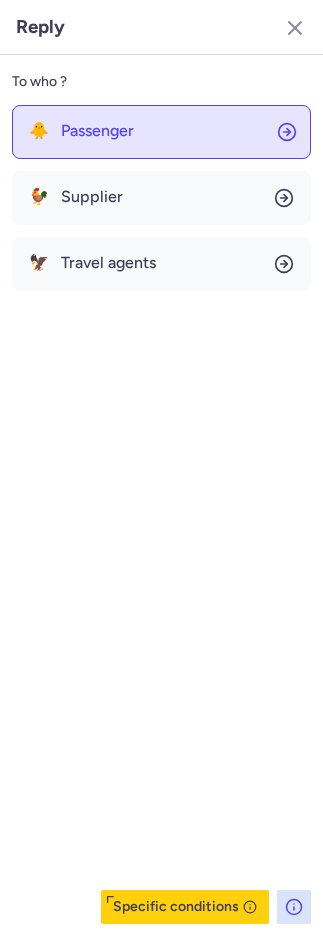 click on "🐥 Passenger" 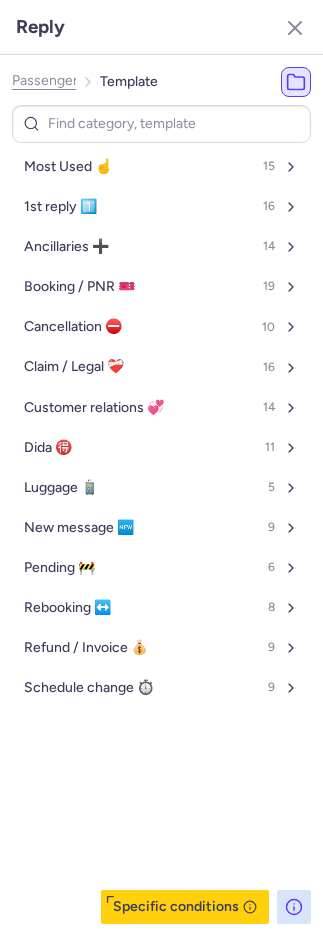 click on "Most Used ☝️" at bounding box center (68, 167) 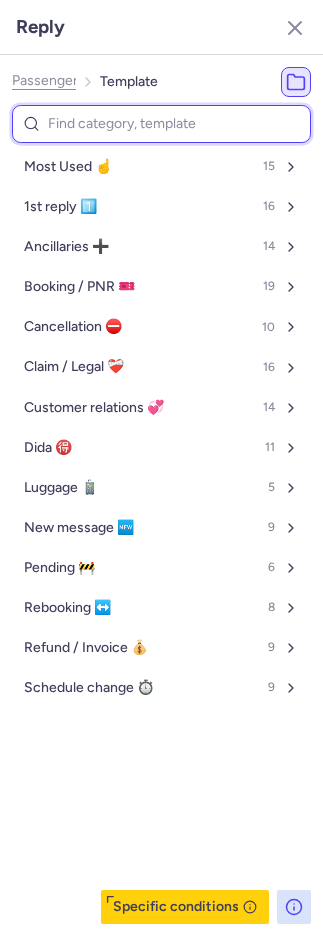 select on "en" 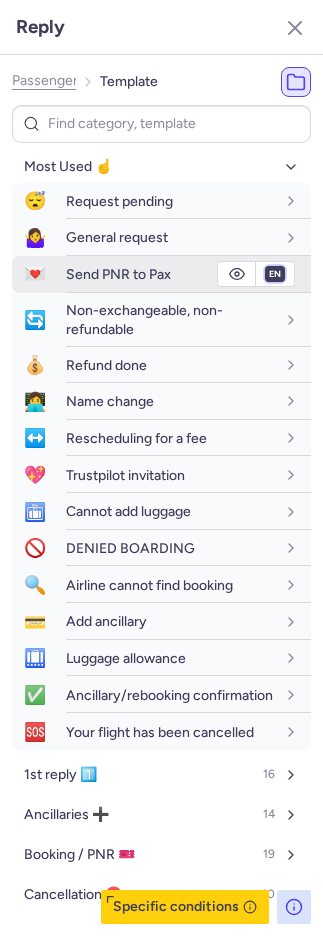 click on "fr en de nl pt es it ru" at bounding box center (275, 274) 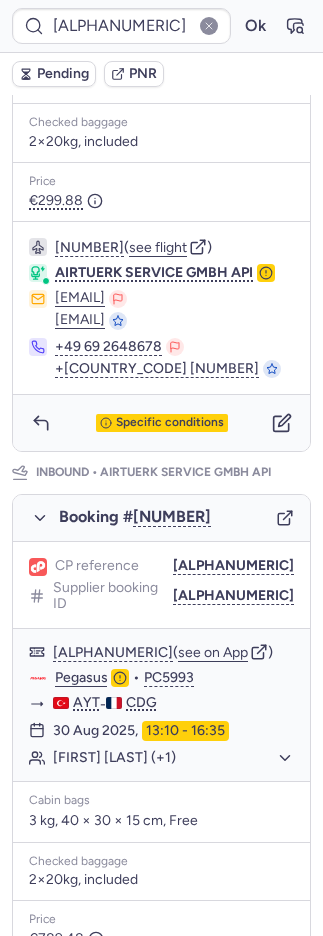 scroll, scrollTop: 736, scrollLeft: 0, axis: vertical 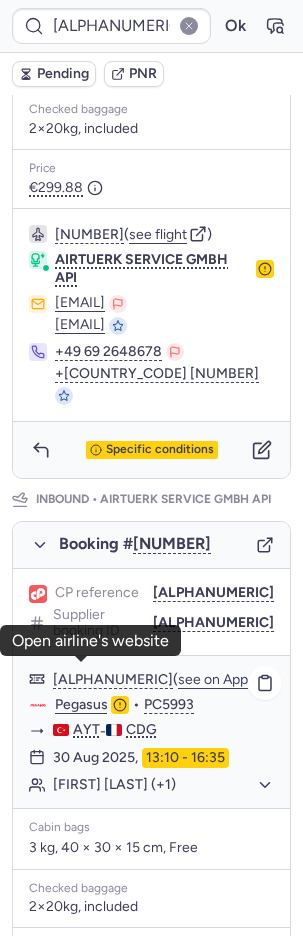 click on "Pegasus" 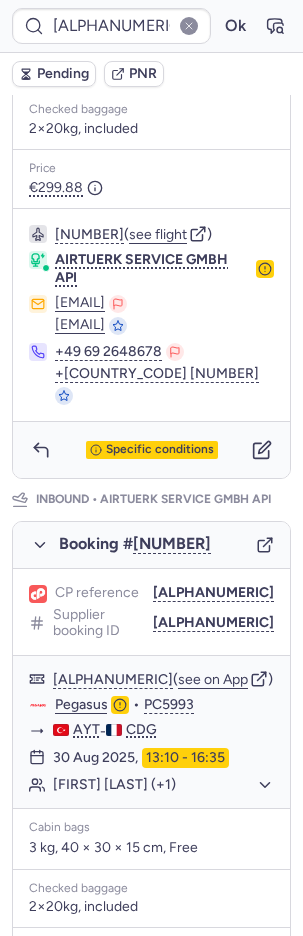 click on "Pending" at bounding box center [63, 74] 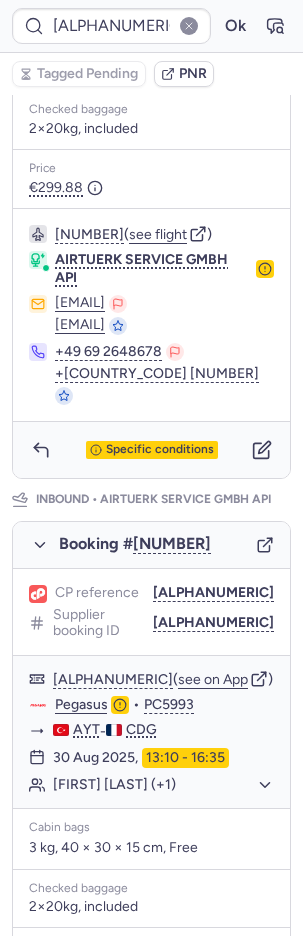 type on "CPAISI" 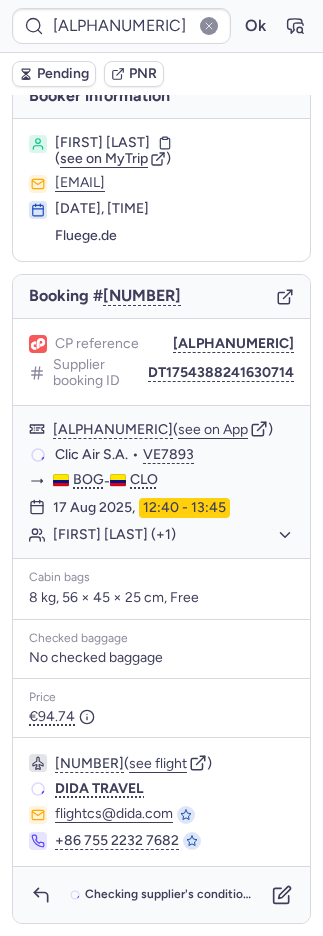 scroll, scrollTop: 4, scrollLeft: 0, axis: vertical 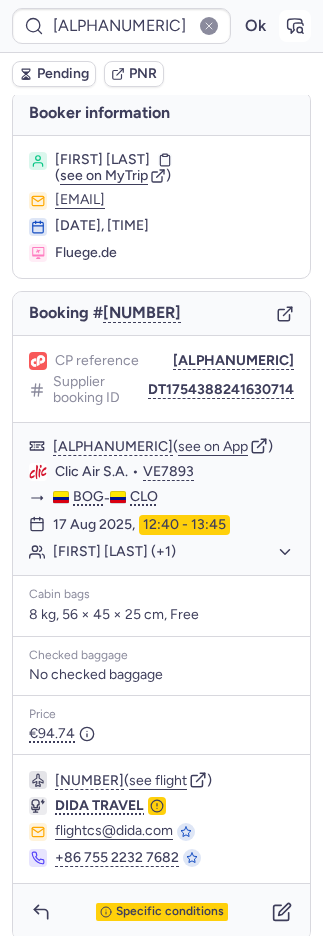 click 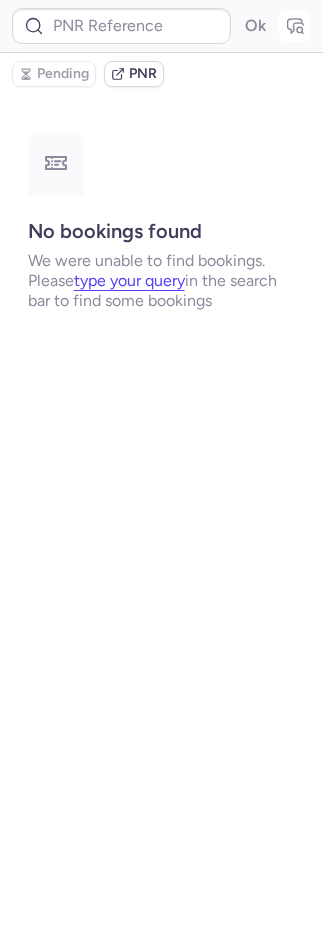 scroll, scrollTop: 0, scrollLeft: 0, axis: both 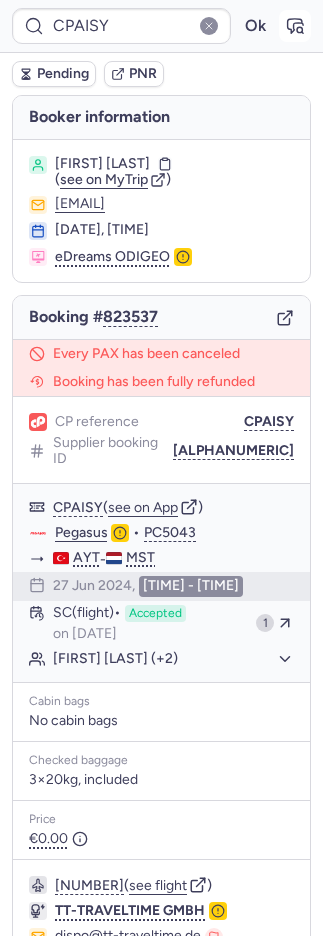 type on "CPAISI" 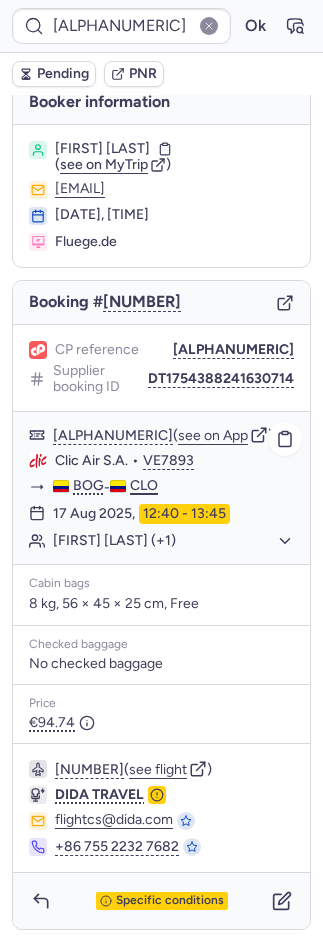 scroll, scrollTop: 16, scrollLeft: 0, axis: vertical 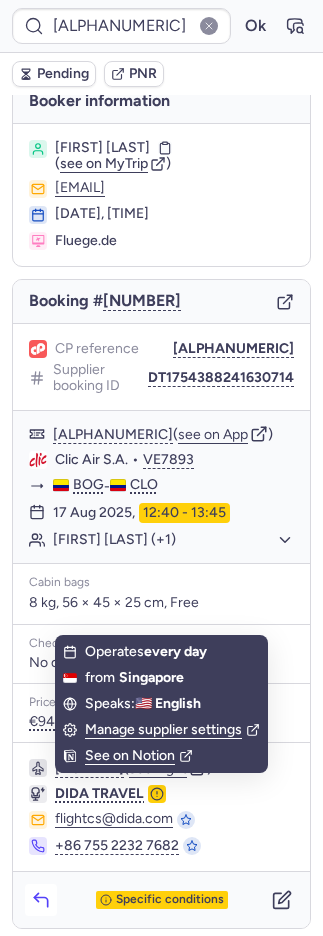 click 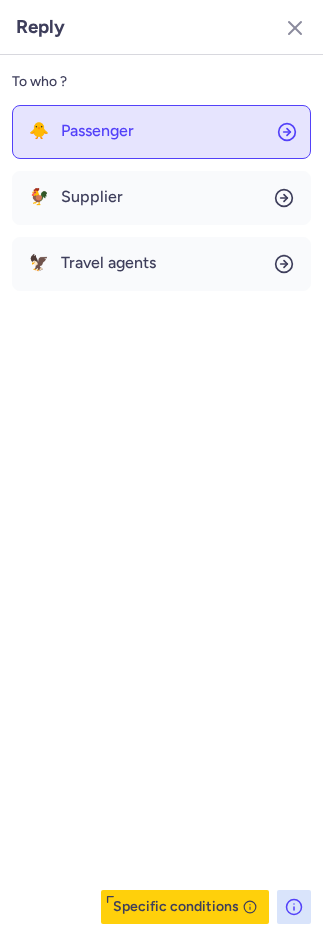 click on "🐥 Passenger" 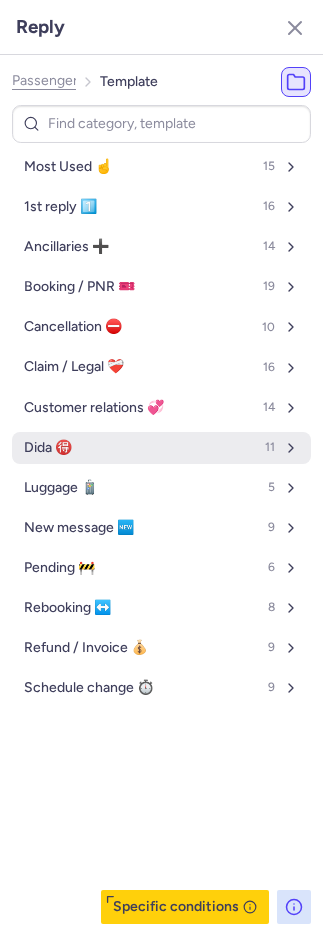 click on "Dida 🉐 11" at bounding box center [161, 448] 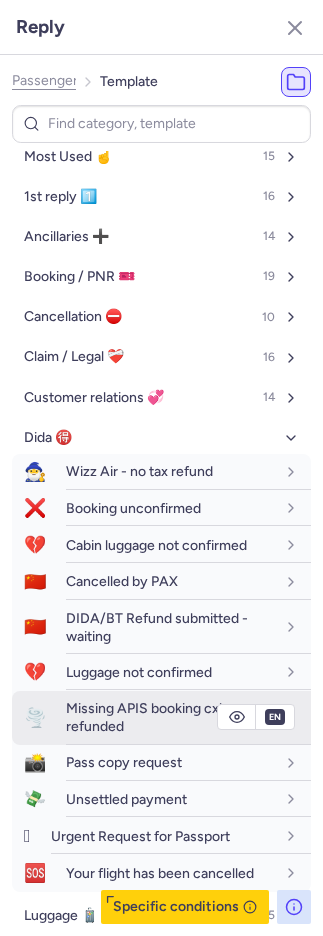 scroll, scrollTop: 10, scrollLeft: 0, axis: vertical 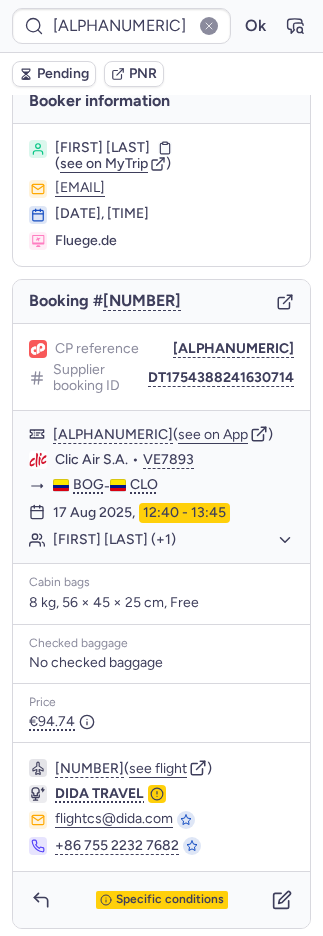 click on "PNR" at bounding box center (143, 74) 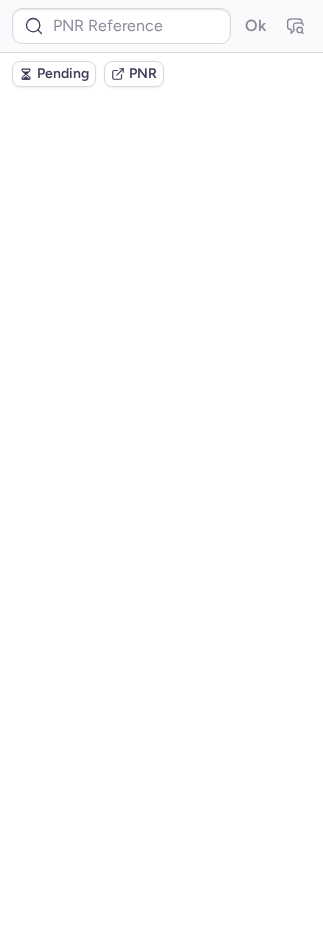 scroll, scrollTop: 0, scrollLeft: 0, axis: both 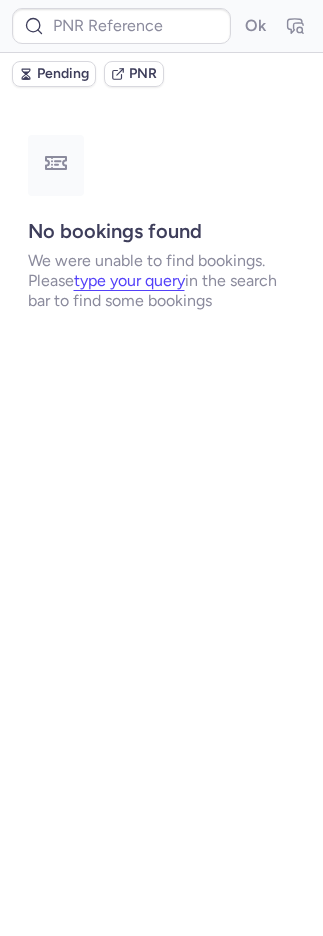 type on "CPJ9C4" 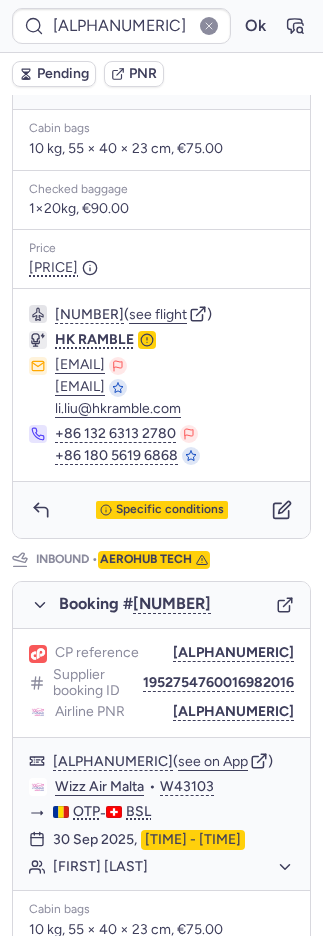 scroll, scrollTop: 744, scrollLeft: 0, axis: vertical 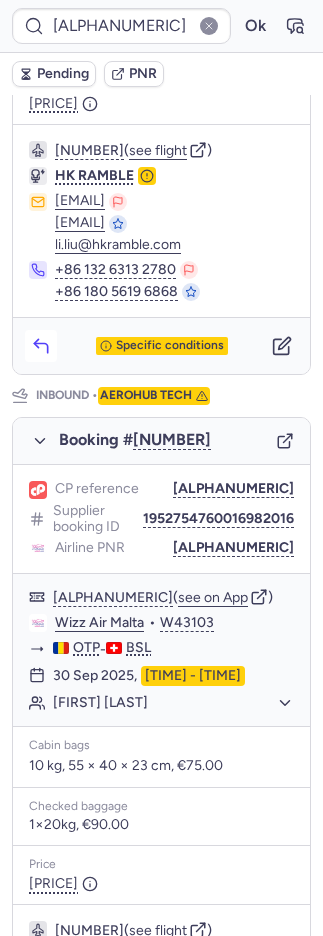 click 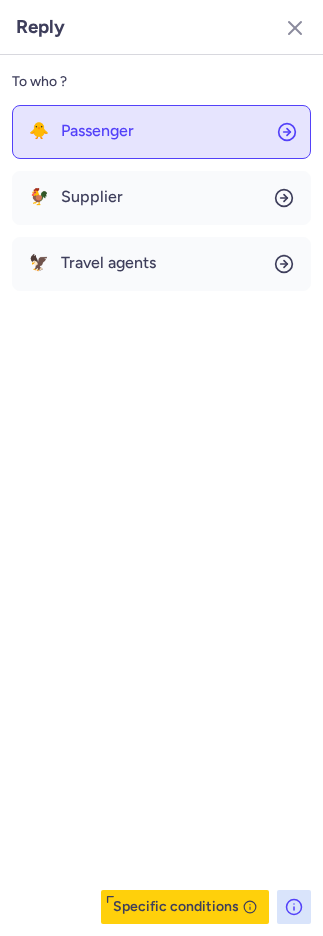 click on "Passenger" at bounding box center (97, 131) 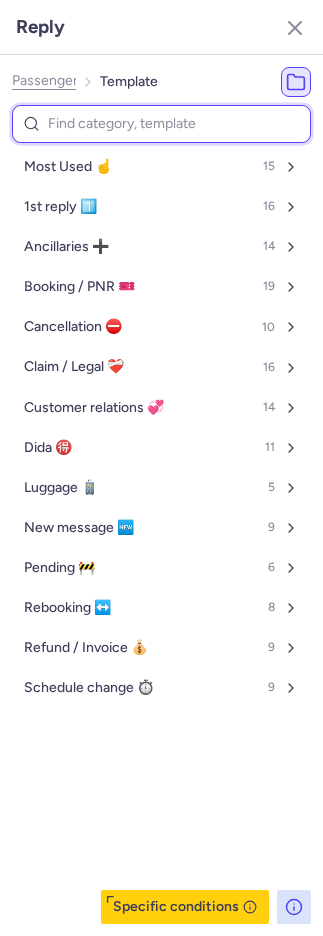 click at bounding box center [161, 124] 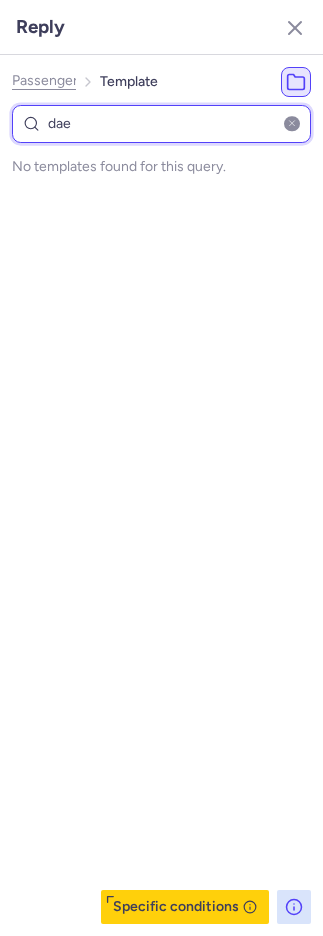 type on "da" 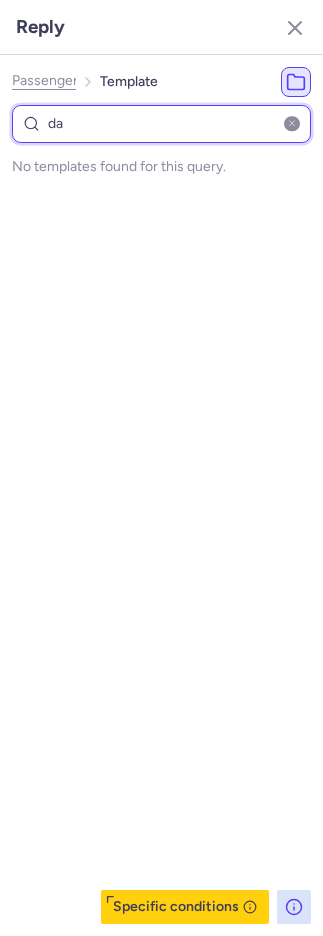 select on "en" 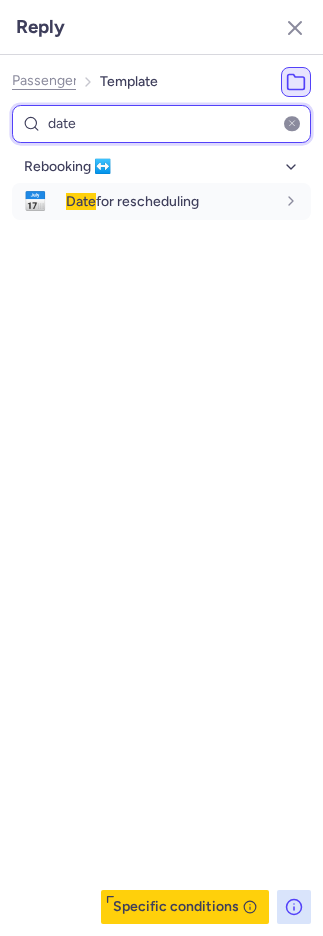 type on "date" 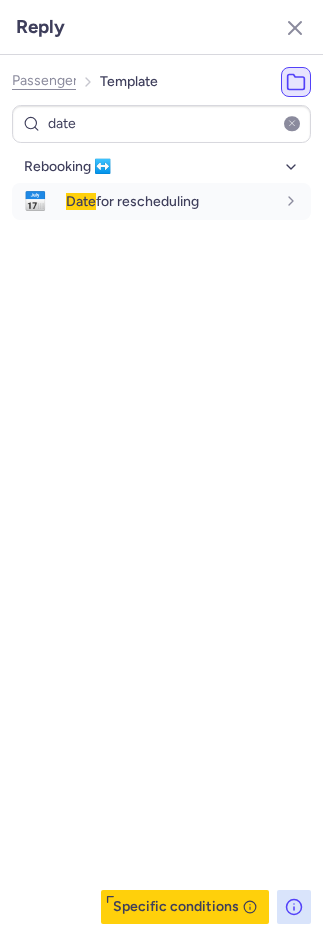 click on "Rebooking ↔️ 📅 Date  for rescheduling fr en de nl pt es it ru en" at bounding box center (161, 537) 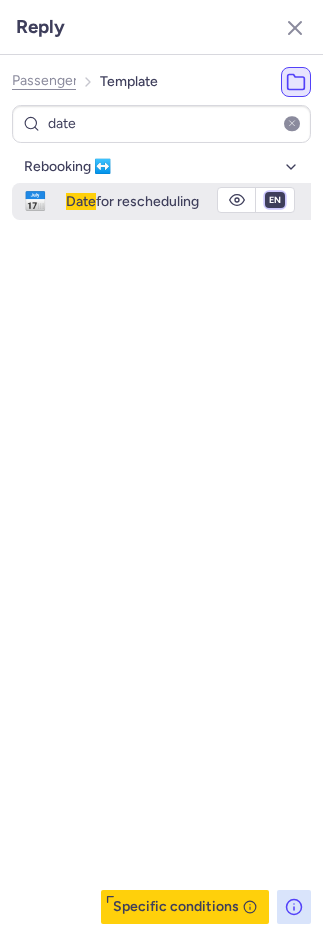 click on "fr en de nl pt es it ru" at bounding box center [275, 200] 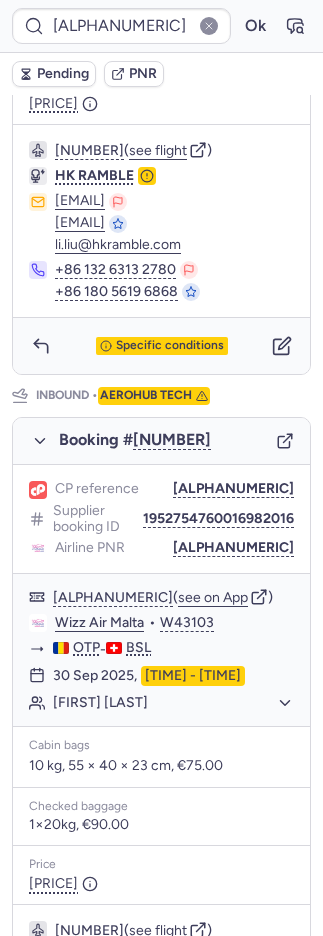type on "CPI97P" 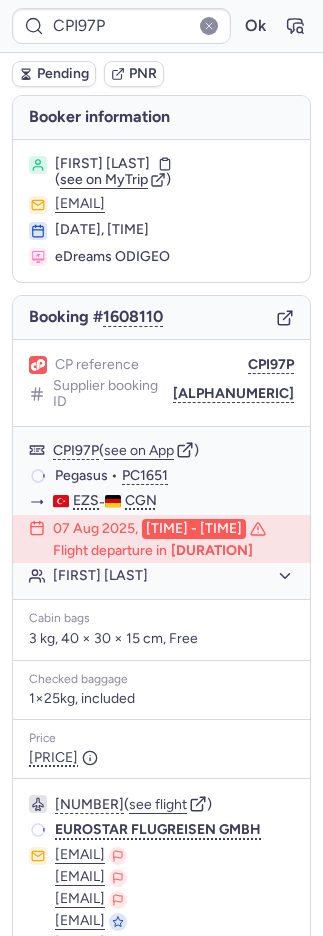 scroll, scrollTop: 0, scrollLeft: 0, axis: both 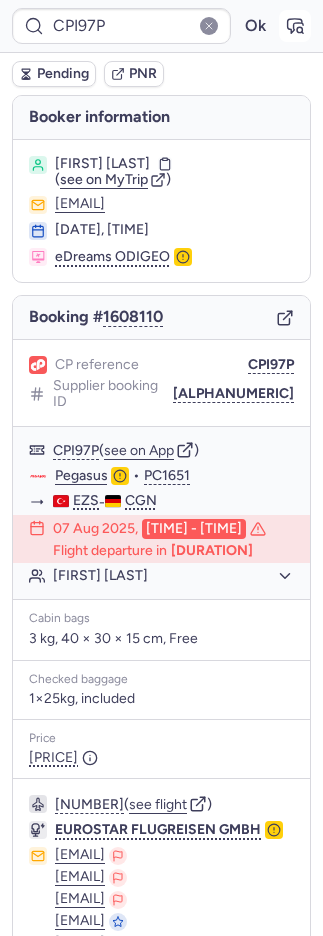 click 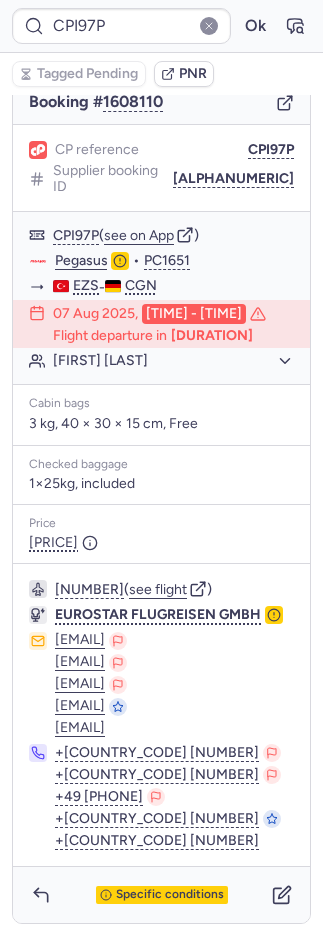 scroll, scrollTop: 232, scrollLeft: 0, axis: vertical 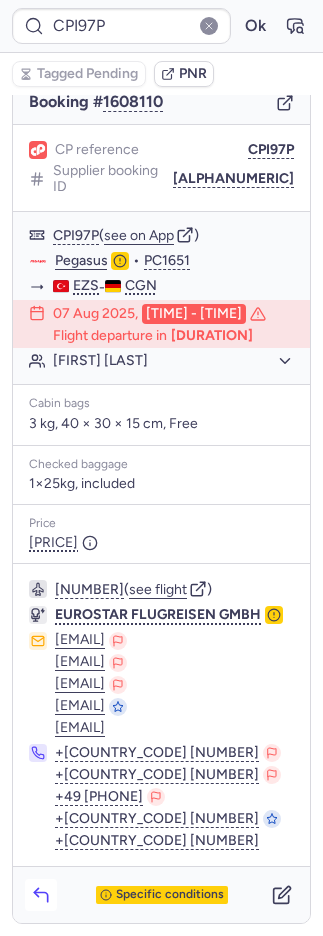 click at bounding box center [41, 895] 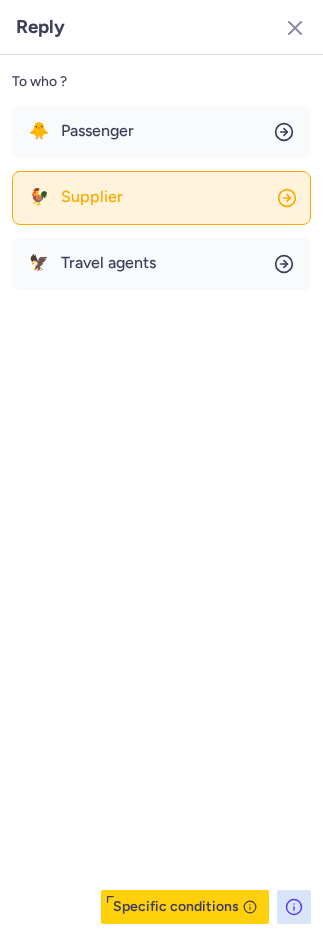 click on "Supplier" at bounding box center (92, 197) 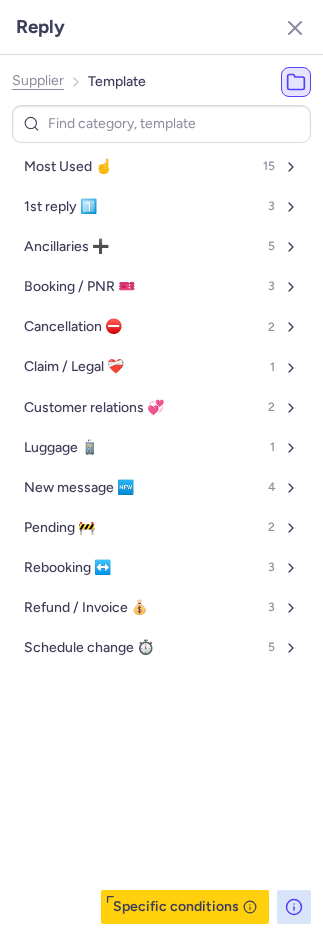 click on "Most Used ☝️" at bounding box center (68, 167) 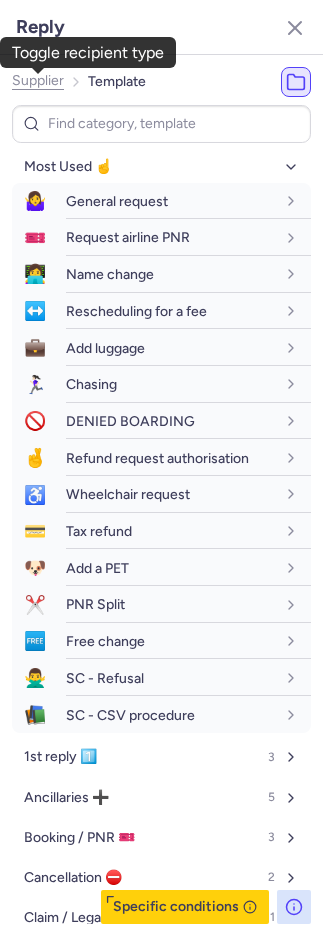 click on "Supplier" 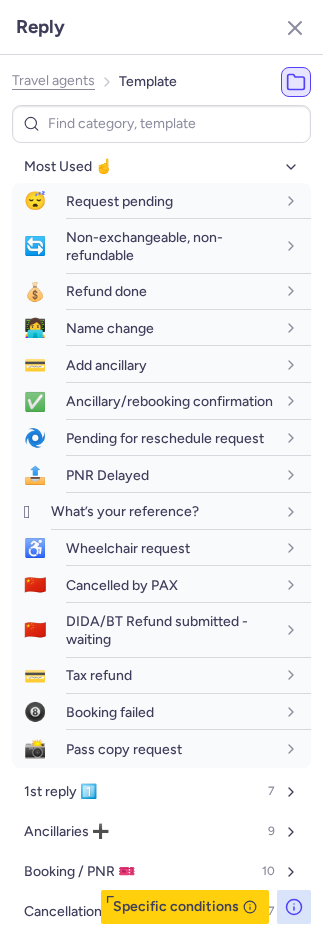 click on "Travel agents" 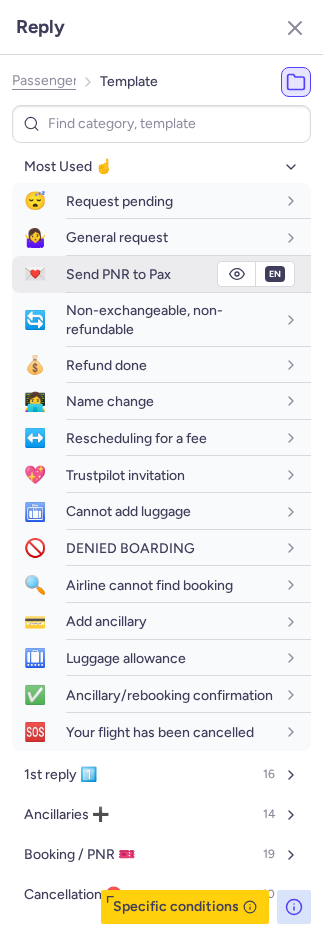 click on "Send PNR to Pax" at bounding box center (118, 274) 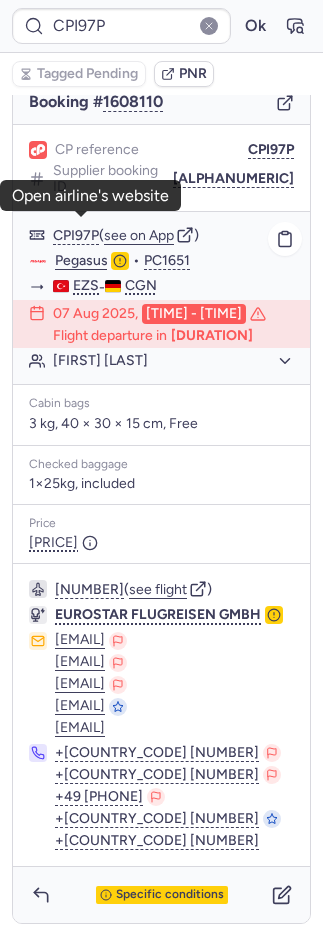 click on "Pegasus" 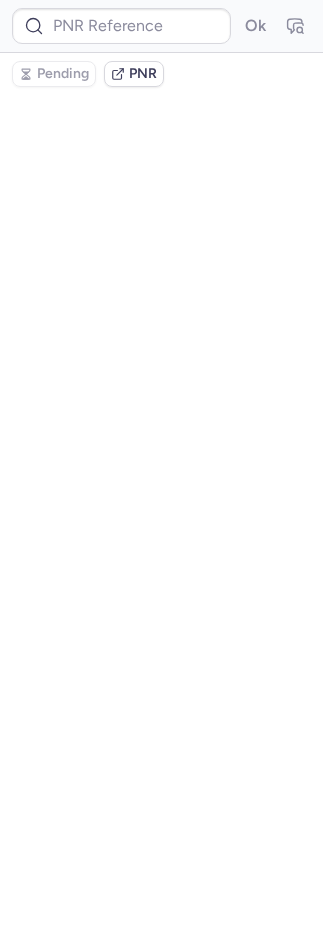 scroll, scrollTop: 0, scrollLeft: 0, axis: both 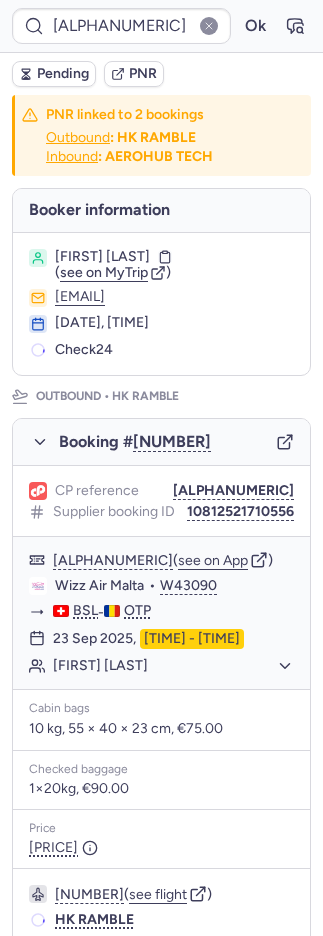 type on "CP425H" 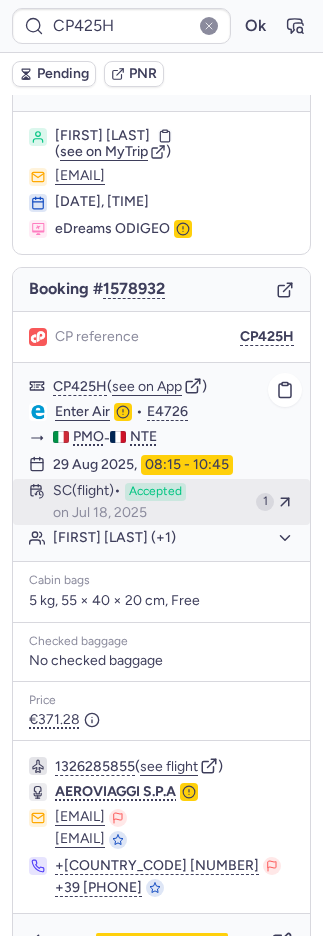 scroll, scrollTop: 90, scrollLeft: 0, axis: vertical 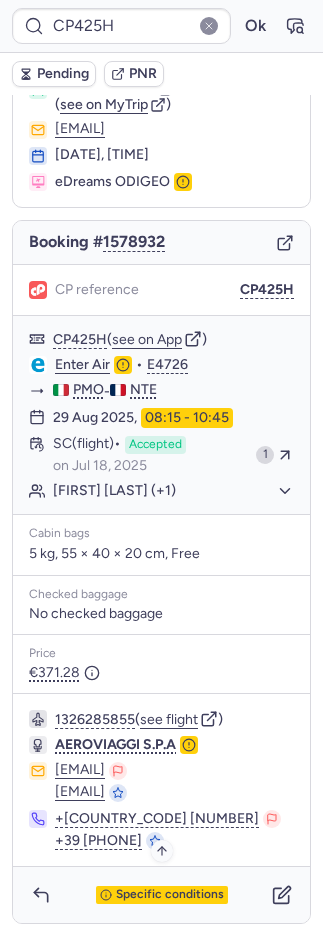 click on "Specific conditions" at bounding box center (170, 895) 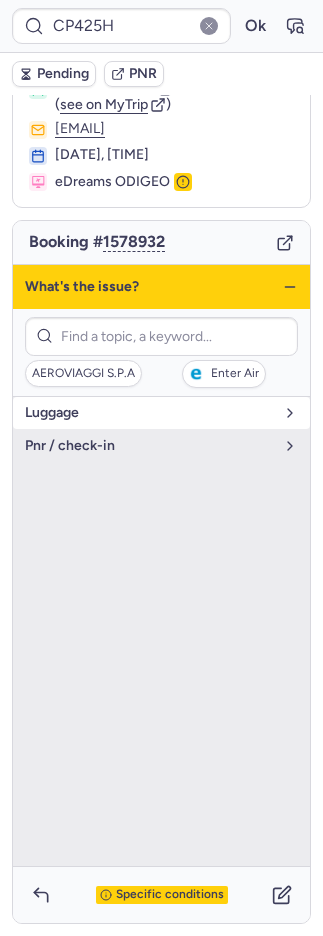 click on "luggage" at bounding box center (149, 413) 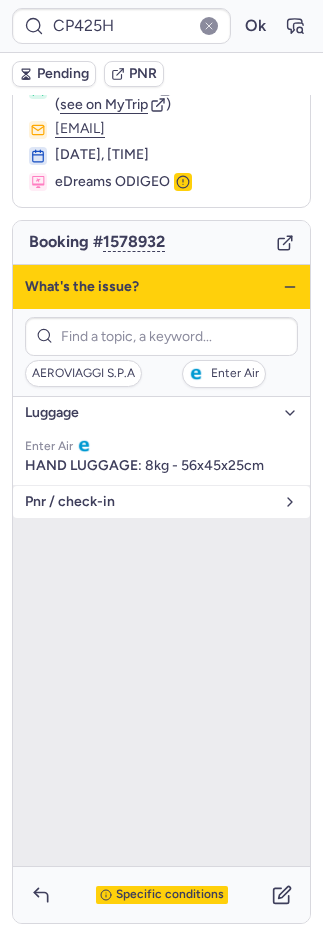 click on "pnr / check-in" at bounding box center (149, 502) 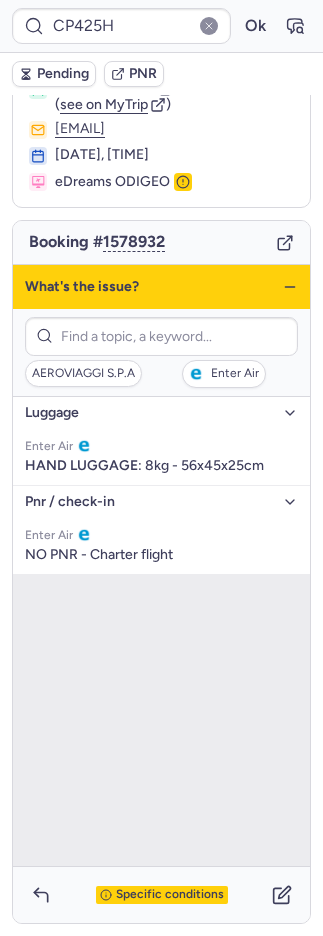 click on "Specific conditions" at bounding box center (170, 895) 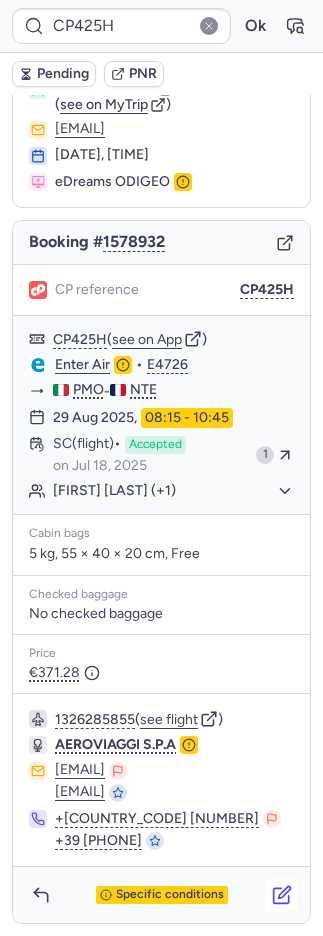click 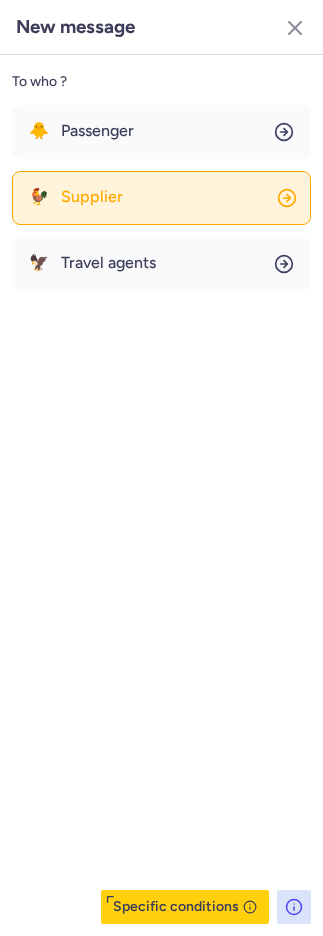 click on "🐓 Supplier" 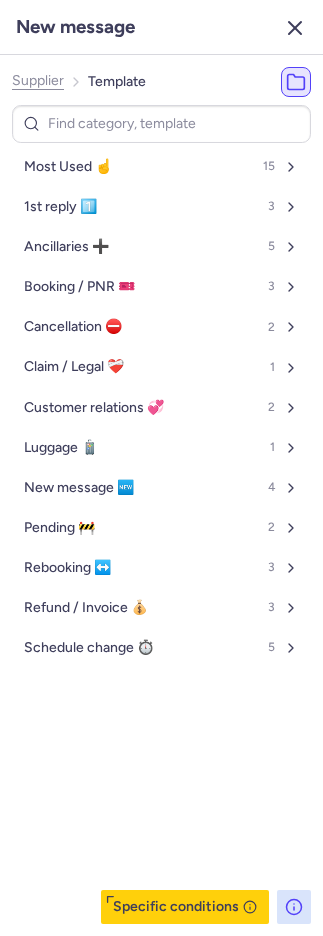 click 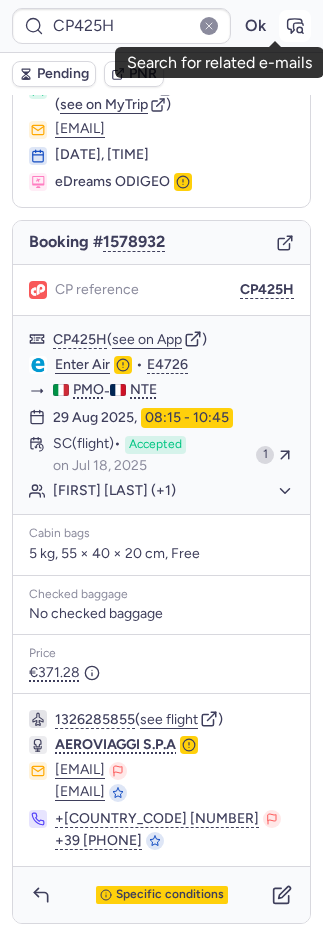 click at bounding box center (295, 26) 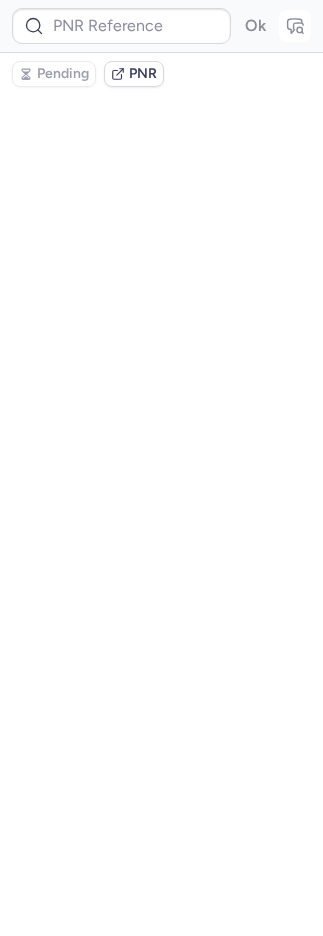 scroll, scrollTop: 0, scrollLeft: 0, axis: both 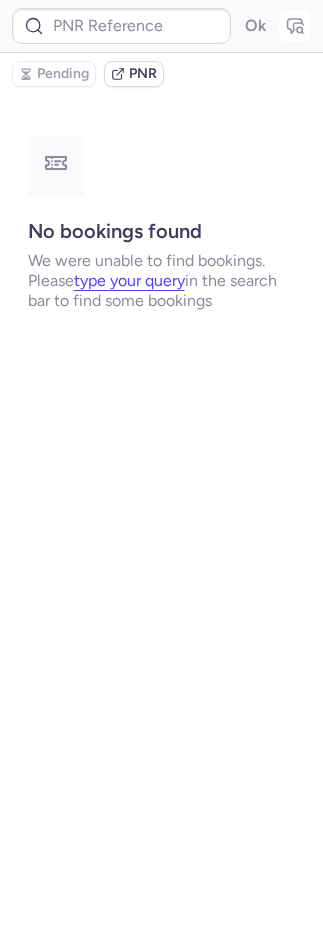 type on "CP425H" 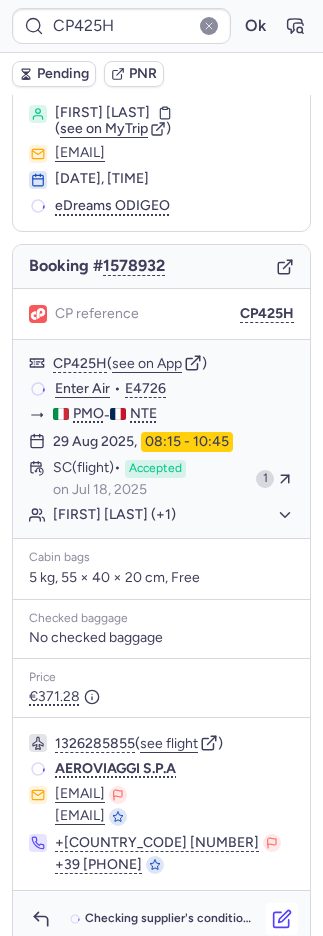 scroll, scrollTop: 90, scrollLeft: 0, axis: vertical 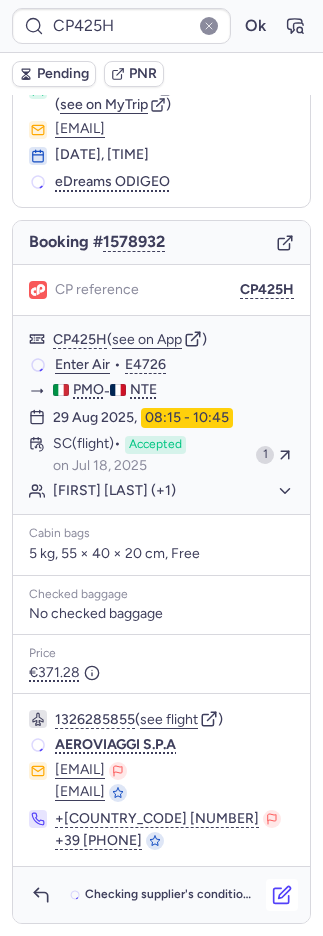 click at bounding box center [282, 895] 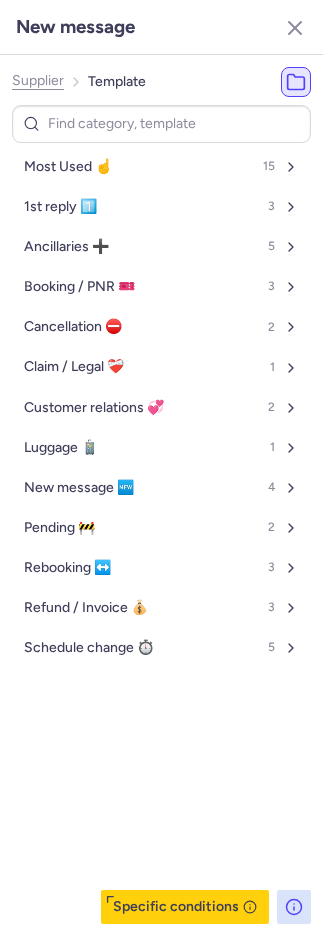 click on "Most Used ☝️ 15" at bounding box center (161, 167) 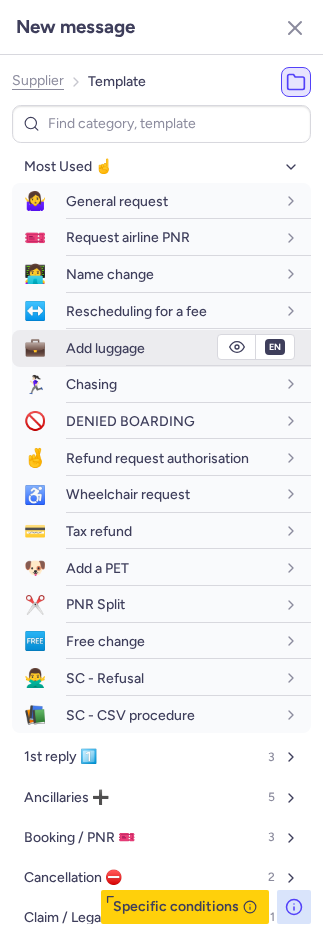 click on "Add luggage" at bounding box center (105, 348) 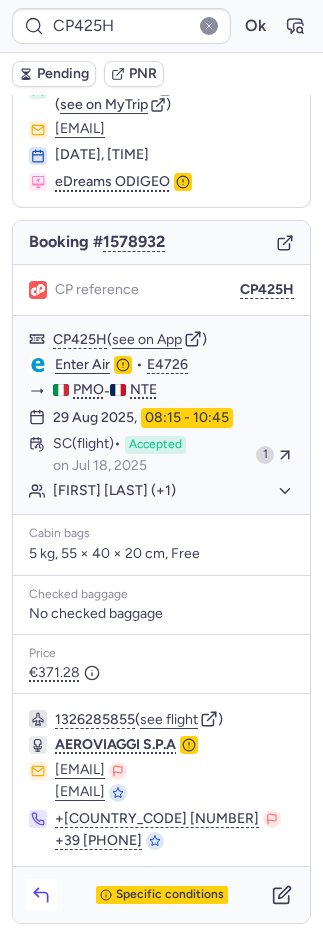 click at bounding box center [41, 895] 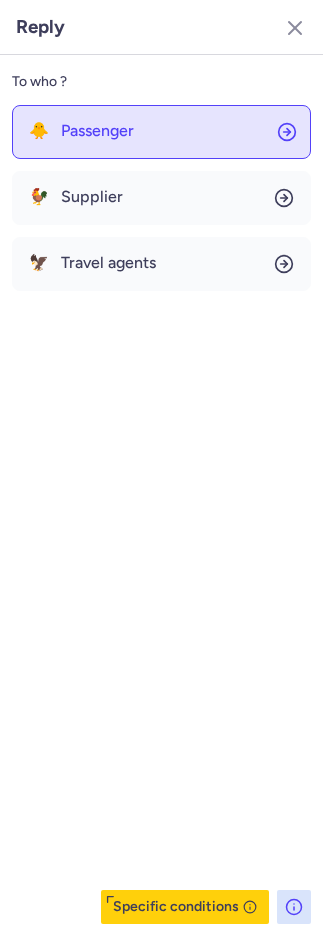 click on "🐥 Passenger" 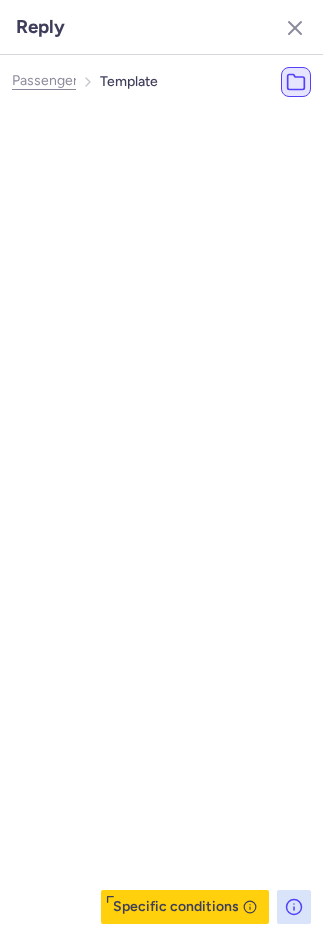 click on "Most Used ☝️" at bounding box center [100, 167] 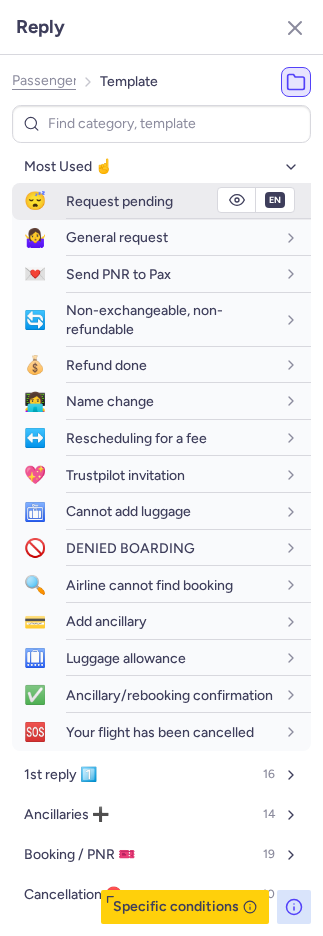 click on "Request pending" at bounding box center [119, 201] 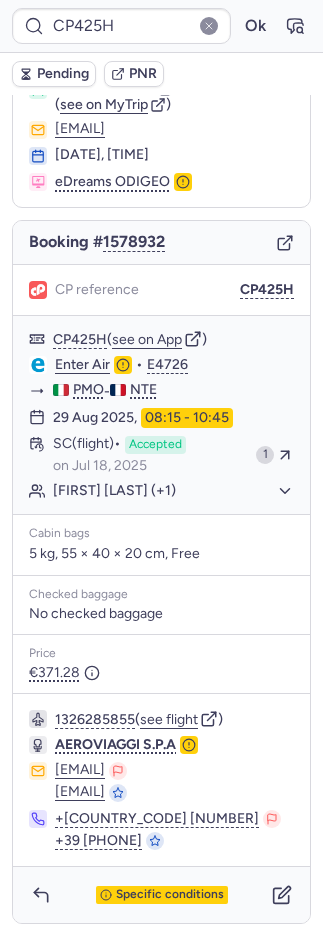 click on "Pending" at bounding box center (63, 74) 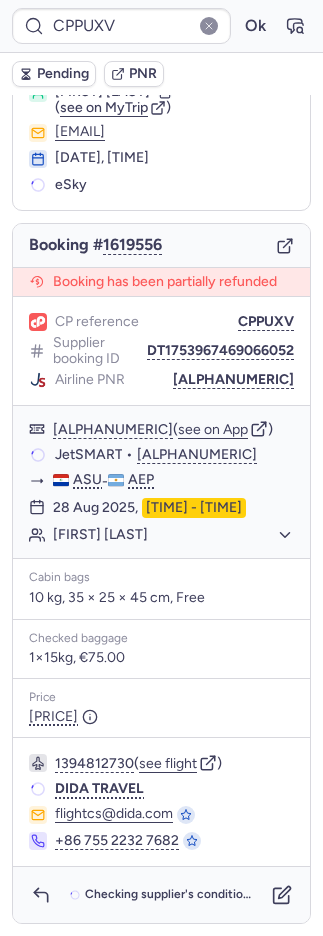 scroll, scrollTop: 82, scrollLeft: 0, axis: vertical 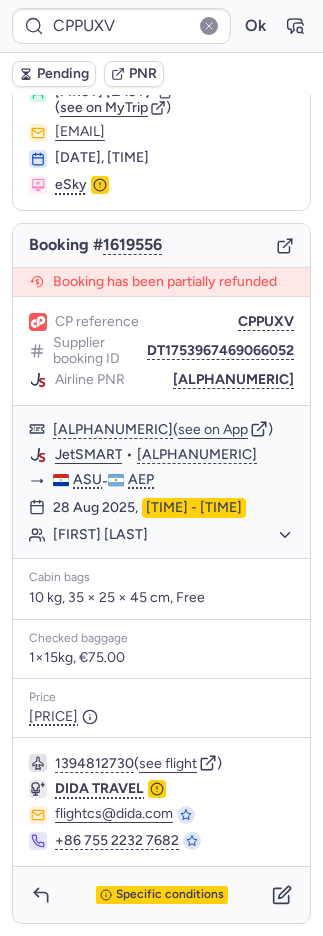 type on "CPJ9C4" 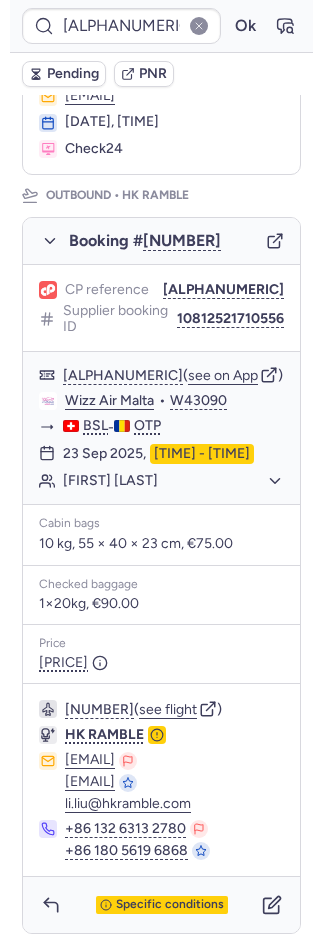 scroll, scrollTop: 412, scrollLeft: 0, axis: vertical 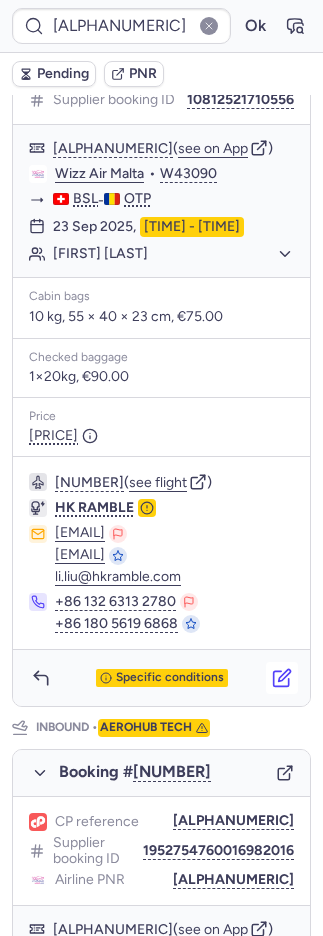 click 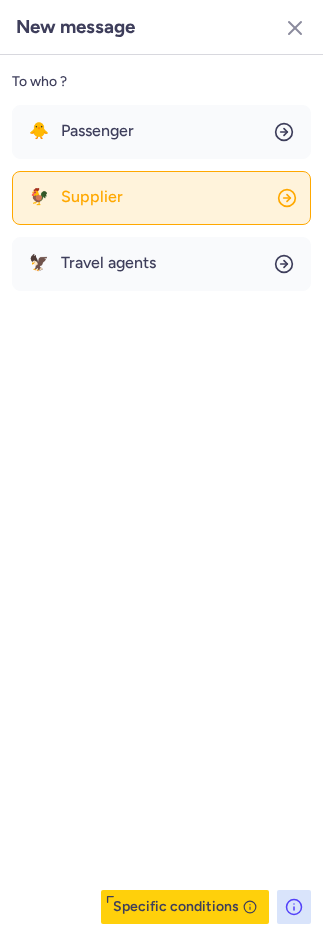 click on "🐓 Supplier" 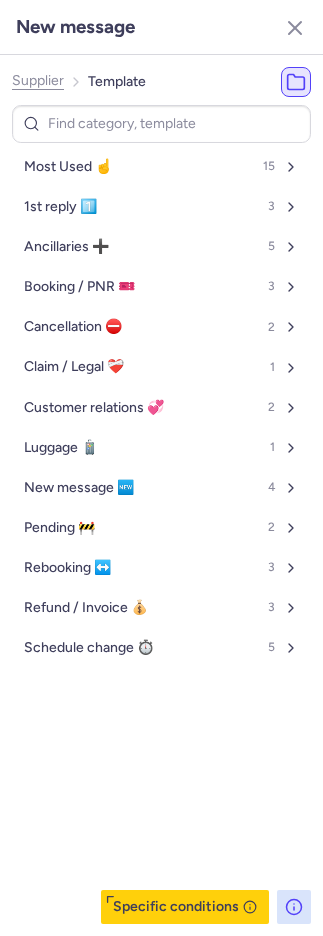 click on "Most Used ☝️" at bounding box center [68, 167] 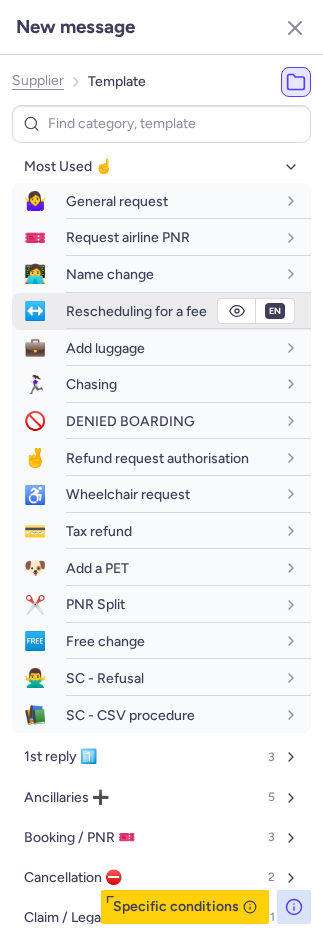 click on "Rescheduling for a fee" at bounding box center (136, 311) 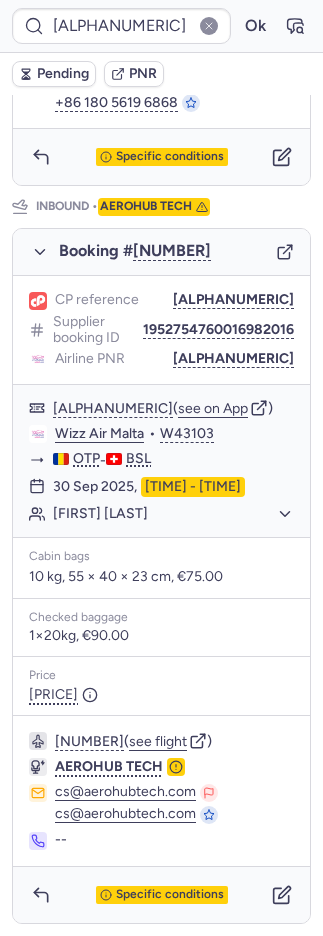 scroll, scrollTop: 980, scrollLeft: 0, axis: vertical 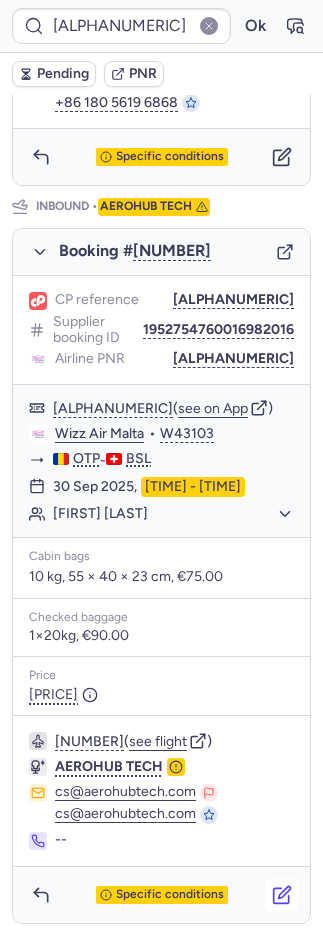 click 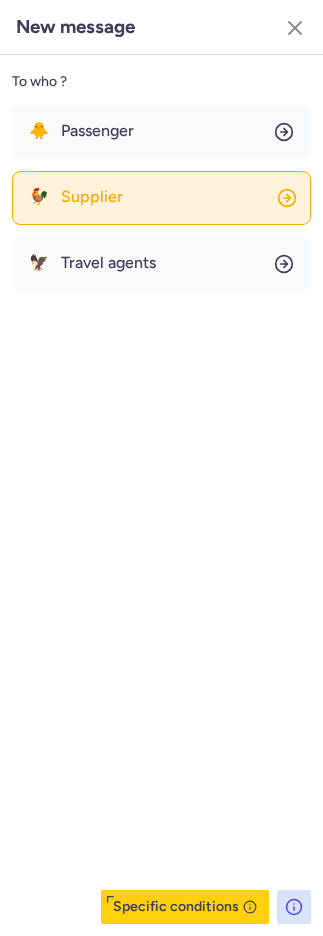 click on "🐓 Supplier" 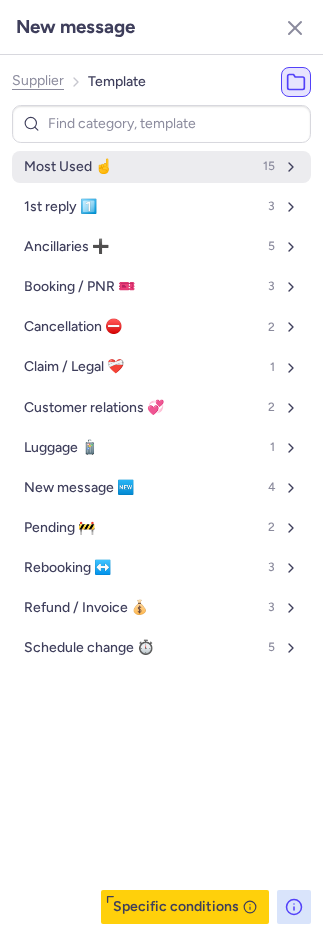 click on "Most Used ☝️ 15" at bounding box center (161, 167) 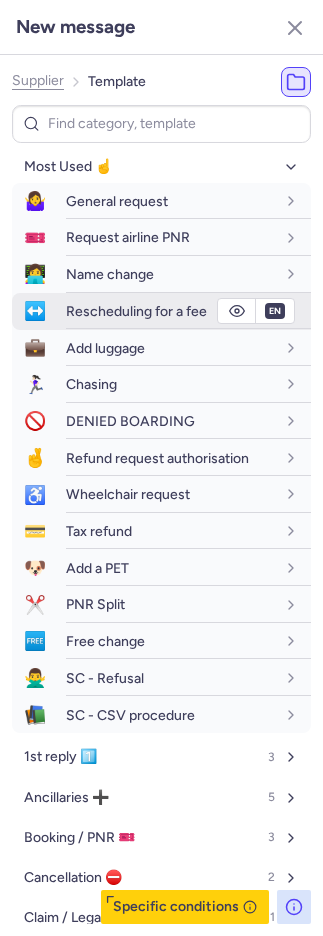 click on "Rescheduling for a fee" at bounding box center (136, 311) 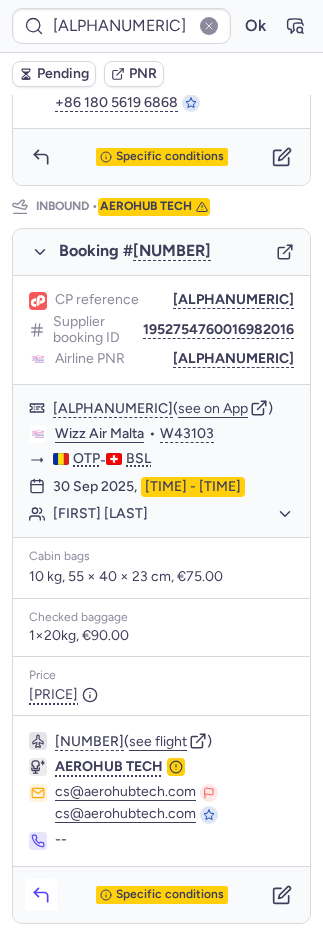 click 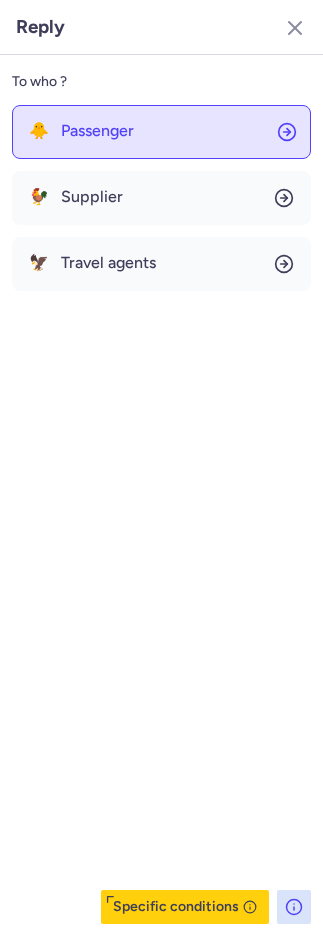 click on "Passenger" at bounding box center [97, 131] 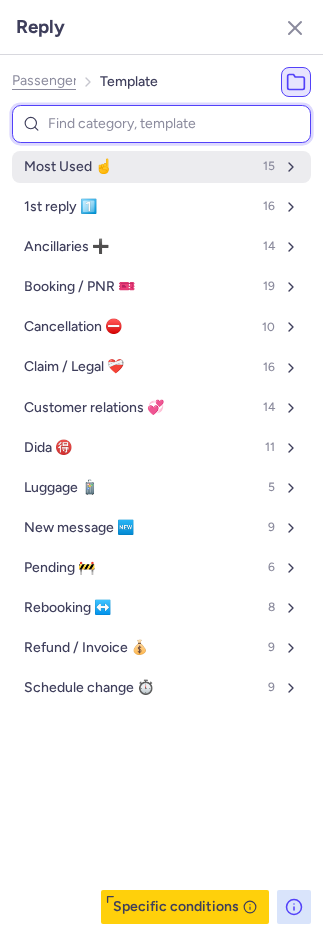 click on "Most Used ☝️" at bounding box center [68, 167] 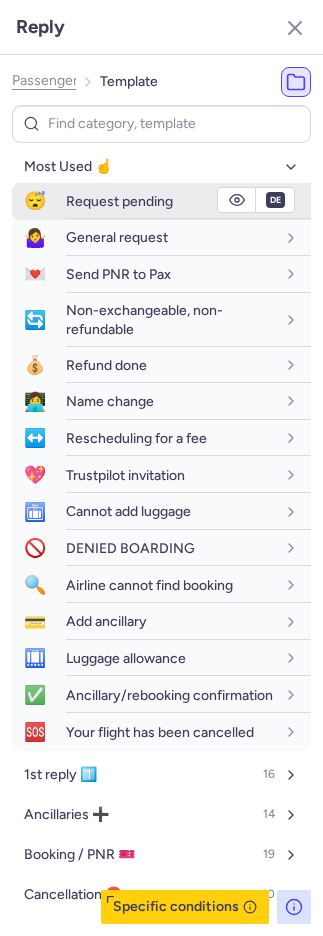 click on "Request pending" at bounding box center [188, 201] 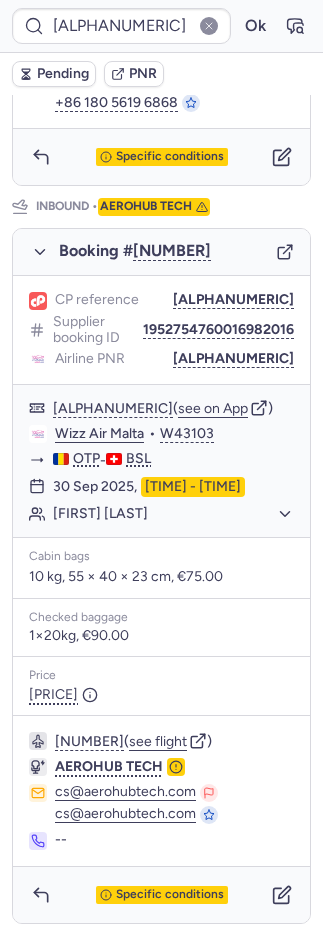click on "Pending" at bounding box center [54, 74] 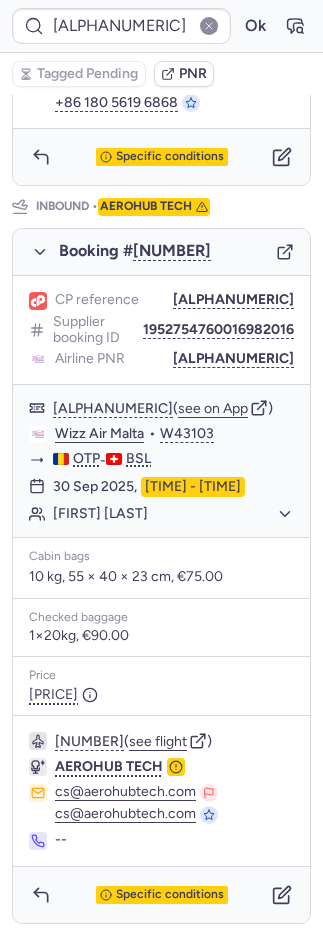 type on "CPAISI" 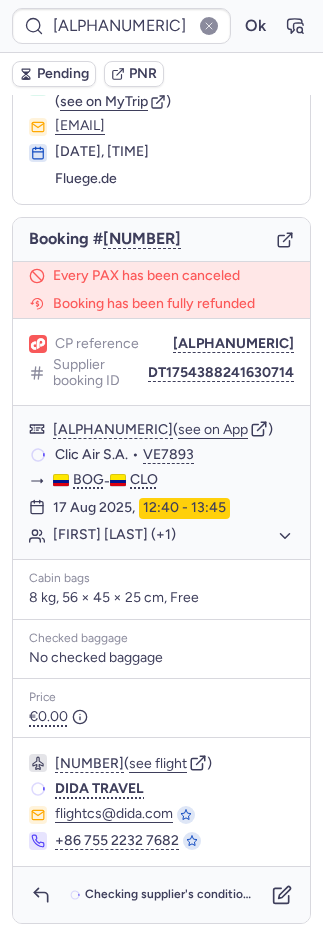 scroll, scrollTop: 72, scrollLeft: 0, axis: vertical 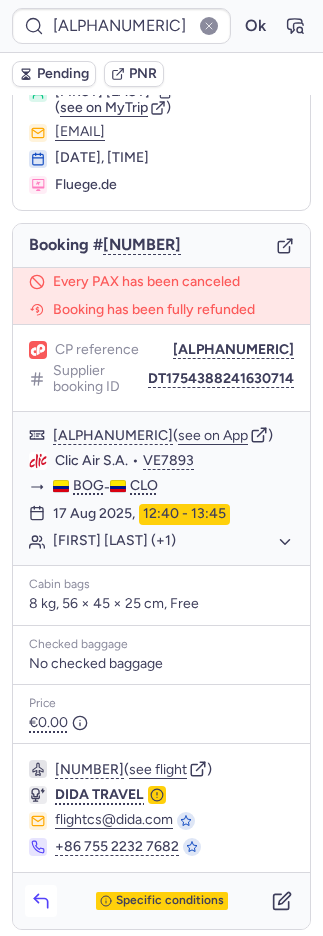 click at bounding box center (41, 901) 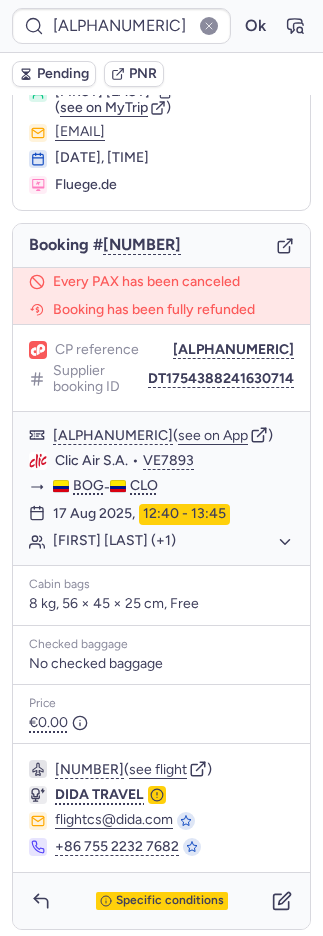 click on "Reply" 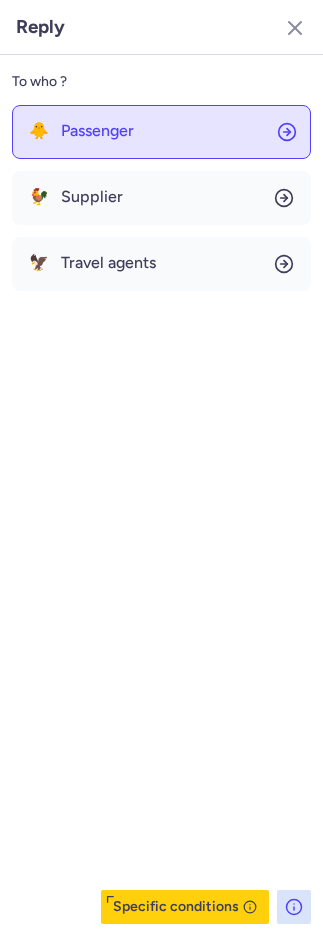 click on "🐥 Passenger" 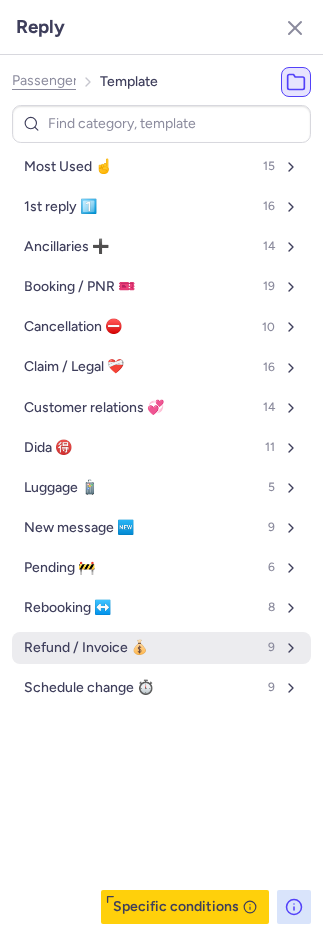 click on "Refund / Invoice 💰" at bounding box center (86, 648) 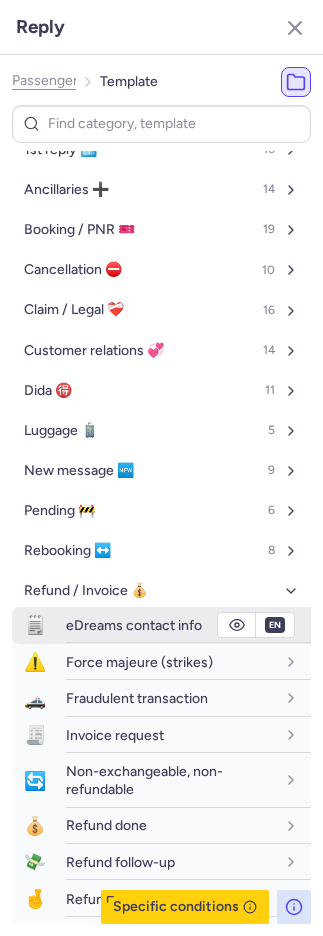 scroll, scrollTop: 169, scrollLeft: 0, axis: vertical 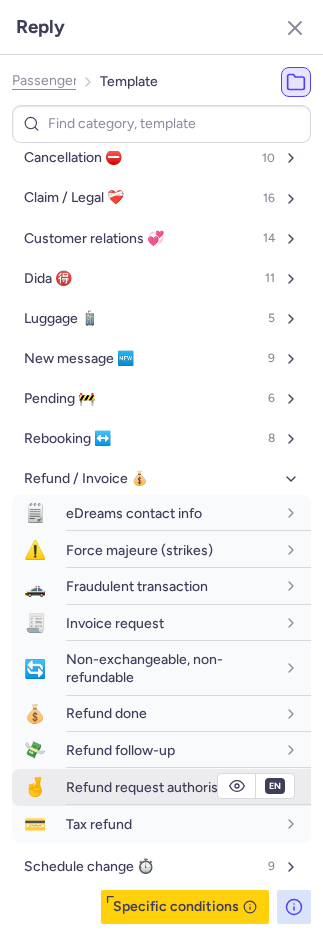 click on "Refund request authorisation" at bounding box center (157, 787) 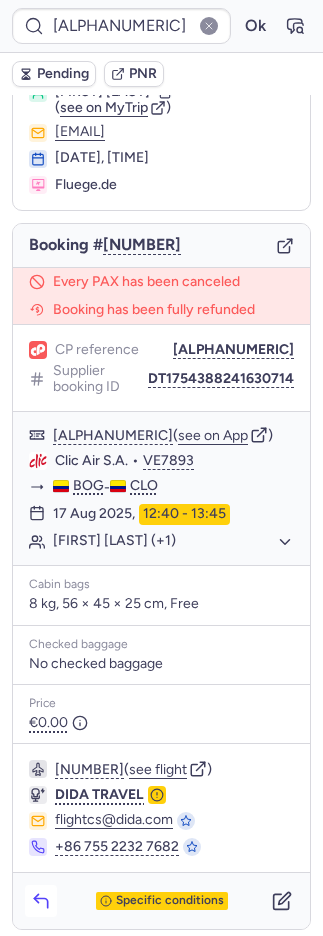 click 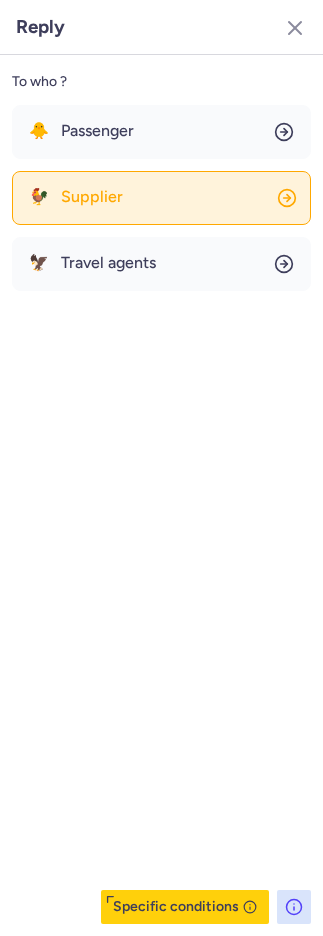 click on "🐓 Supplier" 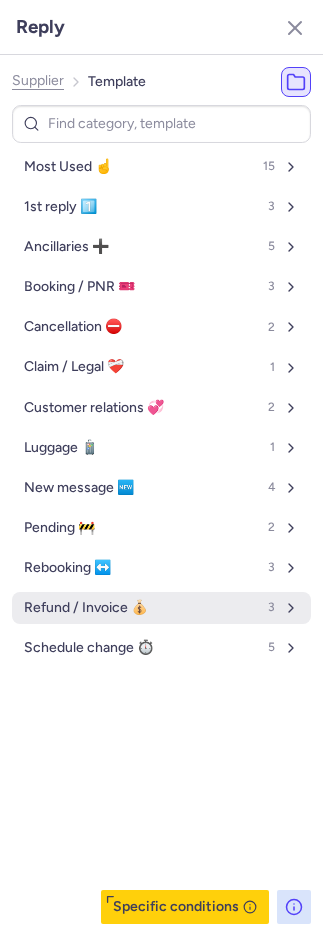 click on "Refund / Invoice 💰 3" at bounding box center (161, 608) 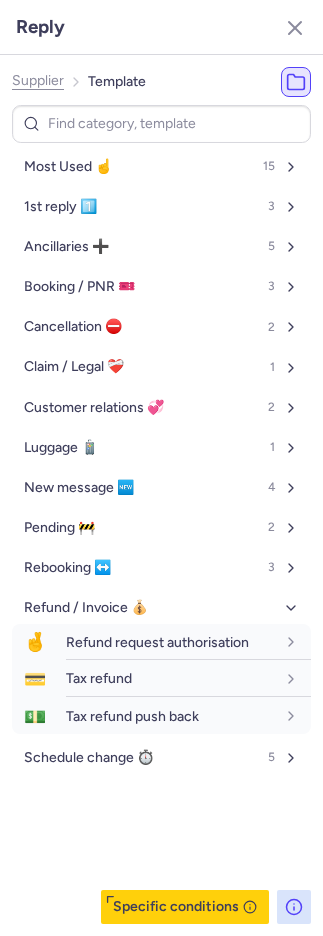click on "Supplier" 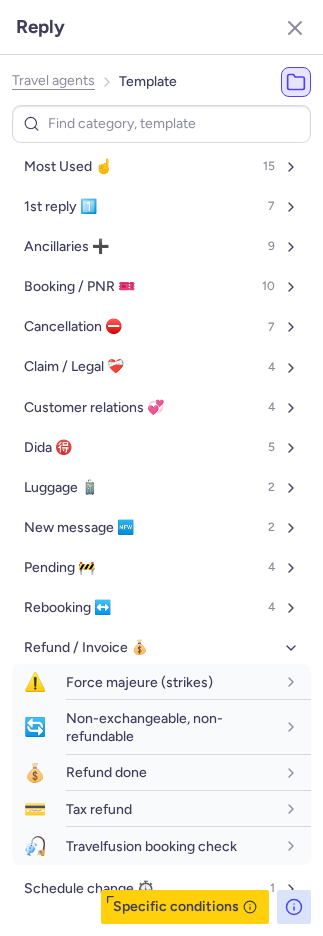click on "Travel agents" 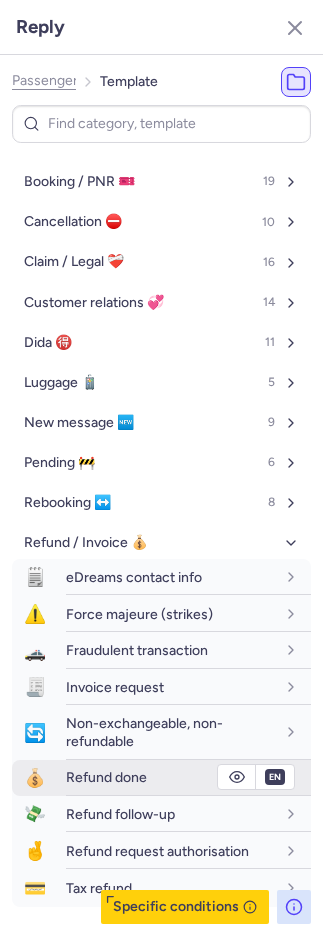 scroll, scrollTop: 169, scrollLeft: 0, axis: vertical 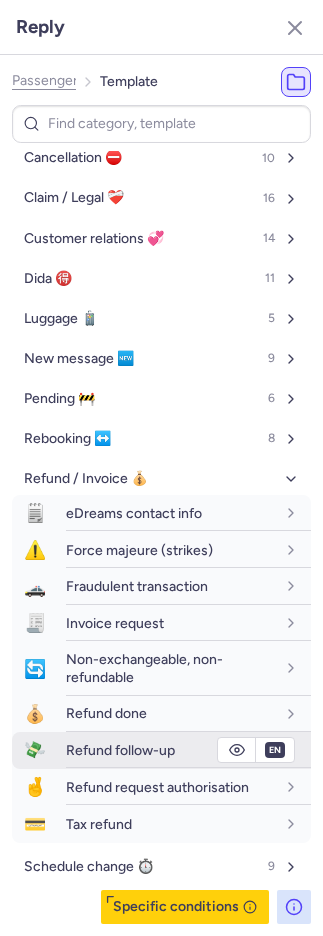 click on "Refund follow-up" at bounding box center (120, 750) 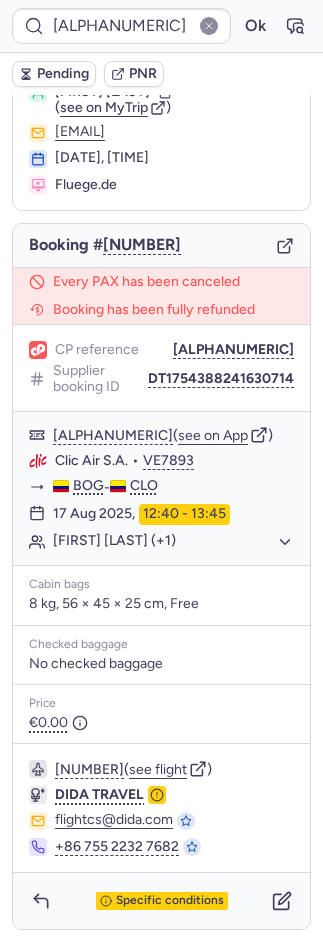 type on "CPP3IW" 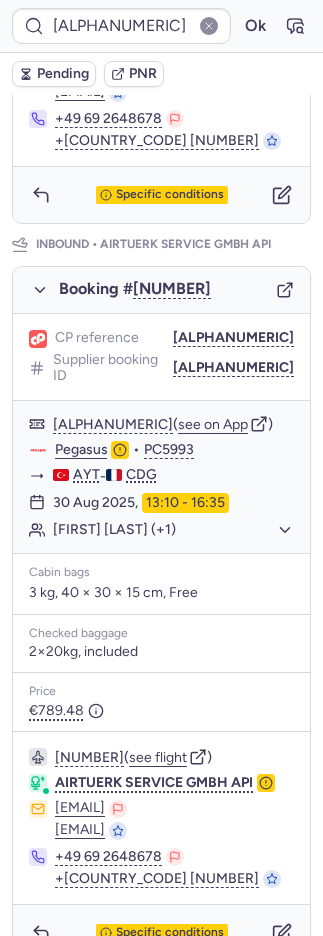 scroll, scrollTop: 934, scrollLeft: 0, axis: vertical 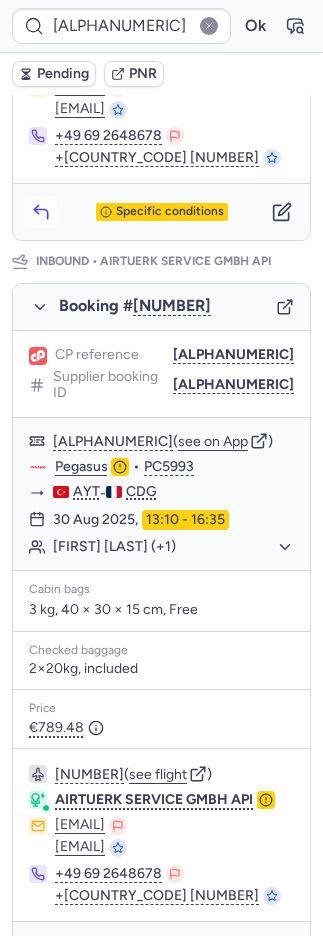 click at bounding box center (41, 212) 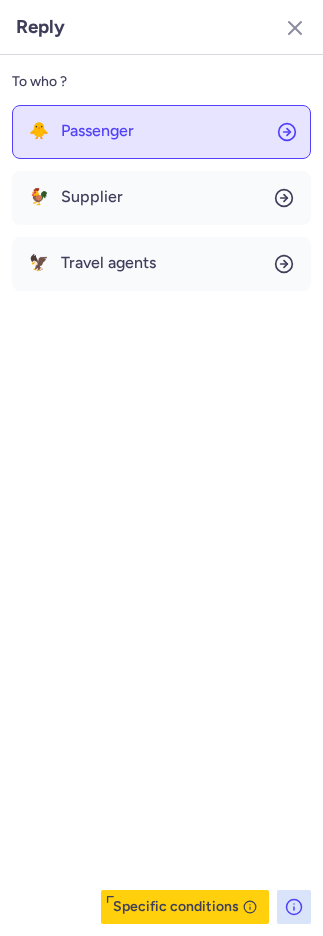 click on "Passenger" at bounding box center (97, 131) 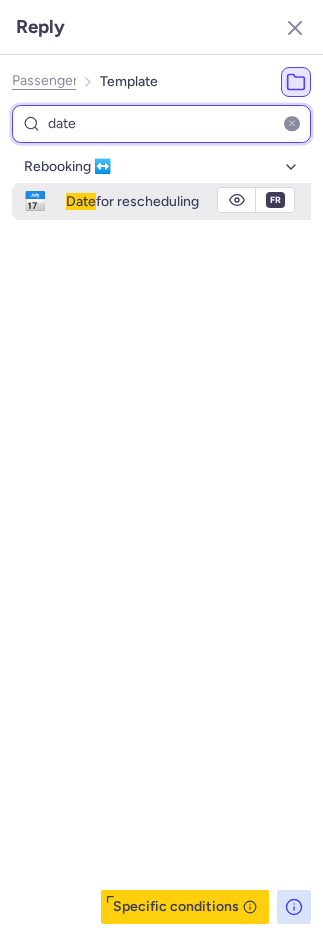 type on "date" 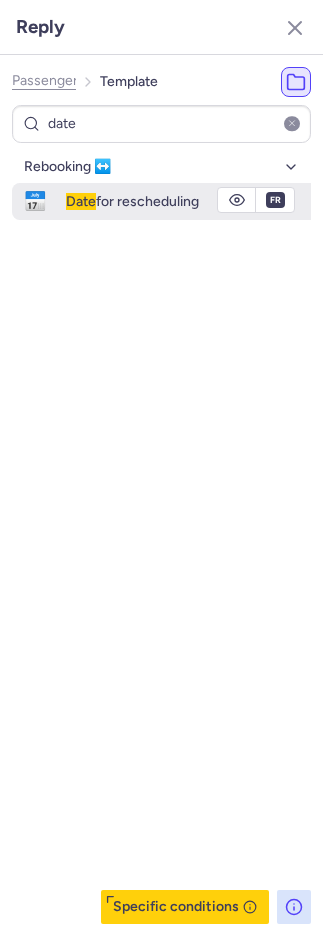 click on "Date  for rescheduling" at bounding box center [132, 201] 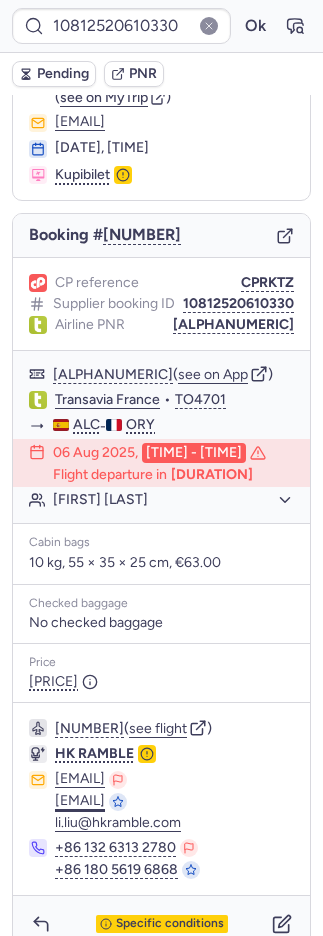 scroll, scrollTop: 182, scrollLeft: 0, axis: vertical 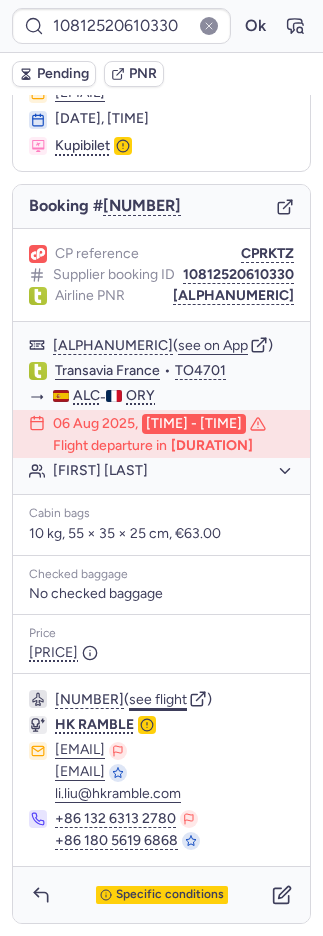 click on "see flight" 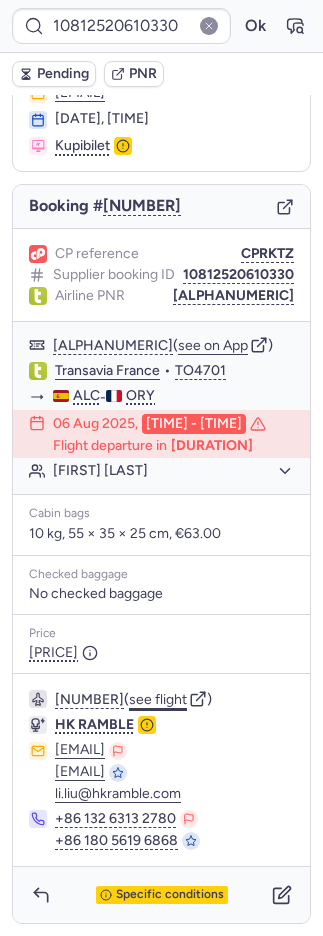 type on "CPZYP3" 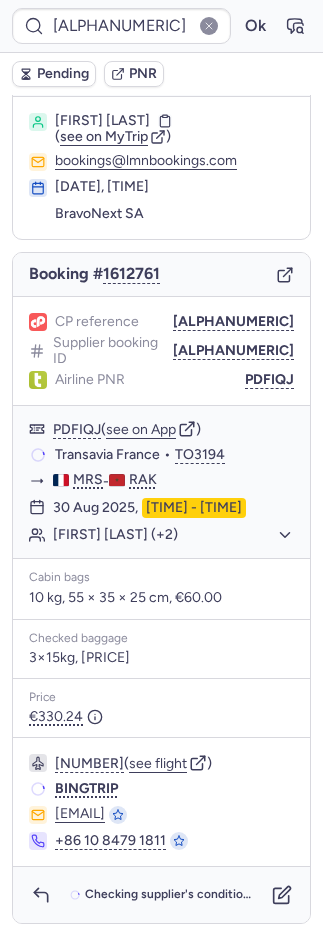 scroll, scrollTop: 54, scrollLeft: 0, axis: vertical 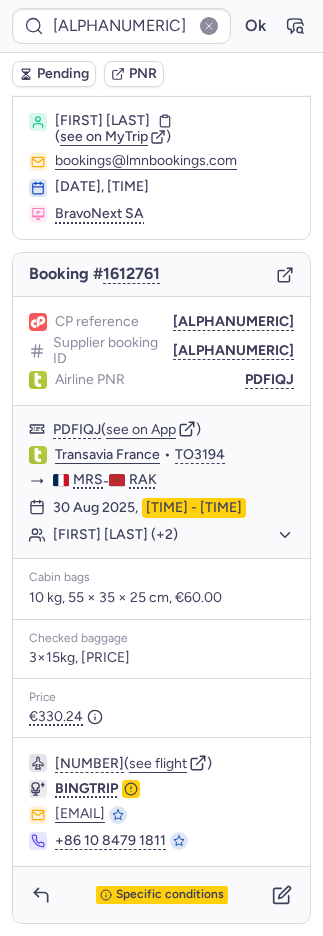click on "Pending" at bounding box center (63, 74) 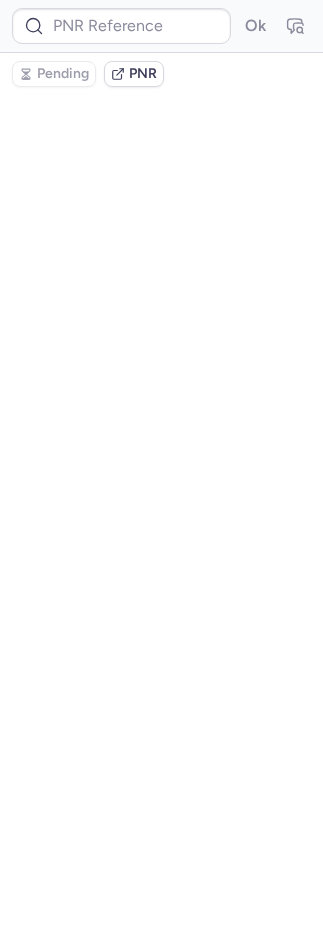 scroll, scrollTop: 0, scrollLeft: 0, axis: both 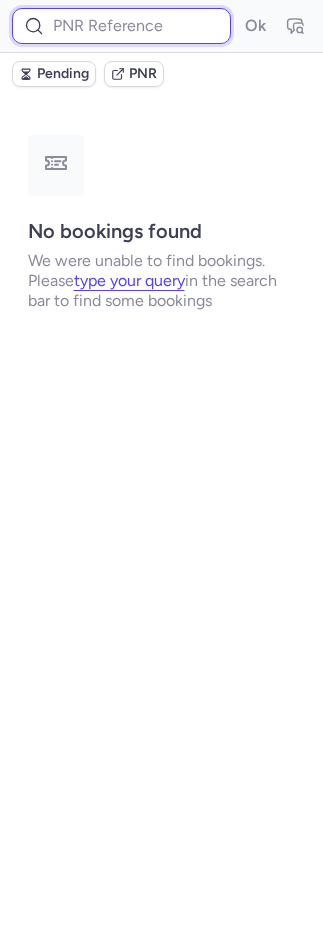 click at bounding box center [121, 26] 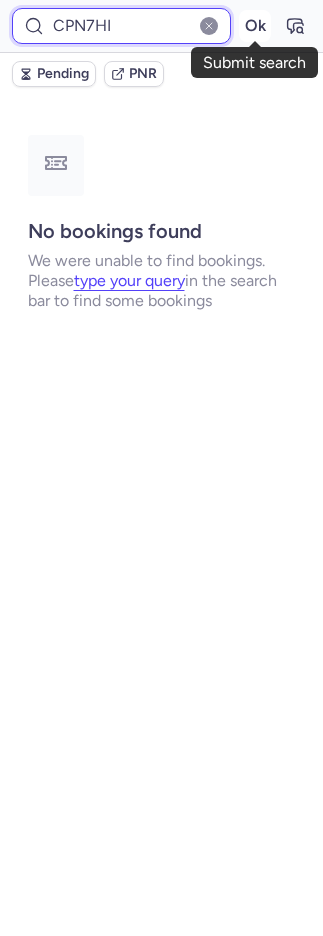 type on "CPN7HI" 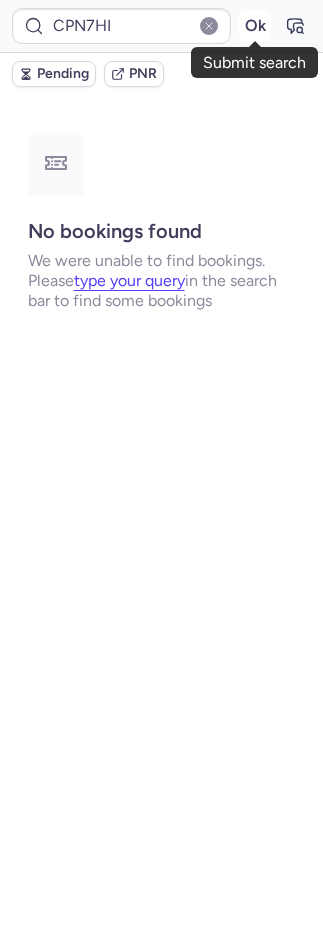 click on "Ok" at bounding box center (255, 26) 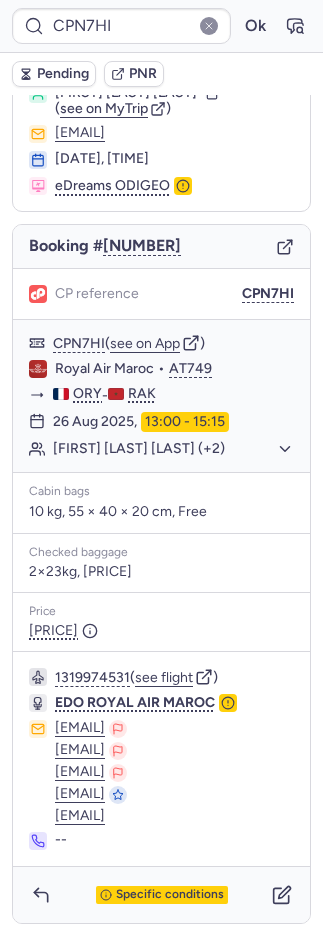 scroll, scrollTop: 122, scrollLeft: 0, axis: vertical 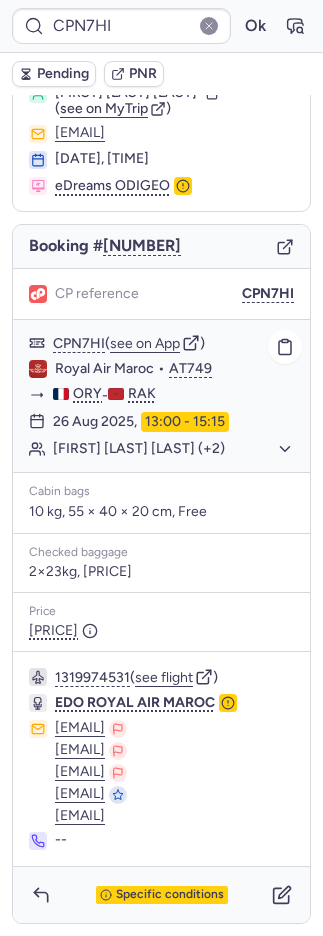 click on "Gall GALL ADALBERT DE MARTAIZE (+2)" 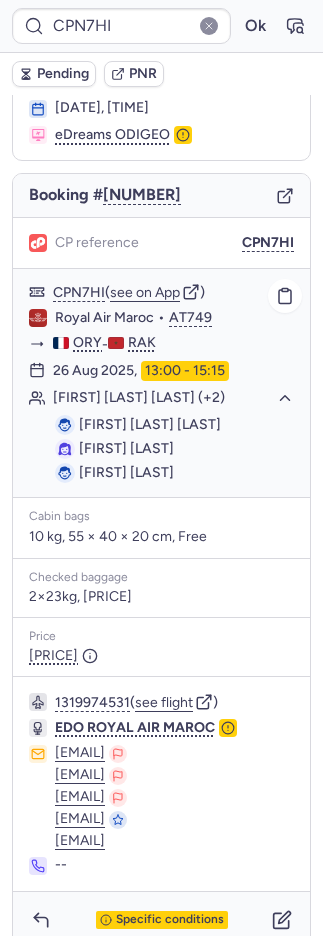 drag, startPoint x: 152, startPoint y: 469, endPoint x: 80, endPoint y: 453, distance: 73.756355 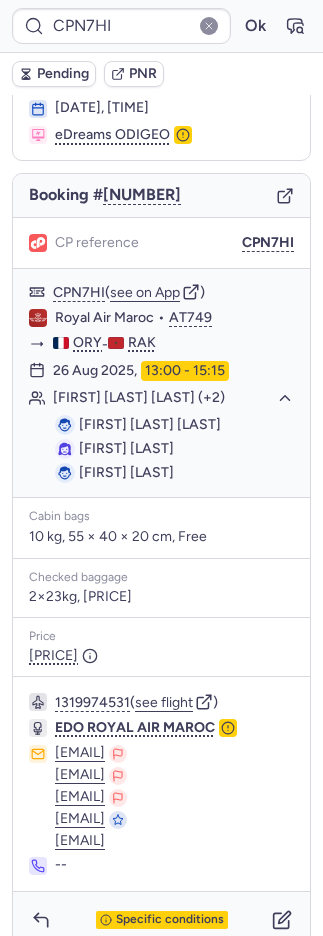 copy on "Gall GALL ADALBERT DE MARTAIZE" 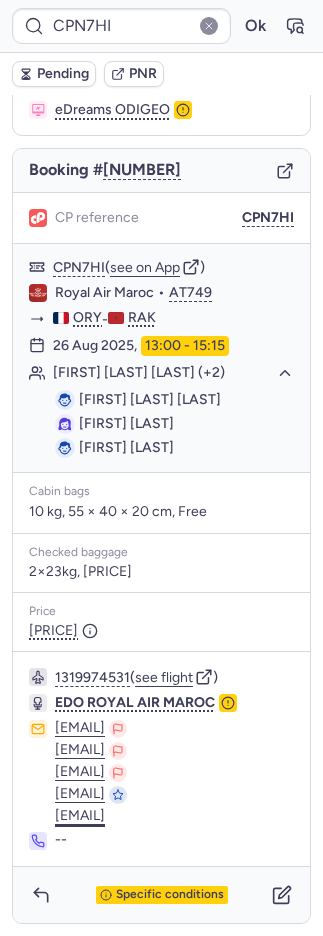 scroll, scrollTop: 218, scrollLeft: 0, axis: vertical 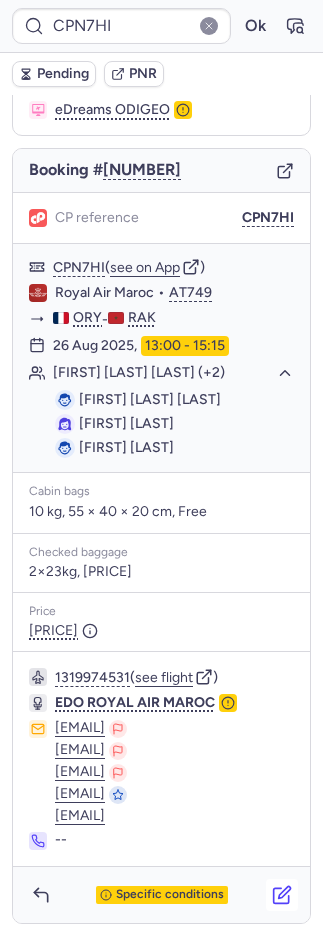 click 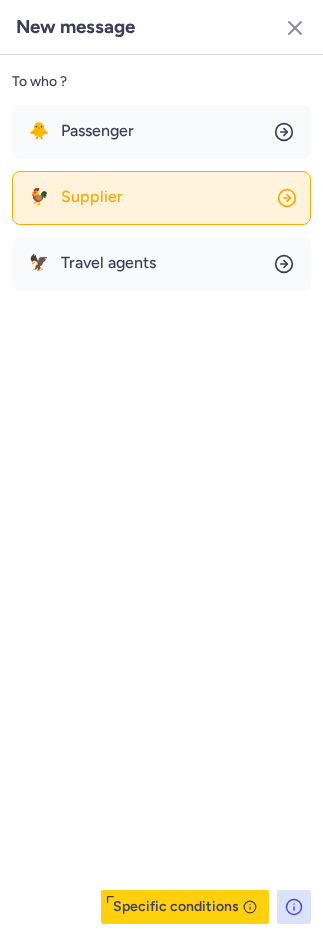 click on "🐓 Supplier" 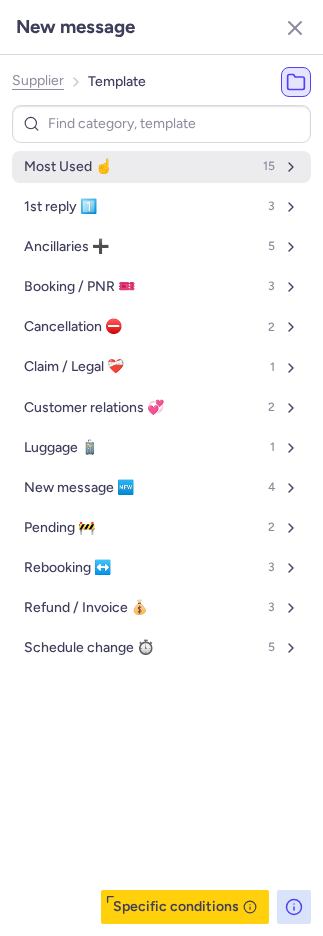 click on "Most Used ☝️ 15" at bounding box center [161, 167] 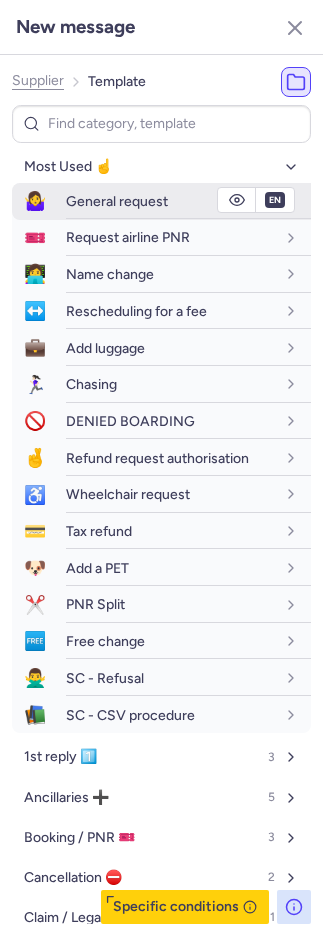 click on "General request" at bounding box center (117, 201) 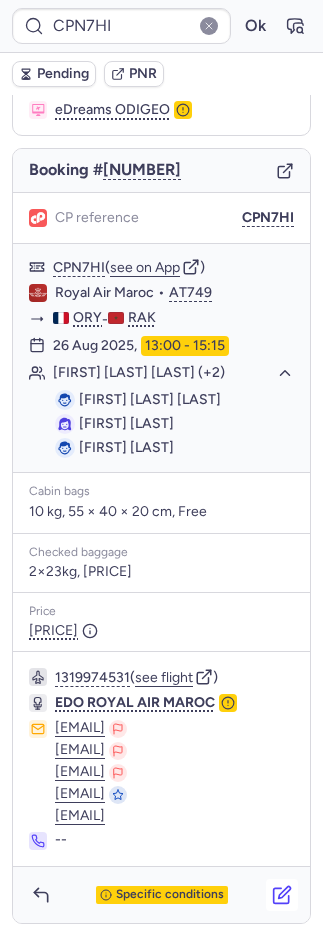 click 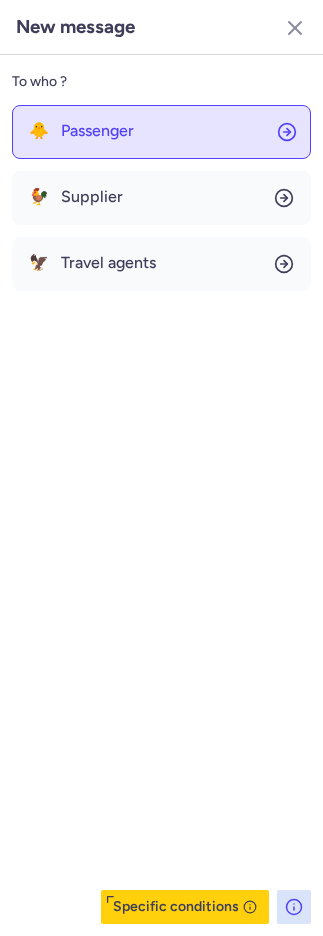 click on "Passenger" at bounding box center [97, 131] 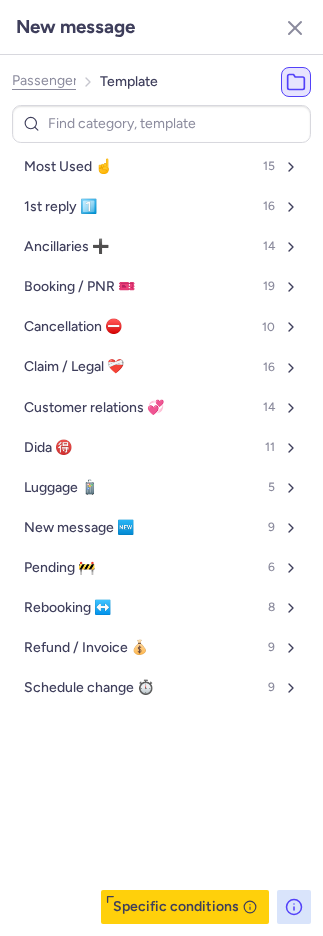 click on "Most Used ☝️" at bounding box center (68, 167) 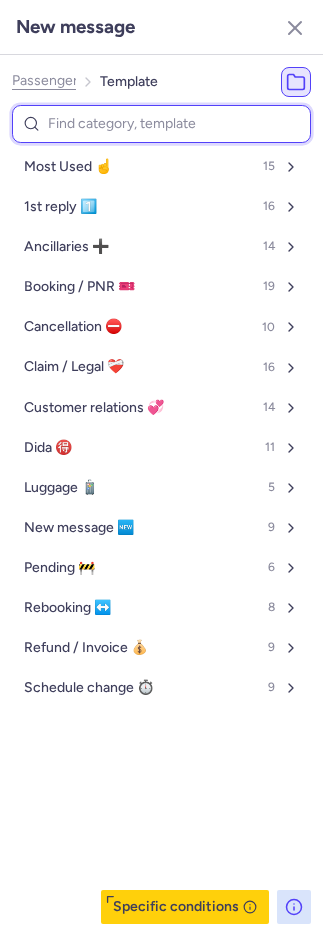 select on "en" 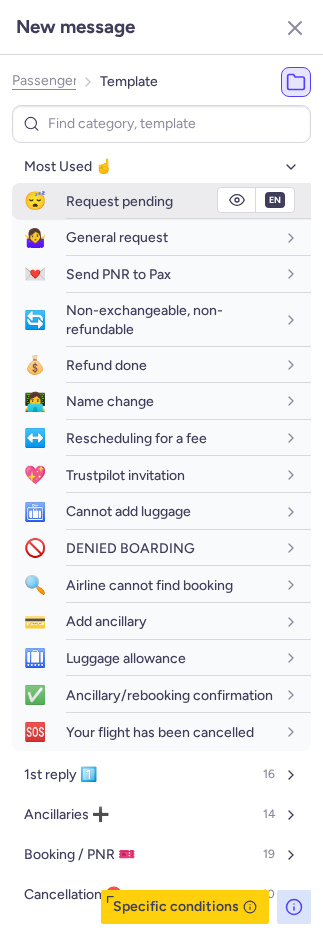 click on "Request pending" at bounding box center [188, 201] 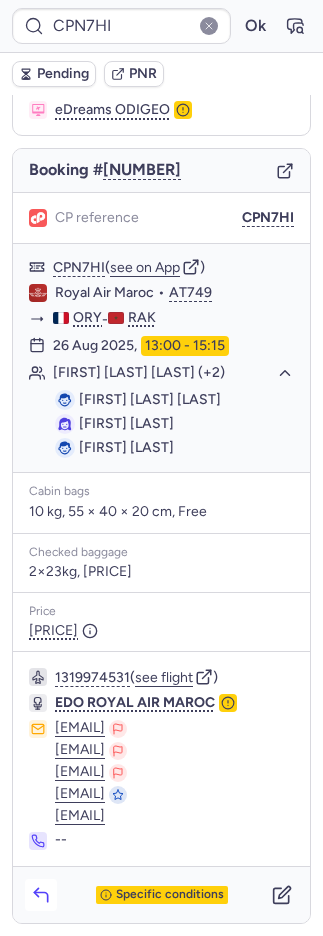 click 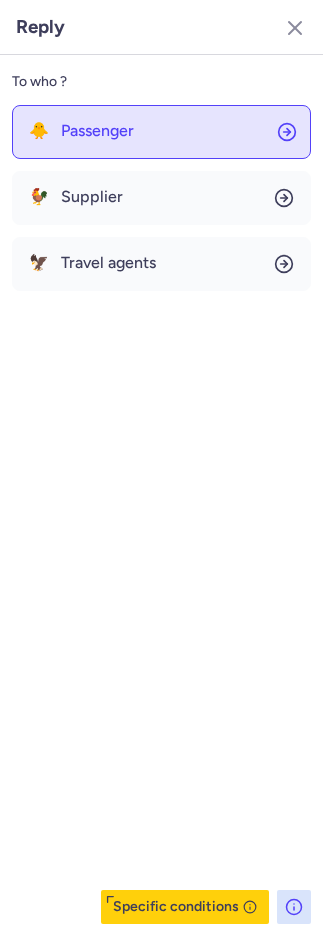 click on "Passenger" at bounding box center [97, 131] 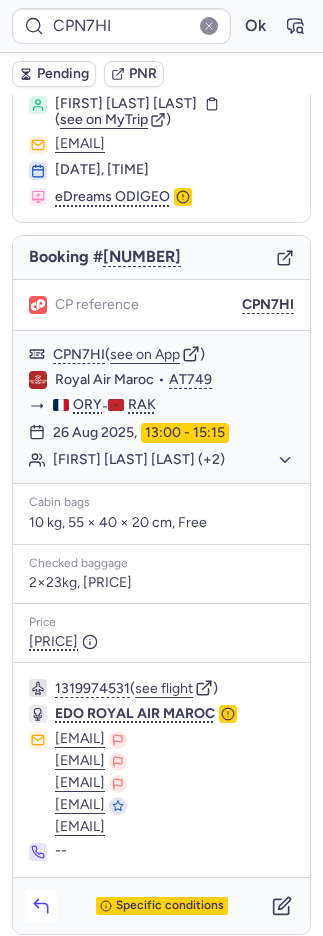 scroll, scrollTop: 122, scrollLeft: 0, axis: vertical 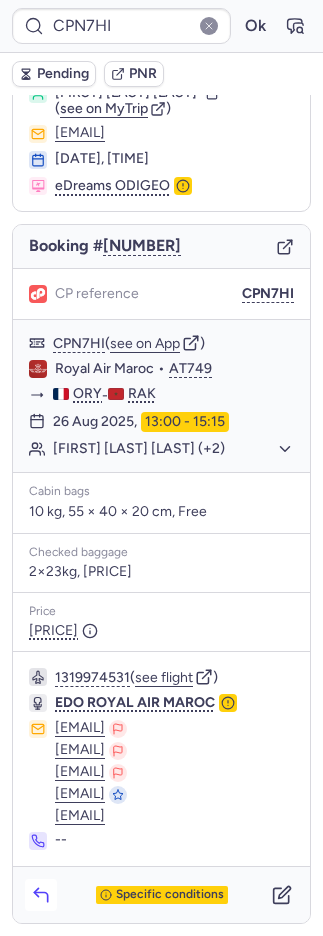 click 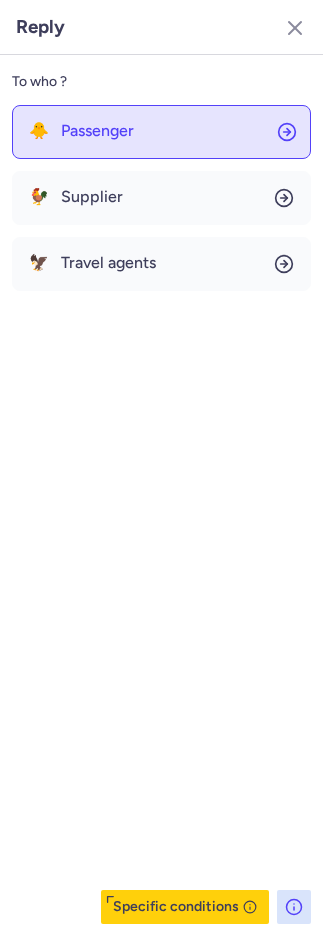 click on "Passenger" at bounding box center (97, 131) 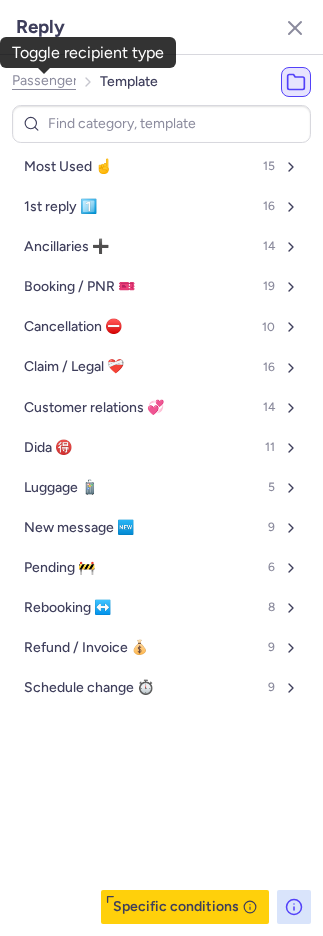 click on "Passenger" 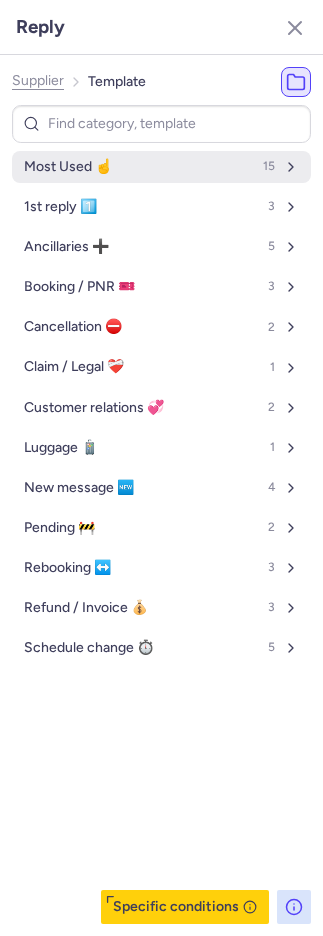 click on "Most Used ☝️" at bounding box center (68, 167) 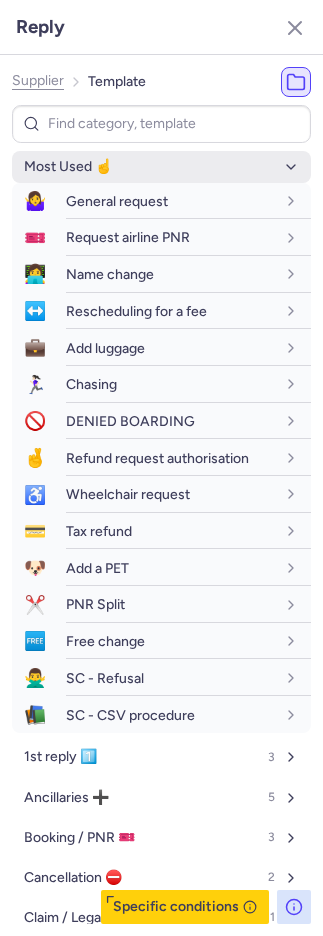 click on "Most Used ☝️" at bounding box center [68, 167] 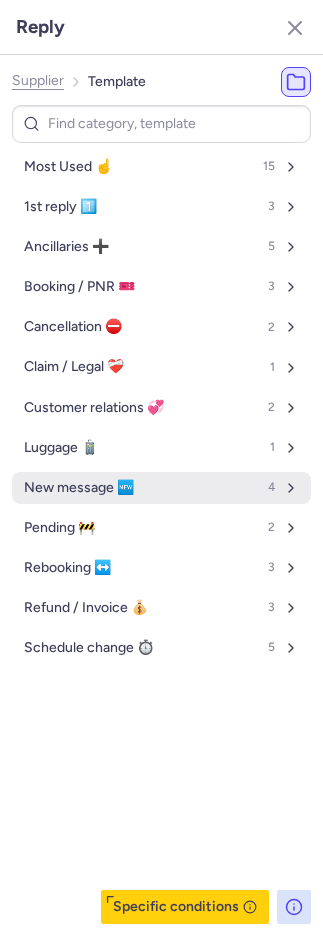 click on "New message 🆕" at bounding box center [79, 488] 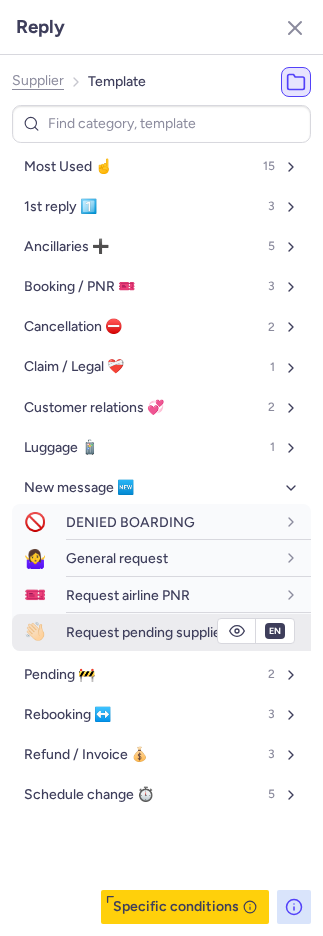 click on "Request pending supplier" at bounding box center [146, 632] 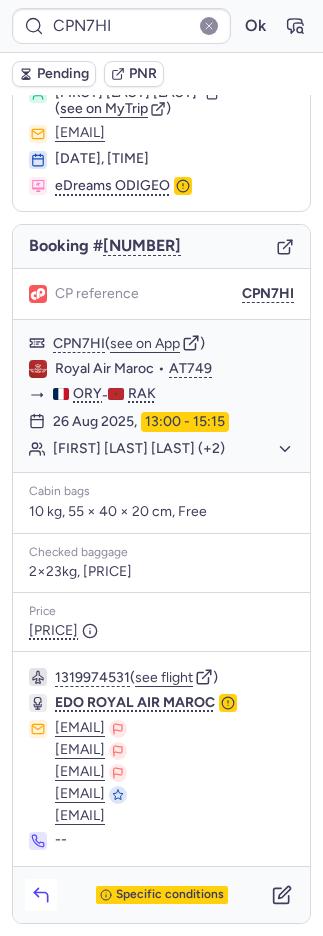 click 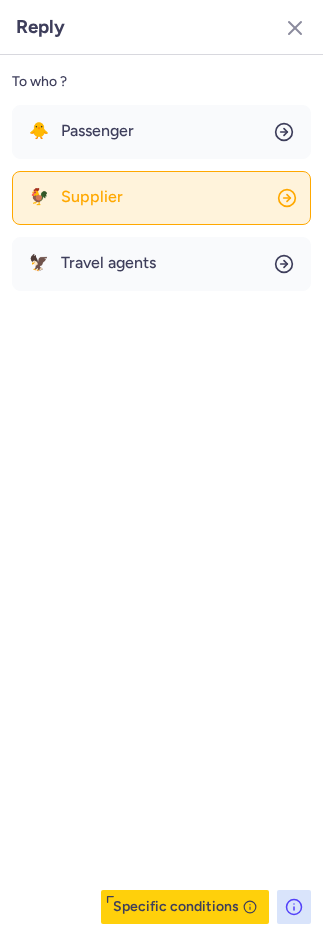 click on "Supplier" at bounding box center (92, 197) 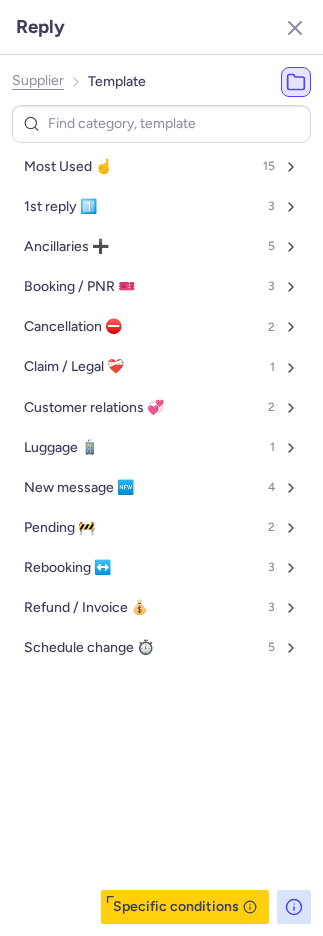 click on "Most Used ☝️ 15 1st reply 1️⃣ 3 Ancillaries ➕ 5 Booking / PNR 🎫 3 Cancellation ⛔️ 2 Claim / Legal ❤️‍🩹 1 Customer relations 💞 2 Luggage 🧳 1 New message 🆕 4 Pending 🚧 2 Rebooking ↔️ 3 Refund / Invoice 💰 3 Schedule change ⏱️ 5" at bounding box center (161, 407) 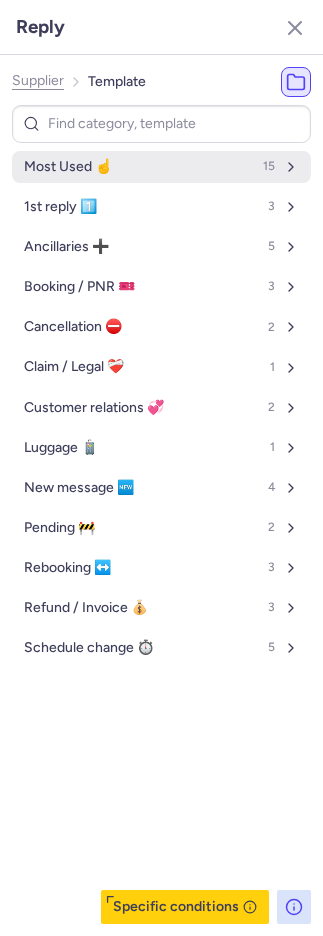click on "Most Used ☝️" at bounding box center [68, 167] 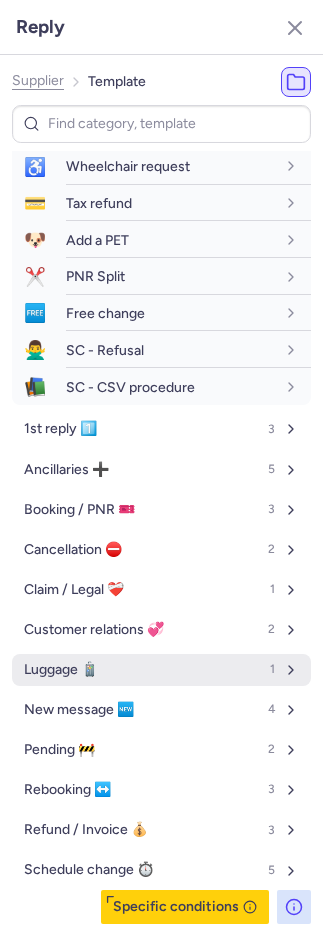 scroll, scrollTop: 332, scrollLeft: 0, axis: vertical 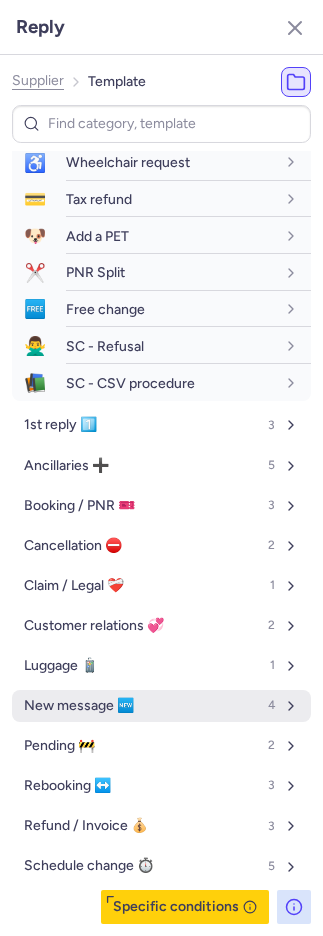 click on "New message 🆕" at bounding box center (79, 706) 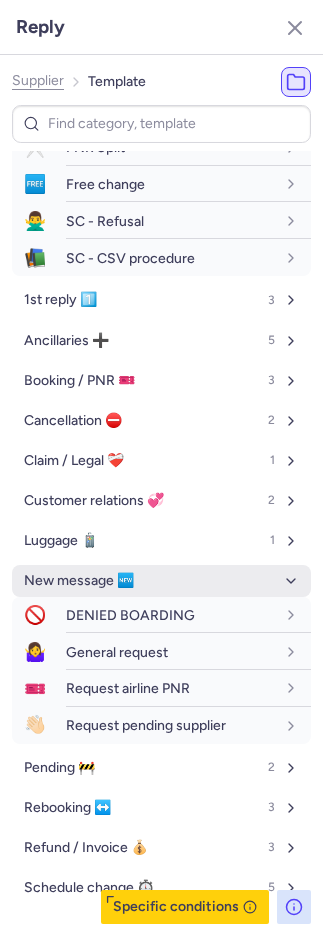 scroll, scrollTop: 477, scrollLeft: 0, axis: vertical 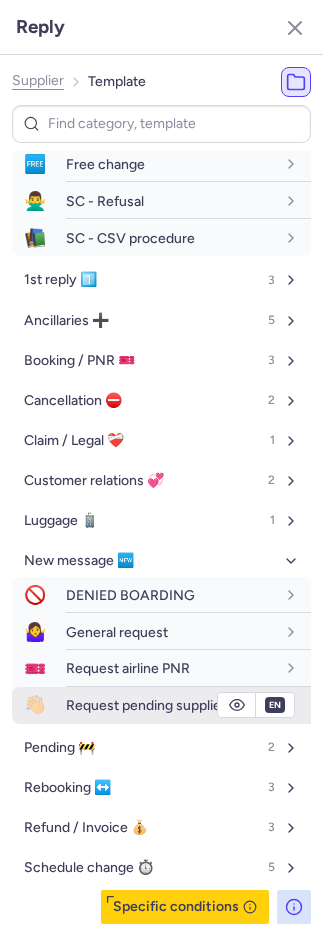 click on "en" at bounding box center (275, 705) 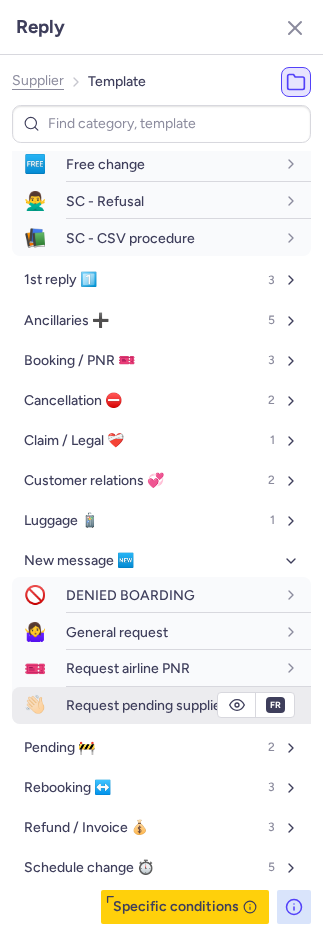 click on "Request pending supplier" at bounding box center (146, 705) 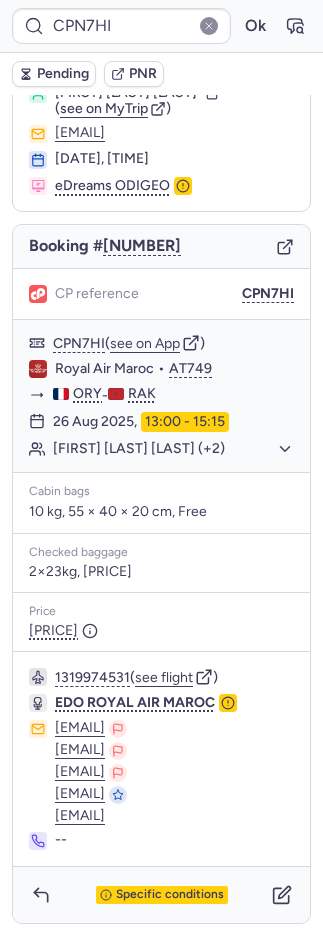 drag, startPoint x: 18, startPoint y: 62, endPoint x: 34, endPoint y: 70, distance: 17.888544 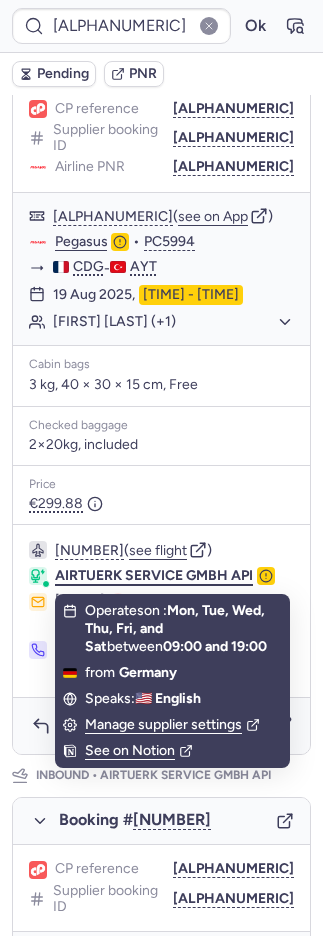 scroll, scrollTop: 416, scrollLeft: 0, axis: vertical 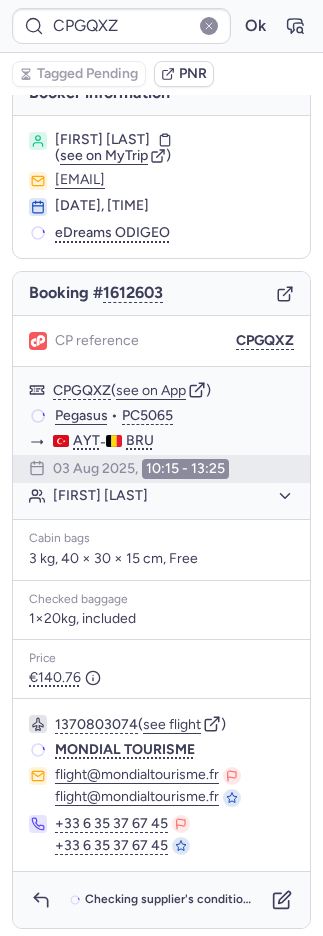 type on "CPHYER" 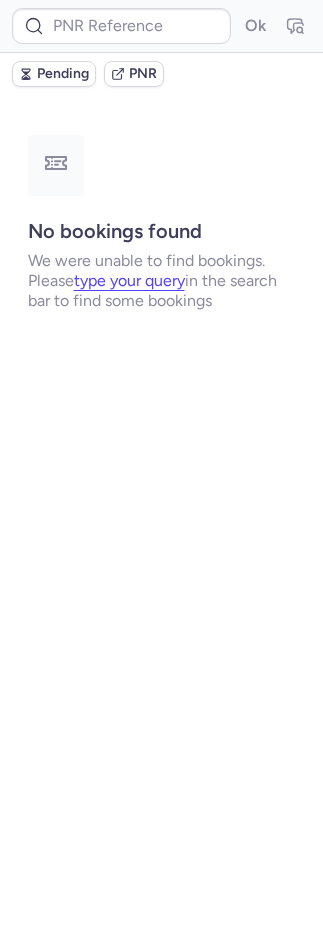 scroll, scrollTop: 0, scrollLeft: 0, axis: both 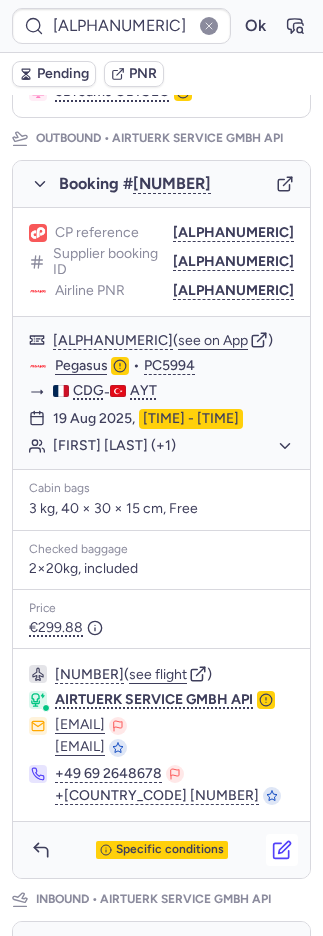 click 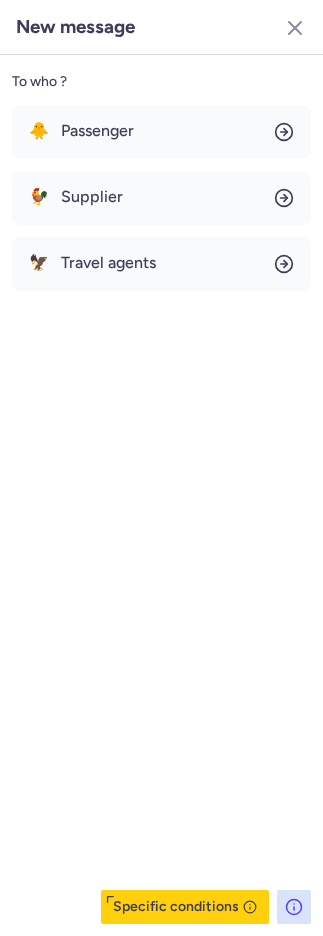 scroll, scrollTop: 452, scrollLeft: 0, axis: vertical 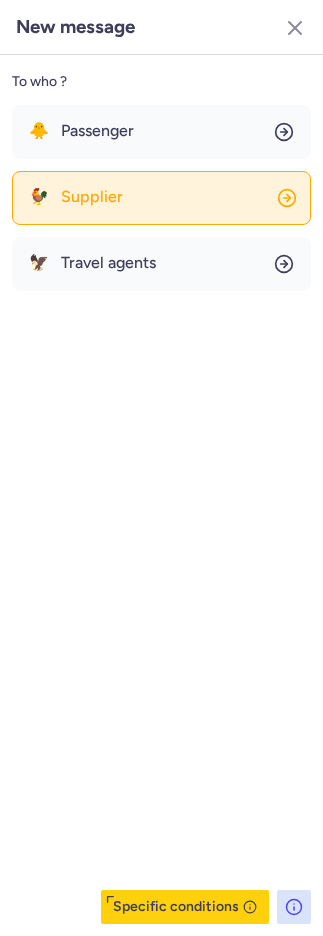 click on "🐓 Supplier" 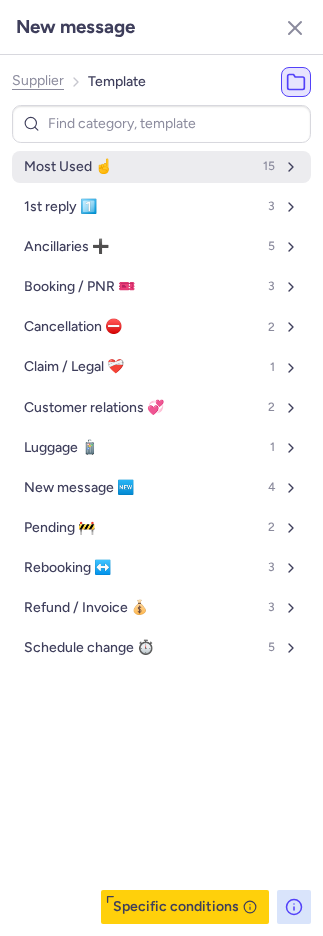 click on "Most Used ☝️" at bounding box center (68, 167) 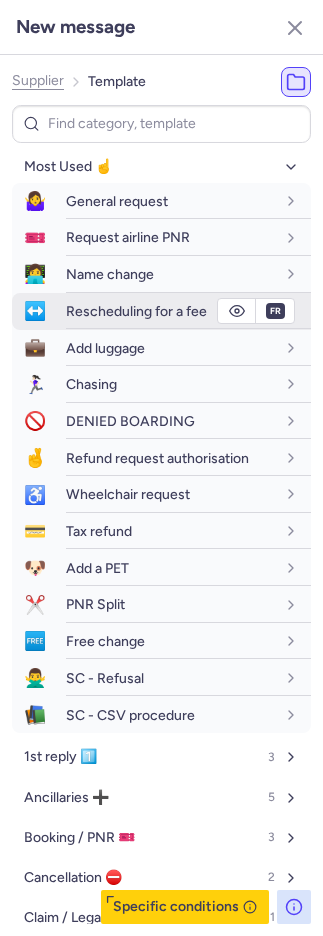 click on "Rescheduling for a fee" at bounding box center [136, 311] 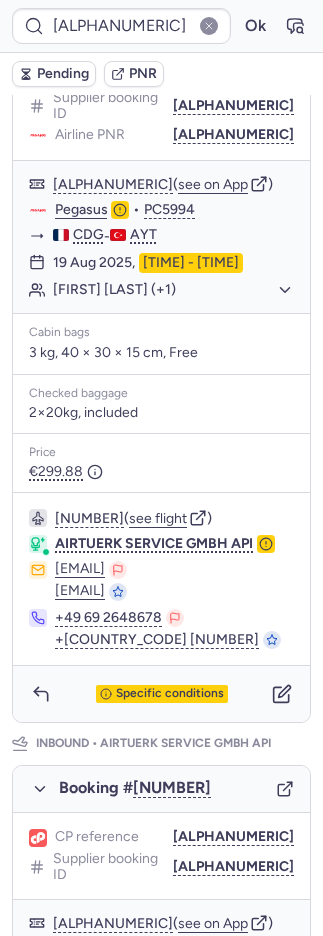 click on "Pending" at bounding box center (63, 74) 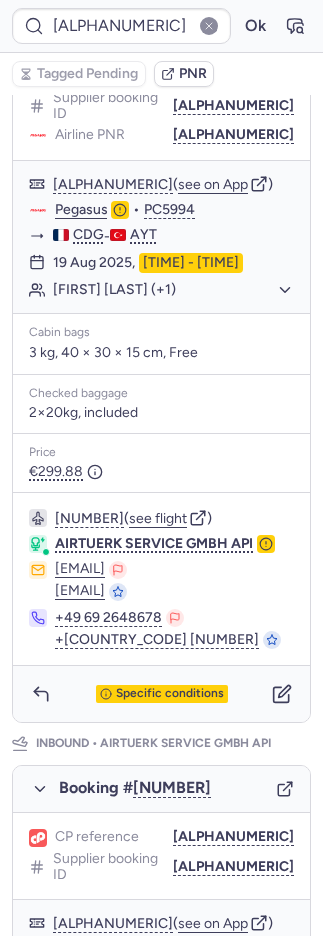 scroll, scrollTop: 920, scrollLeft: 0, axis: vertical 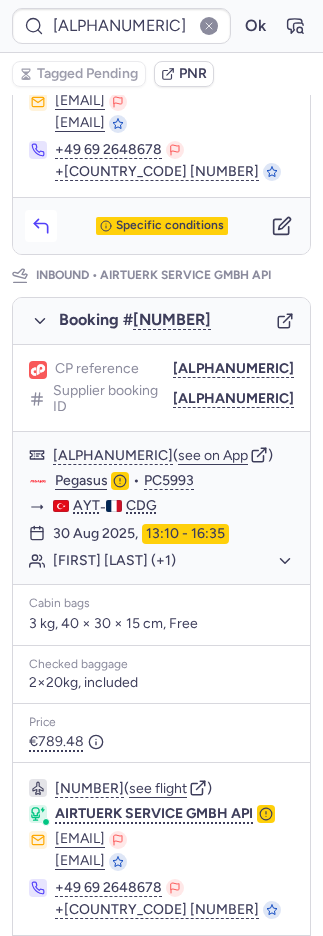 click on "Specific conditions" at bounding box center (161, 226) 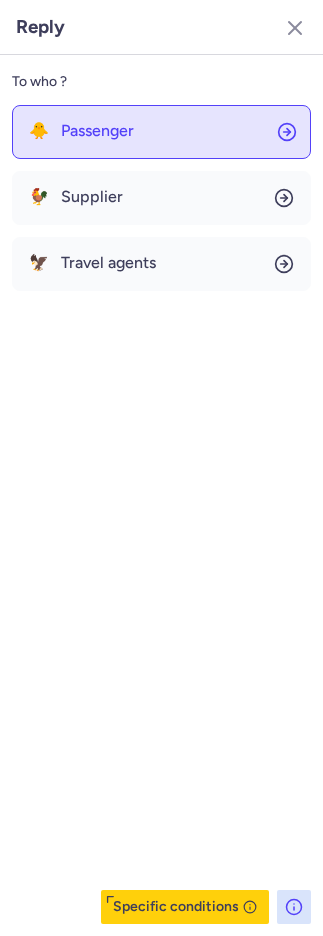 click on "Passenger" at bounding box center (97, 131) 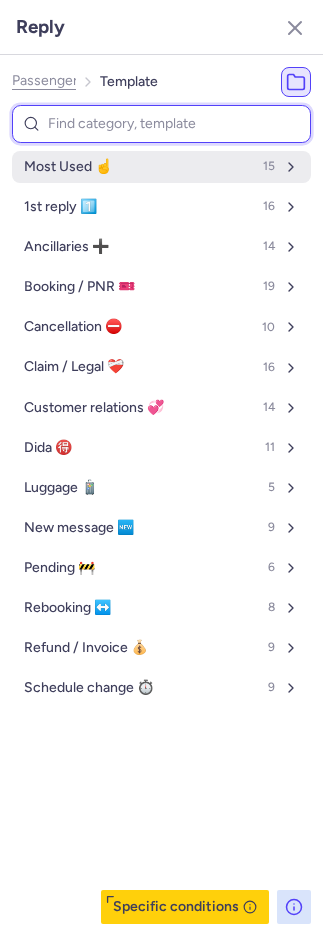 click on "Most Used ☝️" at bounding box center (68, 167) 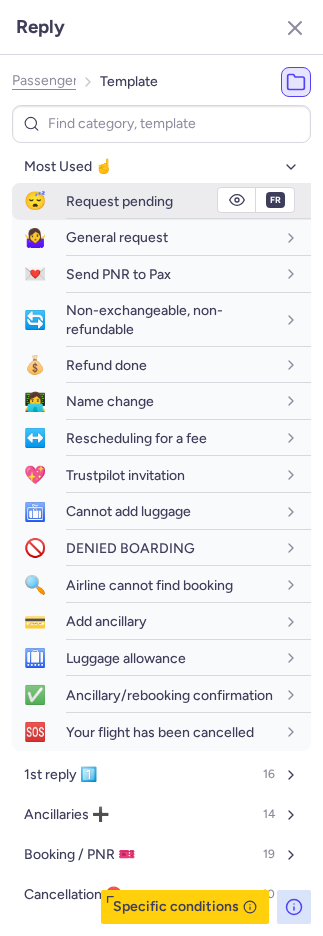 click on "Request pending" at bounding box center (170, 201) 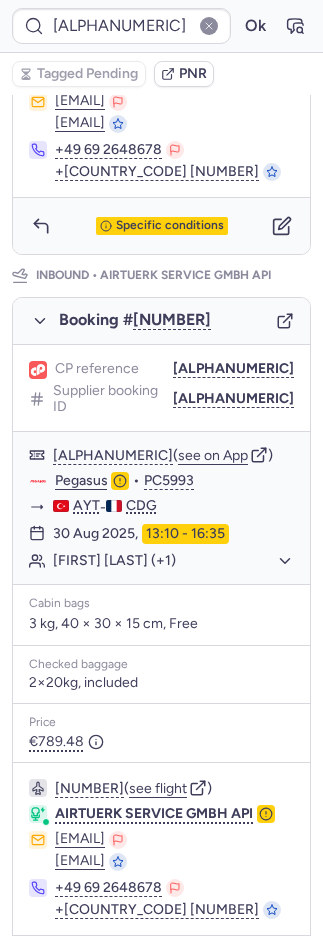 type on "CPHYER" 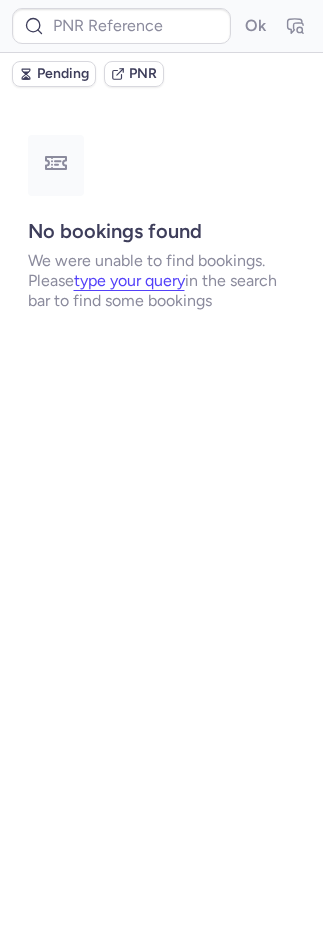 scroll, scrollTop: 0, scrollLeft: 0, axis: both 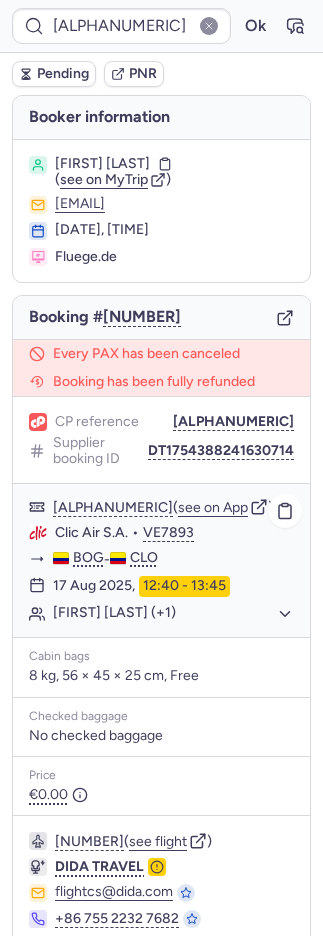 drag, startPoint x: 117, startPoint y: 608, endPoint x: 146, endPoint y: 621, distance: 31.780497 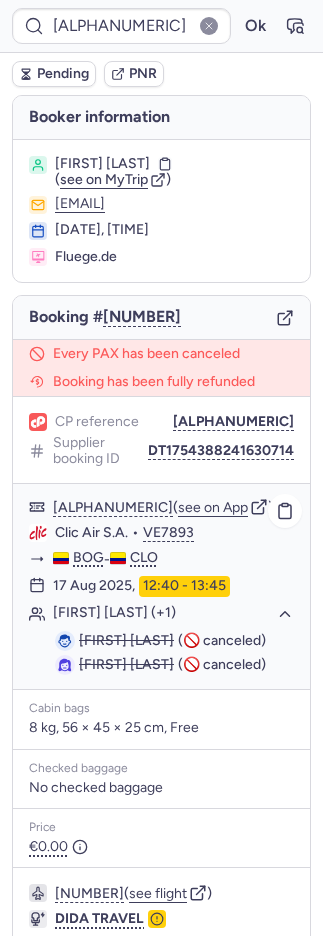 click on "Emre KABAKCI" at bounding box center [126, 640] 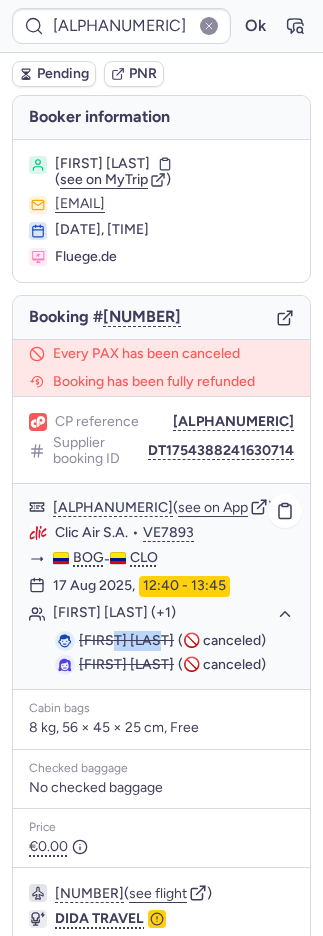 click on "Emre KABAKCI" at bounding box center [126, 640] 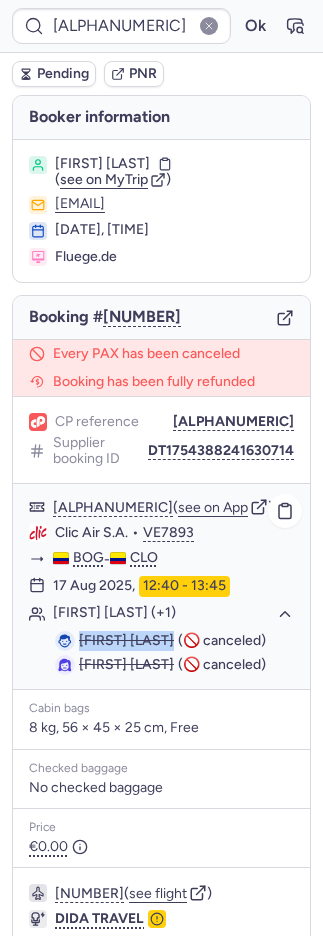 click on "Emre KABAKCI" at bounding box center [126, 640] 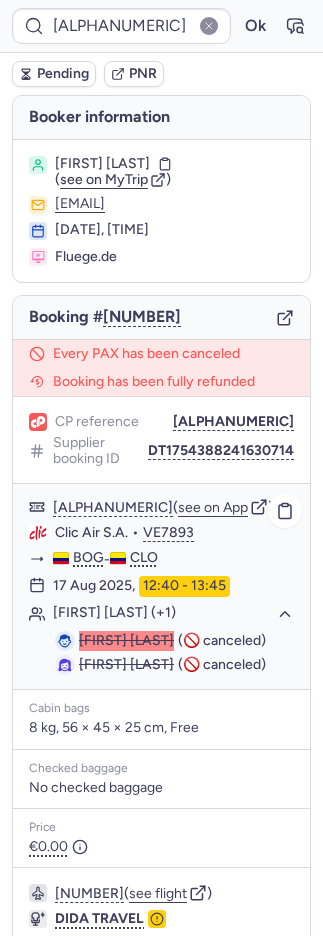 type on "CPHYER" 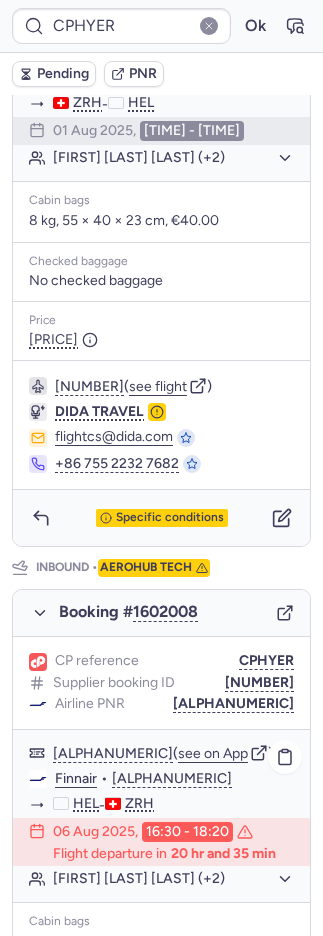scroll, scrollTop: 967, scrollLeft: 0, axis: vertical 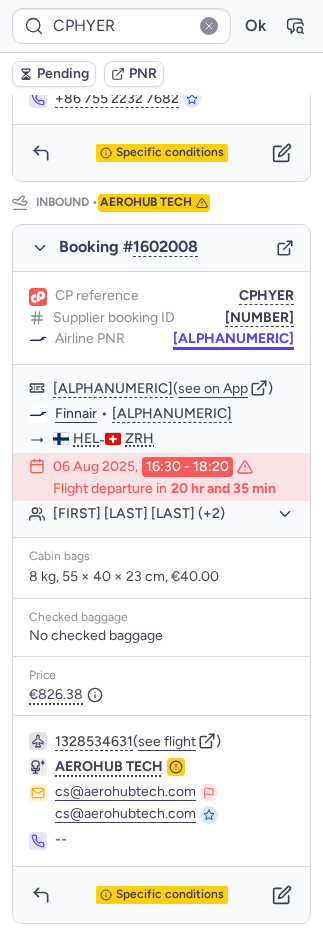 click on "F9U3JL" at bounding box center [233, 339] 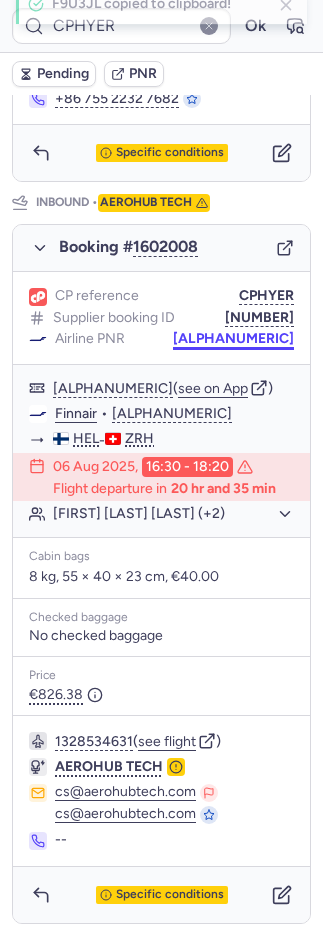 click on "F9U3JL" at bounding box center [233, 339] 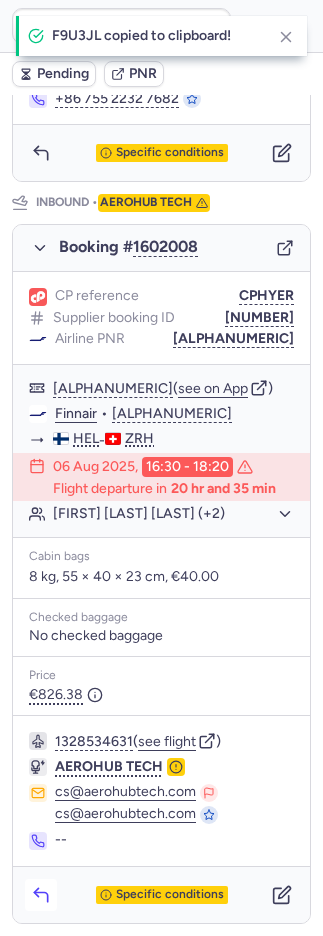 click at bounding box center [41, 895] 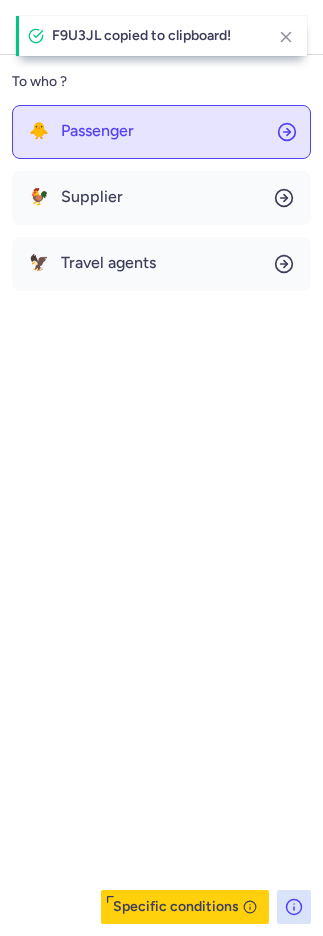 drag, startPoint x: 72, startPoint y: 106, endPoint x: 79, endPoint y: 124, distance: 19.313208 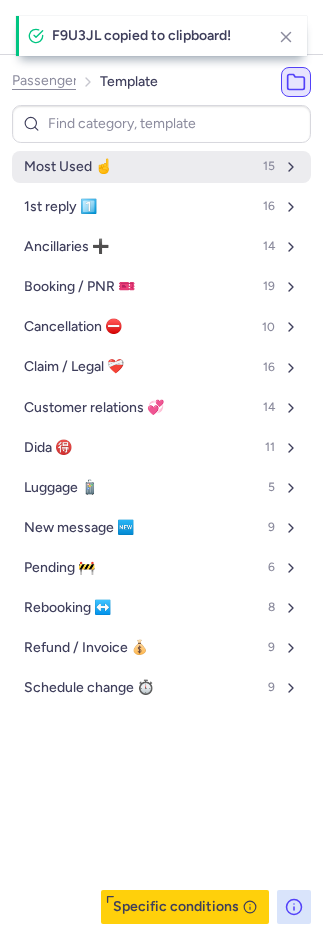 click on "Most Used ☝️" at bounding box center (68, 167) 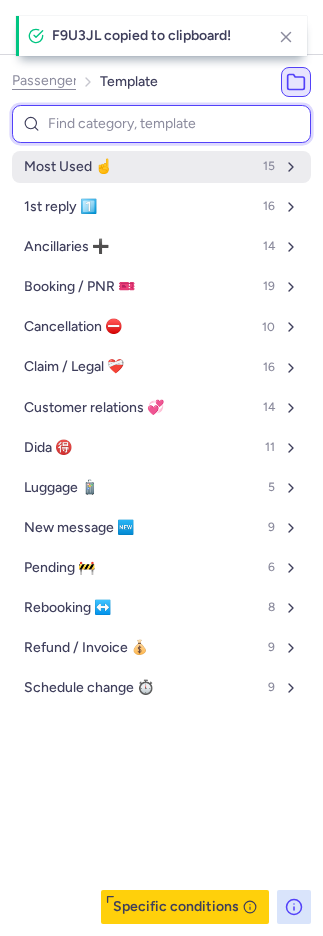 select on "en" 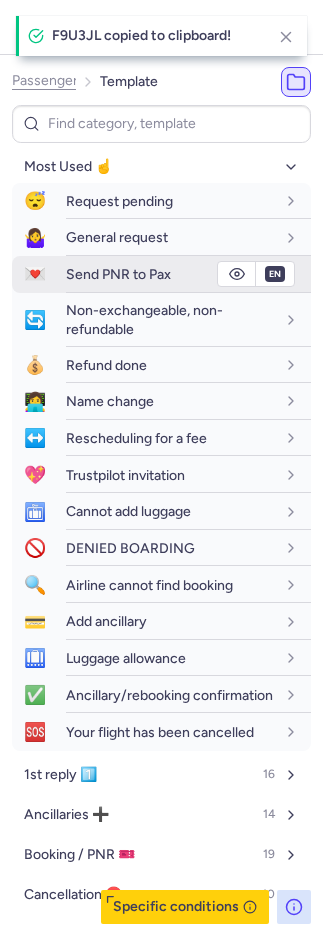 click on "Send PNR to Pax" at bounding box center (188, 274) 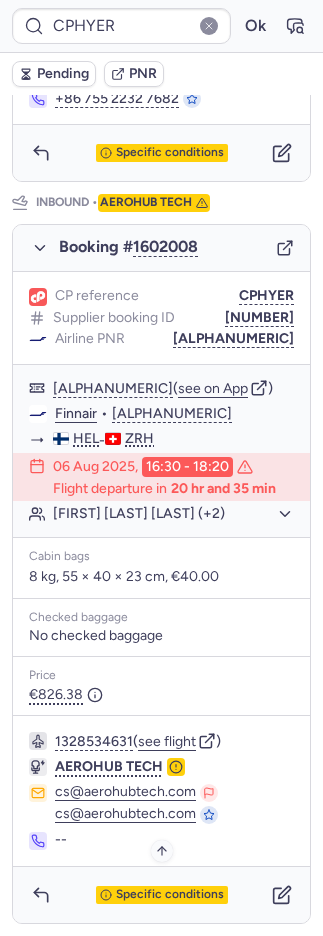 click on "Specific conditions" at bounding box center [170, 895] 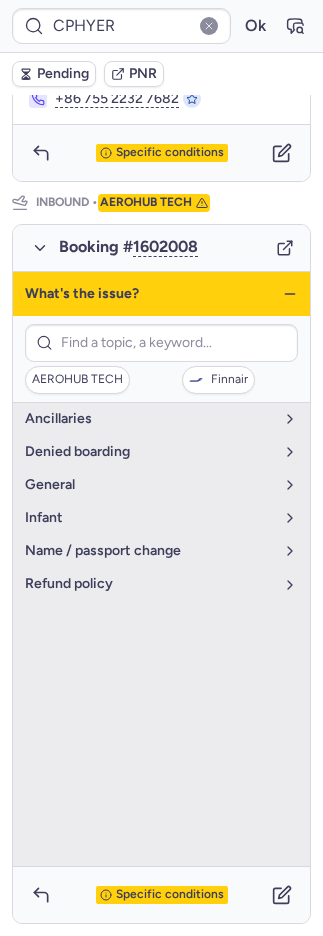 click on "Specific conditions" at bounding box center [170, 895] 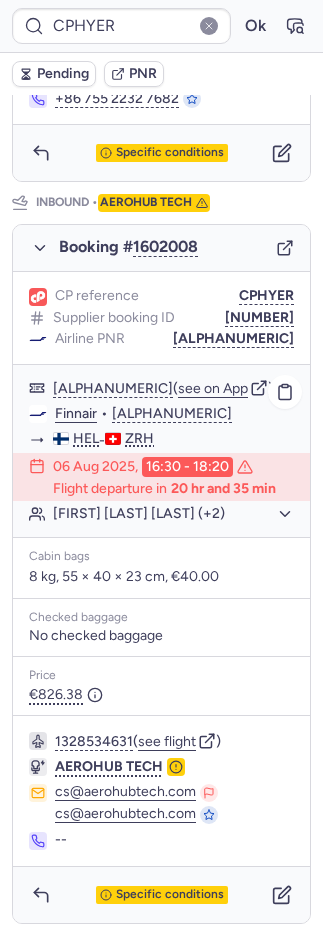 click on "Finnair" 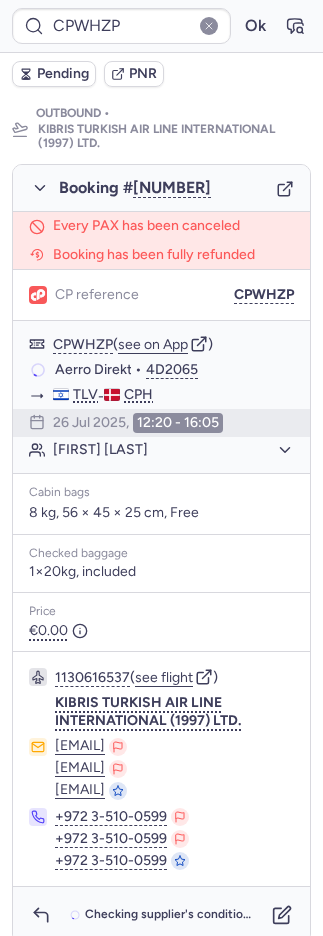 scroll, scrollTop: 315, scrollLeft: 0, axis: vertical 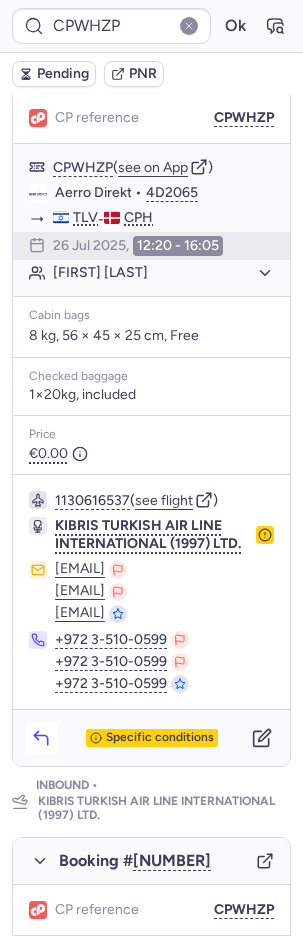 click 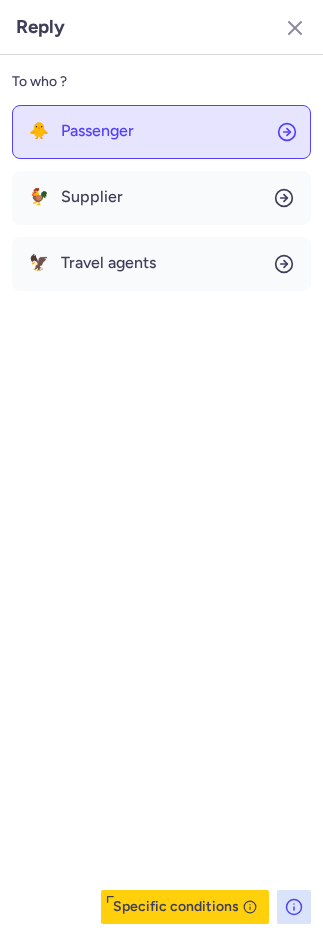 click on "🐥 Passenger" 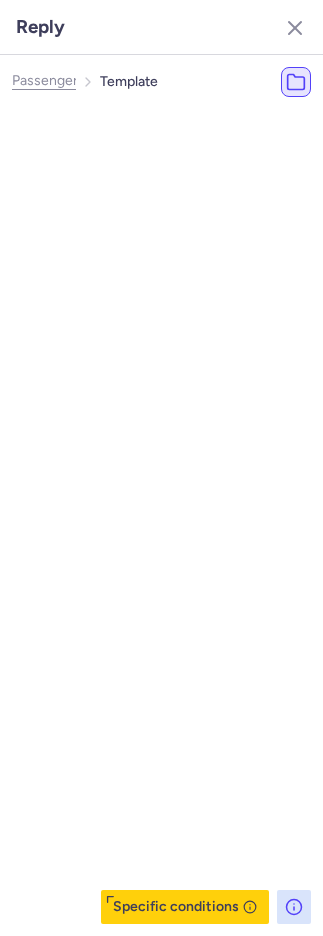 select on "en" 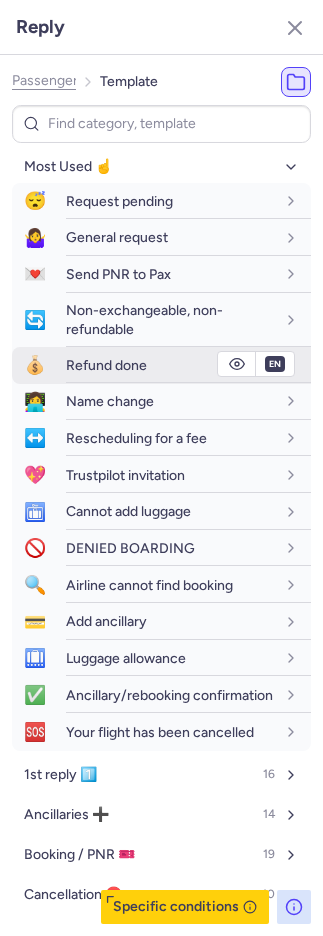 click on "Refund done" at bounding box center (106, 365) 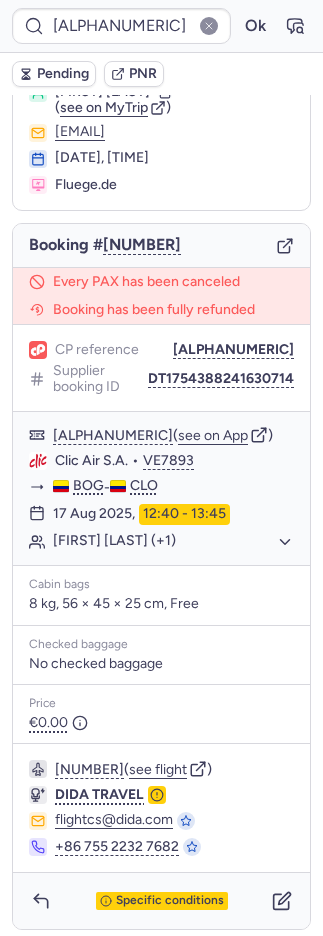 scroll, scrollTop: 0, scrollLeft: 0, axis: both 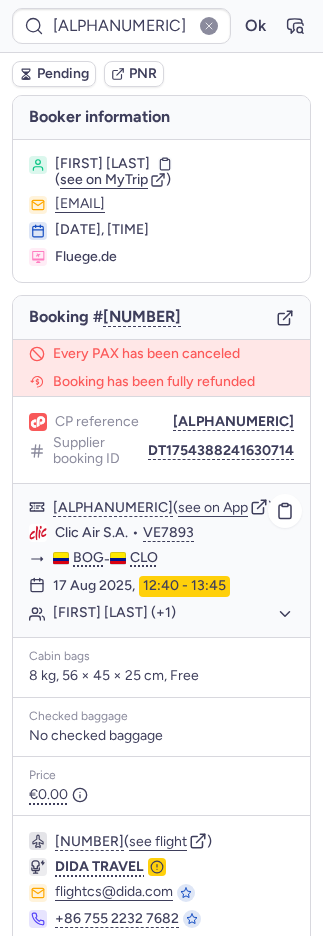 click on "Emre KABAKCI (+1)" 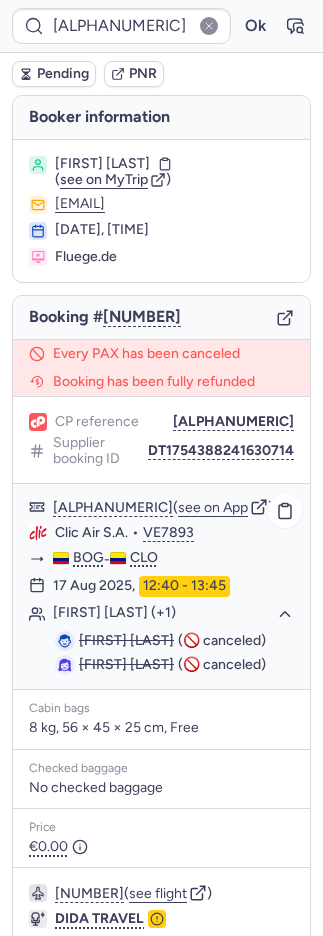 click on "Emre KABAKCI" at bounding box center (126, 640) 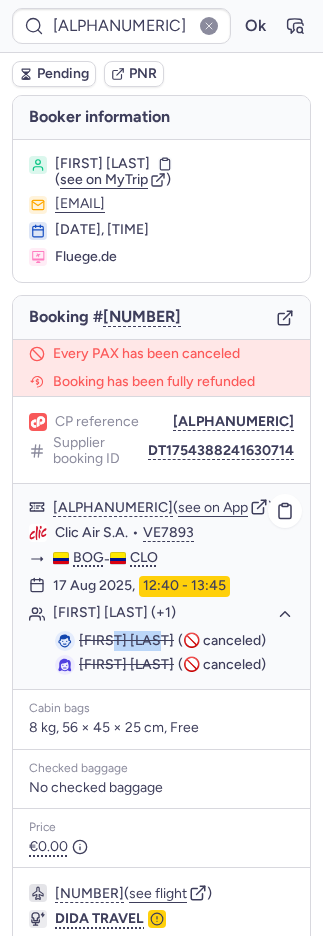 click on "Emre KABAKCI" at bounding box center [126, 640] 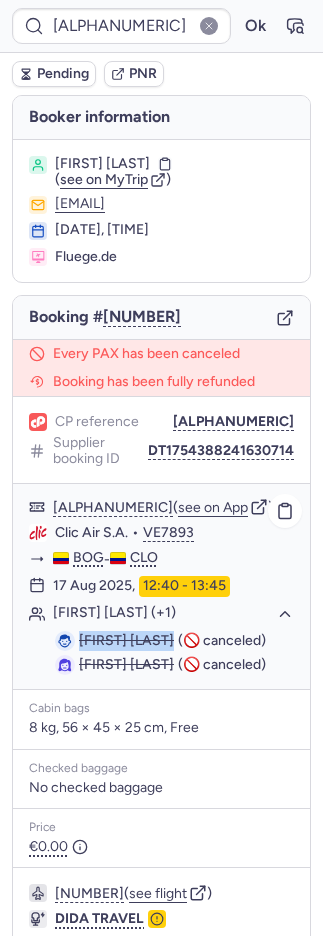 click on "Emre KABAKCI" at bounding box center (126, 640) 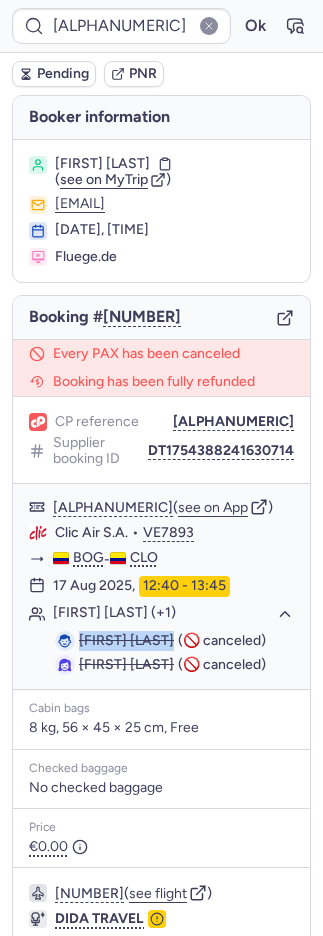 copy on "Emre KABAKCI" 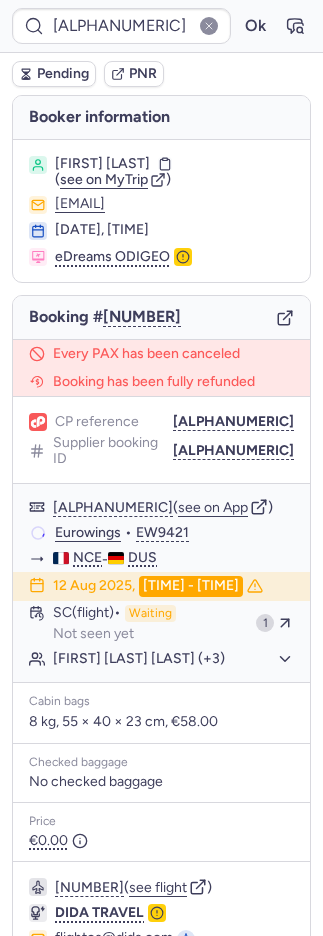 type on "CPJ9C4" 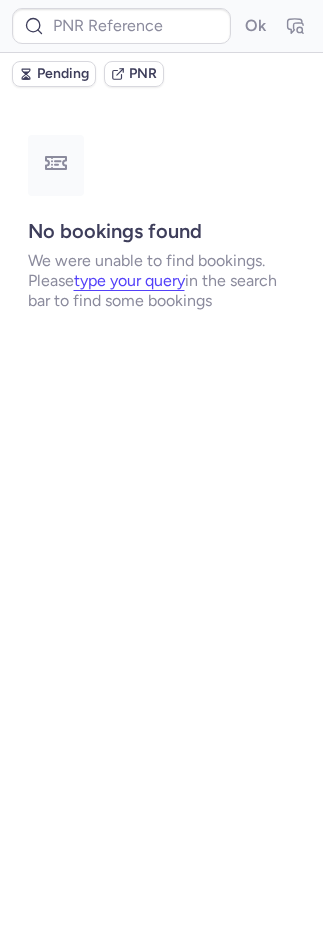 type on "CPHILP" 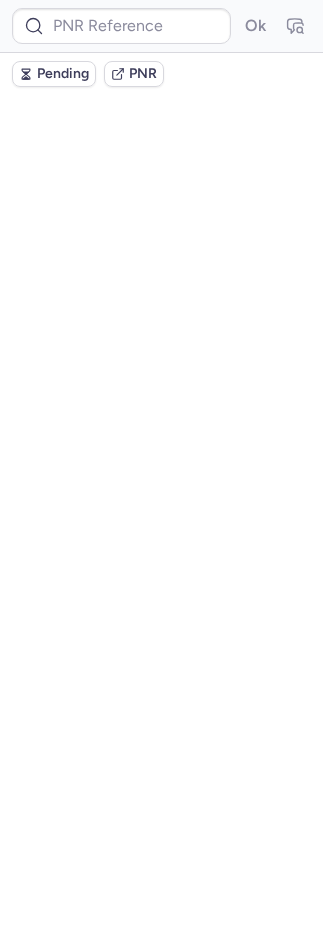 scroll, scrollTop: 0, scrollLeft: 0, axis: both 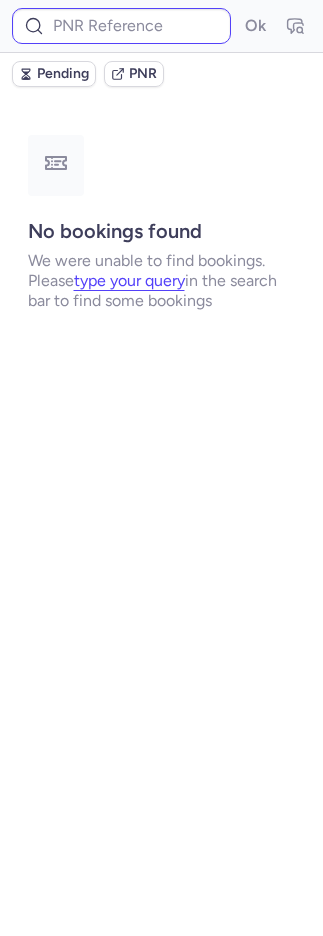 type on "CPHILP" 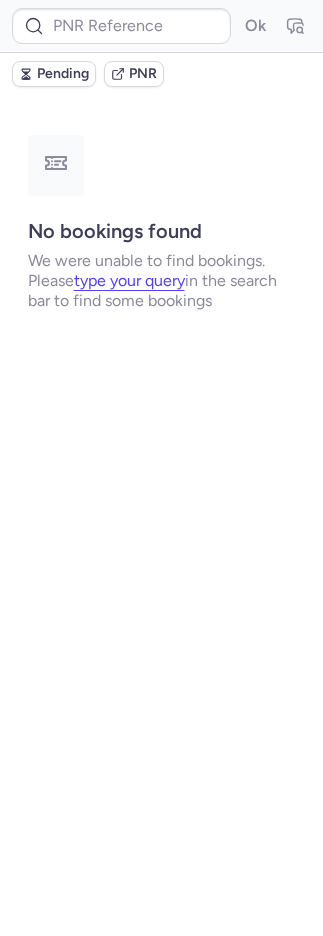 type on "CPHIIP" 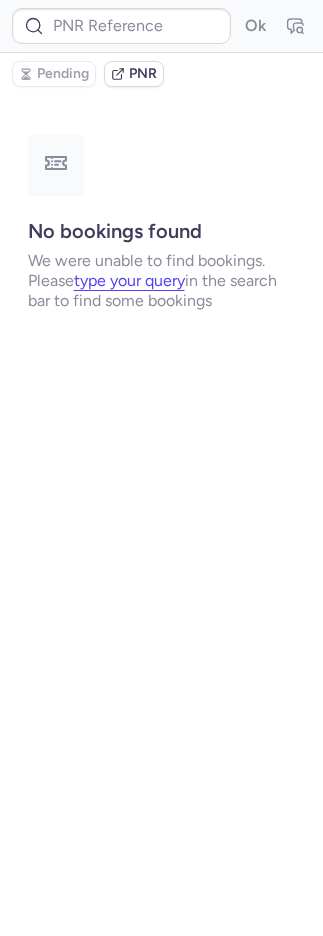 scroll, scrollTop: 0, scrollLeft: 0, axis: both 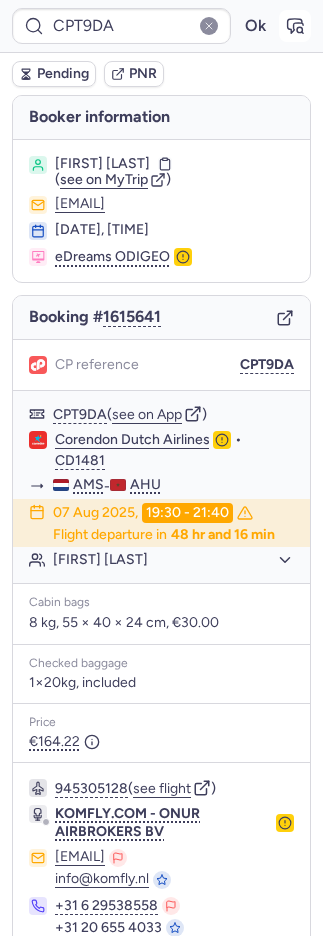 click 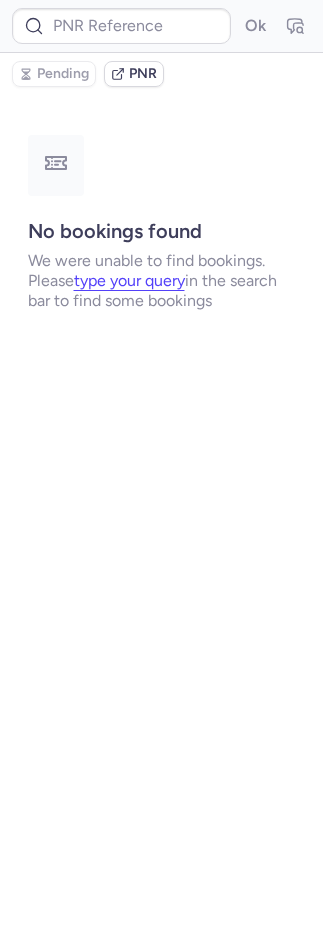 type on "CPT9DA" 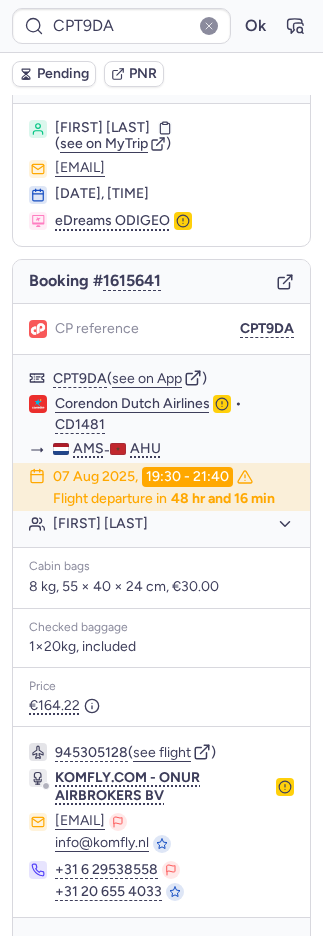scroll, scrollTop: 102, scrollLeft: 0, axis: vertical 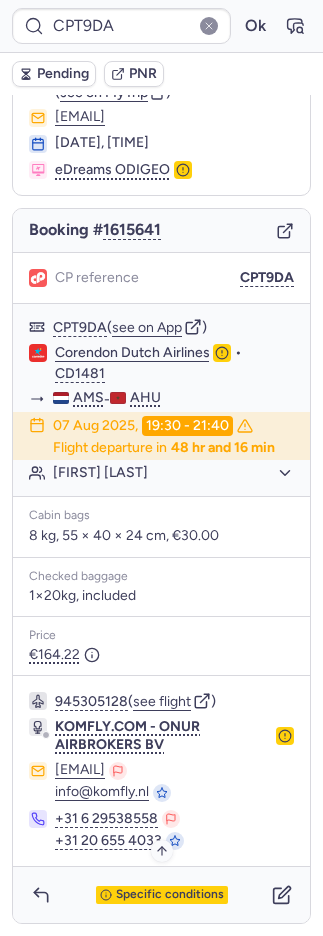 click on "Specific conditions" at bounding box center [170, 895] 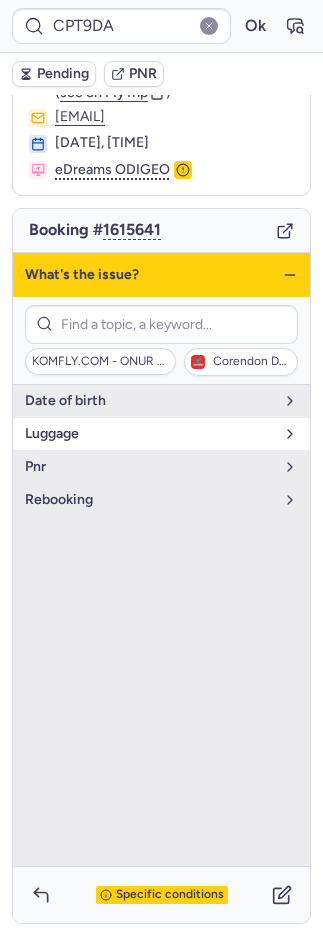 click on "luggage" at bounding box center (149, 434) 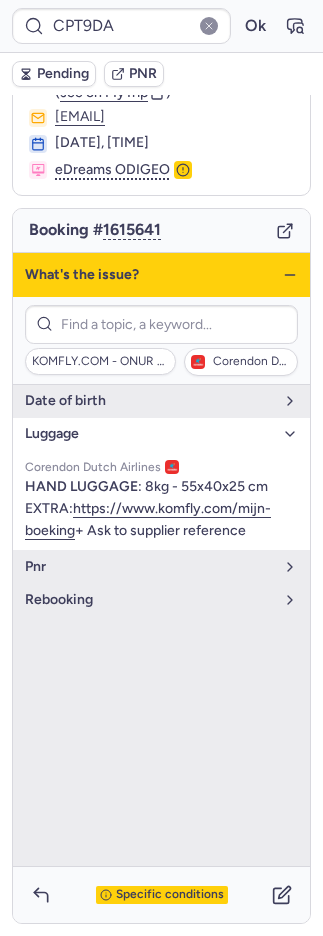 click on "Specific conditions" at bounding box center [161, 895] 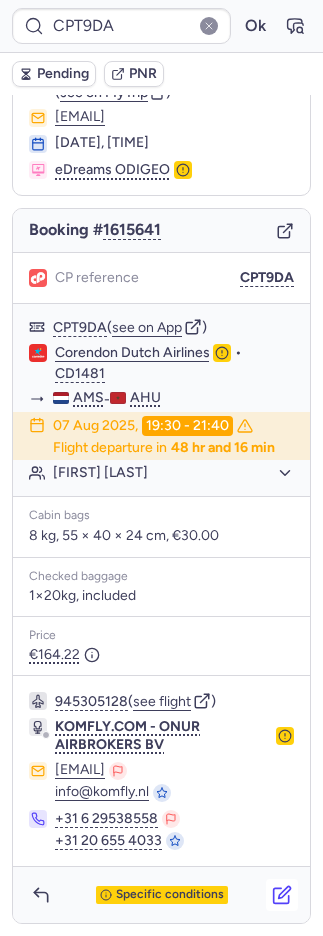click 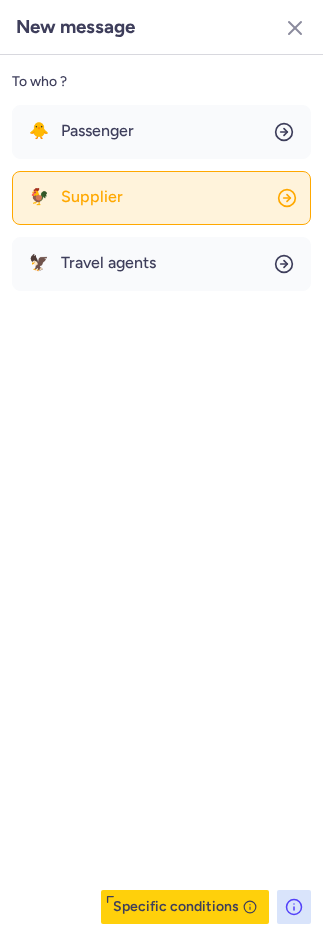 click on "🐓 Supplier" 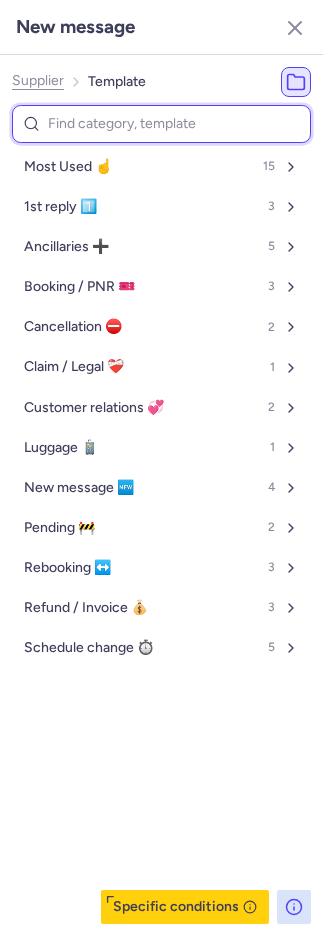 click on "Most Used ☝️ 15 1st reply 1️⃣ 3 Ancillaries ➕ 5 Booking / PNR 🎫 3 Cancellation ⛔️ 2 Claim / Legal ❤️‍🩹 1 Customer relations 💞 2 Luggage 🧳 1 New message 🆕 4 Pending 🚧 2 Rebooking ↔️ 3 Refund / Invoice 💰 3 Schedule change ⏱️ 5" at bounding box center (161, 407) 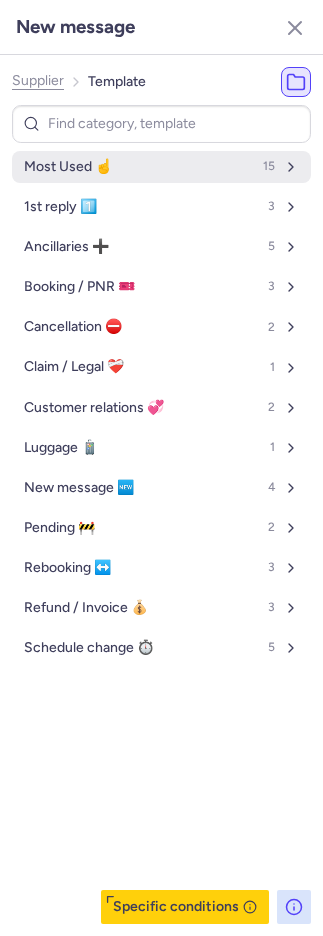click on "Most Used ☝️ 15" at bounding box center (161, 167) 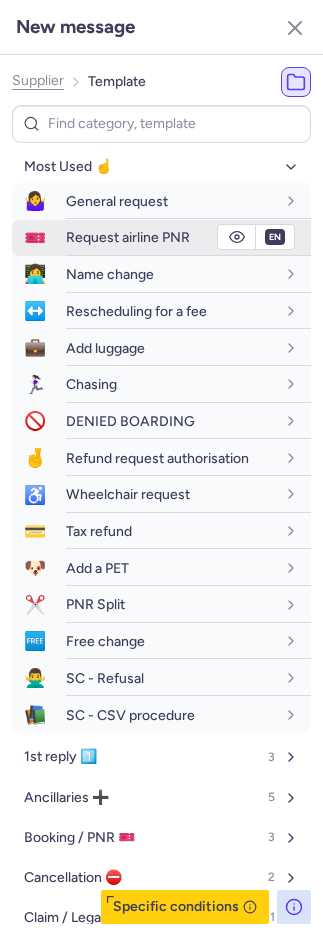 click on "Request airline PNR" at bounding box center [188, 237] 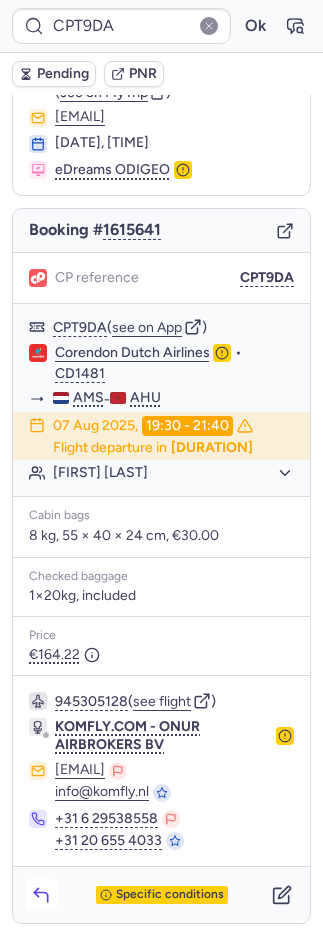 click 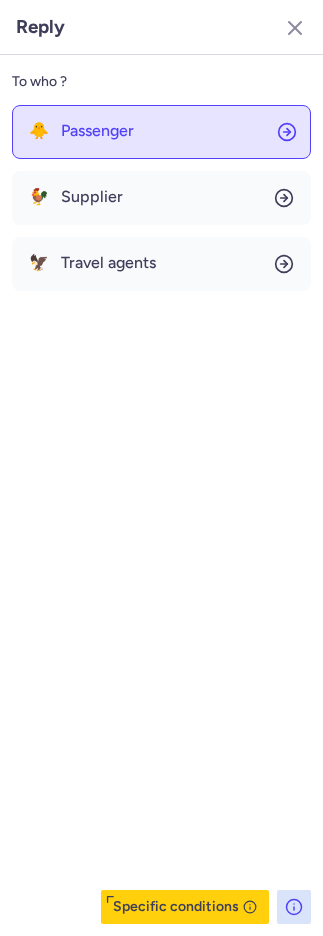 click on "Passenger" at bounding box center [97, 131] 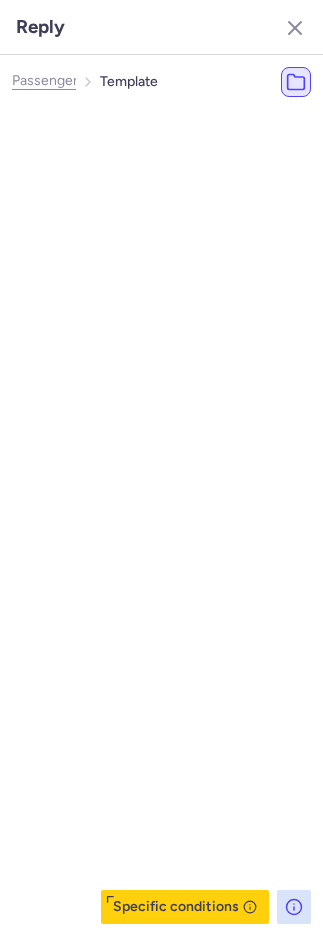 click on "Most Used ☝️ 15" at bounding box center (193, 167) 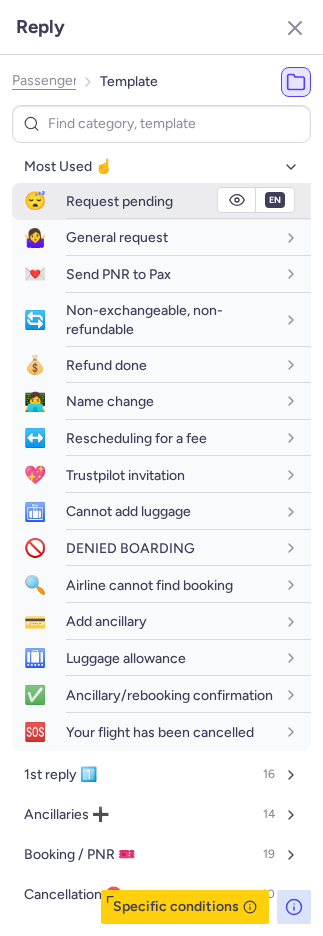 click on "Request pending" at bounding box center [119, 201] 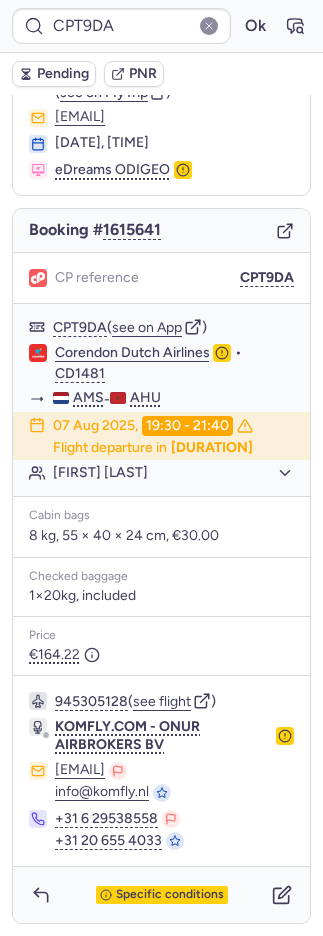 click on "Pending" at bounding box center [54, 74] 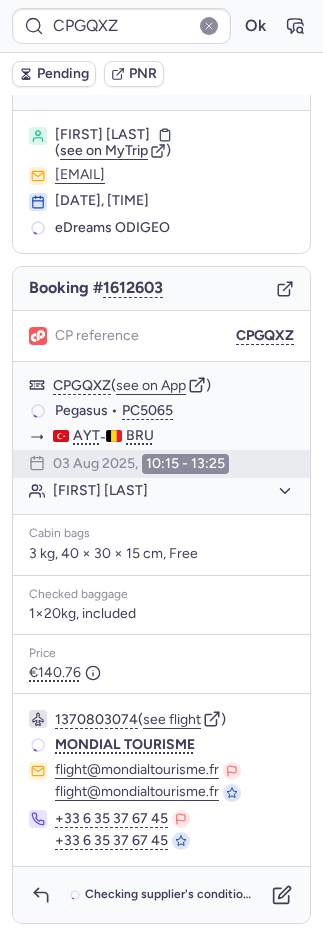scroll, scrollTop: 24, scrollLeft: 0, axis: vertical 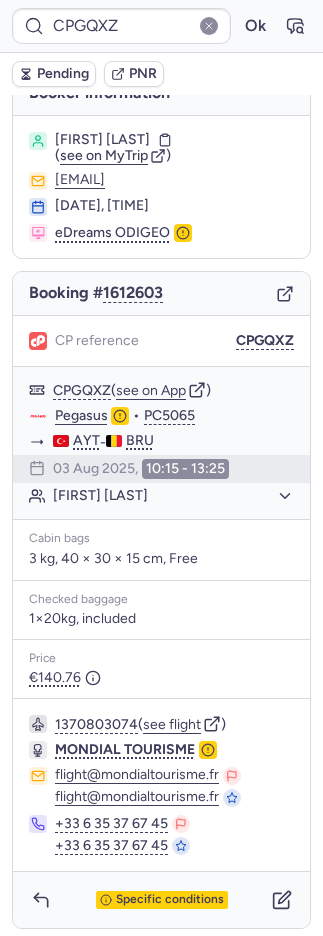 type on "KQ5CJD" 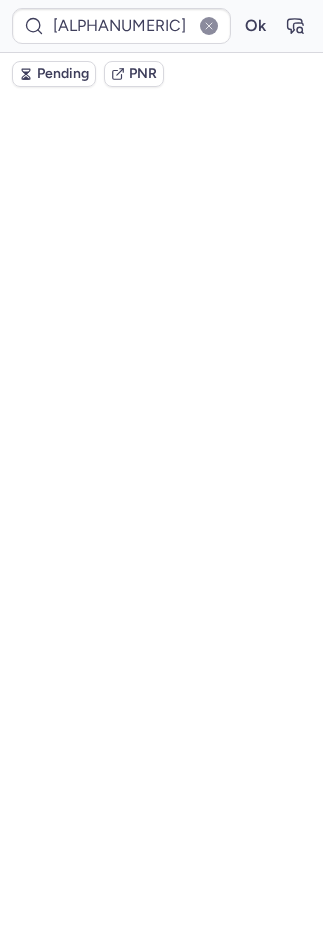 scroll, scrollTop: 64, scrollLeft: 0, axis: vertical 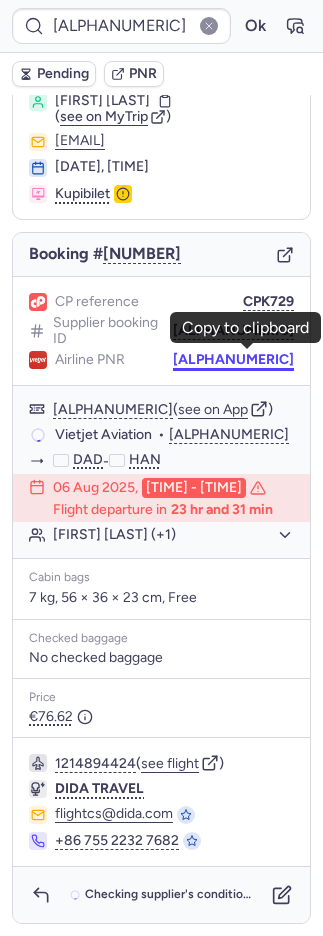 click on "KQ5CJD" at bounding box center (233, 360) 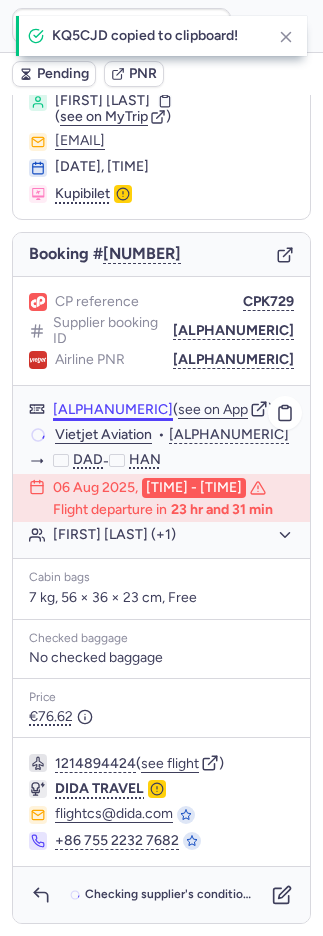 scroll, scrollTop: 78, scrollLeft: 0, axis: vertical 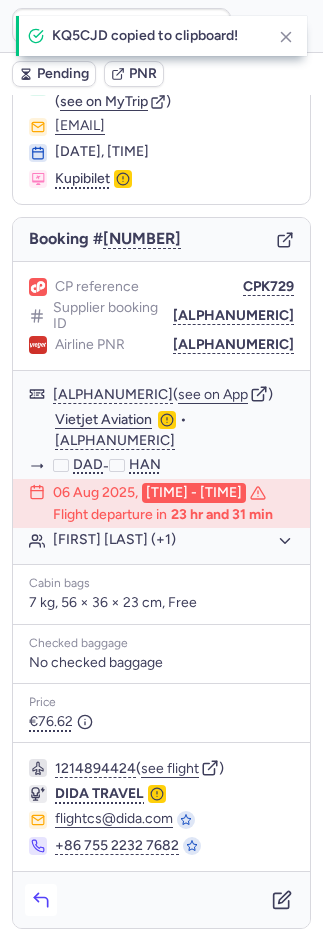 click 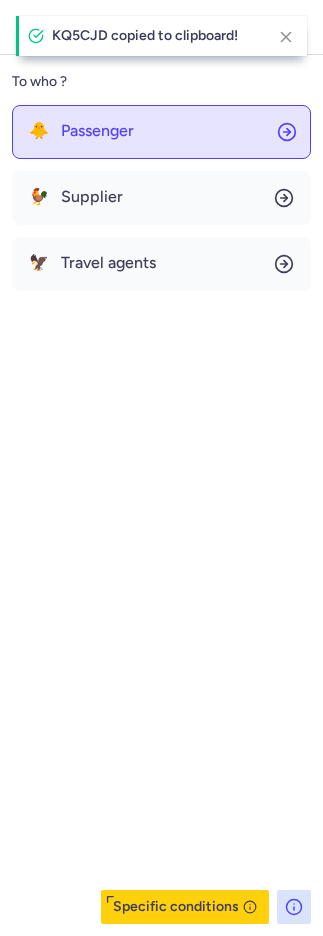 click on "🐥 Passenger" 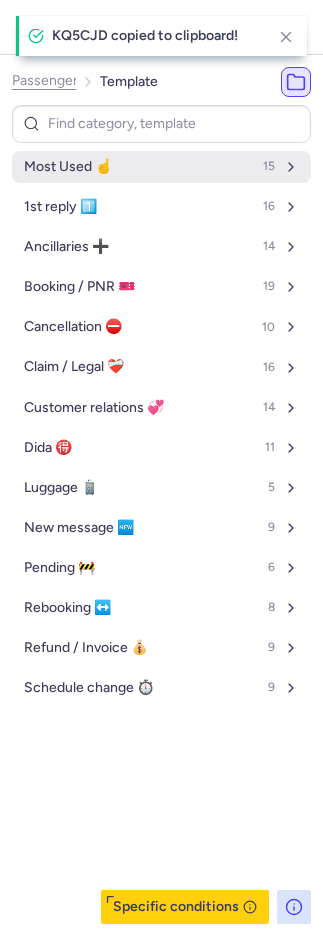 click on "Most Used ☝️" at bounding box center (68, 167) 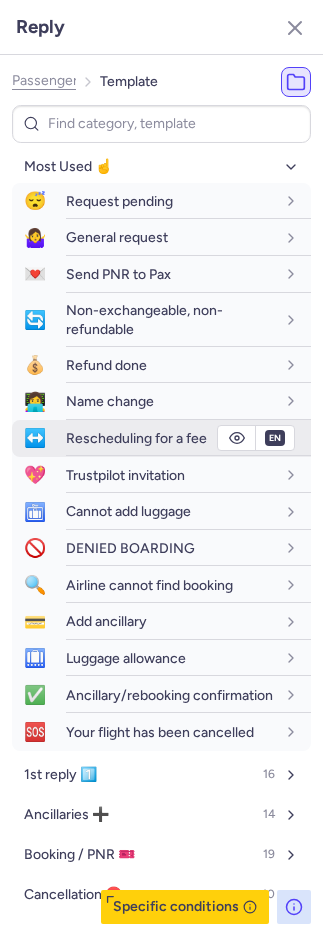 click on "Rescheduling for a fee" at bounding box center (170, 438) 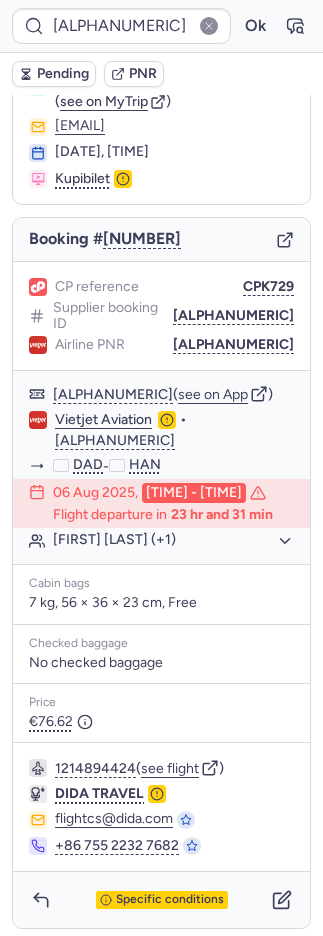 click at bounding box center [41, 900] 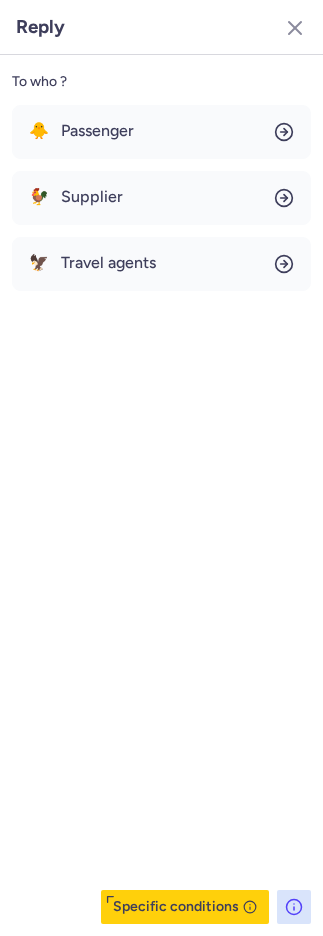 click on "To who ? 🐥 Passenger 🐓 Supplier 🦅 Travel agents  Specific conditions" 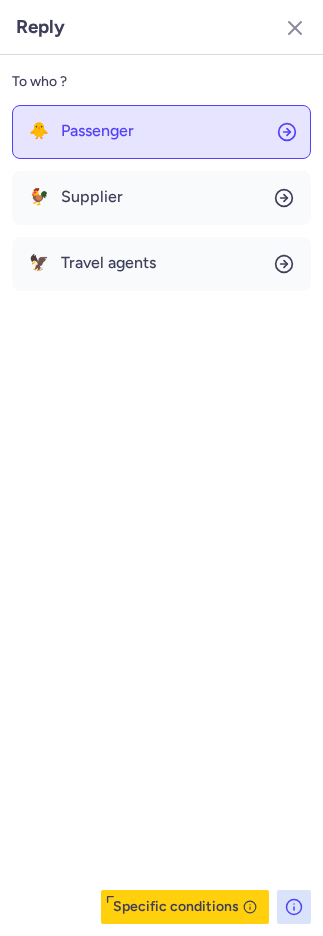 click on "🐥 Passenger" 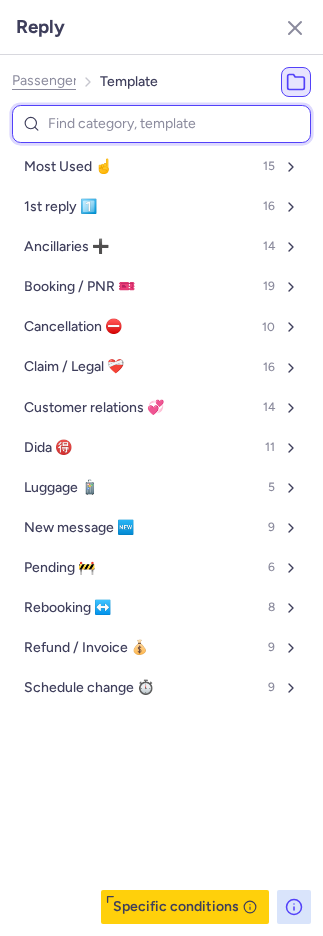 click on "Most Used ☝️ 15 1st reply 1️⃣ 16 Ancillaries ➕ 14 Booking / PNR 🎫 19 Cancellation ⛔️ 10 Claim / Legal ❤️‍🩹 16 Customer relations 💞 14 Dida 🉐 11 Luggage 🧳 5 New message 🆕 9 Pending 🚧 6 Rebooking ↔️ 8 Refund / Invoice 💰 9 Schedule change ⏱️ 9" at bounding box center (161, 514) 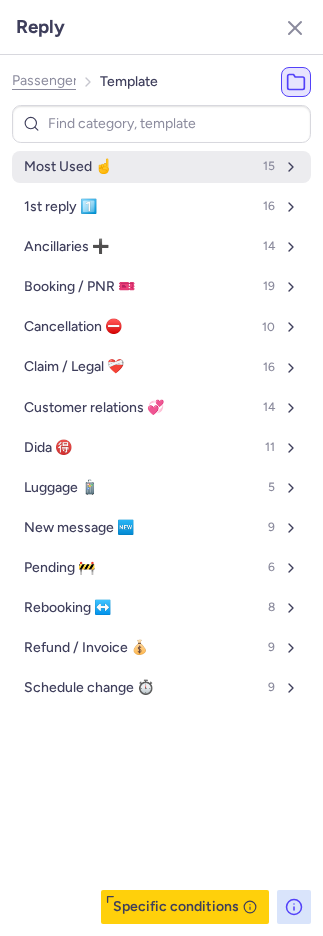 click on "Most Used ☝️" at bounding box center (68, 167) 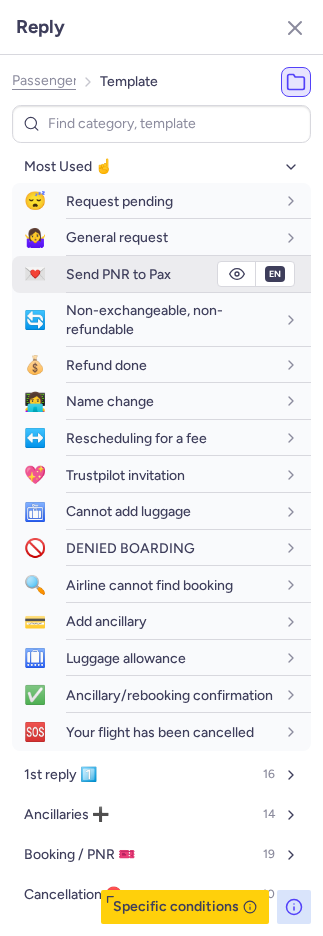 click on "Send PNR to Pax" at bounding box center [118, 274] 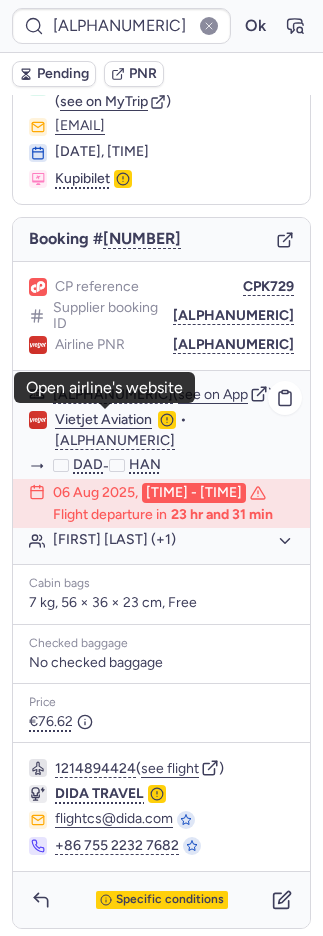 click on "Vietjet Aviation" 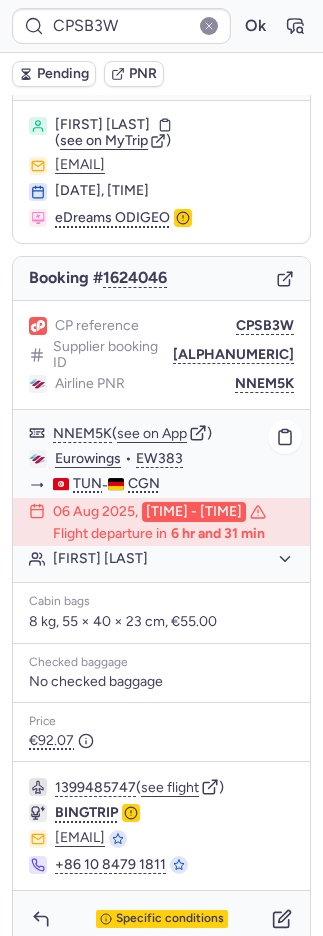 scroll, scrollTop: 74, scrollLeft: 0, axis: vertical 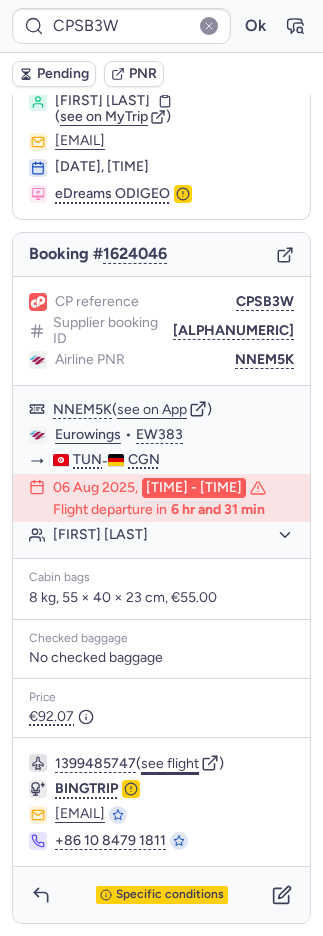 click on "see flight" 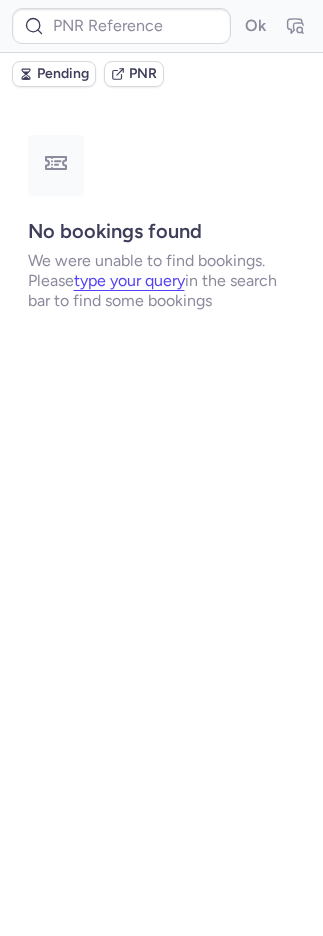 scroll, scrollTop: 0, scrollLeft: 0, axis: both 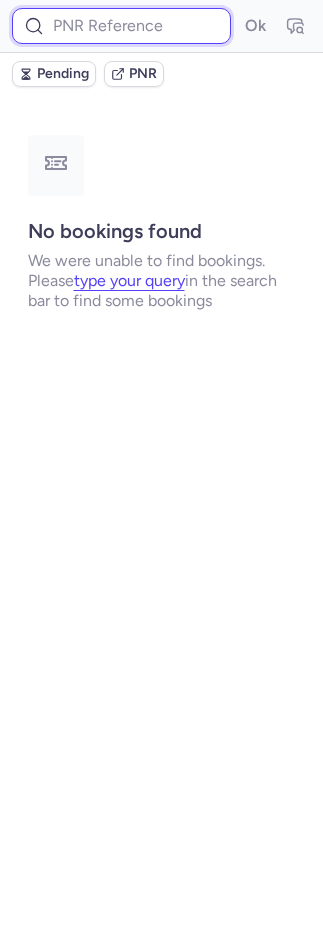 click at bounding box center [121, 26] 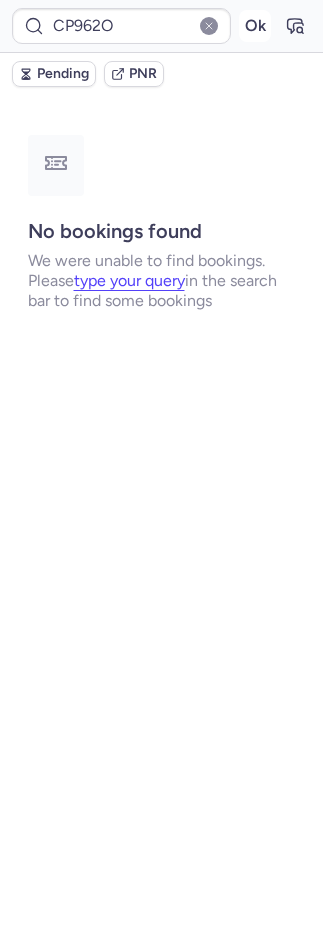 click on "Ok" at bounding box center [255, 26] 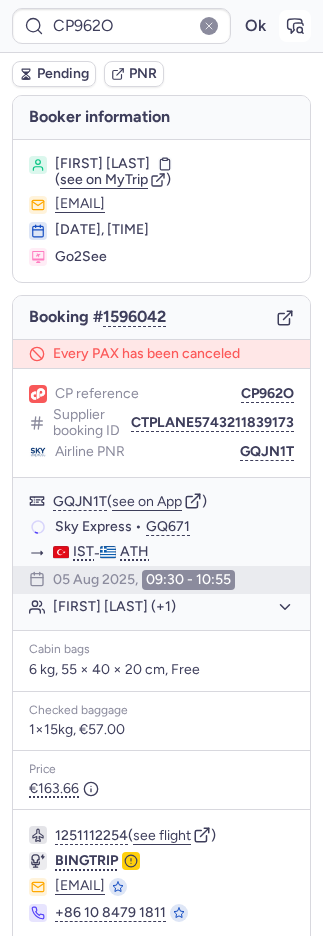 click 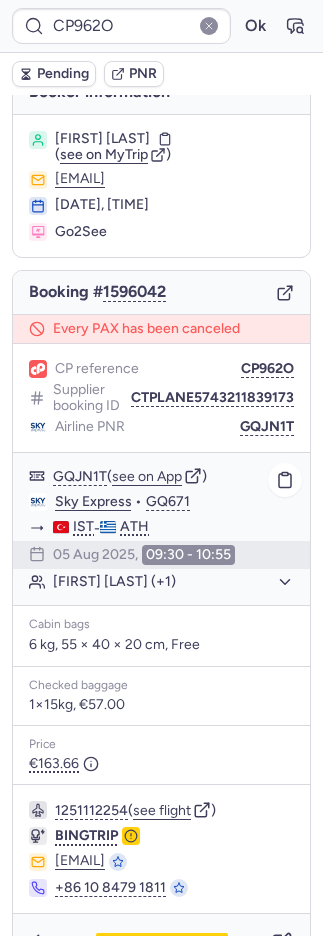 scroll, scrollTop: 82, scrollLeft: 0, axis: vertical 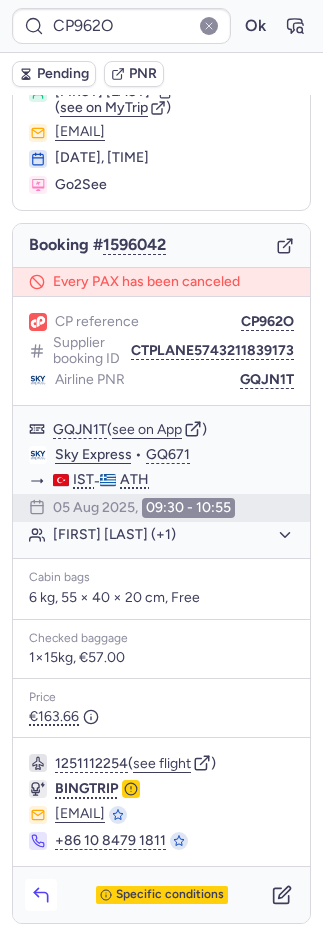 click 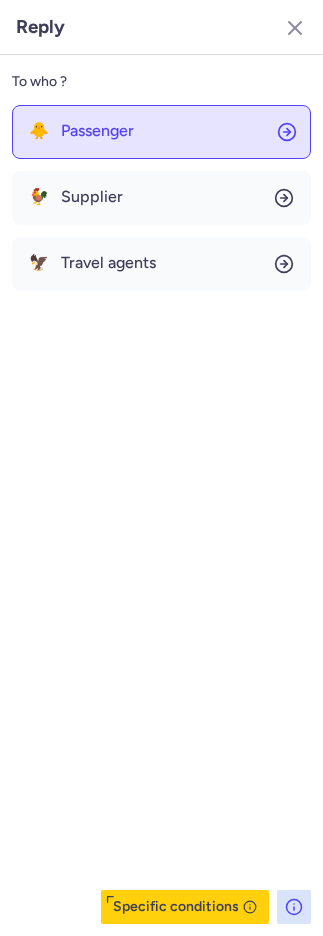 click on "Passenger" at bounding box center (97, 131) 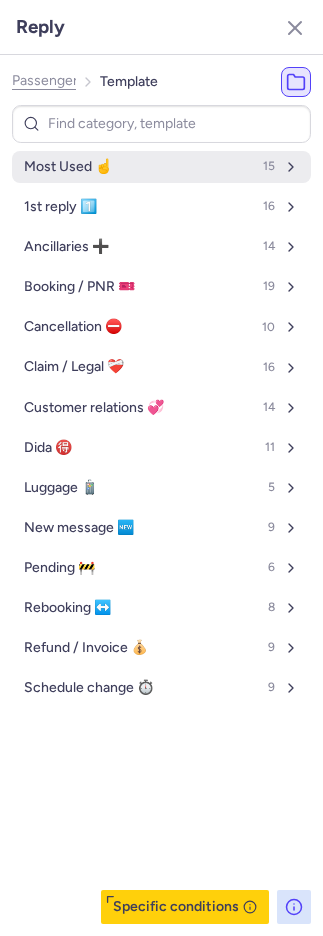 click on "Most Used ☝️ 15" at bounding box center [161, 167] 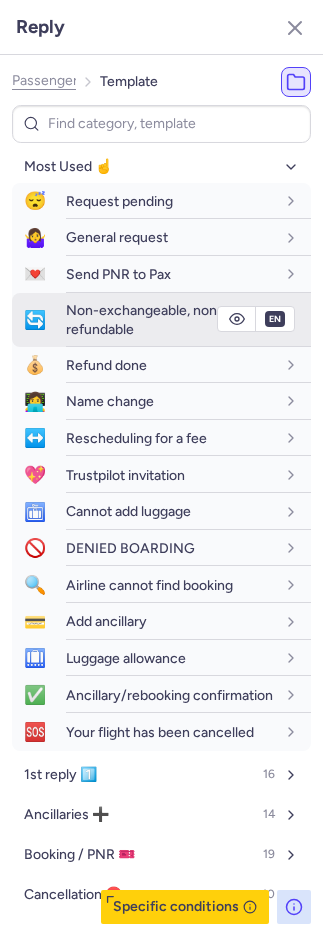 click on "Non-exchangeable, non-refundable" at bounding box center [144, 319] 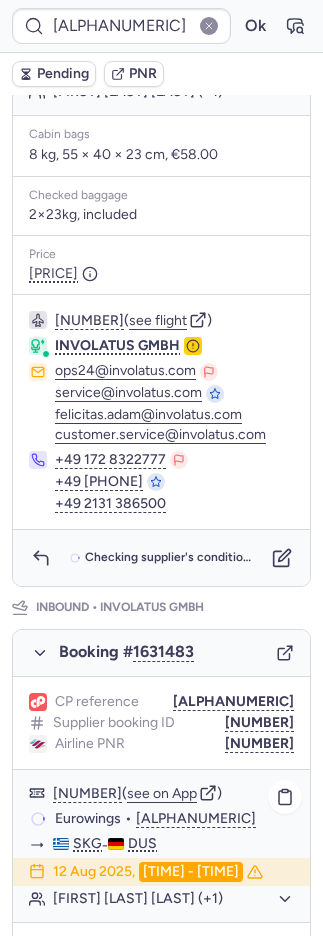 scroll, scrollTop: 1085, scrollLeft: 0, axis: vertical 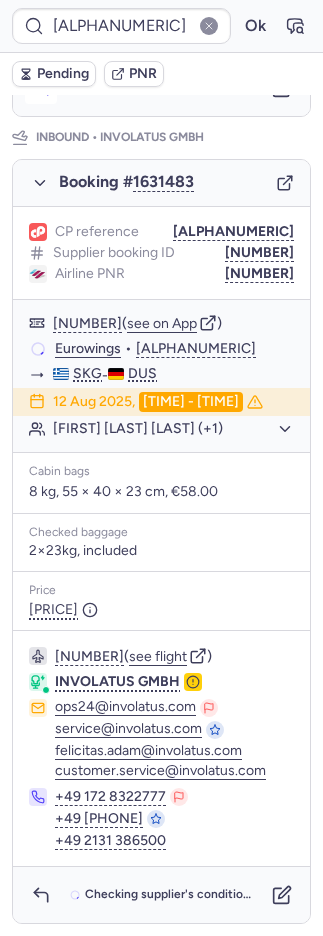 click at bounding box center (41, 88) 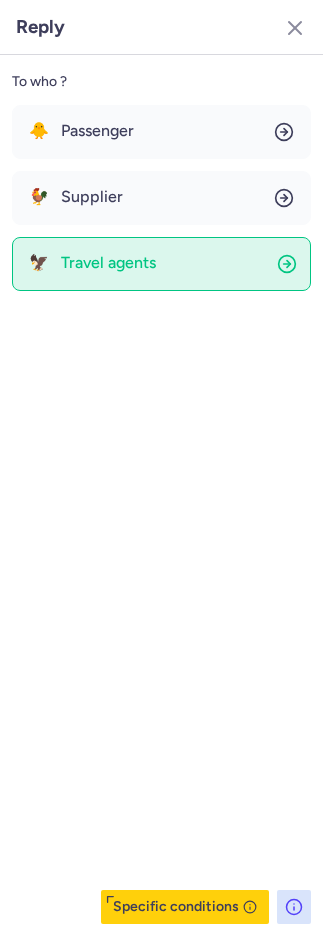 scroll, scrollTop: 881, scrollLeft: 0, axis: vertical 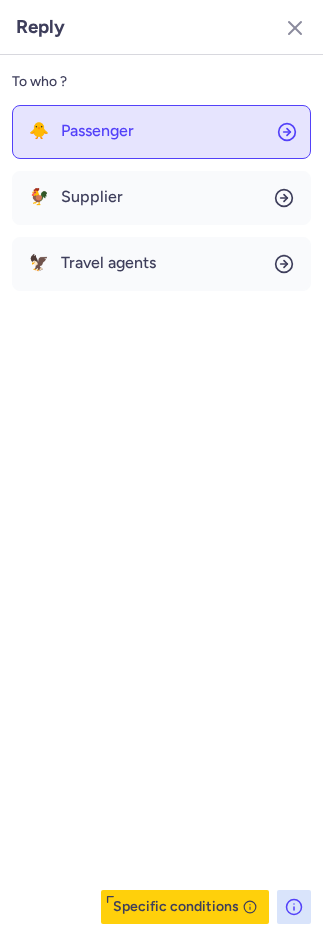 click on "🐥 Passenger" at bounding box center [81, 131] 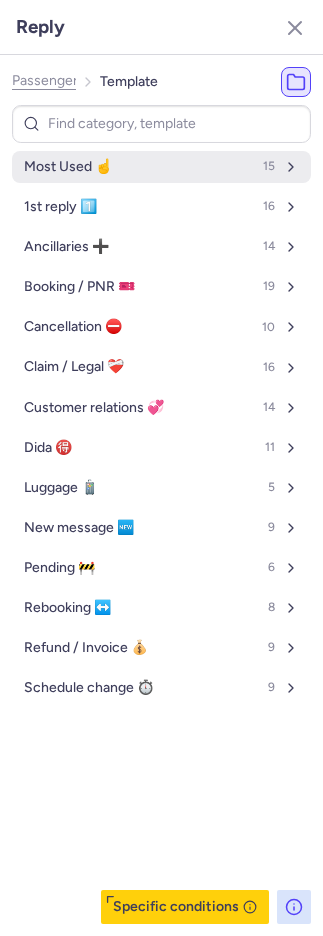click on "Most Used ☝️ 15" at bounding box center (161, 167) 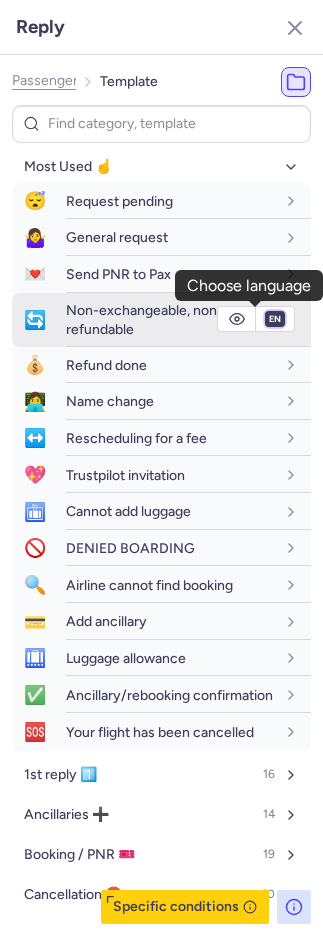 click on "fr en de nl pt es it ru" at bounding box center (275, 319) 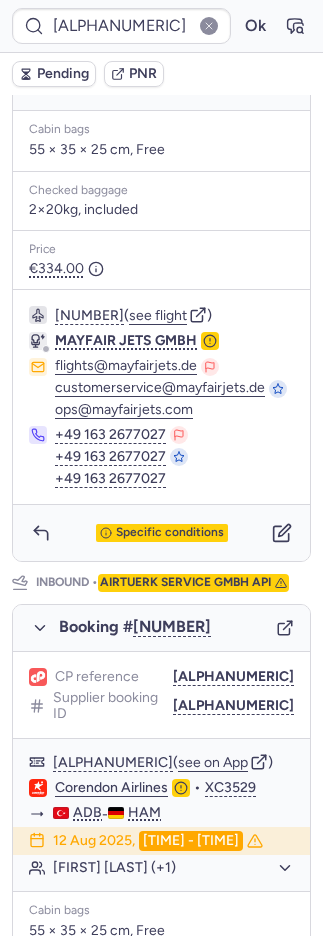 scroll, scrollTop: 1020, scrollLeft: 0, axis: vertical 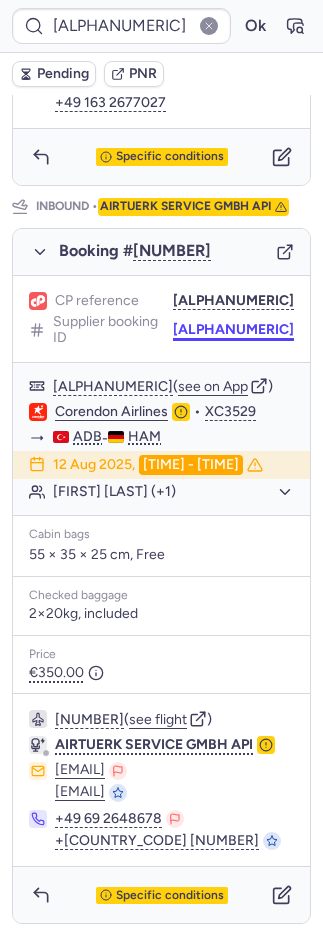 click on "A1774970" at bounding box center [233, 330] 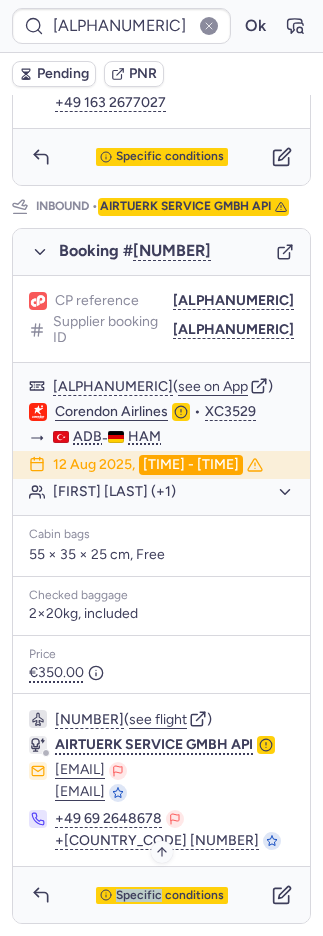 drag, startPoint x: 140, startPoint y: 884, endPoint x: 150, endPoint y: 891, distance: 12.206555 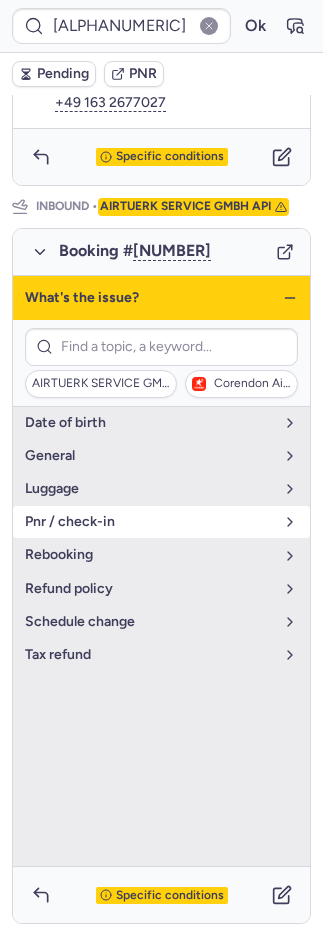 click on "pnr / check-in" at bounding box center (149, 522) 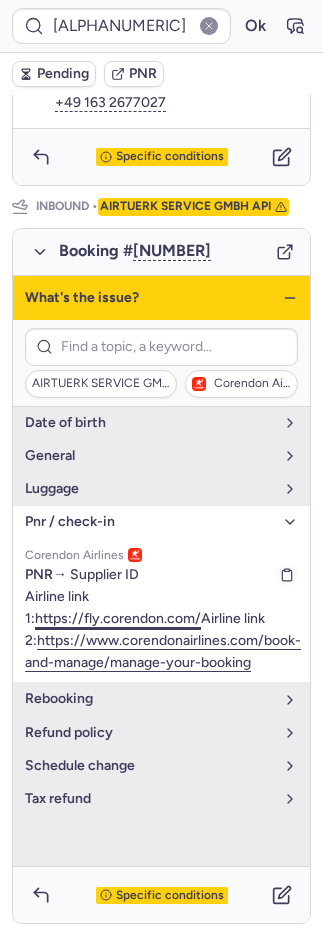 click on "https://fly.corendon.com/" at bounding box center [118, 618] 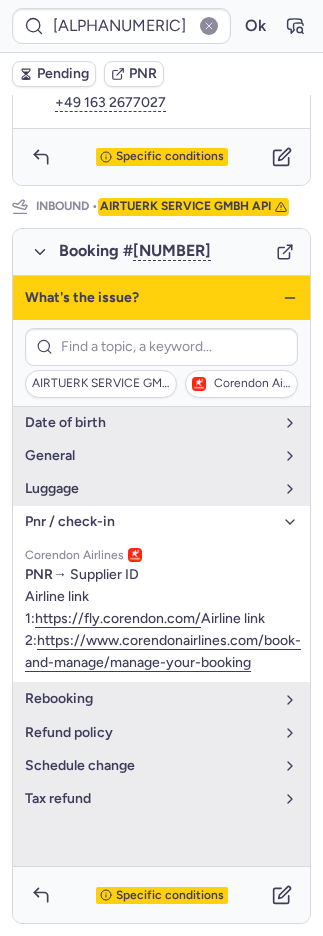 click 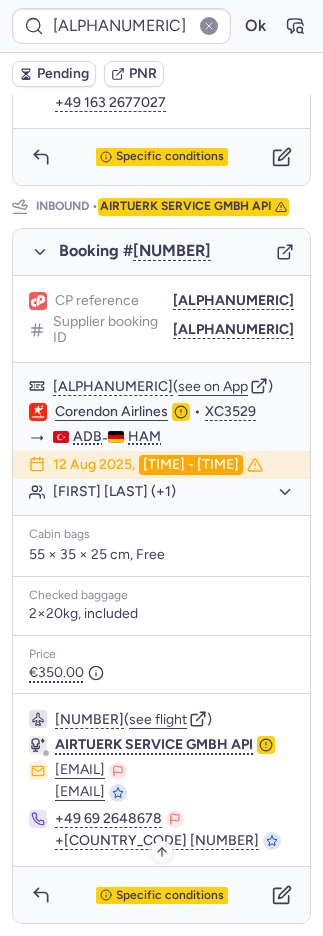 click on "Specific conditions" at bounding box center [170, 896] 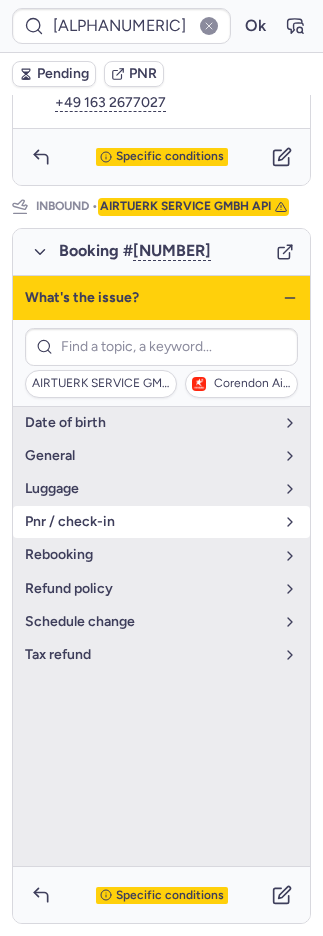 click on "pnr / check-in" at bounding box center [149, 522] 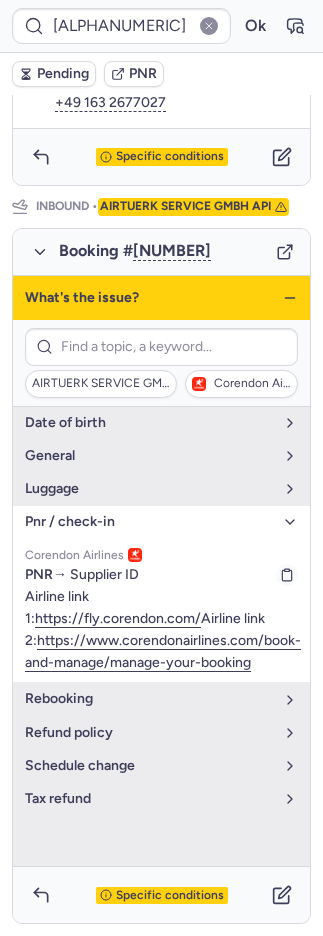 click on "PNR   → Supplier ID
Airline link 1:
https://fly.corendon.com/
Airline link 2:
https://www.corendonairlines.com/book-and-manage/manage-your-booking" at bounding box center (161, 619) 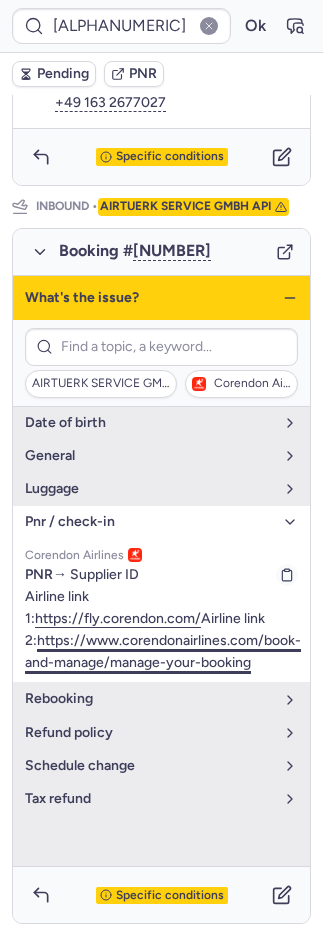 click on "https://www.corendonairlines.com/book-and-manage/manage-your-booking" at bounding box center (163, 651) 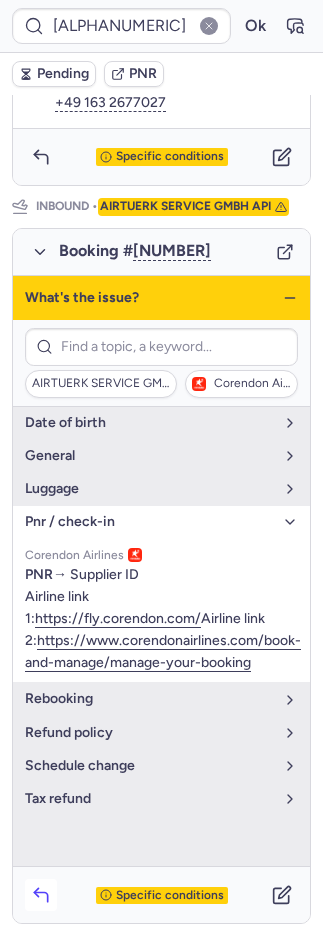 click 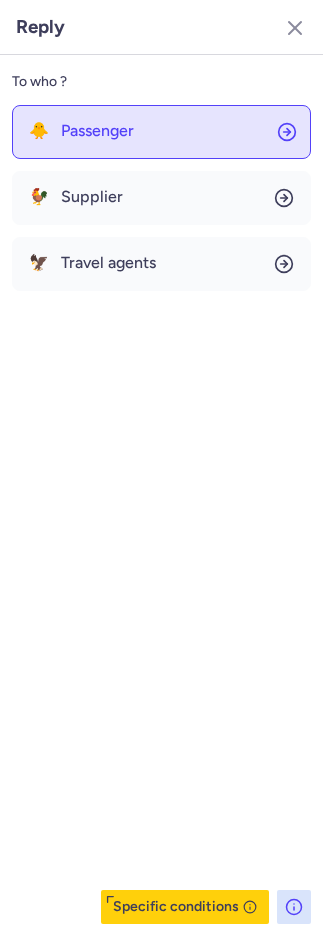 click on "🐥 Passenger" 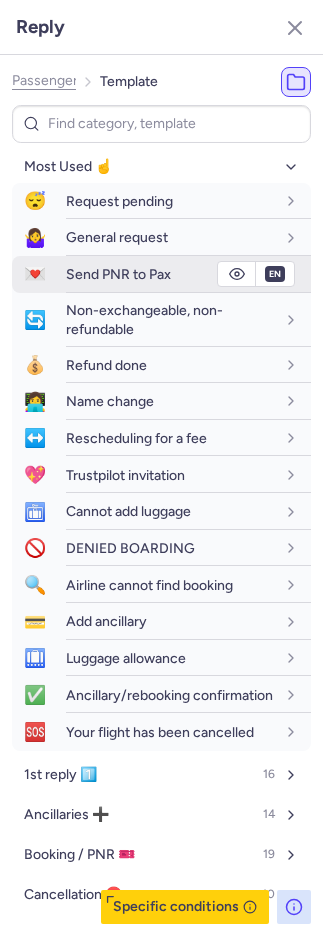 click on "Send PNR to Pax" at bounding box center (118, 274) 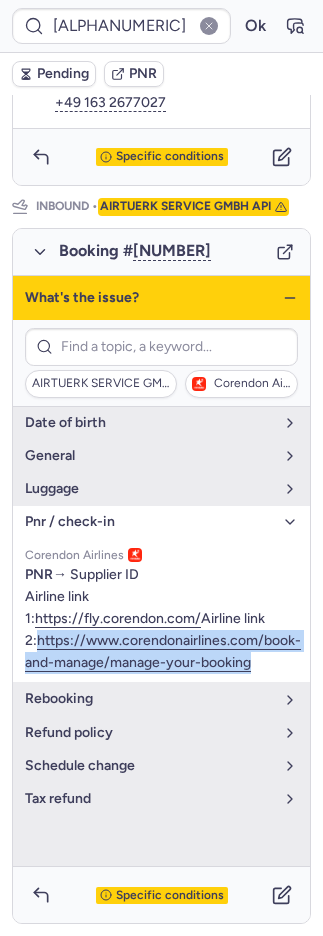 drag, startPoint x: 257, startPoint y: 729, endPoint x: 21, endPoint y: 715, distance: 236.41489 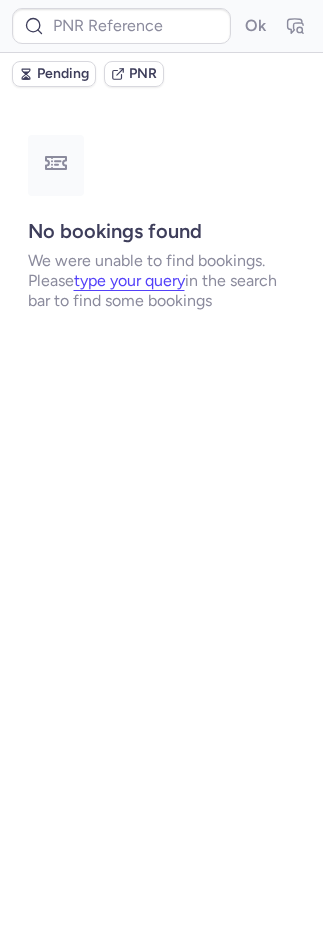 scroll, scrollTop: 0, scrollLeft: 0, axis: both 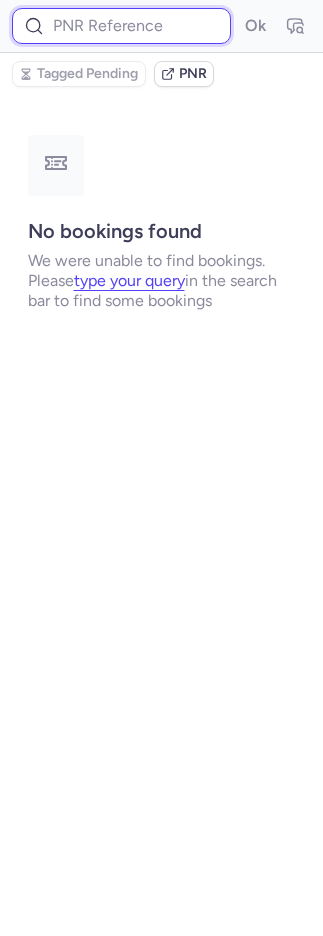 click at bounding box center [121, 26] 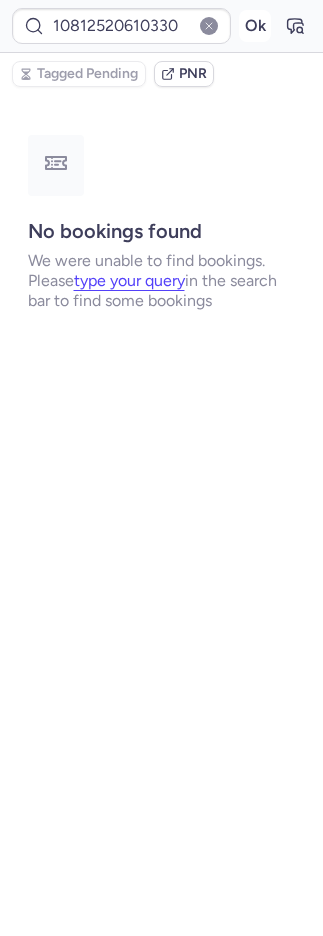 click on "Ok" at bounding box center [255, 26] 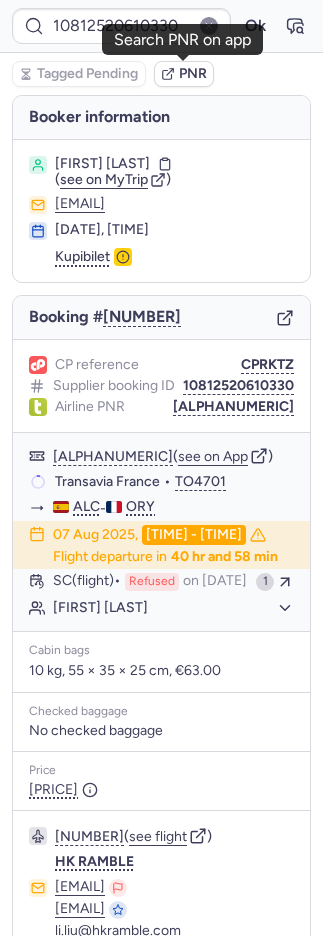 click on "PNR" at bounding box center (193, 74) 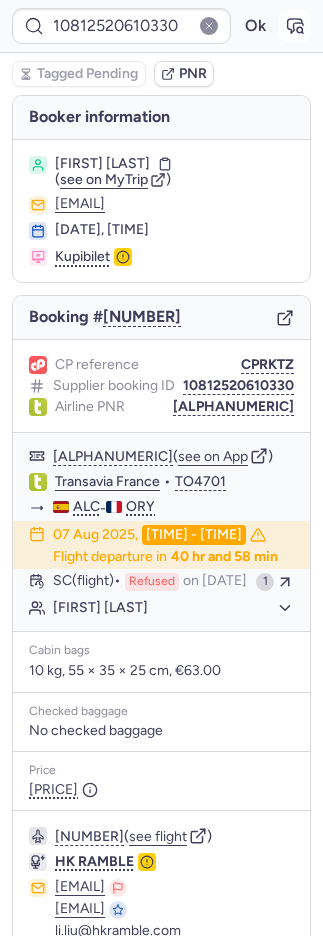 click at bounding box center [295, 26] 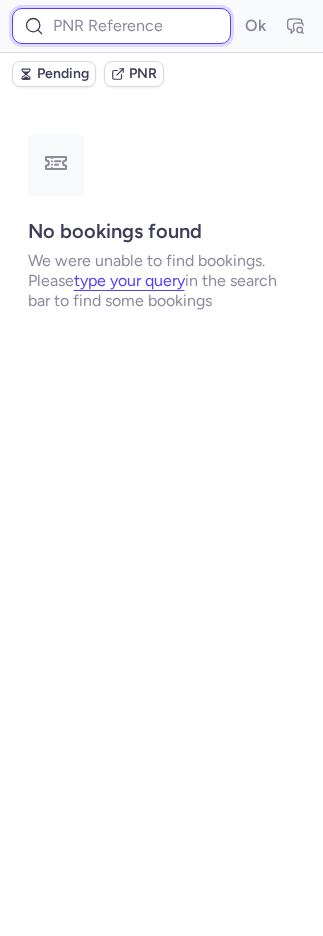 click at bounding box center [121, 26] 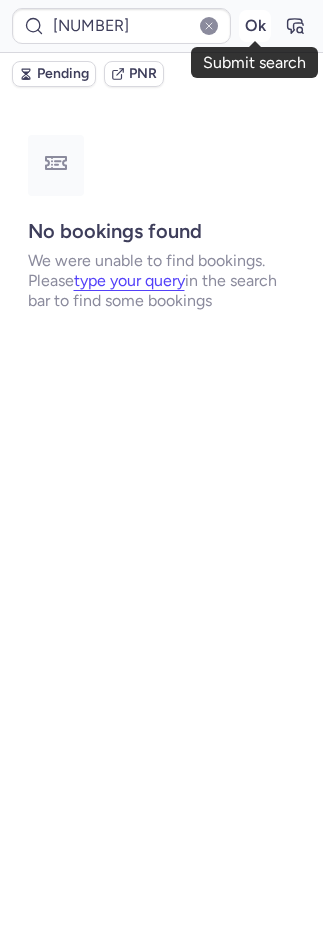 click on "Ok" at bounding box center [255, 26] 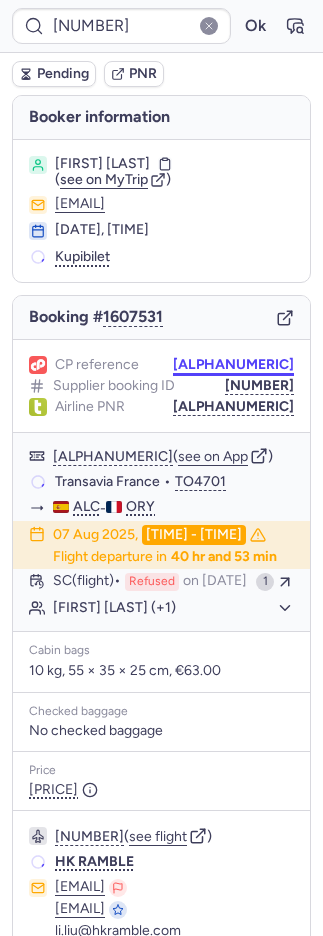 click on "CP reference CPHPCE Supplier booking ID 10812520610259 Airline PNR YD76RM" at bounding box center (161, 386) 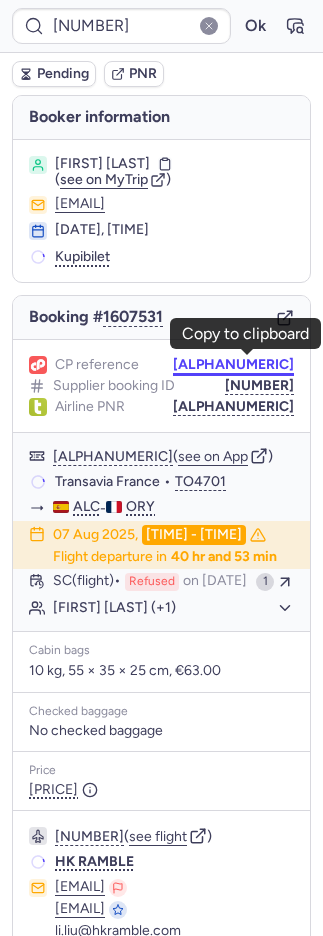 click on "CPHPCE" at bounding box center (233, 365) 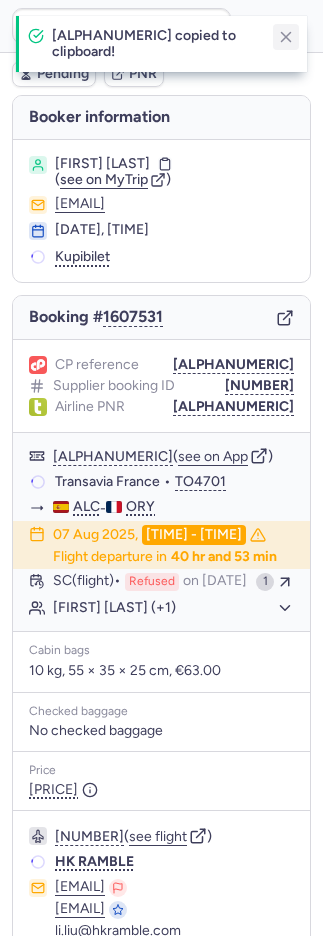 click 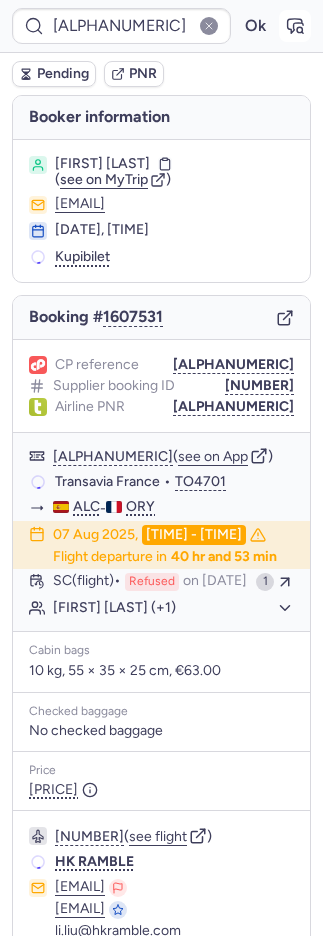 click 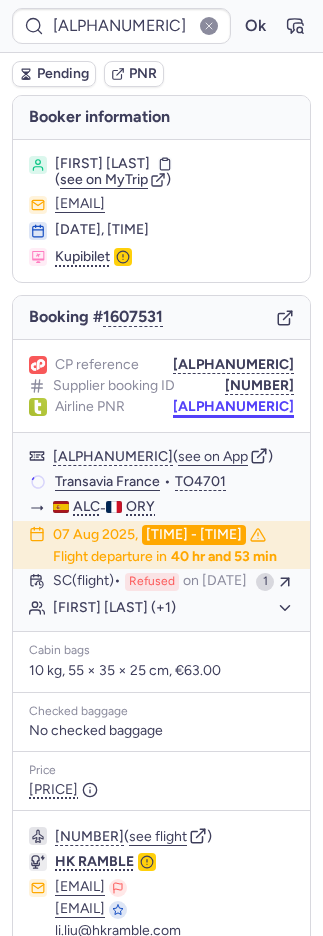 click on "YD76RM" at bounding box center [233, 407] 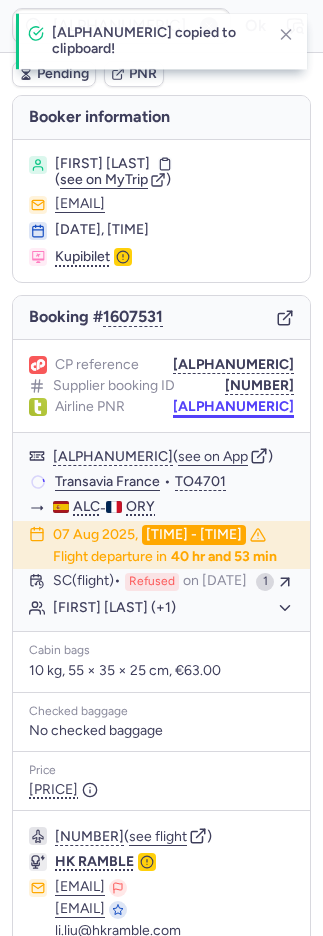 click on "YD76RM" at bounding box center (233, 407) 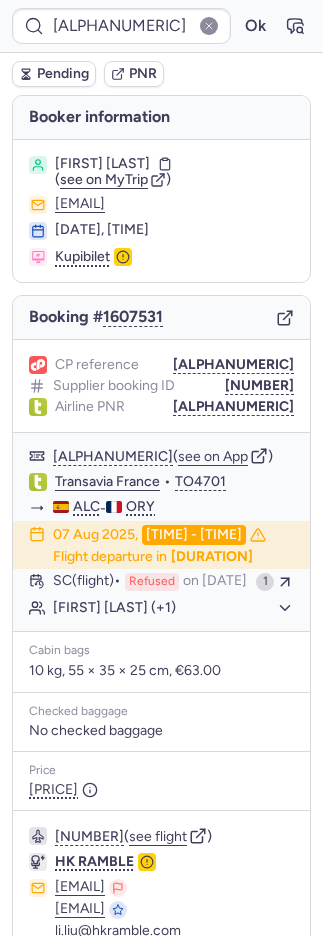 click 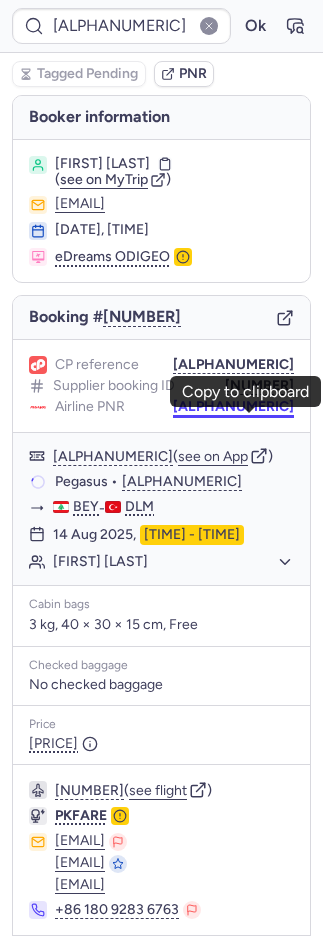 click on "13FCH9" at bounding box center [233, 407] 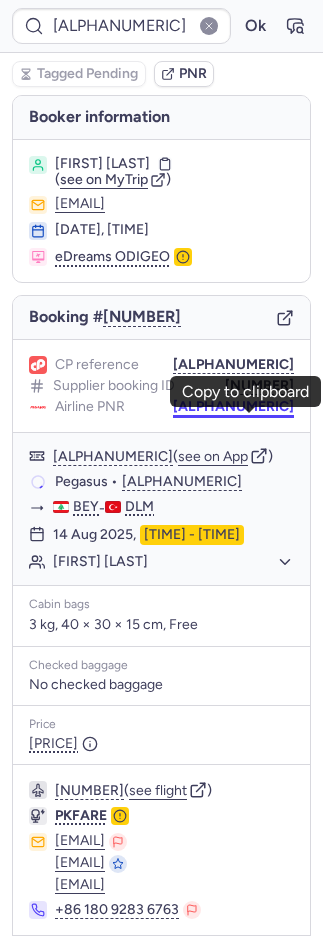click on "13FCH9" at bounding box center [233, 407] 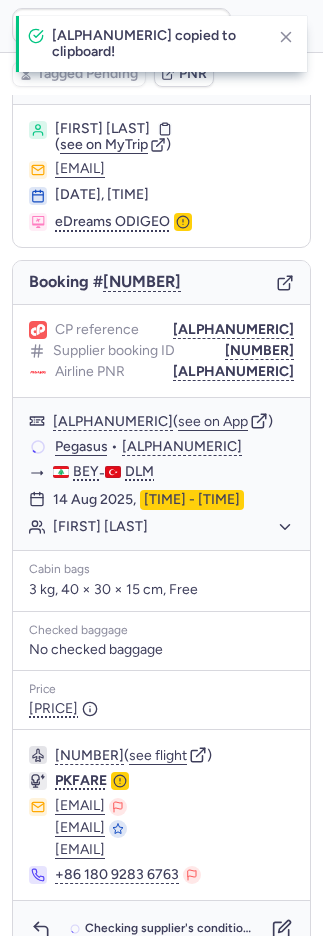 scroll, scrollTop: 80, scrollLeft: 0, axis: vertical 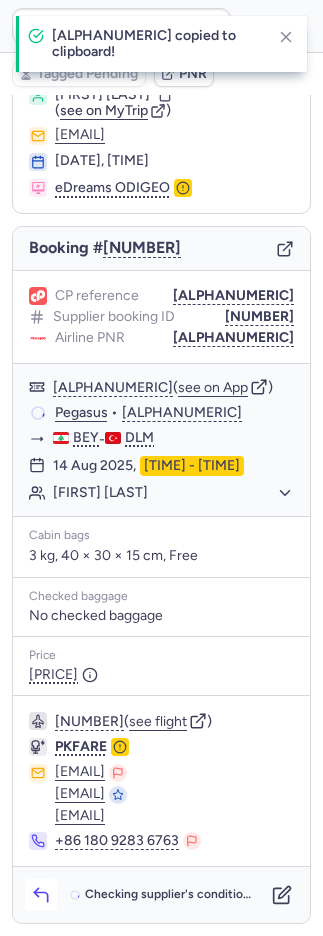 click 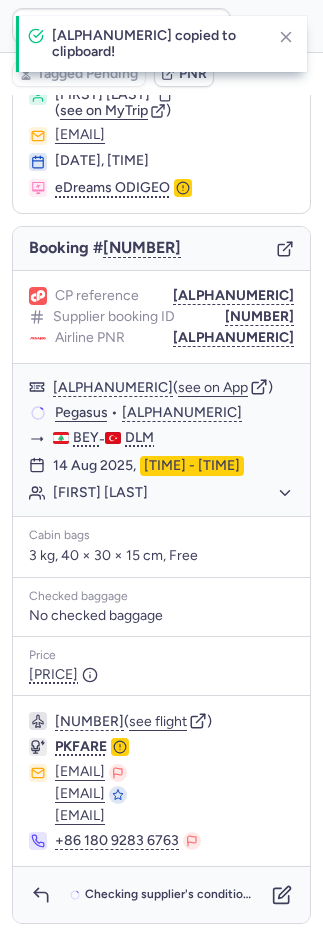 click on "Reply To who ? 🐥 Passenger 🐓 Supplier 🦅 Travel agents  Specific conditions" at bounding box center (161, 468) 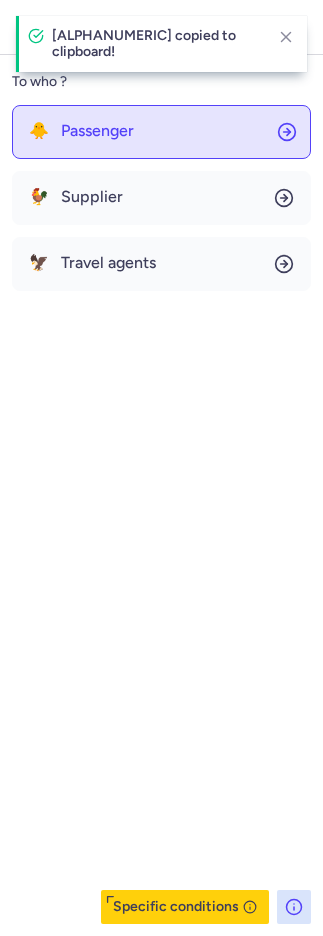 click on "🐥 Passenger" 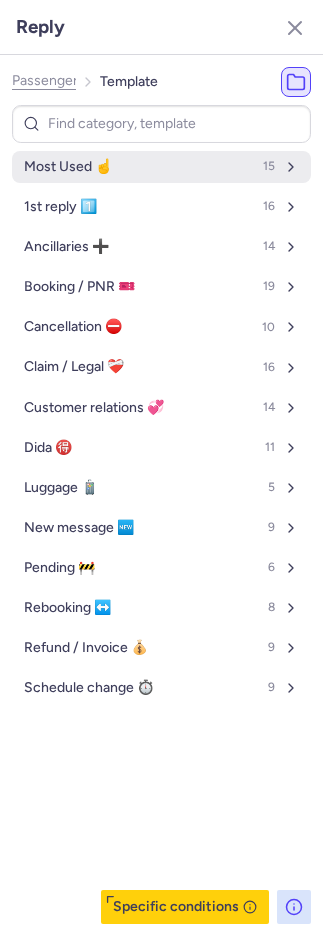 click on "Most Used ☝️ 15" at bounding box center [161, 167] 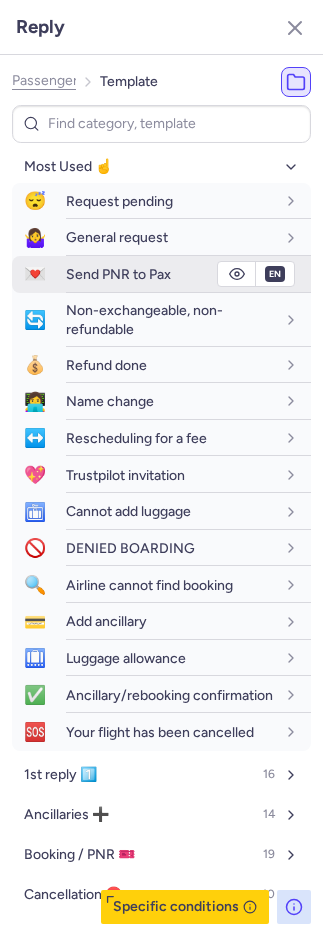 click on "Send PNR to Pax" at bounding box center (118, 274) 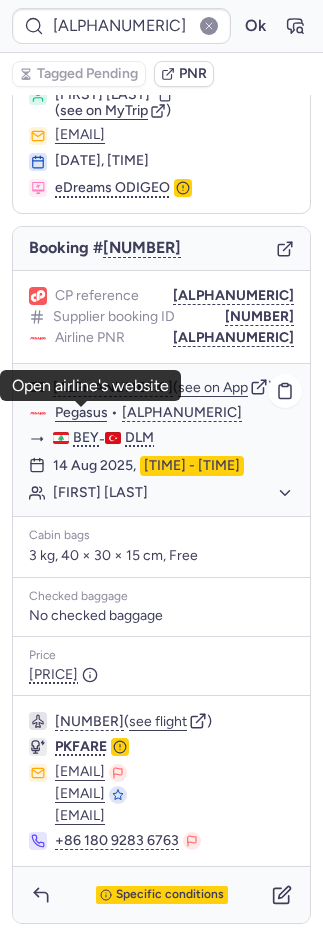 click on "Pegasus" 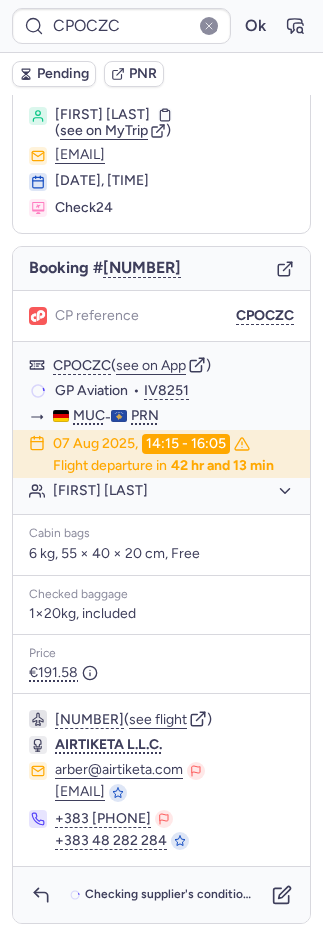 scroll, scrollTop: 64, scrollLeft: 0, axis: vertical 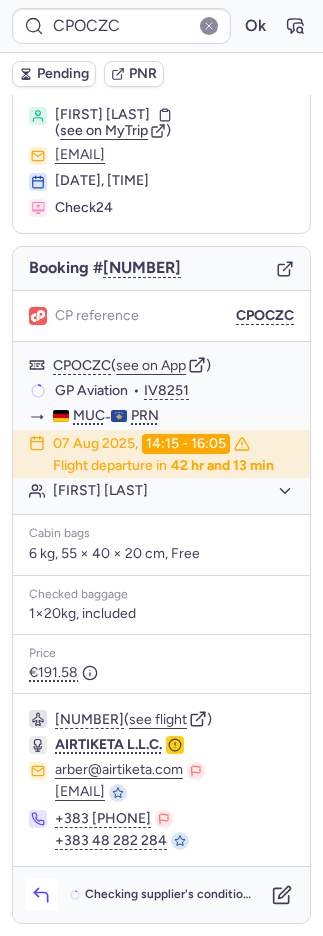 click 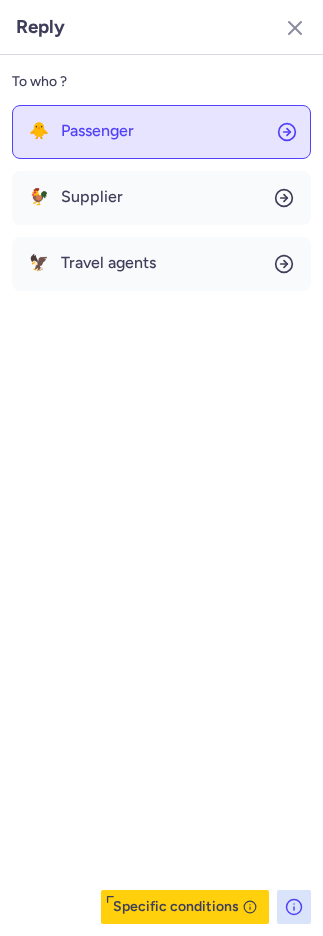 click on "🐥 Passenger" 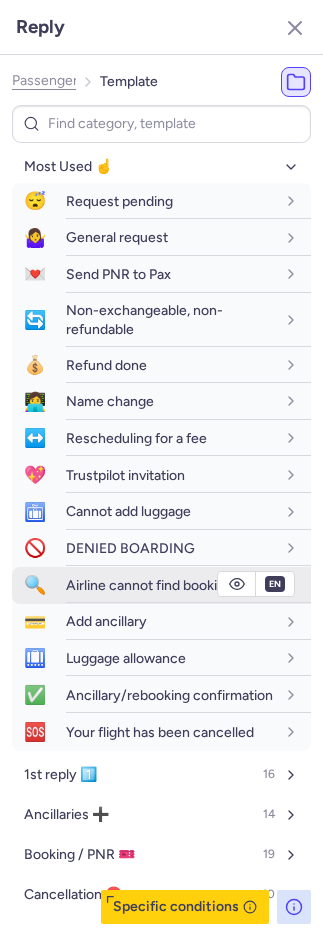 click on "Airline cannot find booking" at bounding box center [149, 585] 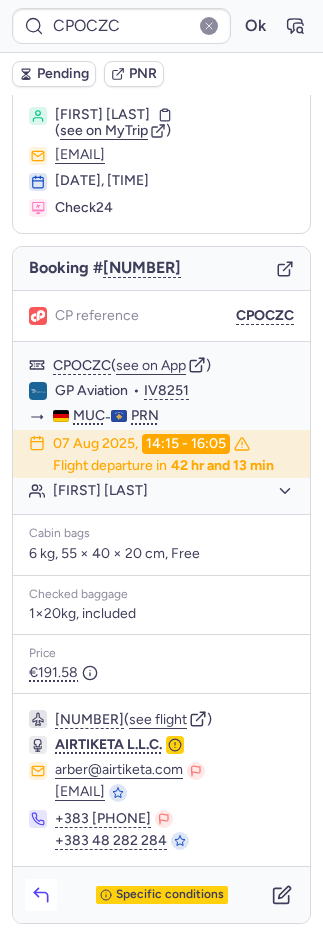 click 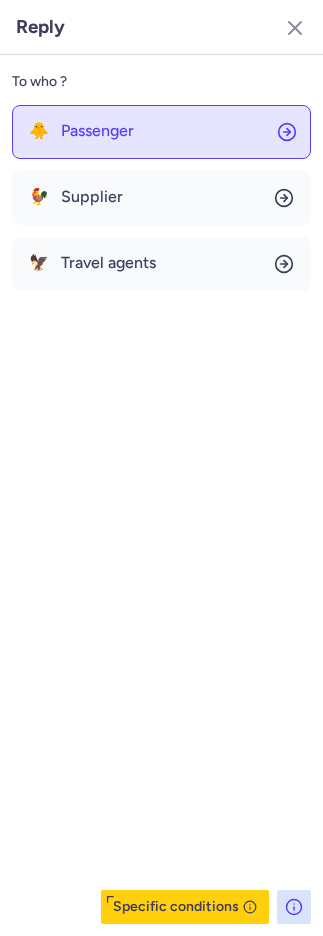 click on "Passenger" at bounding box center (97, 131) 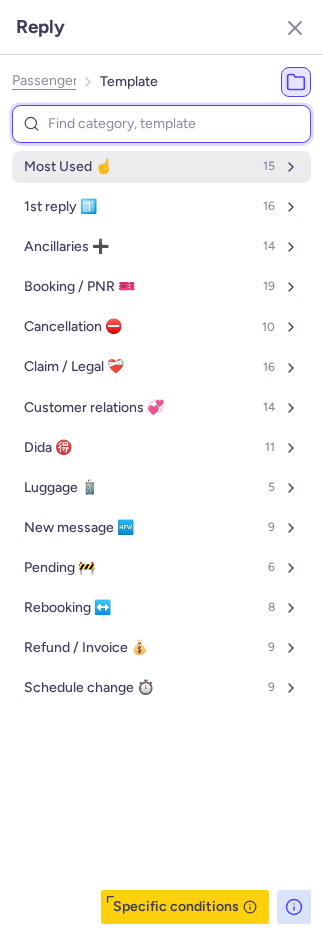 click on "Most Used ☝️ 15" at bounding box center [161, 167] 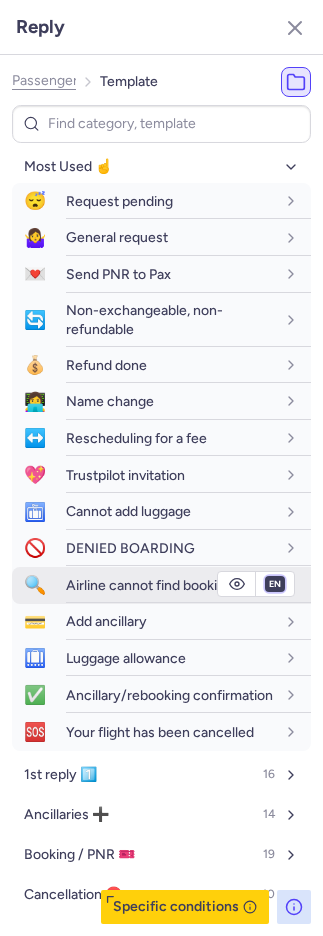 click on "fr en de nl pt es it ru" at bounding box center [275, 584] 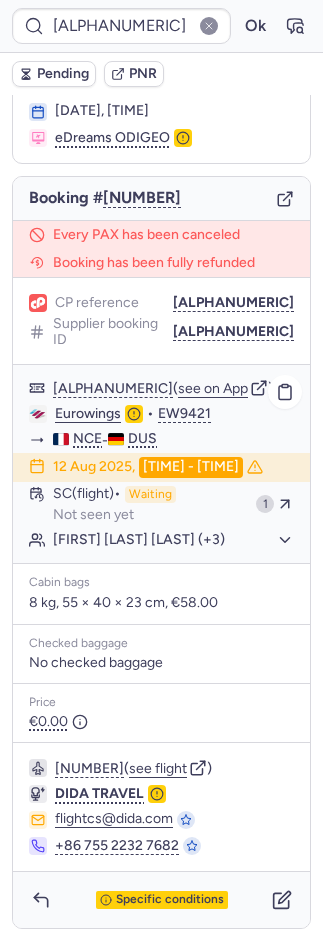 scroll, scrollTop: 132, scrollLeft: 0, axis: vertical 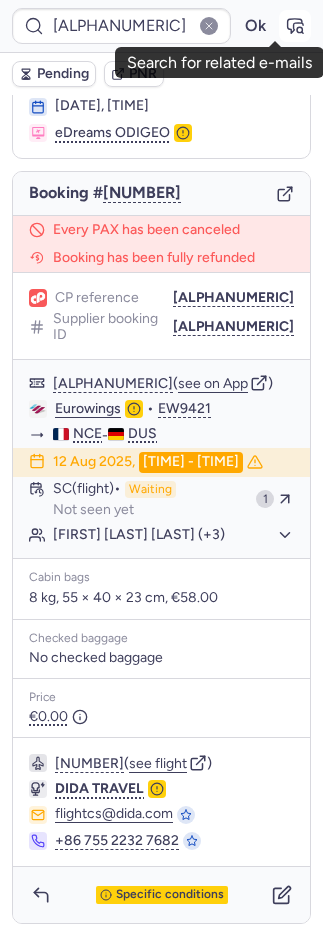 click 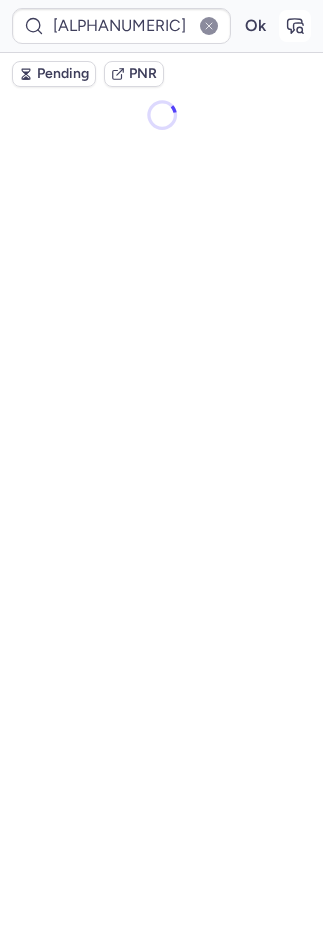 scroll, scrollTop: 0, scrollLeft: 0, axis: both 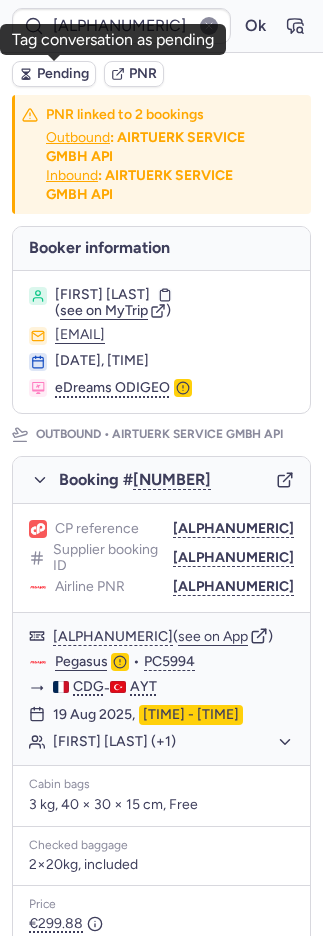 click on "Pending" at bounding box center (54, 74) 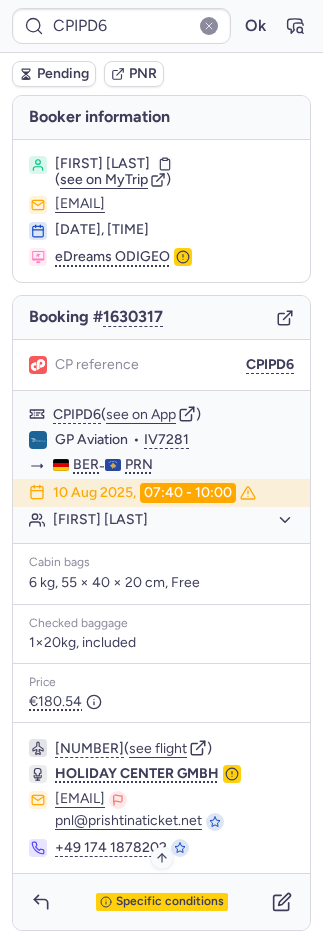 scroll, scrollTop: 2, scrollLeft: 0, axis: vertical 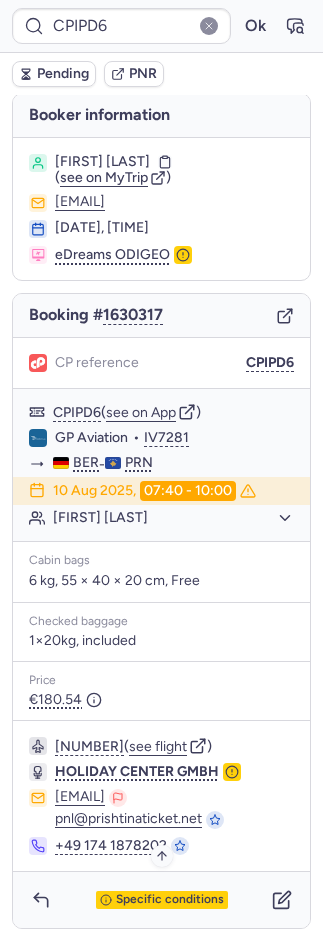 click on "Specific conditions" at bounding box center (170, 900) 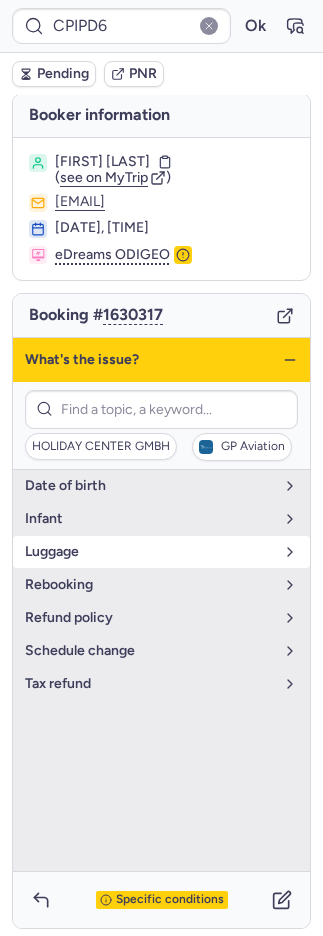 click on "luggage" at bounding box center [161, 552] 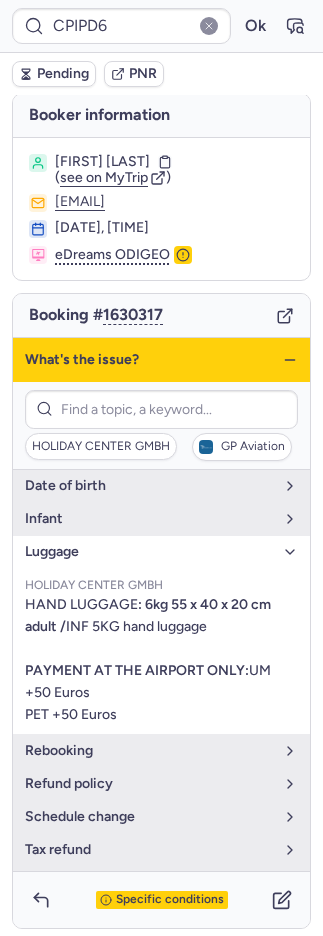 click on "luggage" at bounding box center (149, 552) 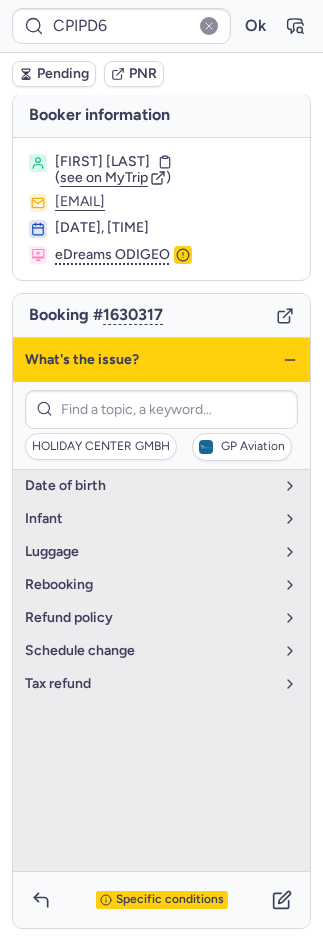 click on "Specific conditions" at bounding box center [170, 900] 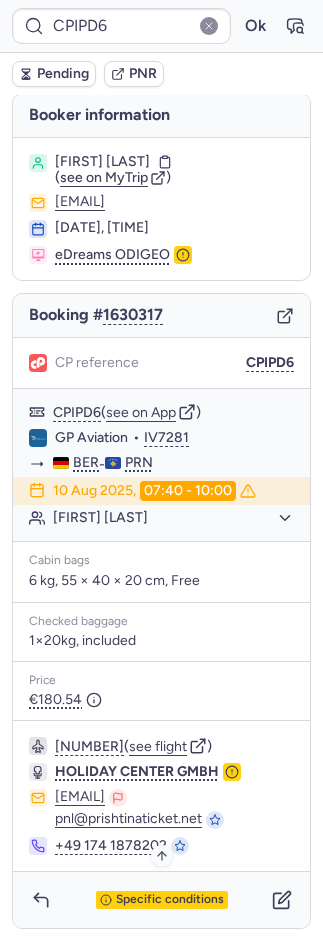 click on "Specific conditions" at bounding box center (170, 900) 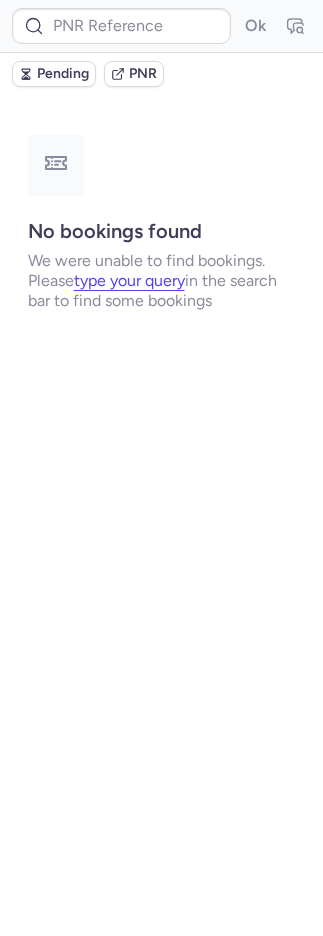 scroll, scrollTop: 0, scrollLeft: 0, axis: both 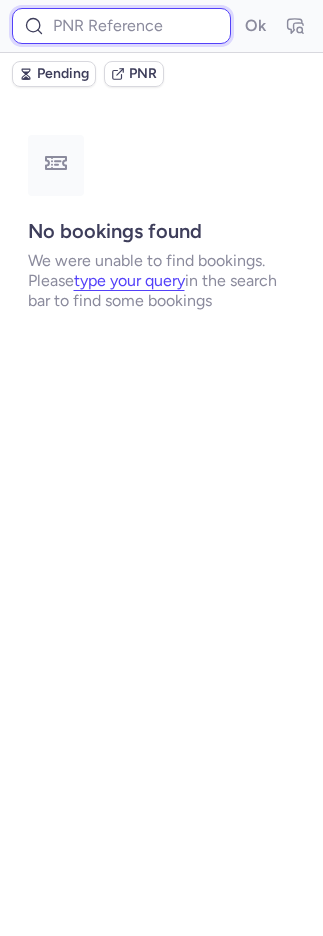 click at bounding box center (121, 26) 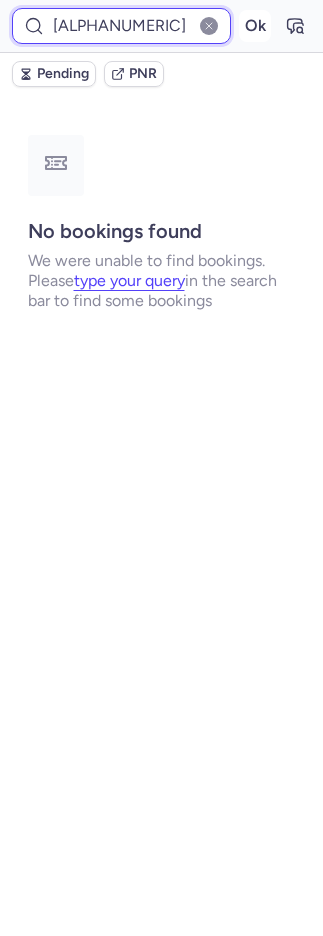 scroll, scrollTop: 0, scrollLeft: 20, axis: horizontal 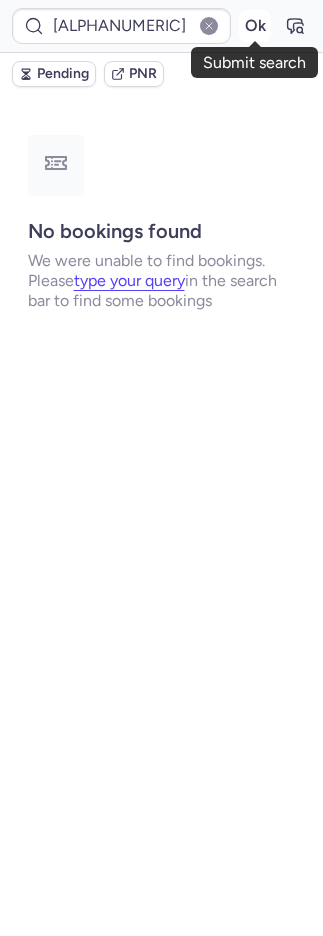 click on "Ok" at bounding box center (255, 26) 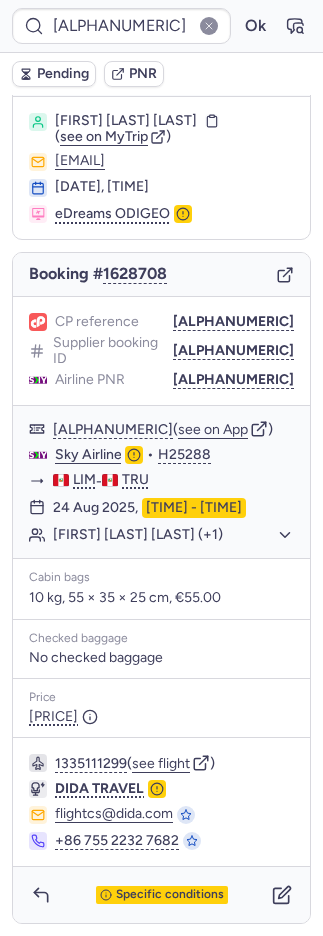 scroll, scrollTop: 68, scrollLeft: 0, axis: vertical 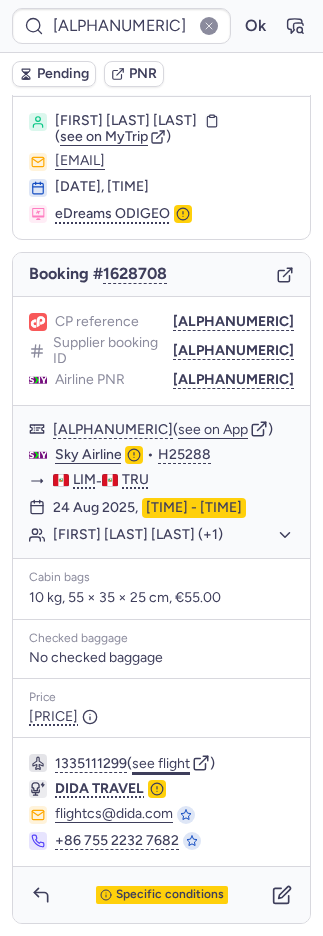 click on "see flight" 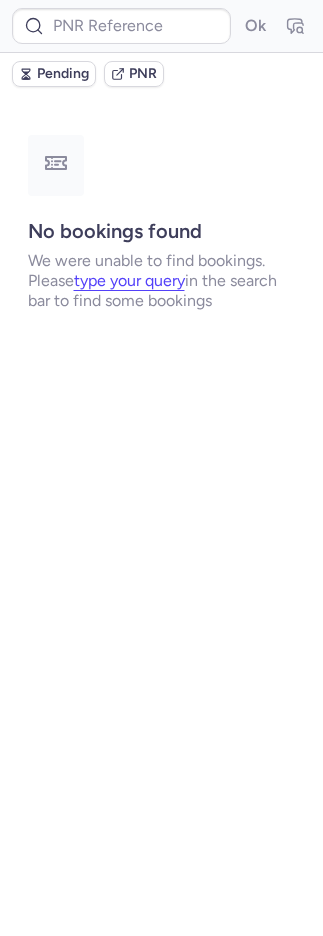 scroll, scrollTop: 0, scrollLeft: 0, axis: both 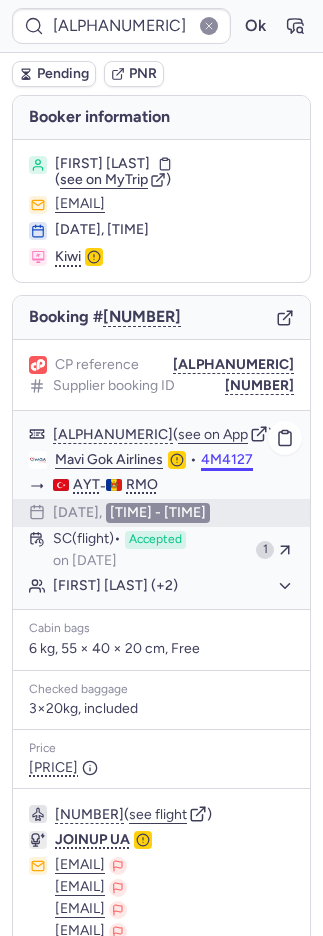 click on "4M4127" at bounding box center [227, 460] 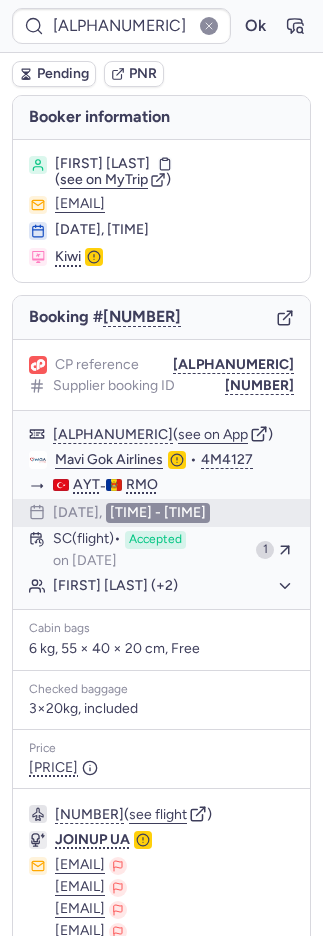 click on "PNR" at bounding box center [143, 74] 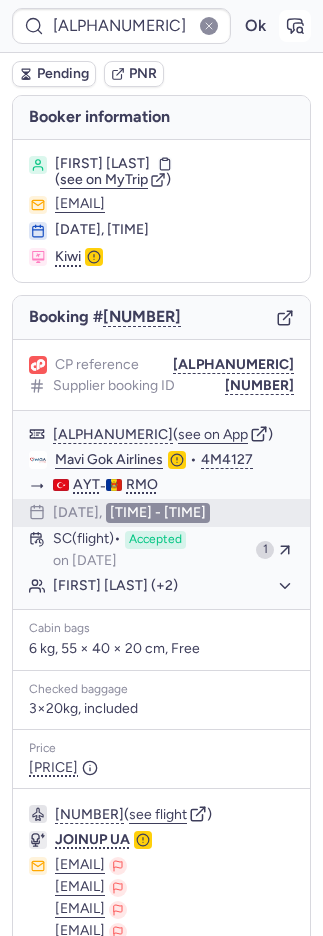 click at bounding box center (295, 26) 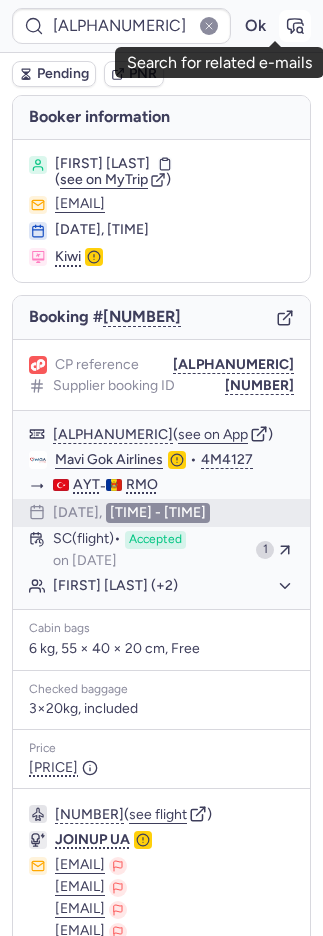 click 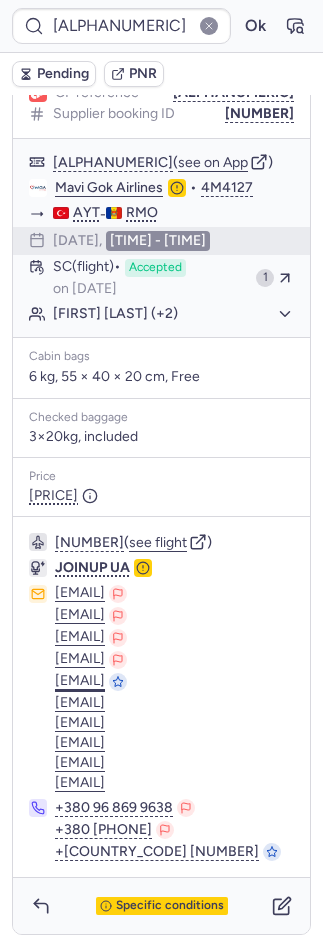 scroll, scrollTop: 278, scrollLeft: 0, axis: vertical 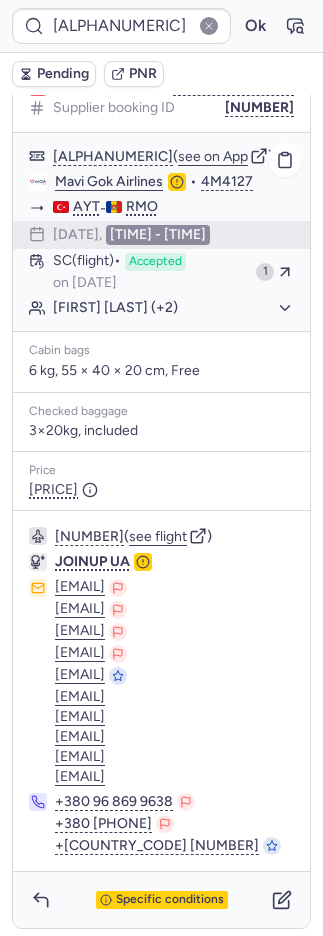 click on "Mavi Gok Airlines  •  4M4127" 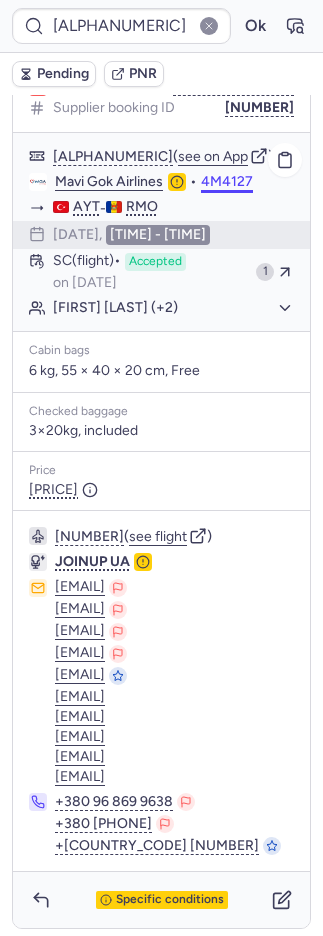 click on "4M4127" at bounding box center [227, 182] 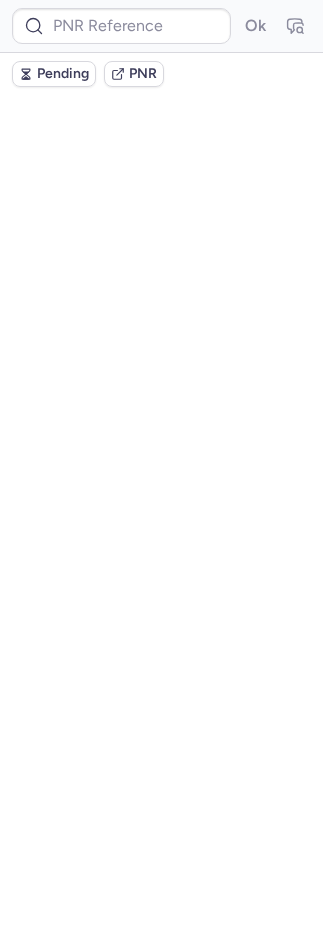 scroll, scrollTop: 0, scrollLeft: 0, axis: both 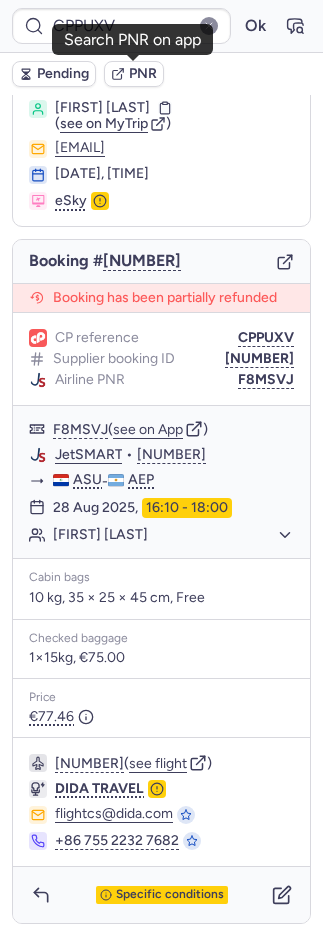 click 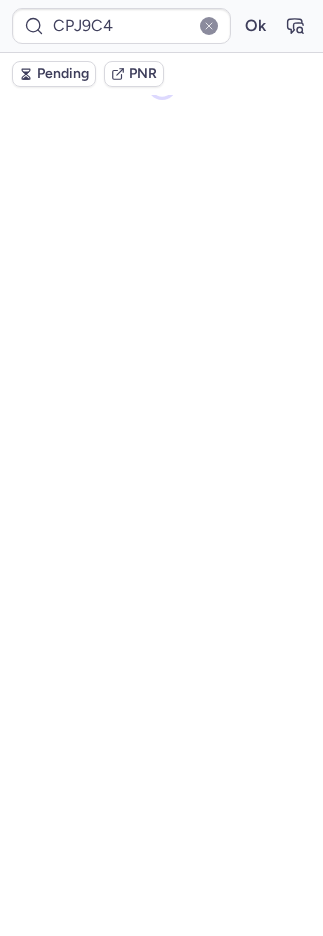 scroll, scrollTop: 70, scrollLeft: 0, axis: vertical 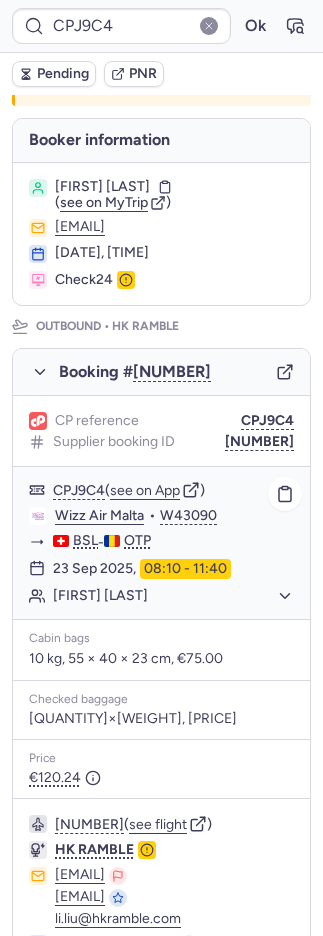 type on "CPHYER" 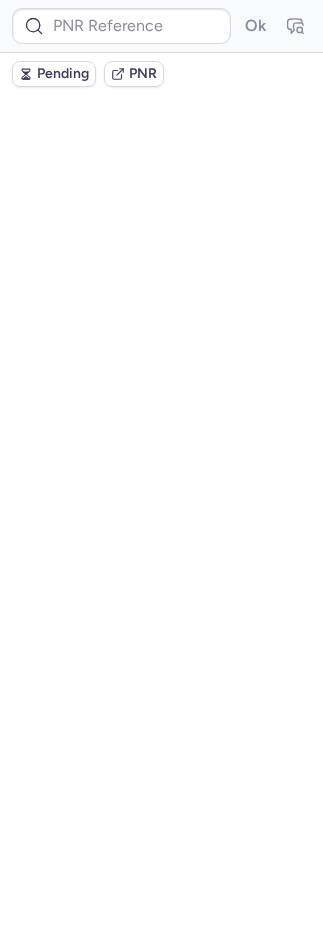 scroll, scrollTop: 0, scrollLeft: 0, axis: both 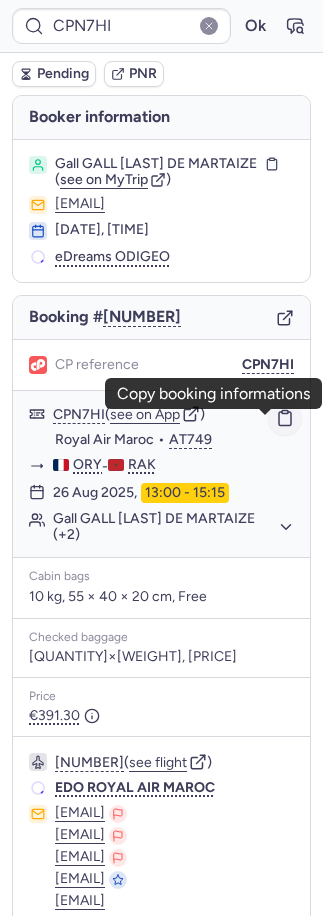 click 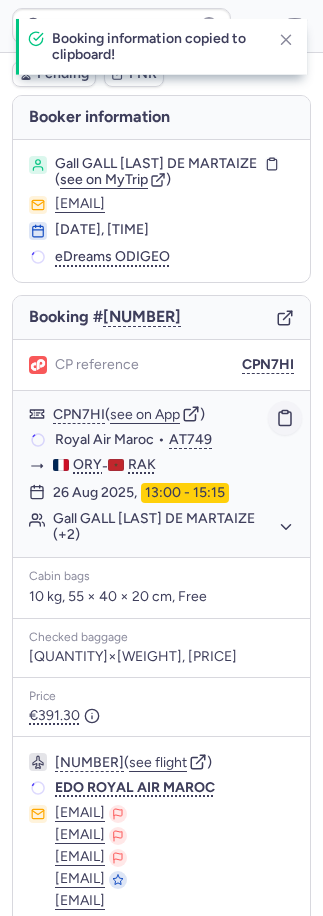 click 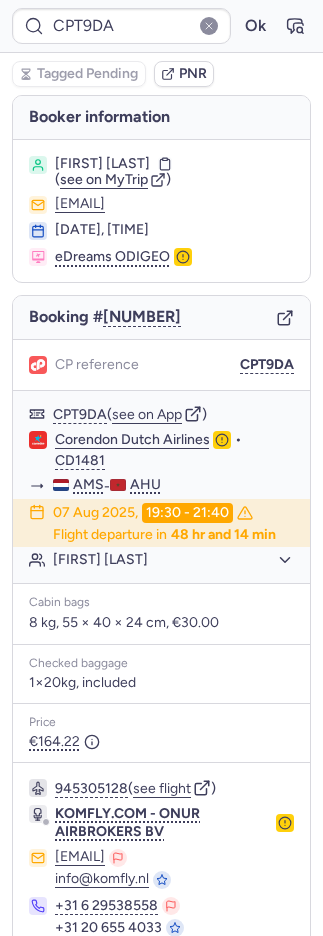 type on "CPGQXZ" 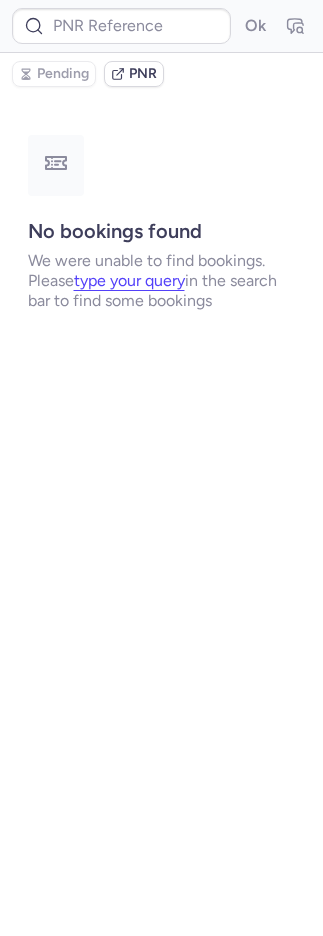 type on "CPGQXZ" 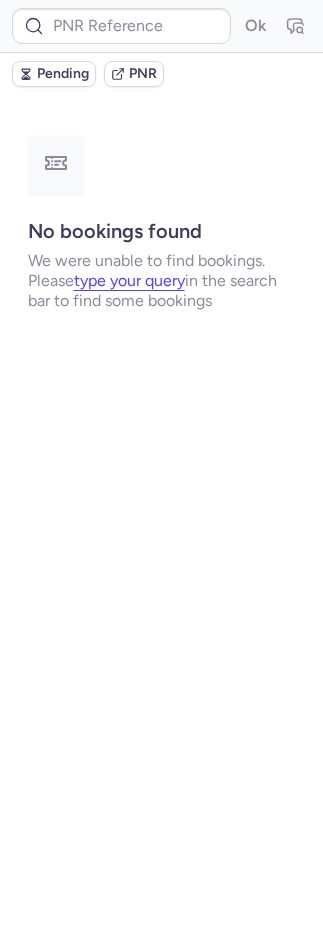 type on "CP962O" 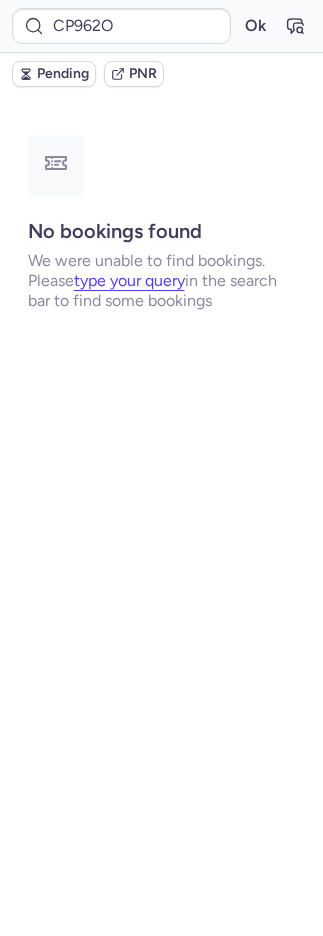 scroll, scrollTop: 0, scrollLeft: 0, axis: both 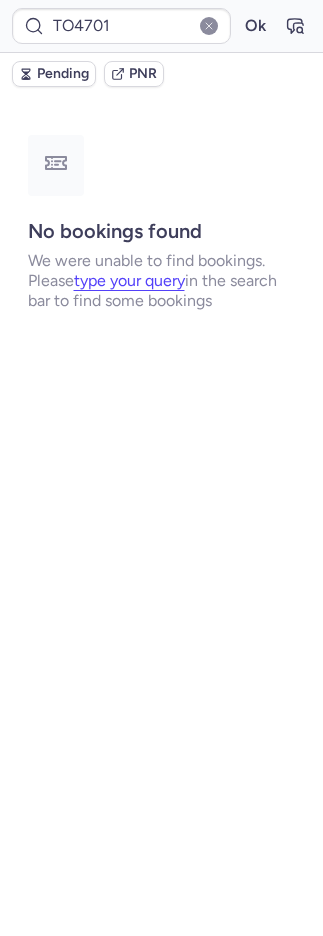 type on "CPHPCE" 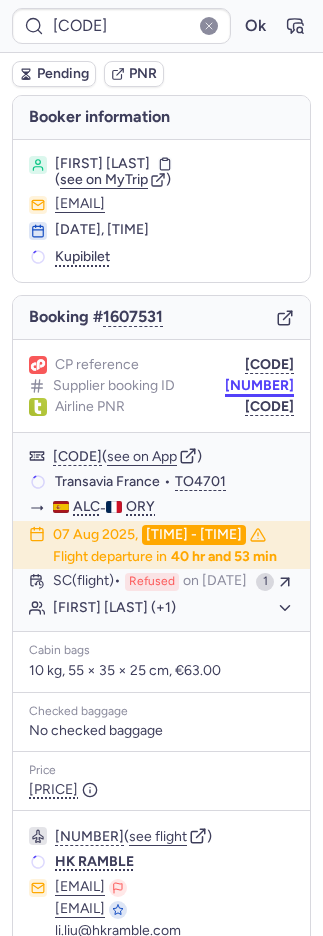 click on "10812520610259" at bounding box center (259, 386) 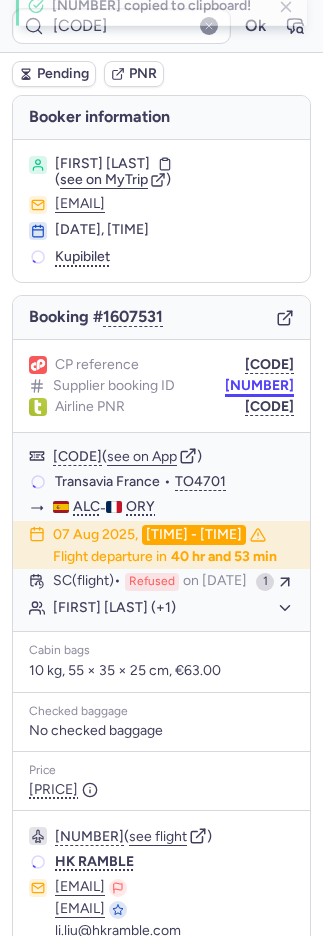 click on "10812520610259" at bounding box center [259, 386] 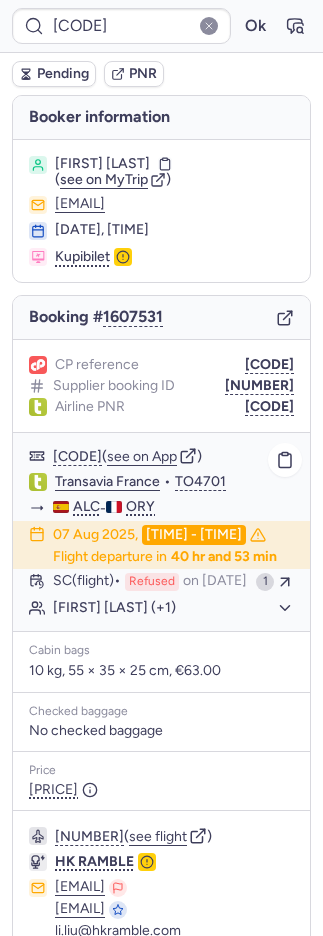 click on "Maksim GERASKIN (+1)" 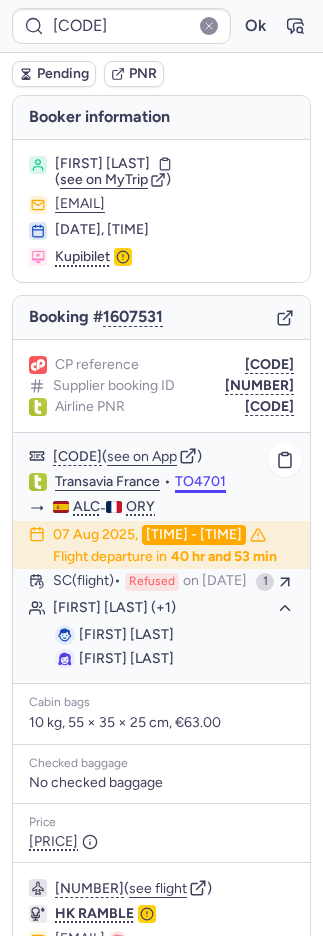 click on "TO4701" at bounding box center [200, 482] 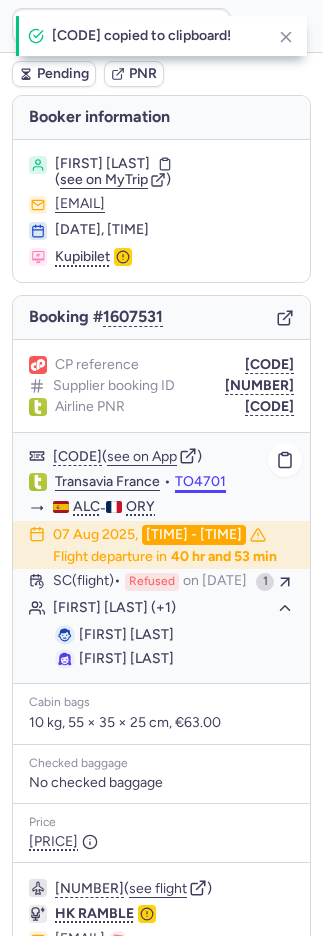 click on "TO4701" at bounding box center (200, 482) 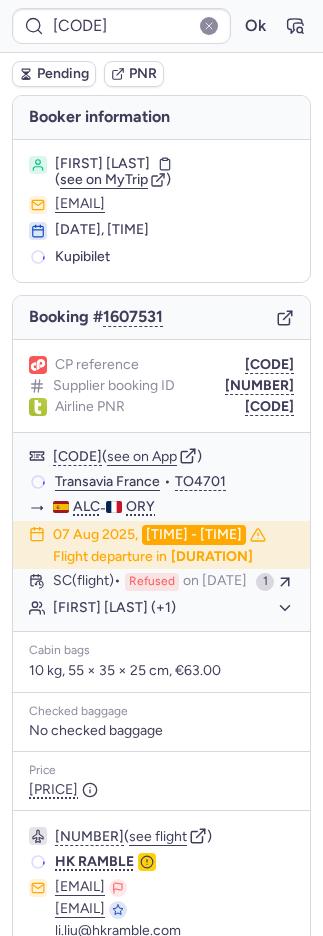 type on "10812520610330" 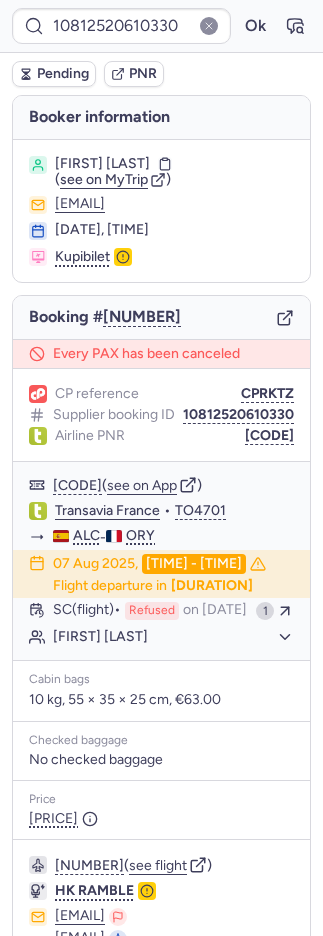 click on "PNR" at bounding box center (143, 74) 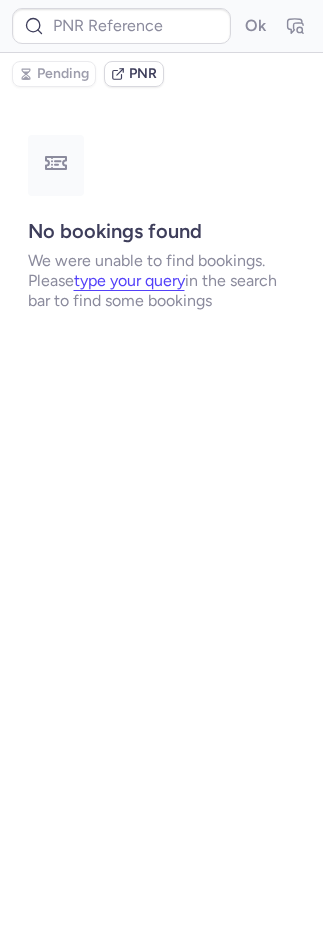 type on "CPHPCE" 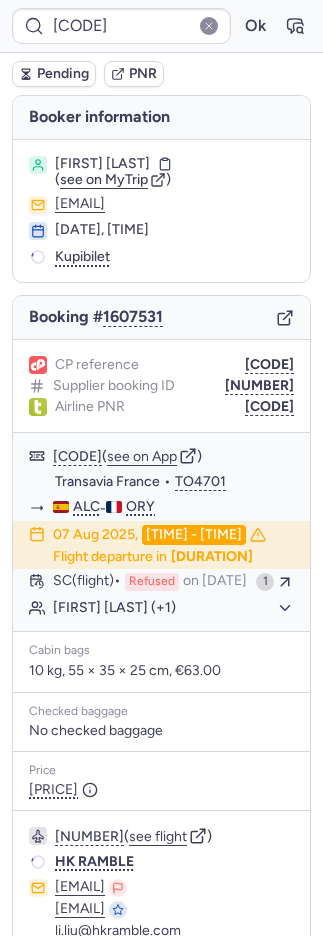 click on "Pending" at bounding box center [63, 74] 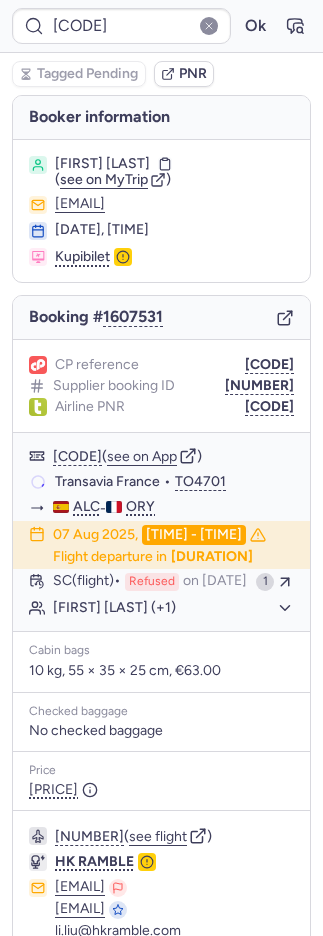 type on "CP8ZWO" 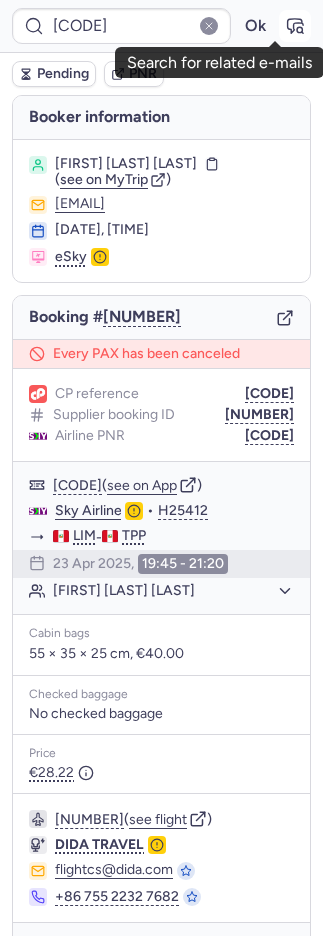click 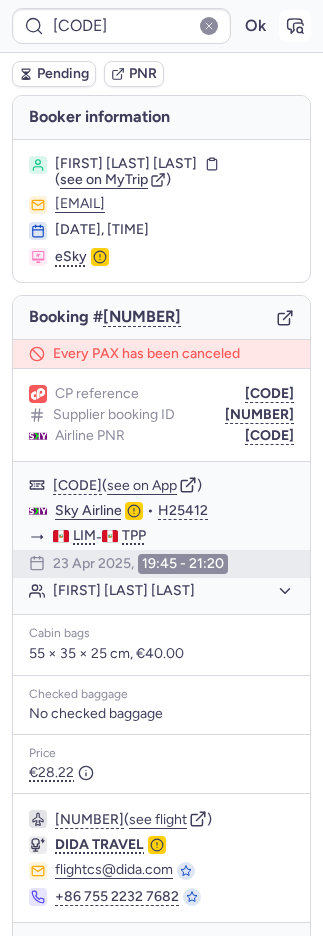 type 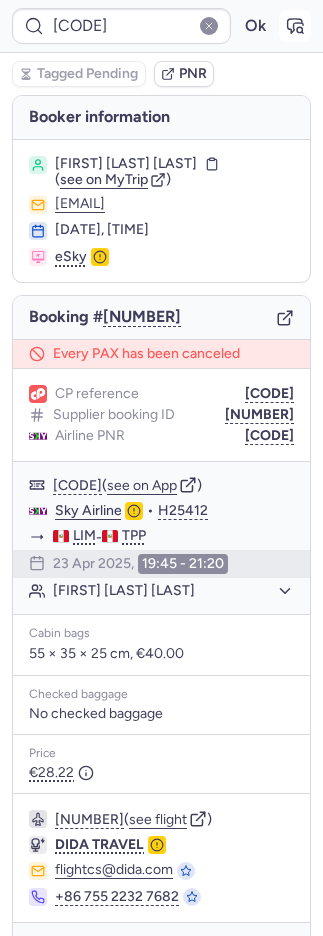 type on "CPJ9C4" 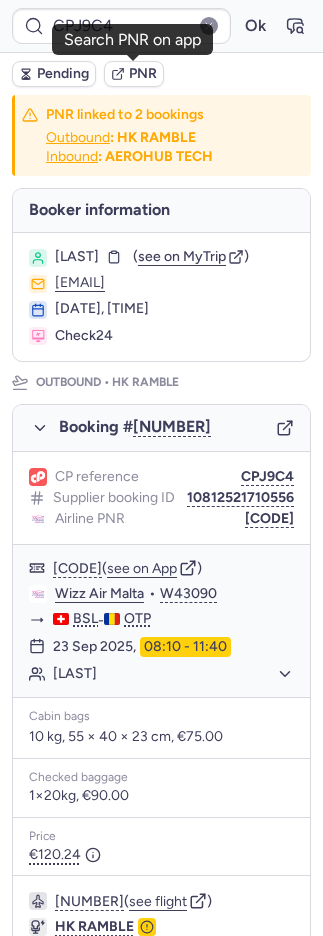 click on "PNR" at bounding box center [143, 74] 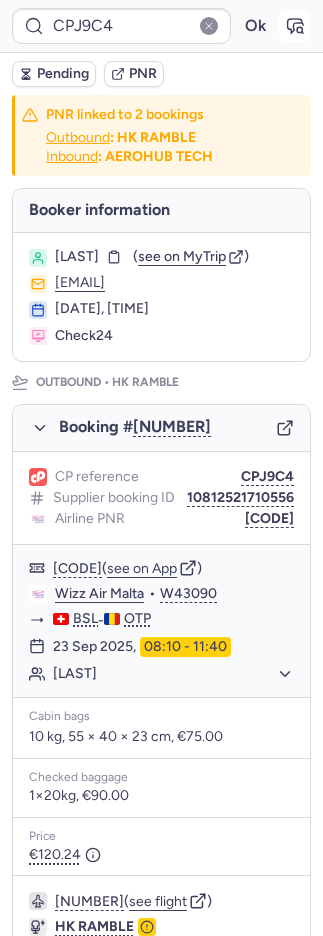 click 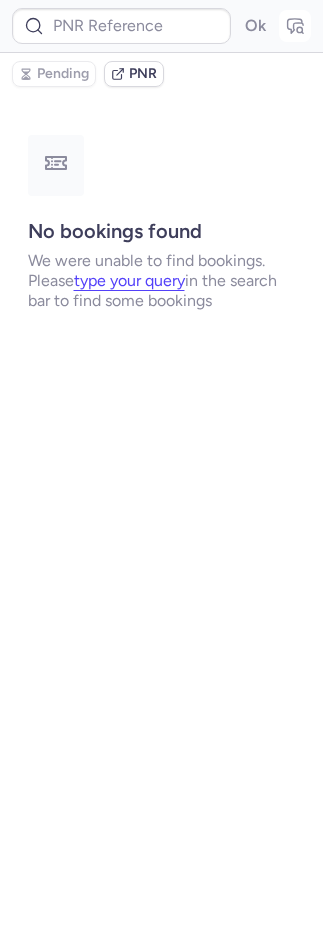 type on "CPJ9C4" 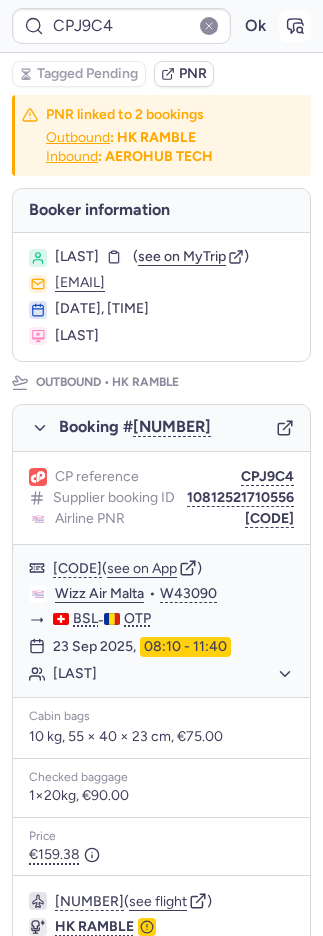 type on "CPHPCE" 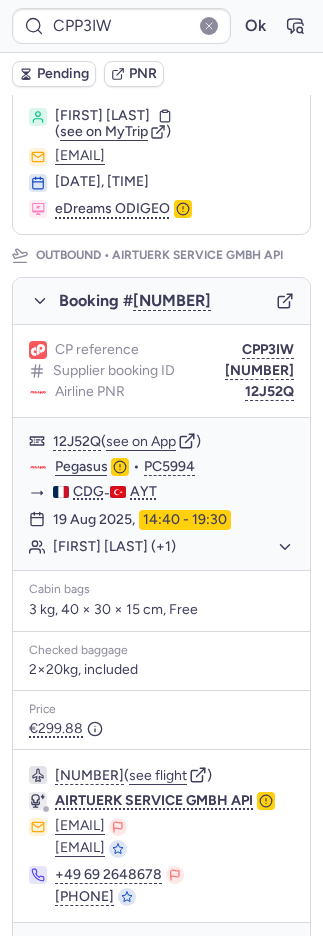 scroll, scrollTop: 511, scrollLeft: 0, axis: vertical 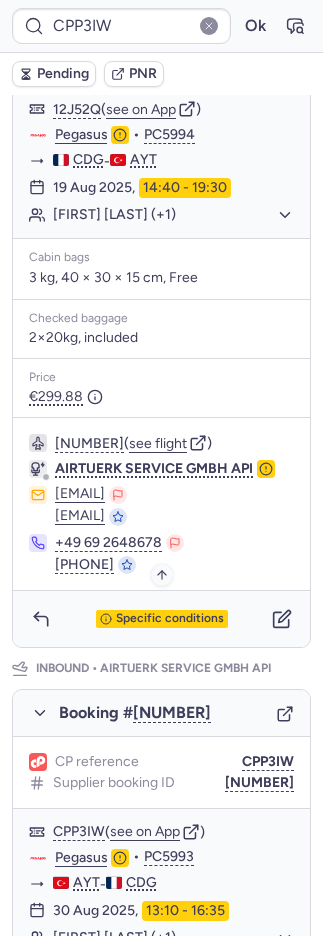 click on "Specific conditions" at bounding box center [170, 619] 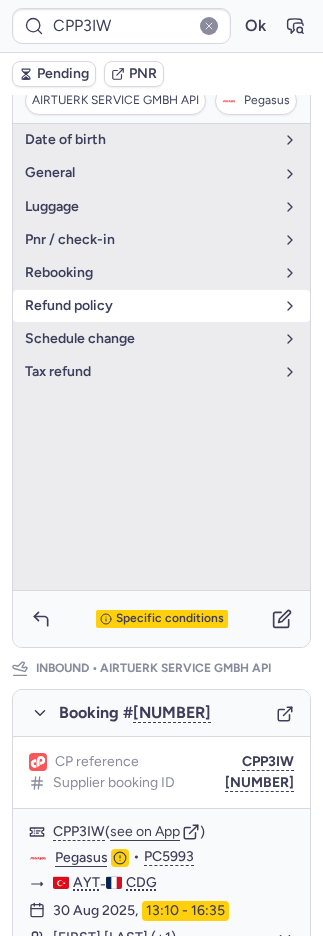 click on "refund policy" at bounding box center [149, 306] 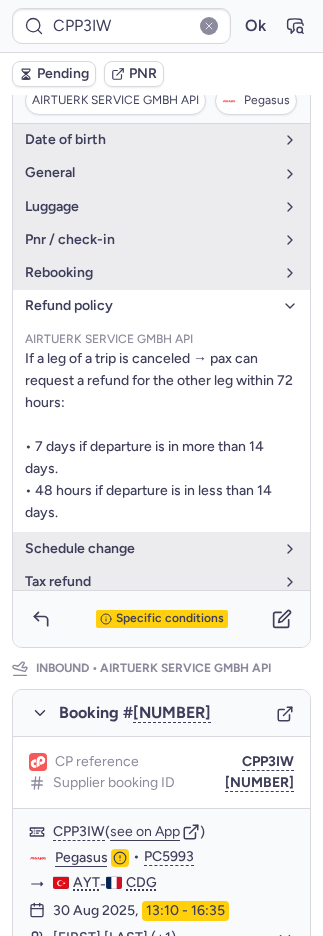 click on "Pending" at bounding box center (54, 74) 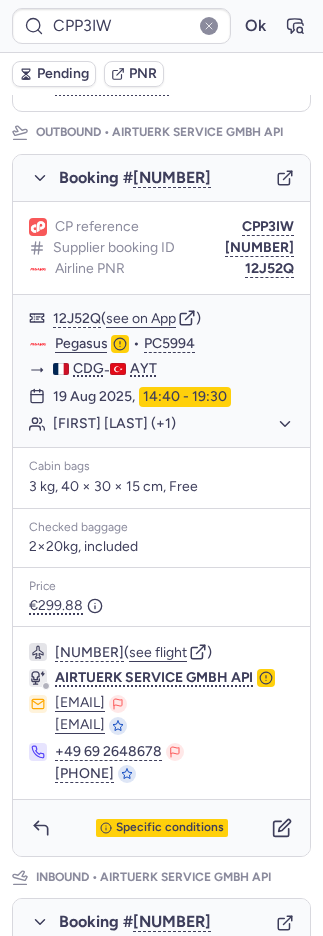 scroll, scrollTop: 984, scrollLeft: 0, axis: vertical 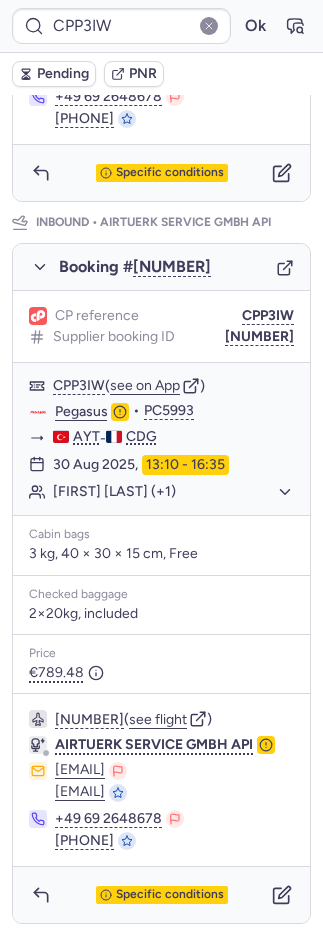 click on "Pending" at bounding box center [63, 74] 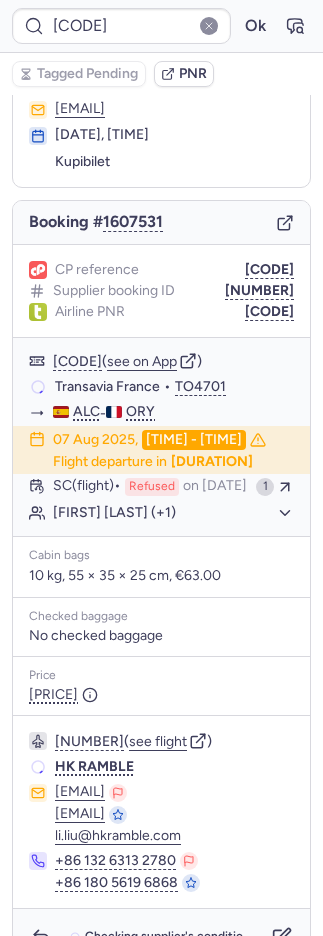 scroll, scrollTop: 94, scrollLeft: 0, axis: vertical 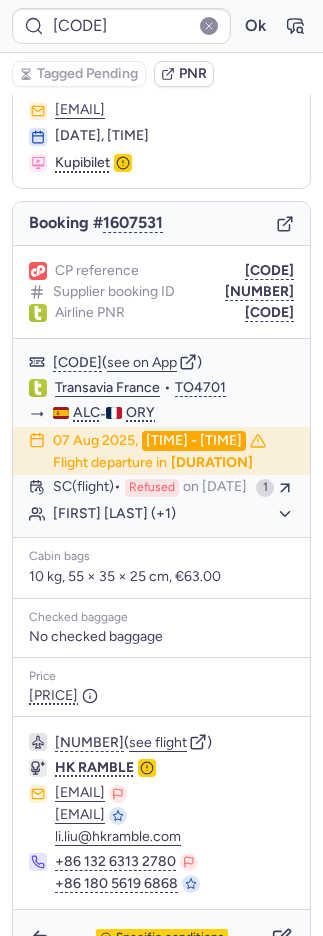type on "CPRJF9" 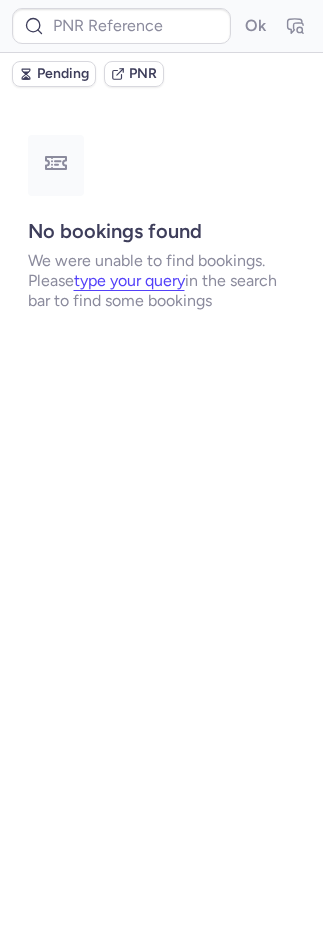 scroll, scrollTop: 0, scrollLeft: 0, axis: both 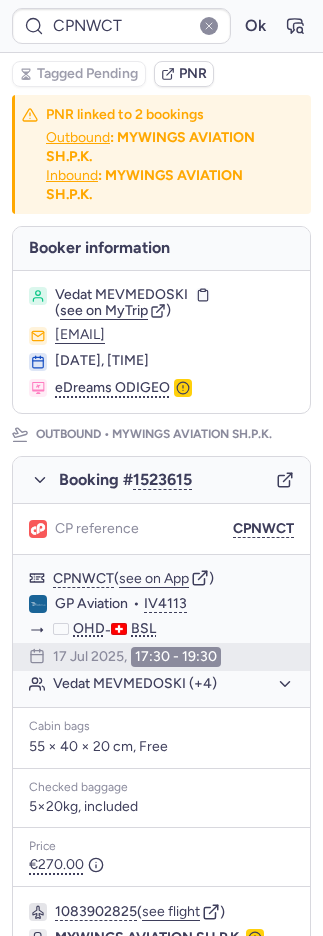 type on "CPRJF9" 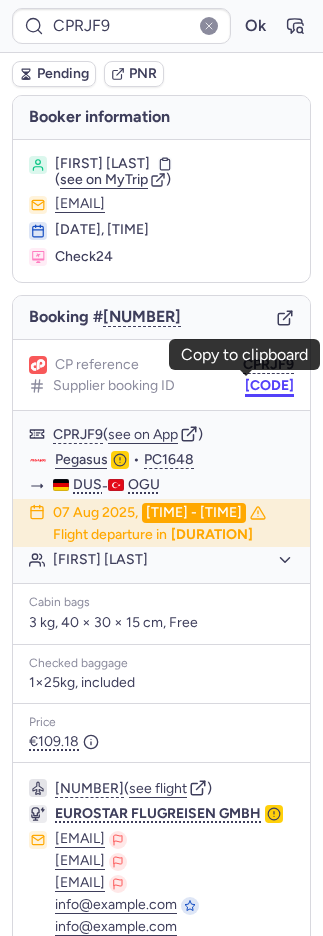 click on "2501V1G" at bounding box center [269, 386] 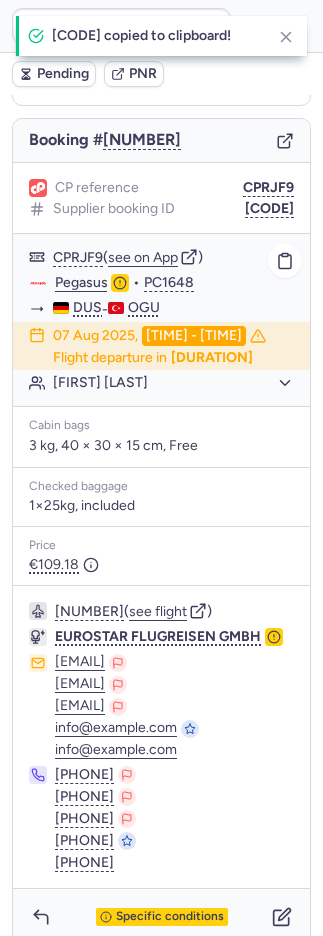 scroll, scrollTop: 232, scrollLeft: 0, axis: vertical 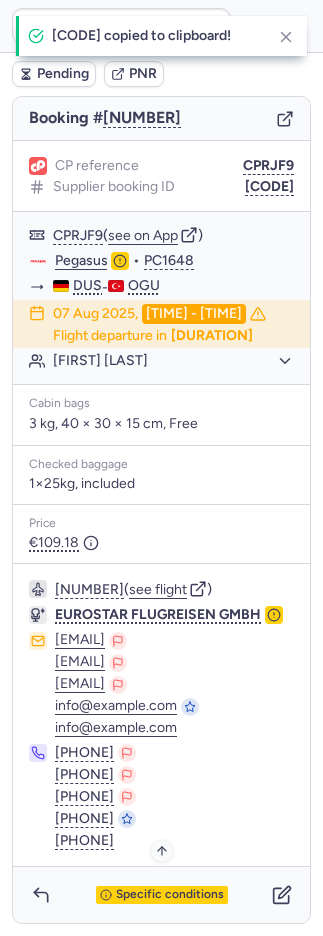 click on "Specific conditions" at bounding box center [170, 895] 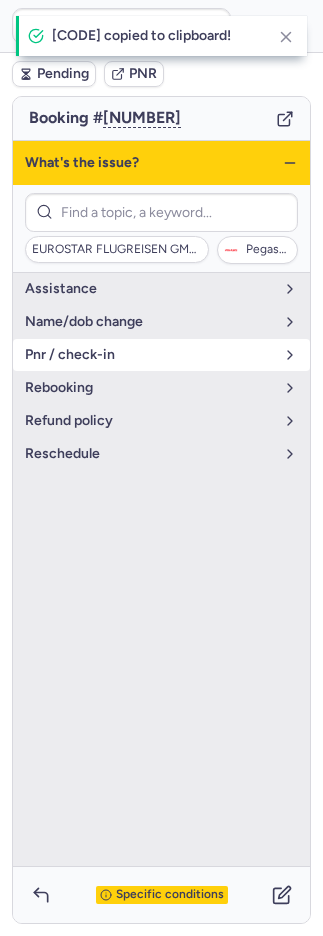 click on "pnr / check-in" at bounding box center [161, 355] 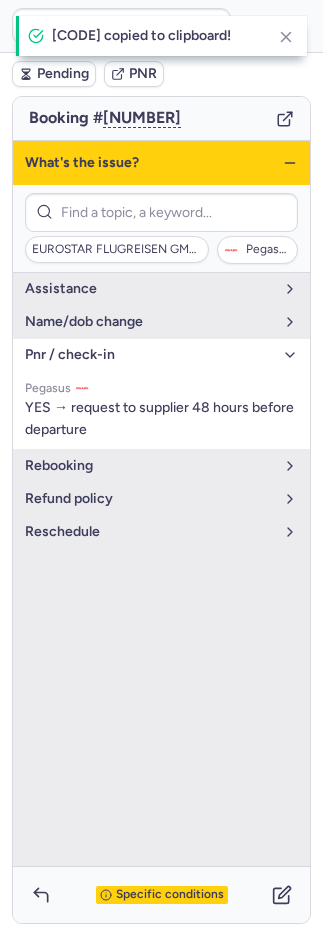 click on "pnr / check-in" at bounding box center [161, 355] 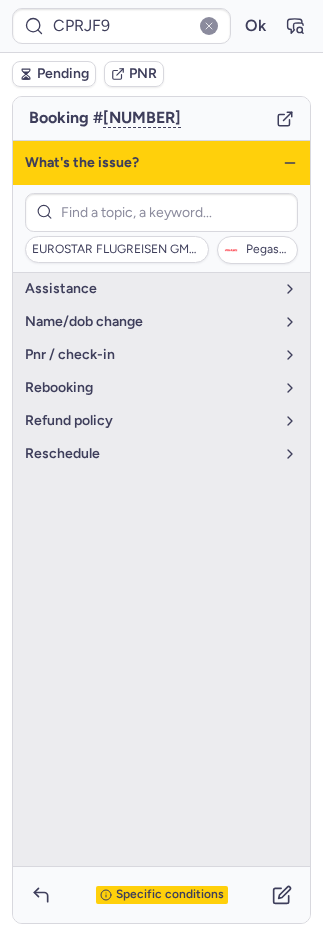 click on "Specific conditions" at bounding box center [170, 895] 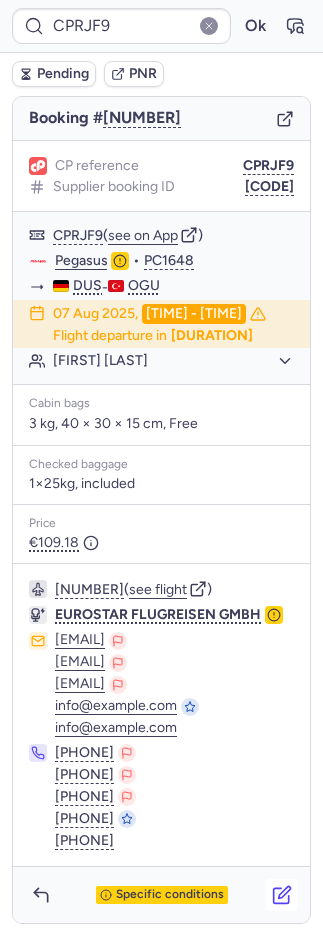 click 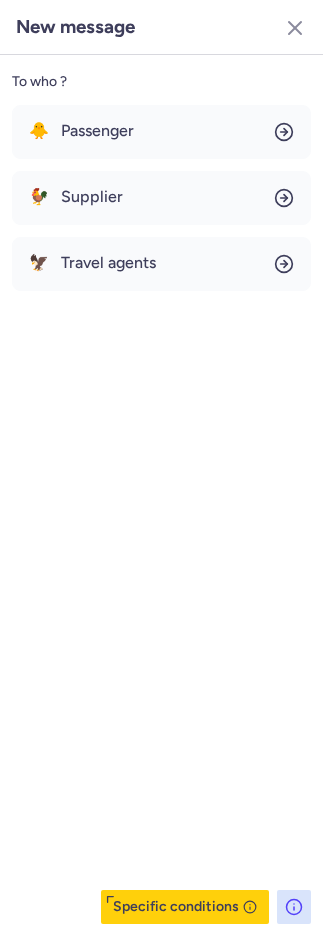 click on "🐥 Passenger 🐓 Supplier 🦅 Travel agents" at bounding box center (161, 198) 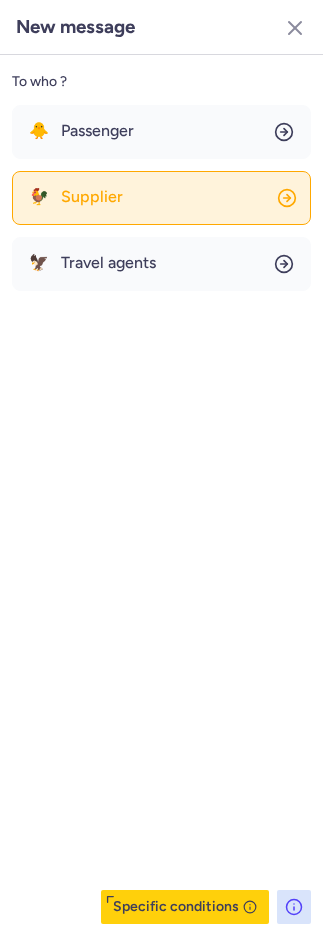 click on "🐓 Supplier" 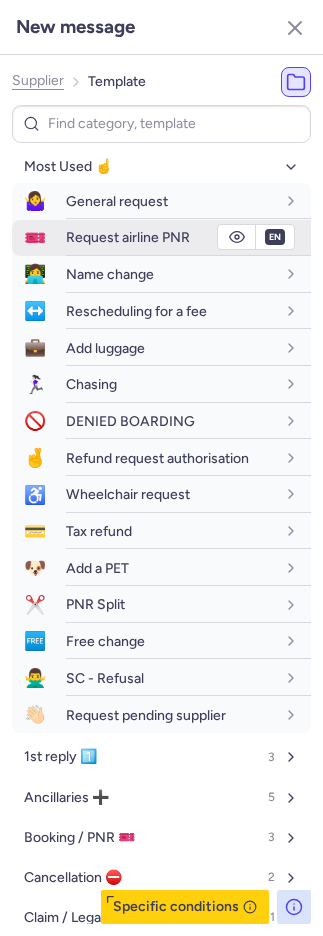 click on "Request airline PNR" at bounding box center [128, 237] 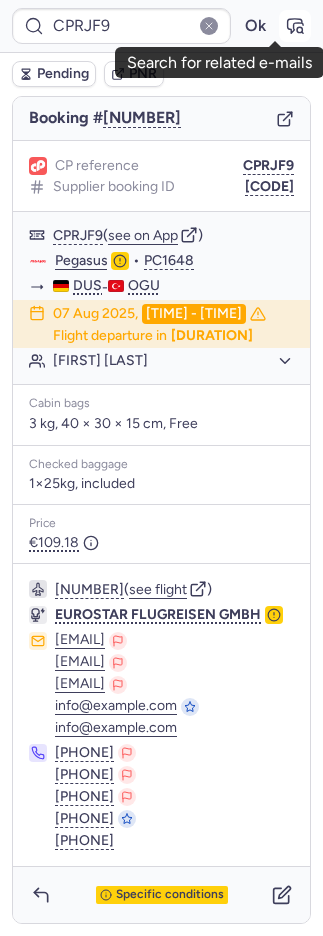 click 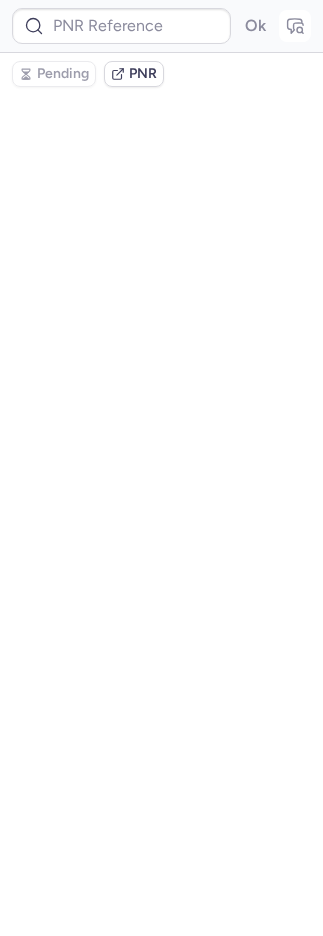 type on "CPRJF9" 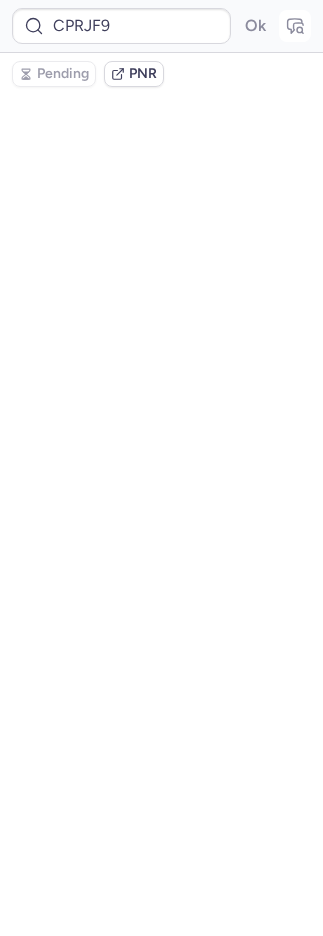 scroll, scrollTop: 0, scrollLeft: 0, axis: both 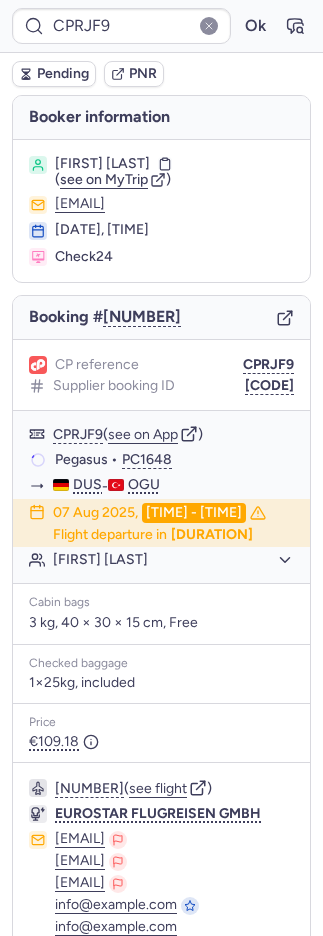 click 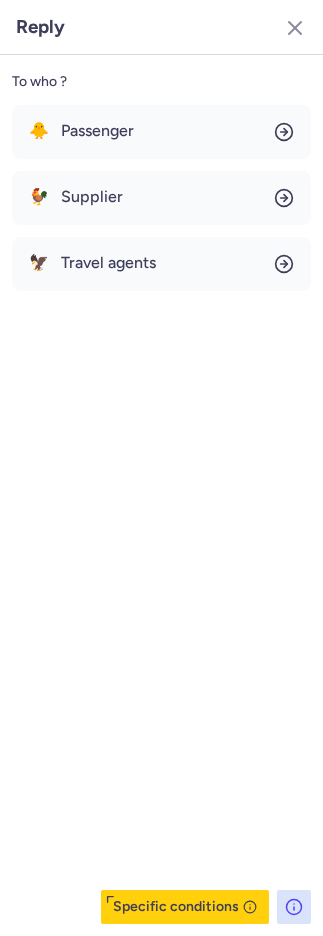 scroll, scrollTop: 214, scrollLeft: 0, axis: vertical 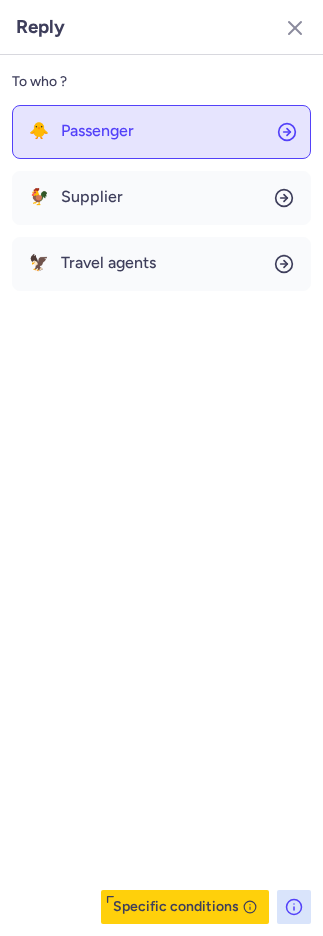 drag, startPoint x: 141, startPoint y: 118, endPoint x: 146, endPoint y: 127, distance: 10.29563 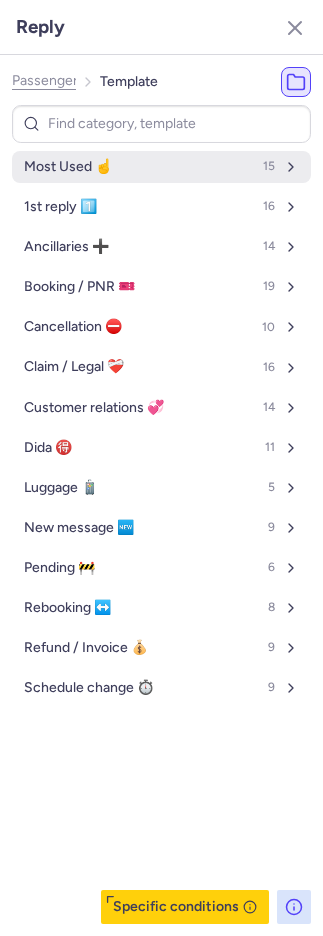 click on "Most Used ☝️ 15" at bounding box center [161, 167] 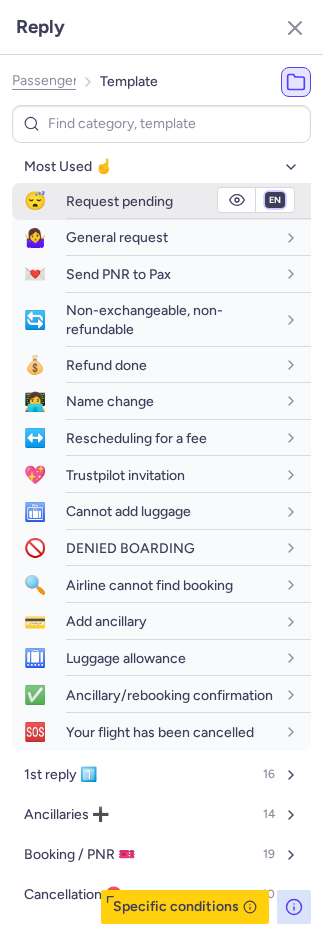 click on "fr en de nl pt es it ru" at bounding box center [275, 200] 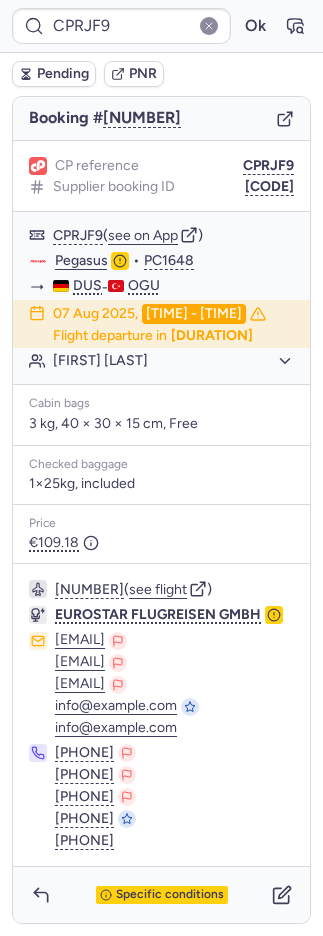 click on "Pending" at bounding box center [63, 74] 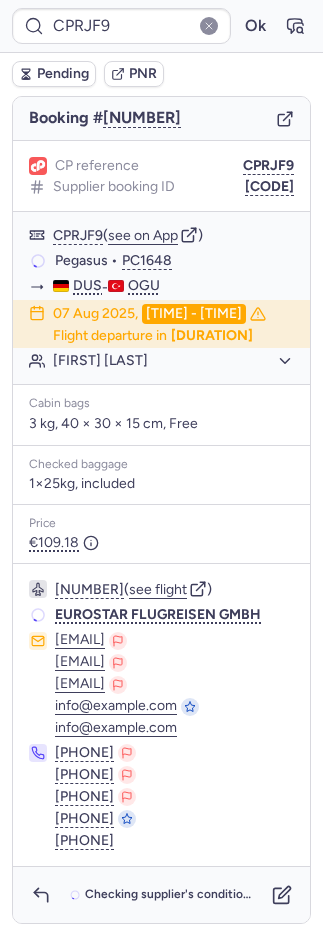 scroll, scrollTop: 214, scrollLeft: 0, axis: vertical 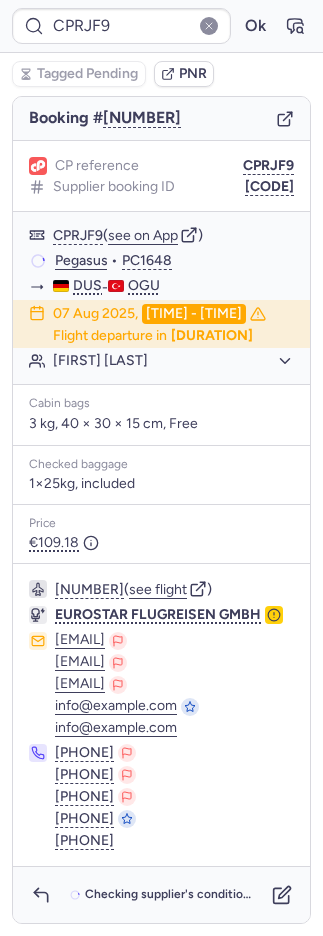 type on "CPHPCE" 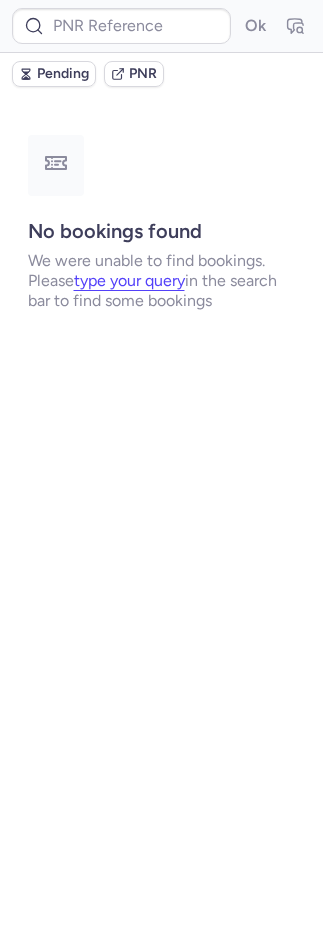 scroll, scrollTop: 0, scrollLeft: 0, axis: both 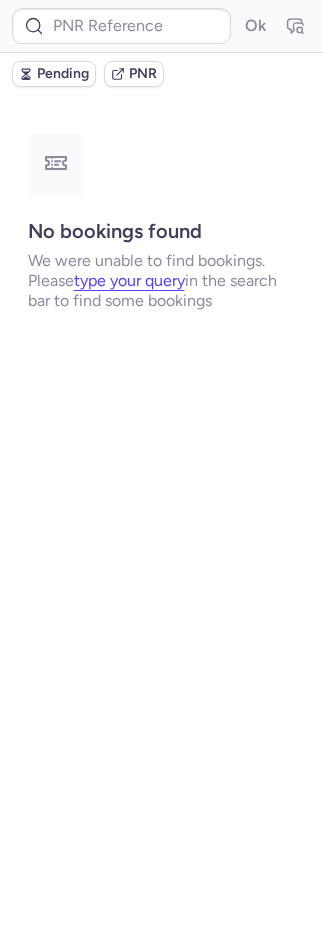 type on "CP3ZEP" 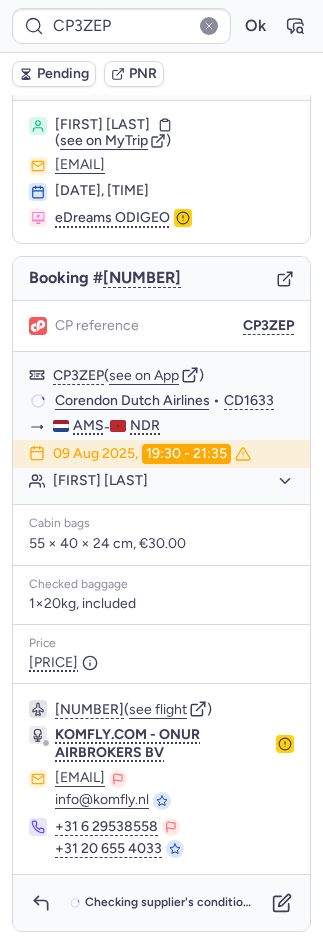 scroll, scrollTop: 42, scrollLeft: 0, axis: vertical 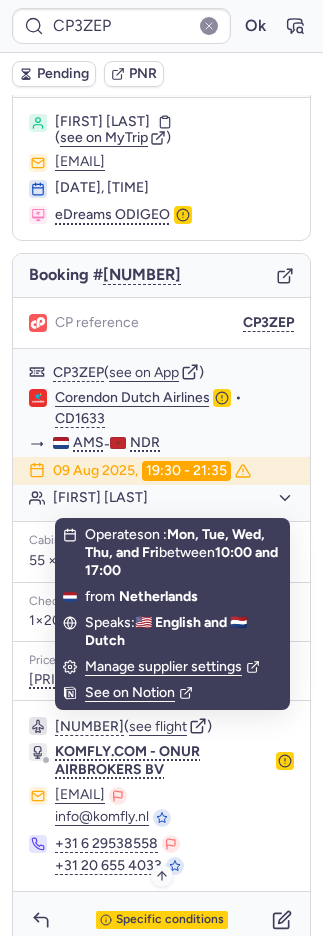 click on "Specific conditions" at bounding box center (161, 920) 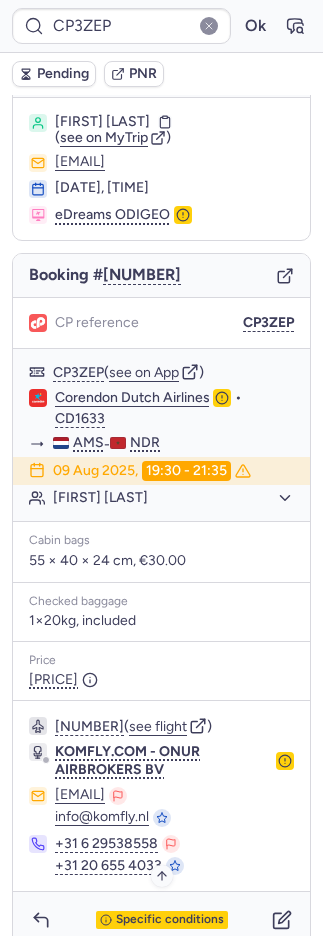 click on "Specific conditions" at bounding box center [161, 920] 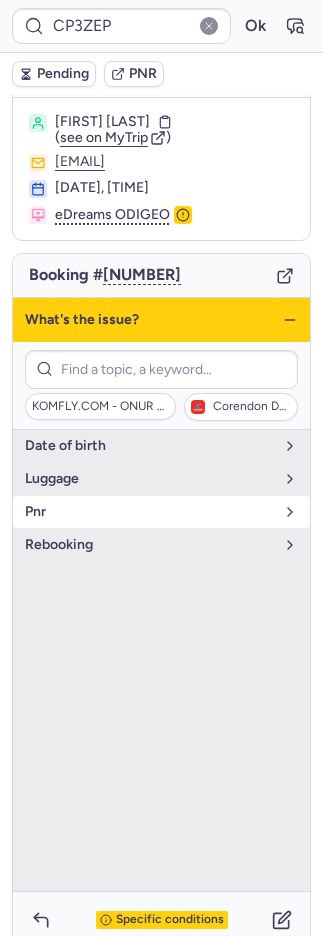 click on "pnr" at bounding box center [149, 512] 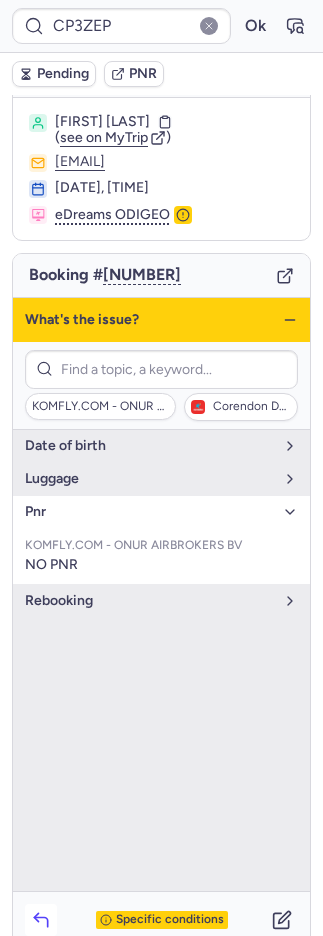 click 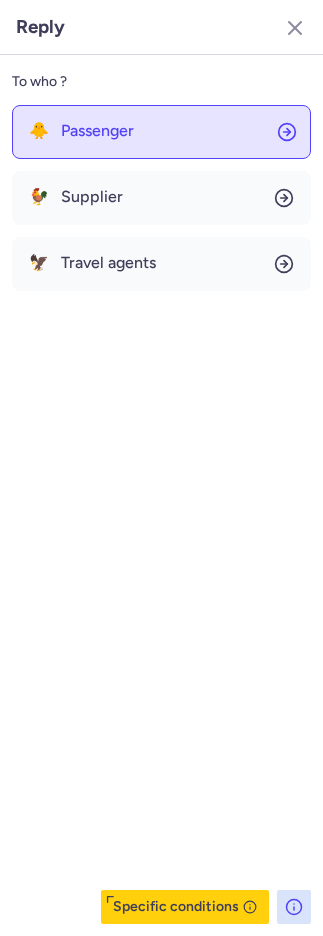 click on "🐥 Passenger" 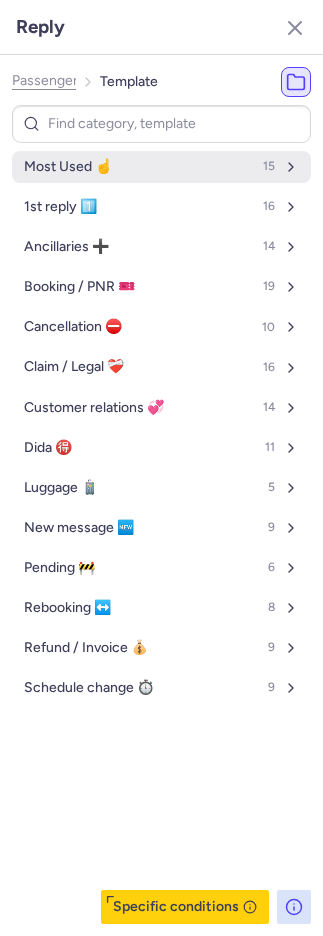 click on "Most Used ☝️" at bounding box center (68, 167) 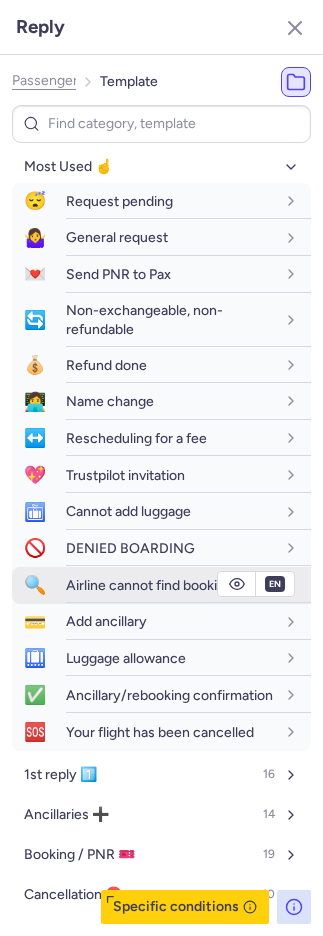 click on "Airline cannot find booking" at bounding box center (149, 585) 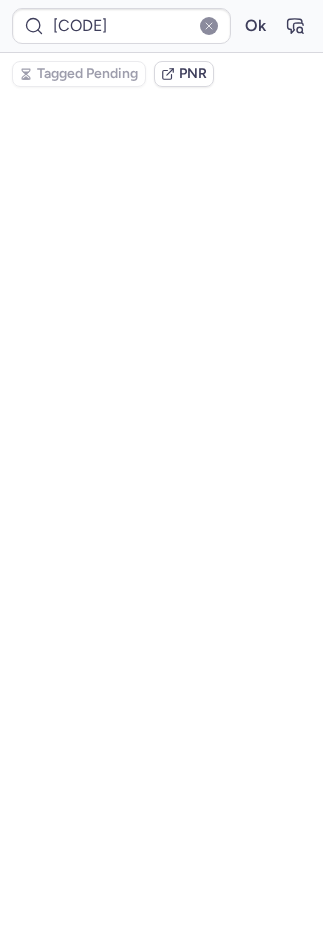 scroll, scrollTop: 82, scrollLeft: 0, axis: vertical 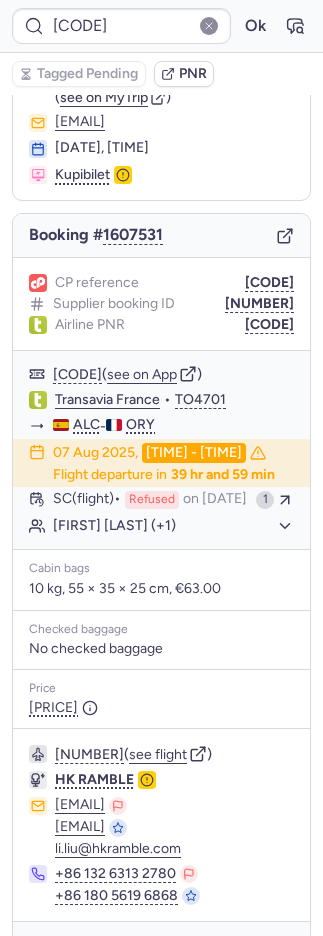 type on "CPO8DJ" 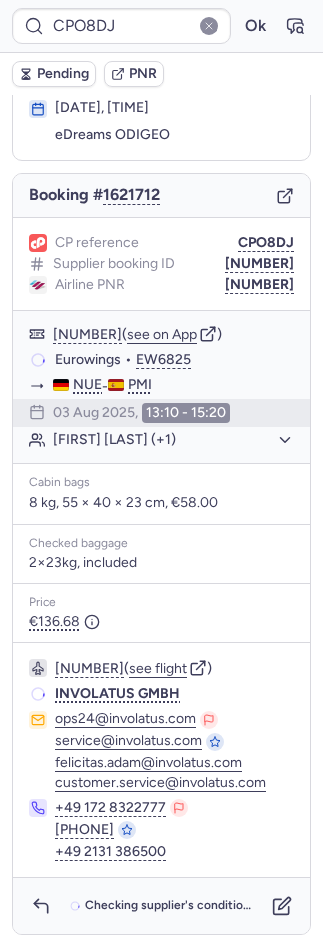 scroll, scrollTop: 82, scrollLeft: 0, axis: vertical 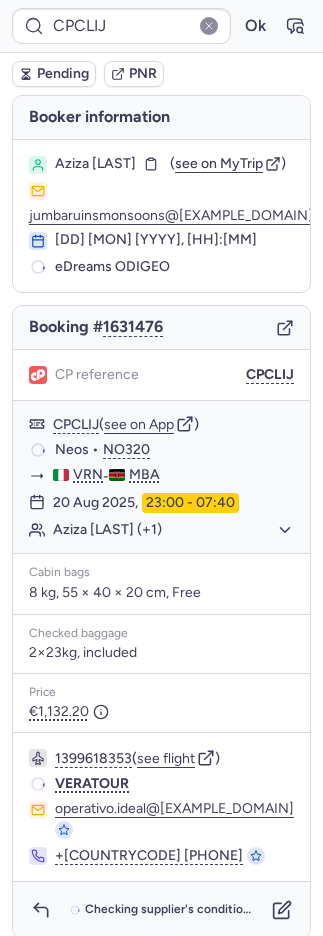 type on "CPO8DJ" 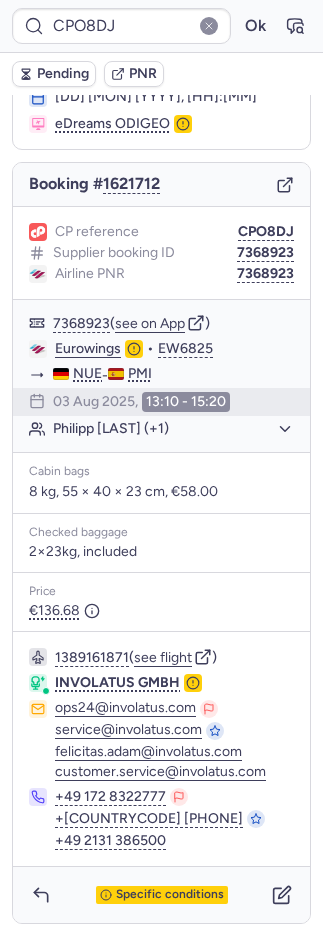 scroll, scrollTop: 128, scrollLeft: 0, axis: vertical 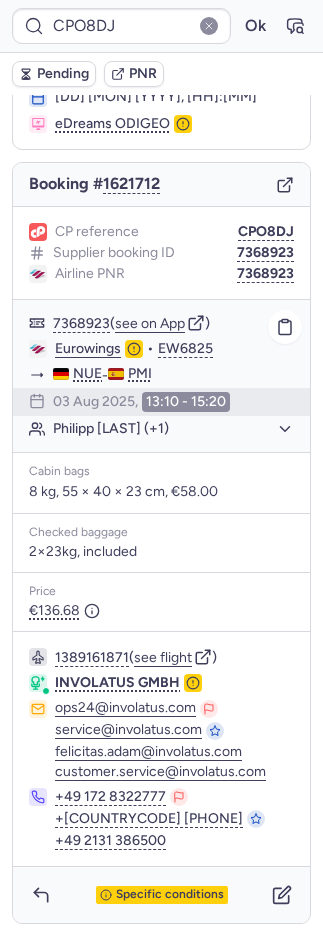 click on "Philipp [LAST] (+1)" 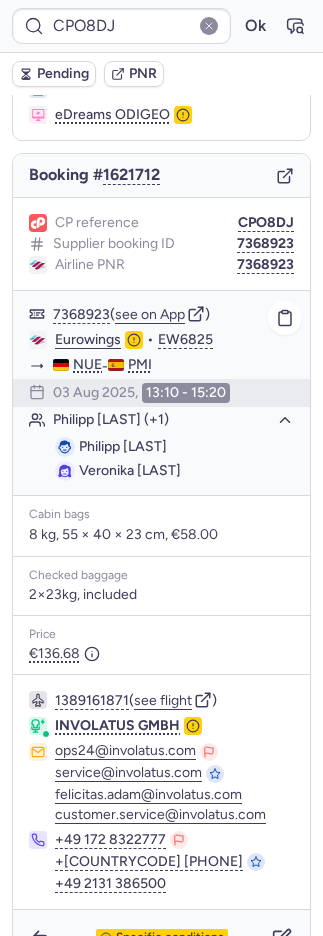 click on "Philipp [LAST]" at bounding box center (123, 446) 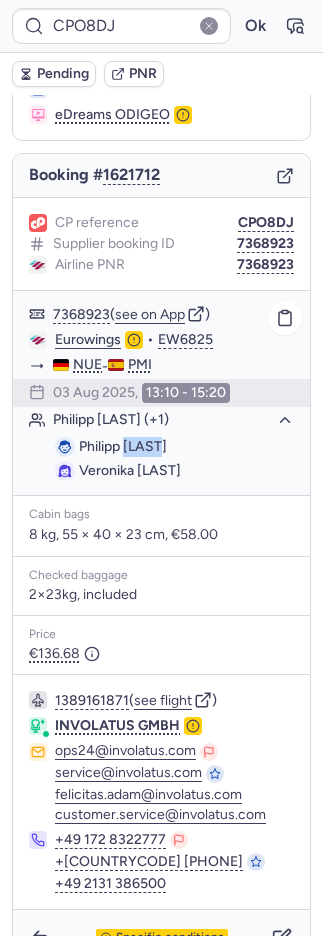 click on "Philipp [LAST]" at bounding box center [123, 446] 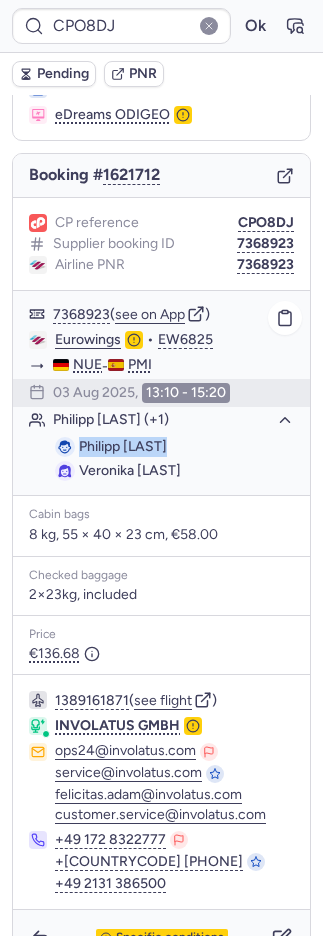 click on "Philipp [LAST]" at bounding box center (123, 446) 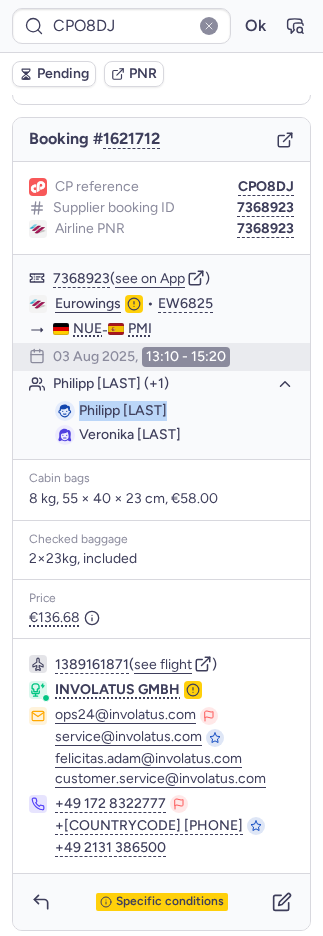 scroll, scrollTop: 180, scrollLeft: 0, axis: vertical 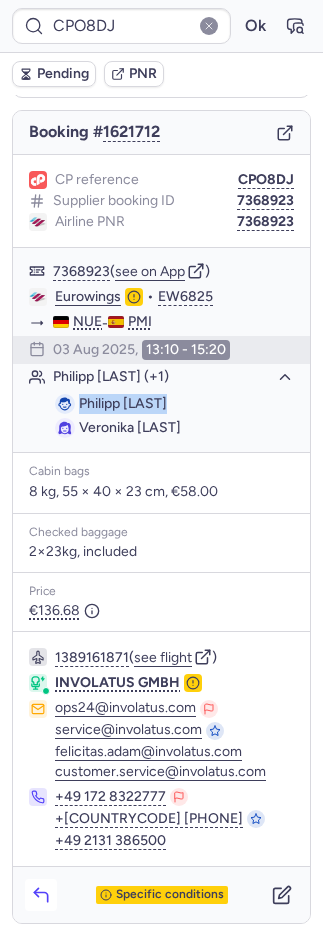 click at bounding box center (41, 895) 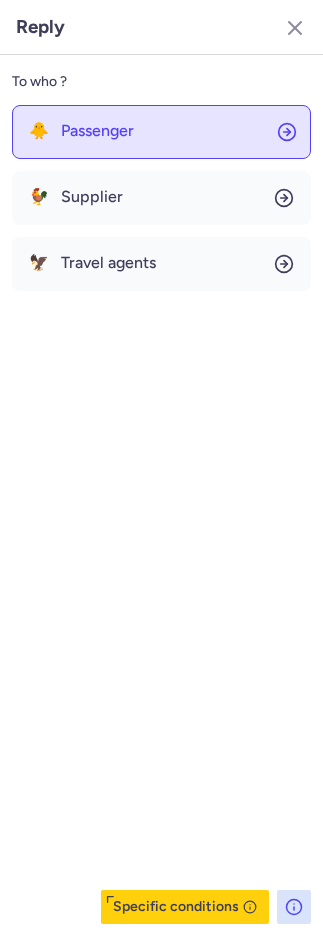 click on "🐥 Passenger" 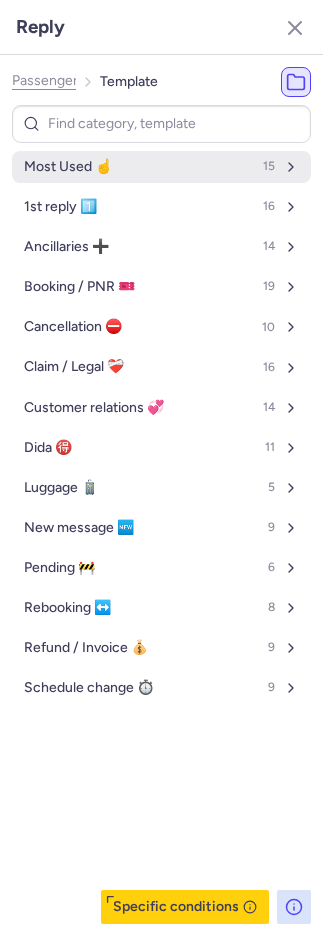 click on "Most Used ☝️" at bounding box center [68, 167] 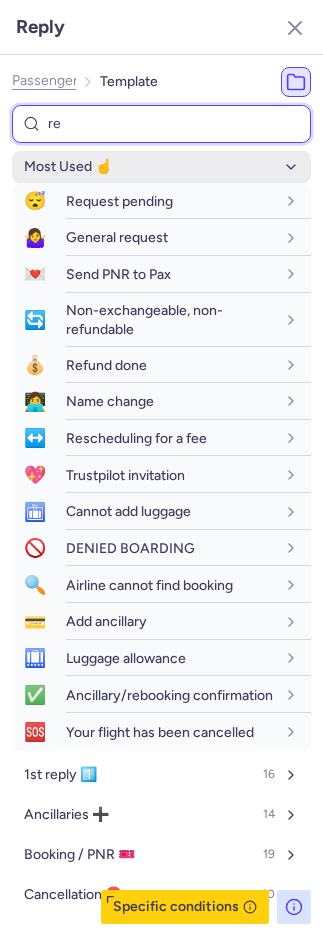 type on "res" 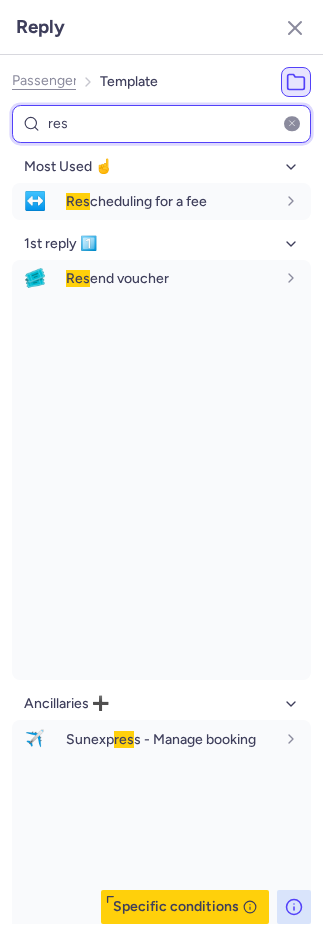 click on "res" at bounding box center (161, 124) 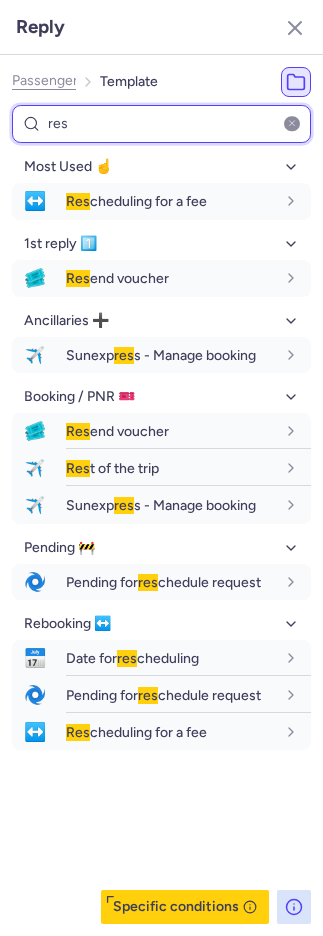 type on "res" 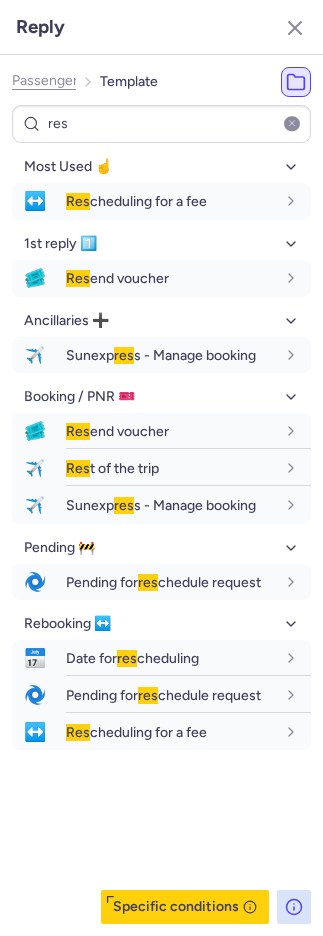 click on "Most Used ☝️ ↔️ Res cheduling for a fee fr en de nl pt es it ru de 1st reply 1️⃣ 🎟️ Res end voucher fr en de nl pt es it ru de Ancillaries ➕ ✈️ Sunexp res s - Manage booking fr en de nl pt es it ru de Booking / PNR 🎫 🎟️ Res end voucher fr en de nl pt es it ru de ✈️ Res t of the trip fr en de nl pt es it ru de ✈️ Sunexp res s - Manage booking fr en de nl pt es it ru de Pending 🚧 🌀 Pending for res chedule request fr en de nl pt es it ru de Rebooking ↔️ 📅 Date for res cheduling fr en de nl pt es it ru de 🌀 Pending for res chedule request fr en de nl pt es it ru de ↔️ Res cheduling for a fee fr en de nl pt es it ru de" at bounding box center (161, 537) 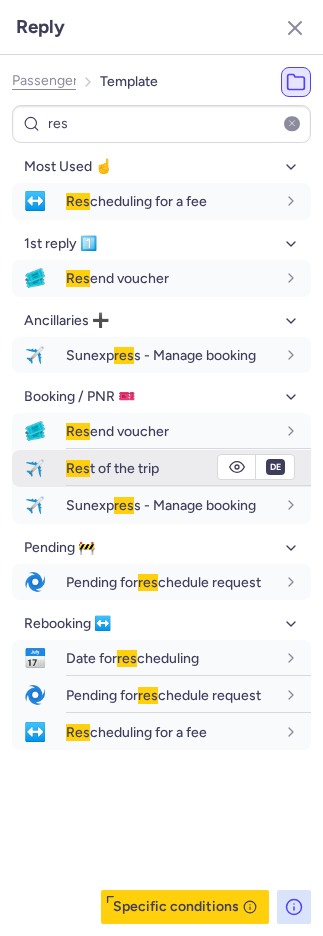 click on "Res t of the trip" at bounding box center [170, 468] 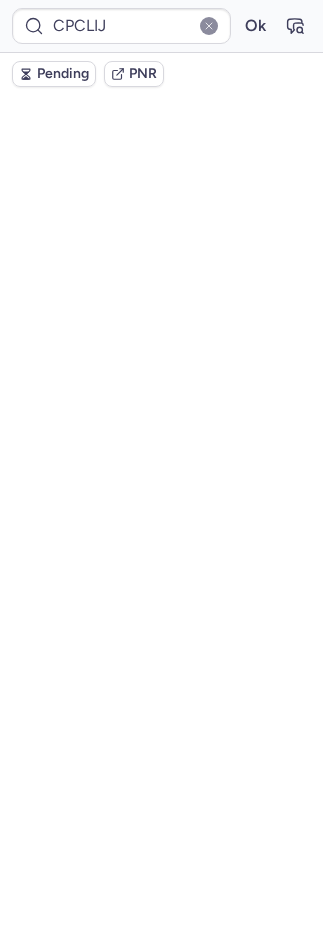scroll, scrollTop: 0, scrollLeft: 0, axis: both 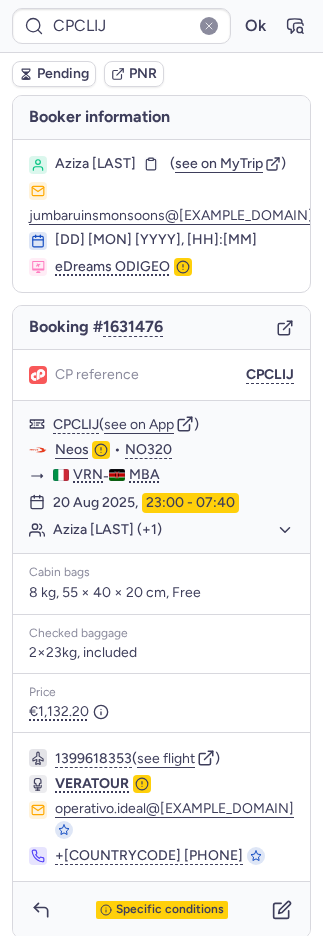 type on "CPHPCE" 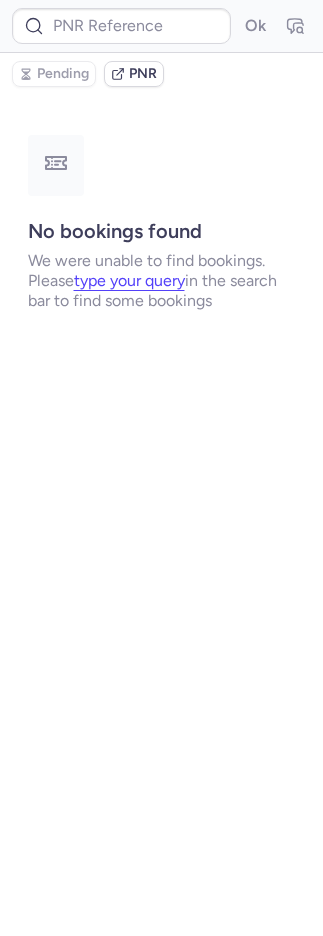 type on "CPNWCT" 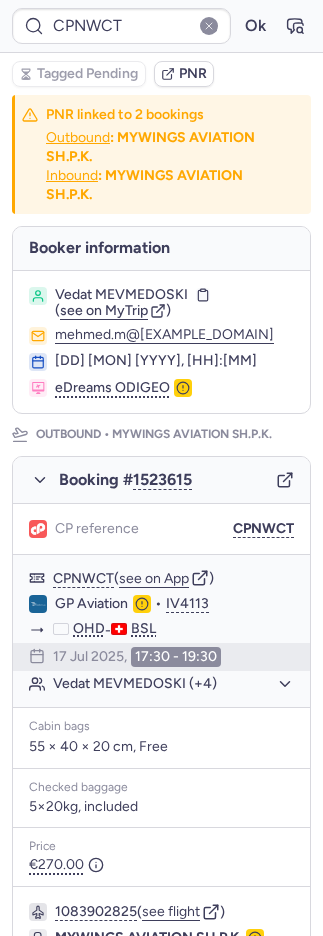 type 